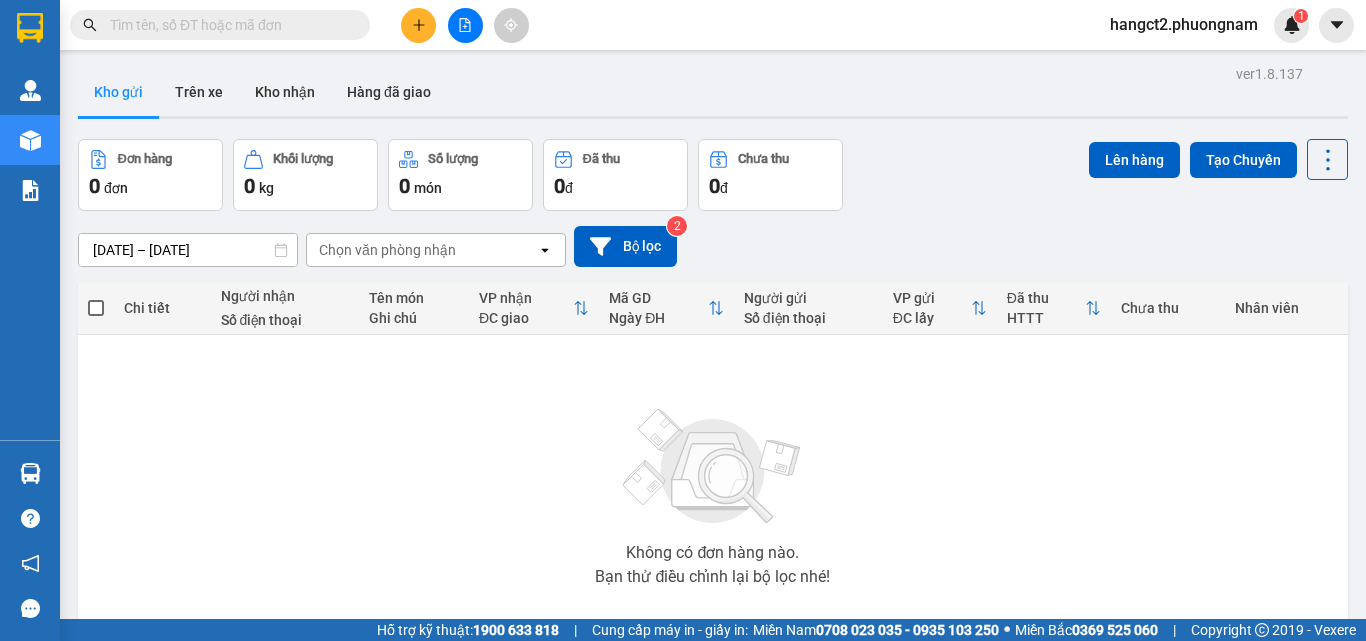scroll, scrollTop: 0, scrollLeft: 0, axis: both 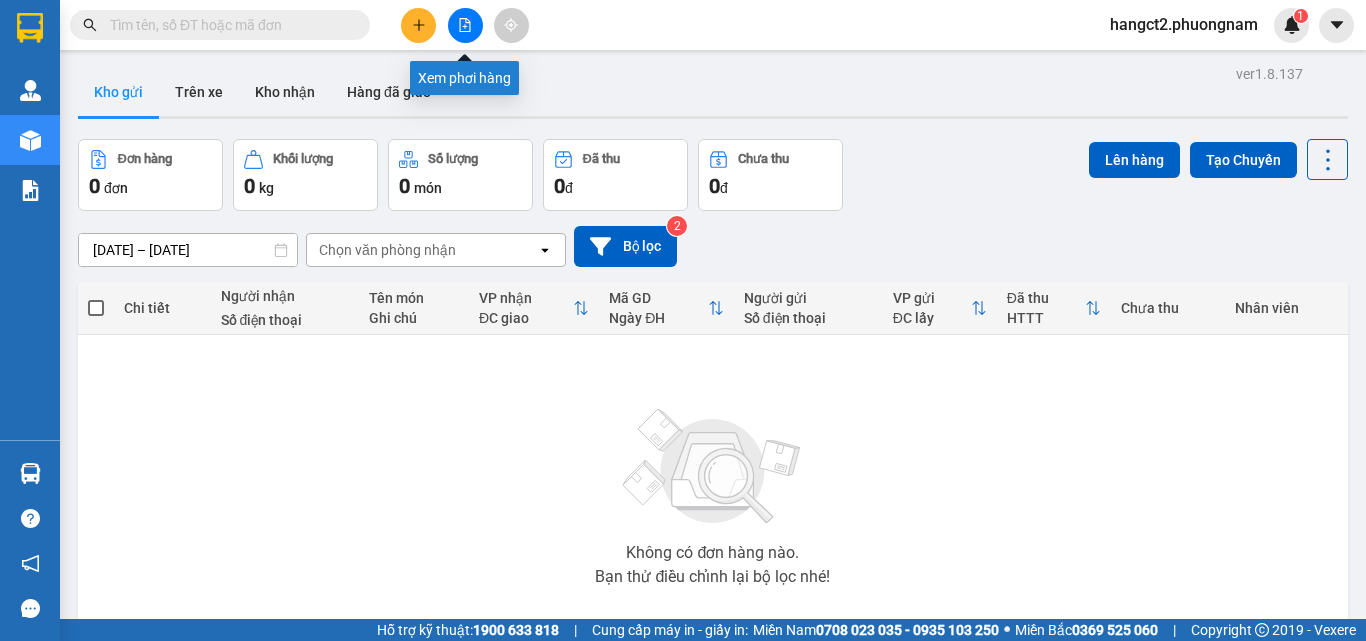 click 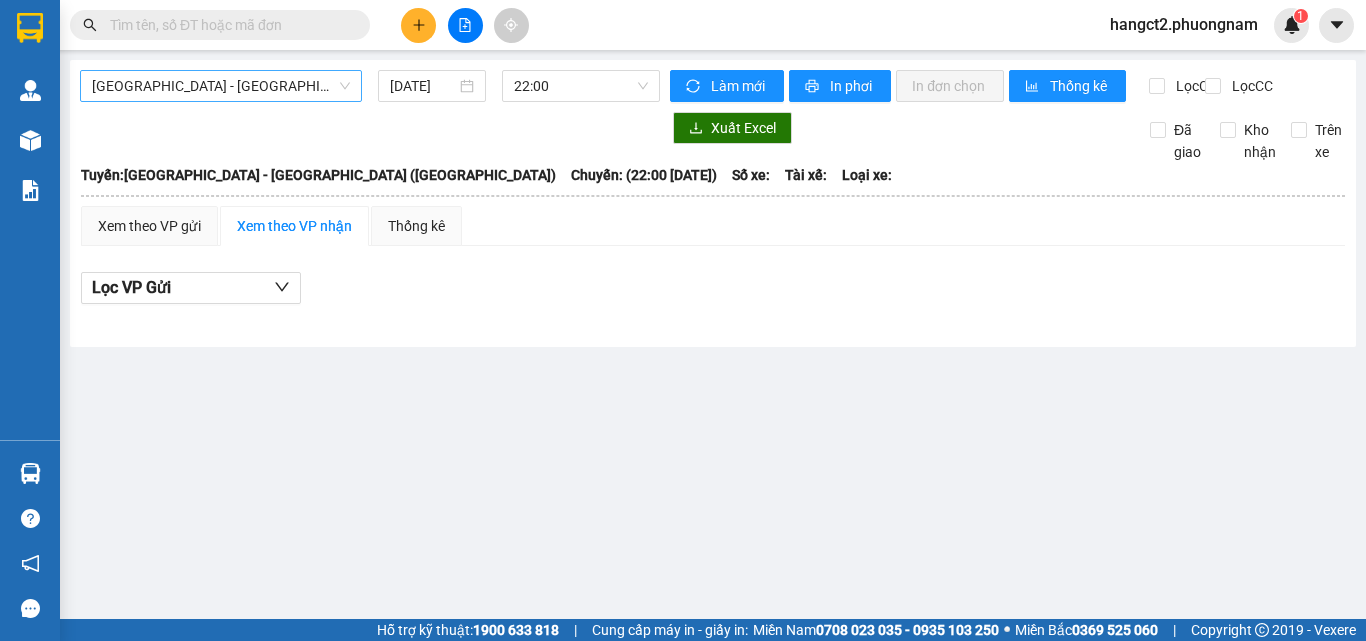 click on "[GEOGRAPHIC_DATA] - [GEOGRAPHIC_DATA] ([GEOGRAPHIC_DATA])" at bounding box center (221, 86) 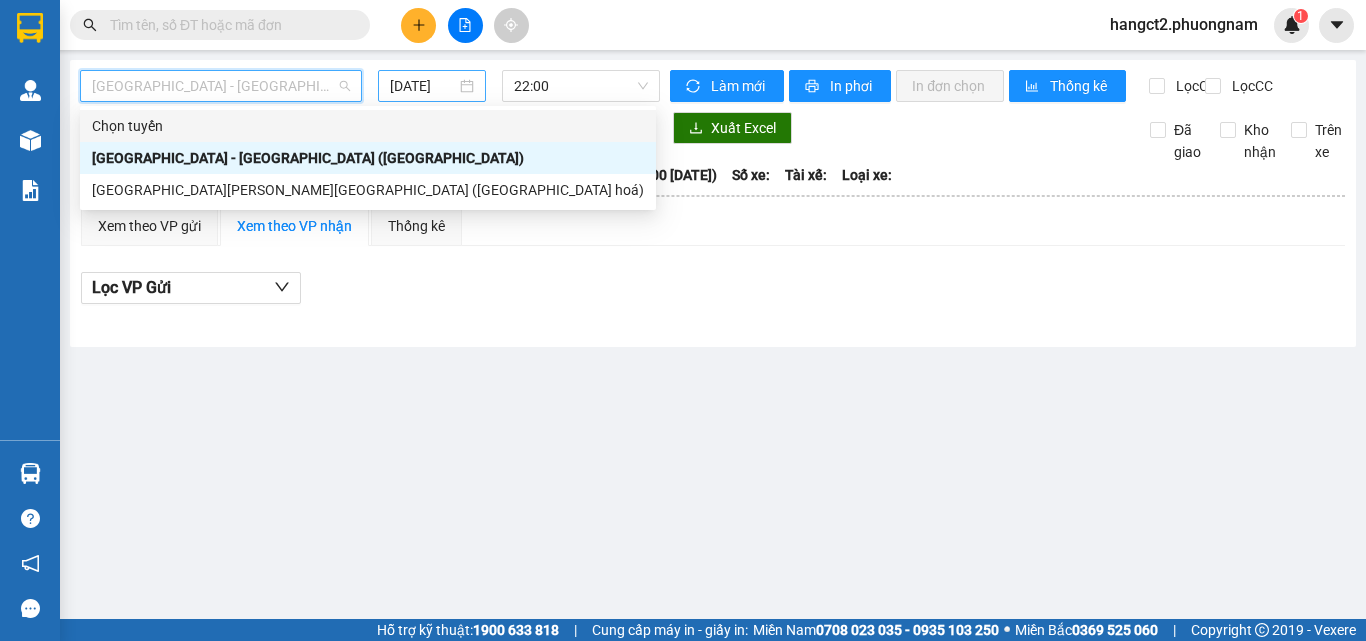 click on "[DATE]" at bounding box center (423, 86) 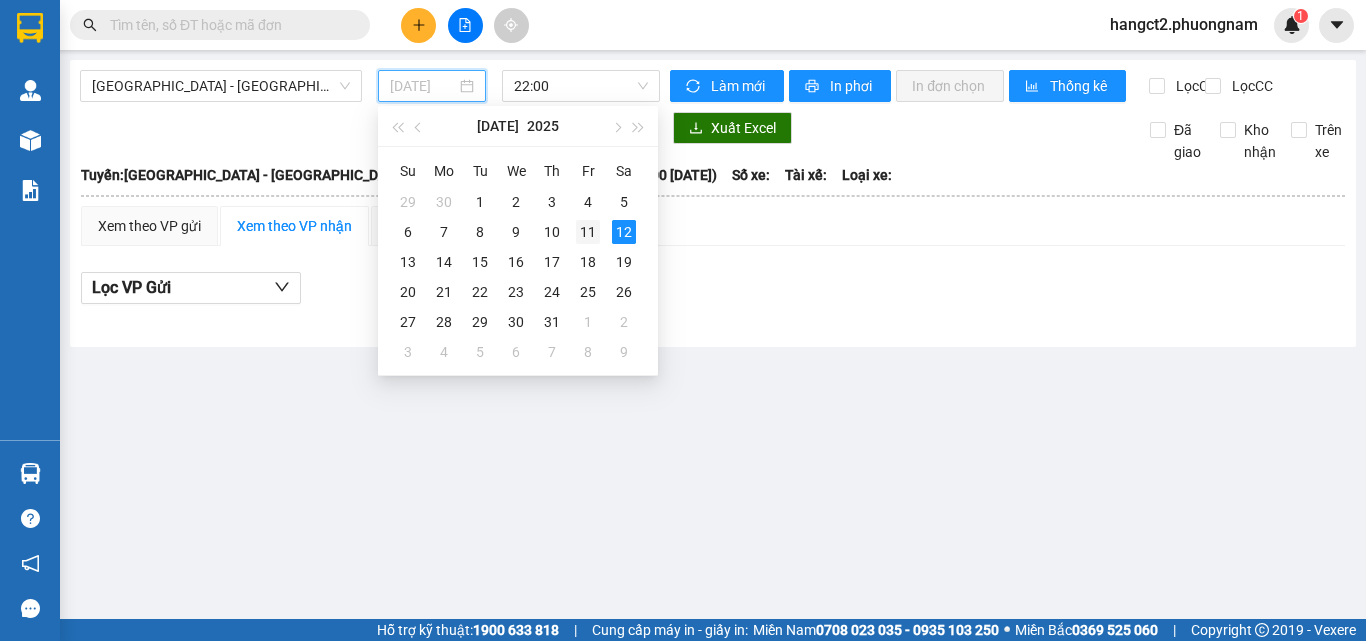 click on "11" at bounding box center (588, 232) 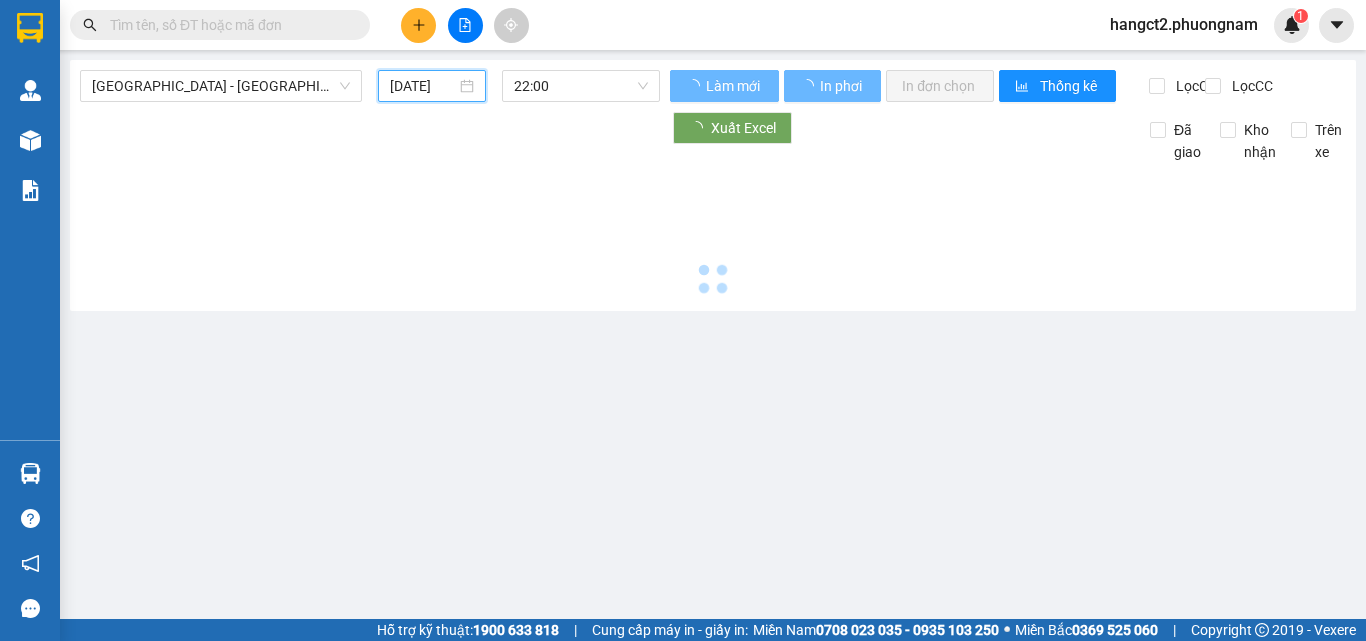 type on "[DATE]" 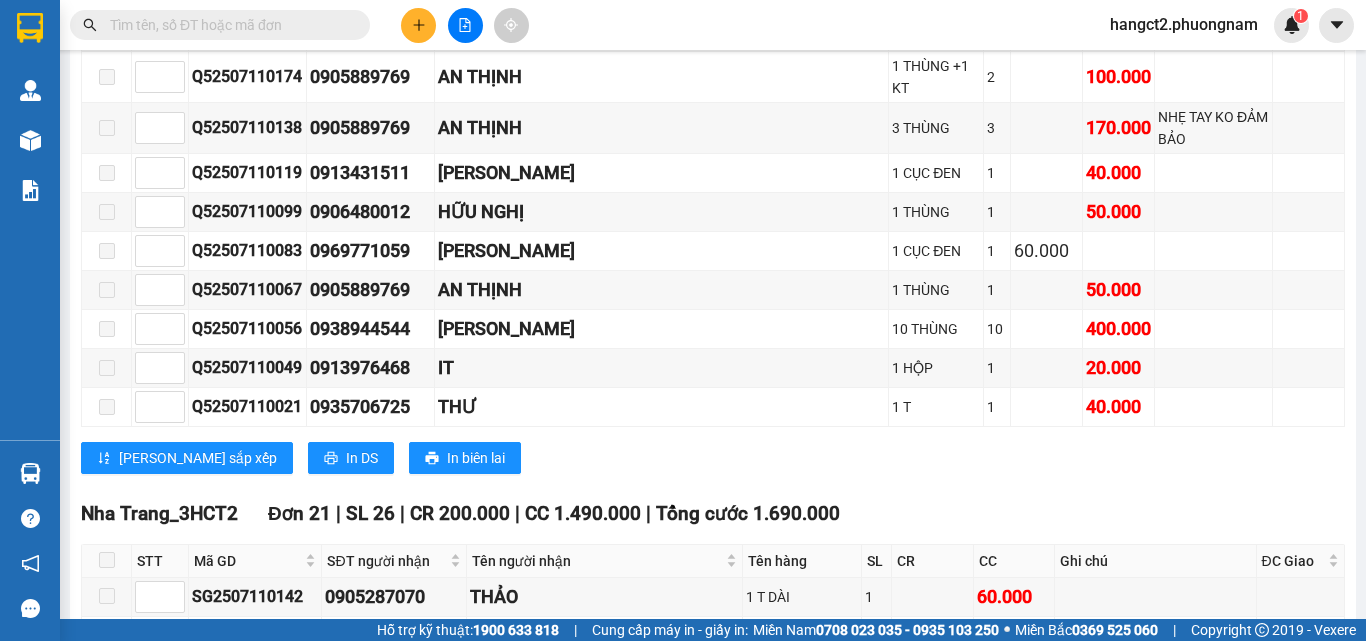 scroll, scrollTop: 14200, scrollLeft: 0, axis: vertical 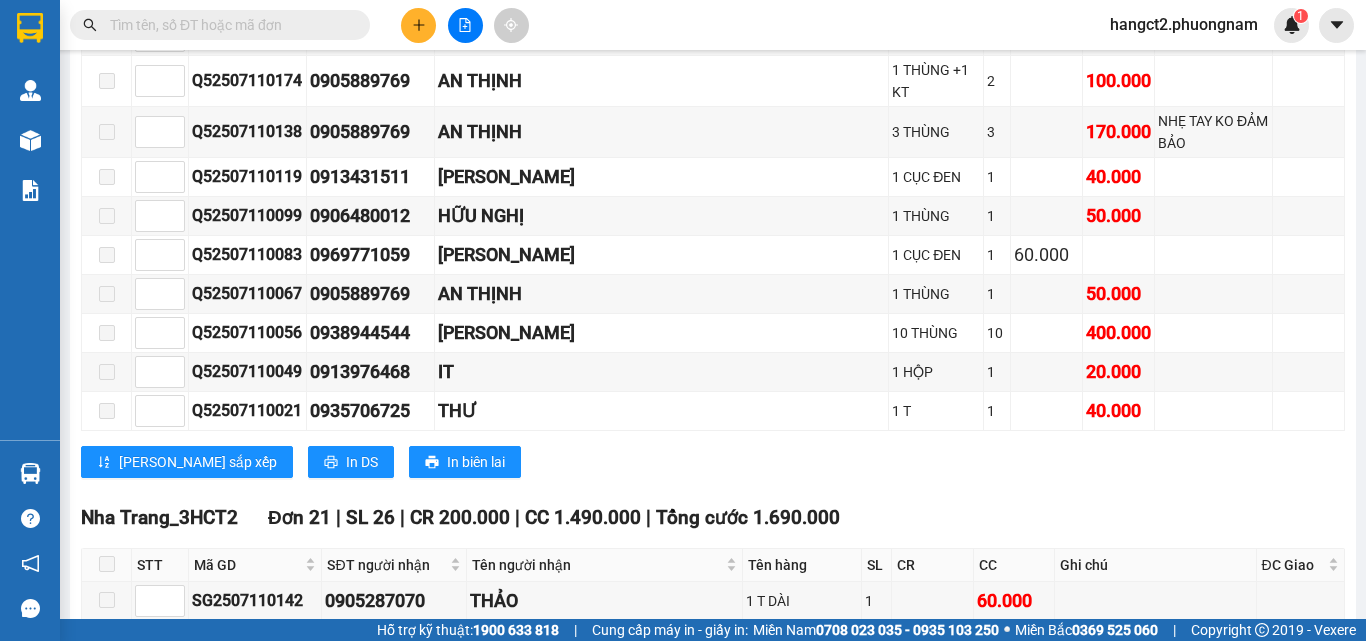 click at bounding box center [173, 1309] 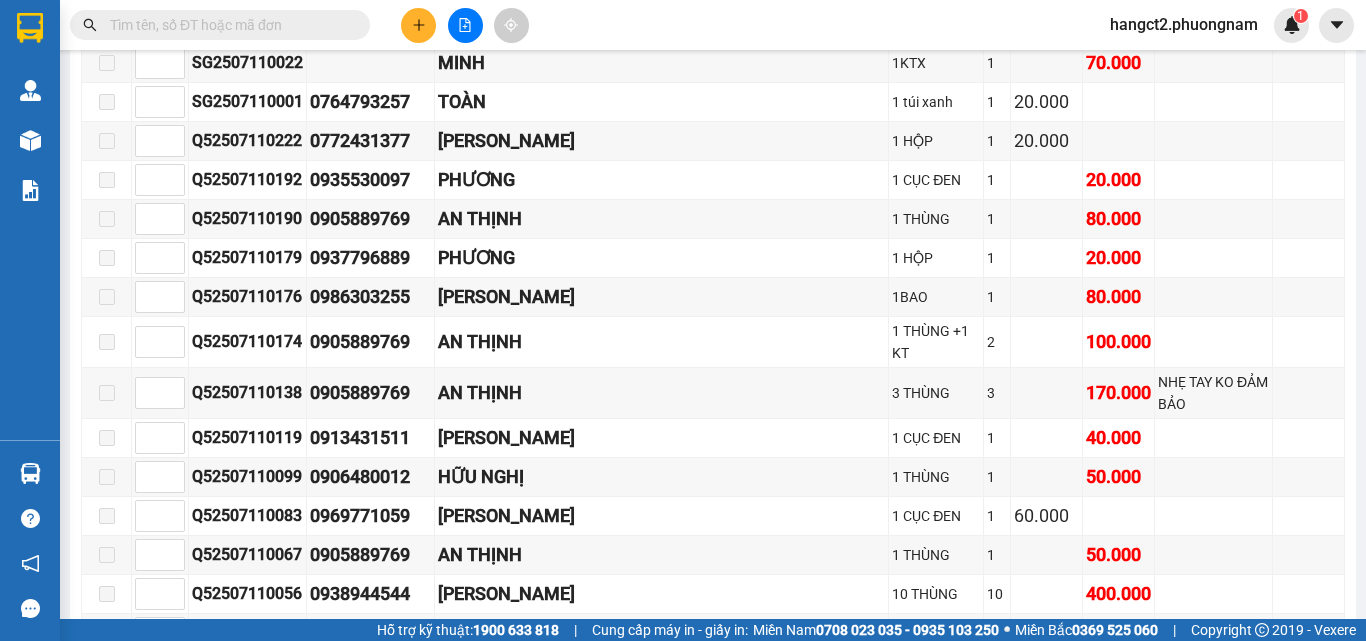 scroll, scrollTop: 13900, scrollLeft: 0, axis: vertical 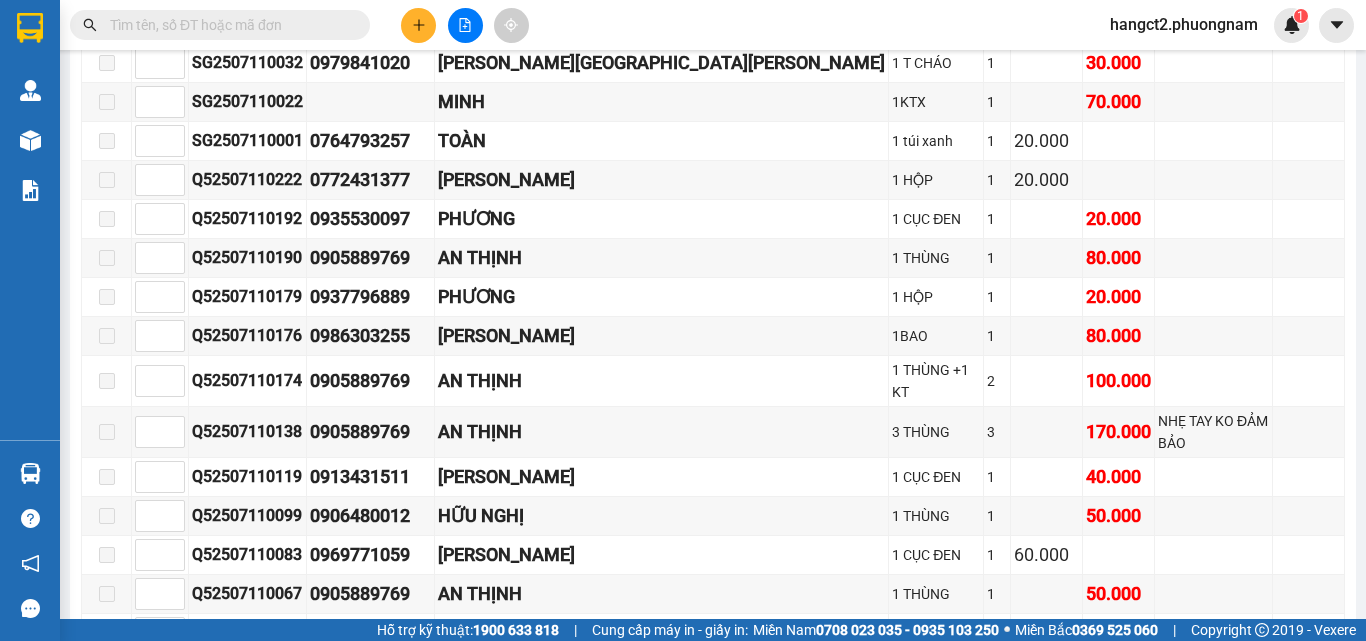 type on "2" 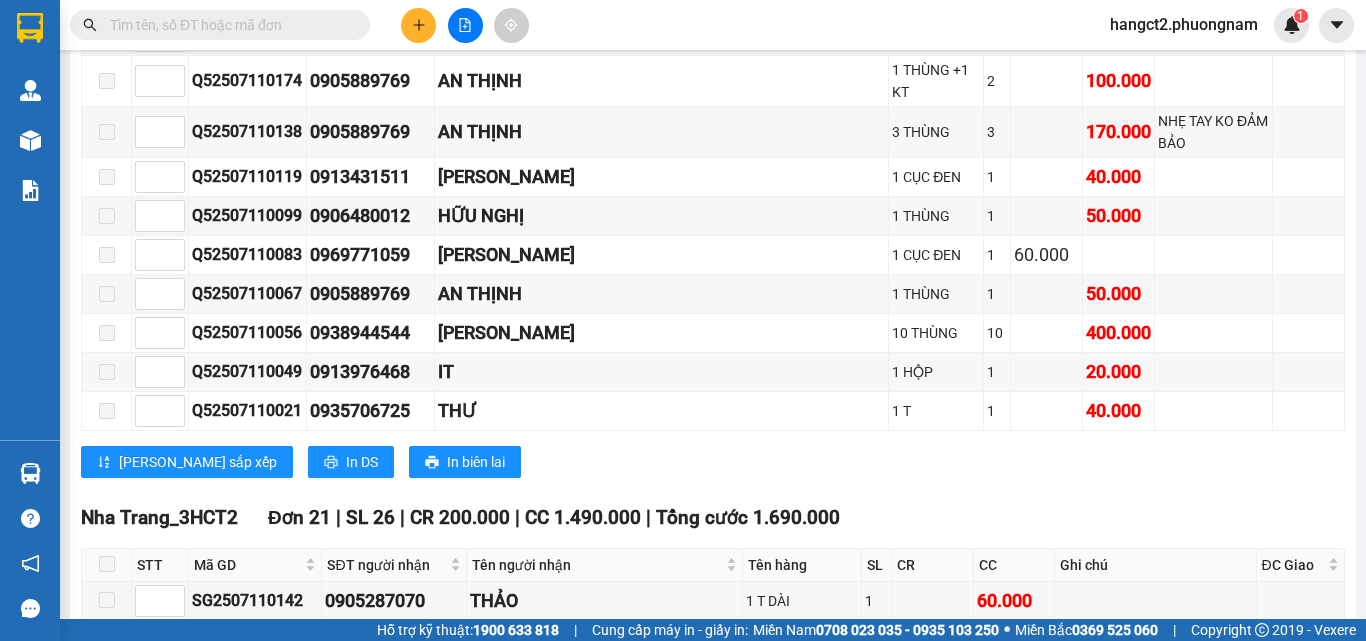 scroll, scrollTop: 14300, scrollLeft: 0, axis: vertical 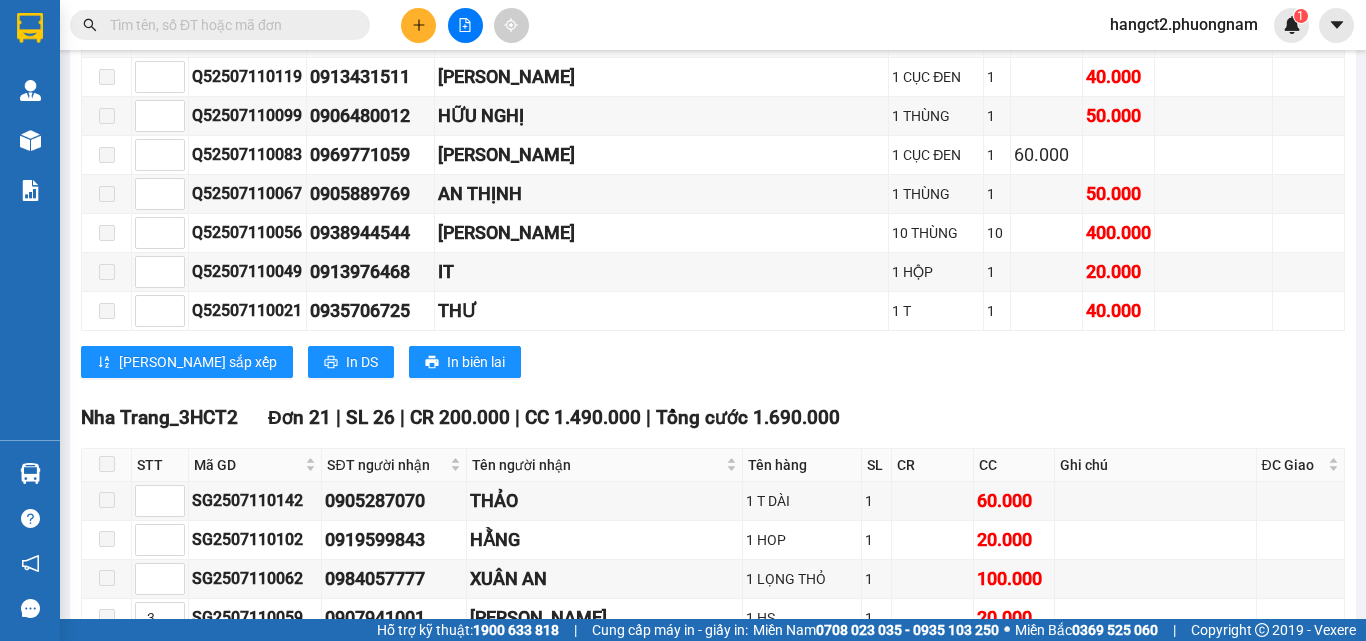 click at bounding box center [160, 1047] 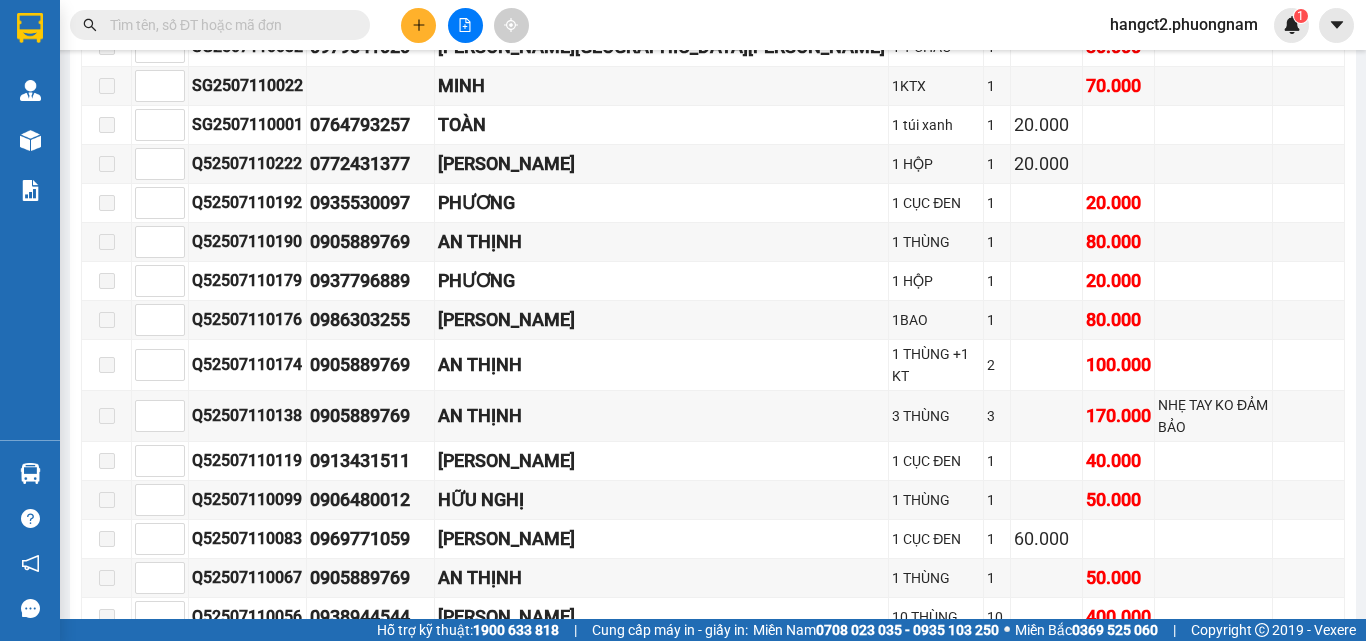 scroll, scrollTop: 13800, scrollLeft: 0, axis: vertical 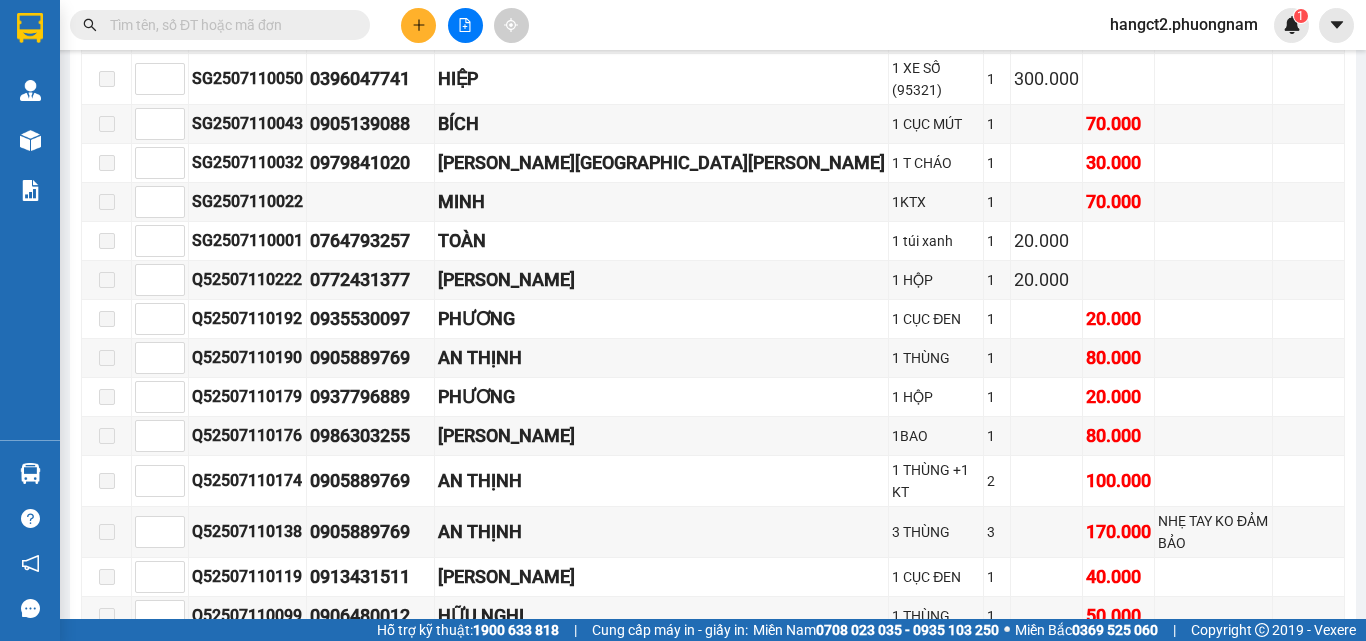 type on "4" 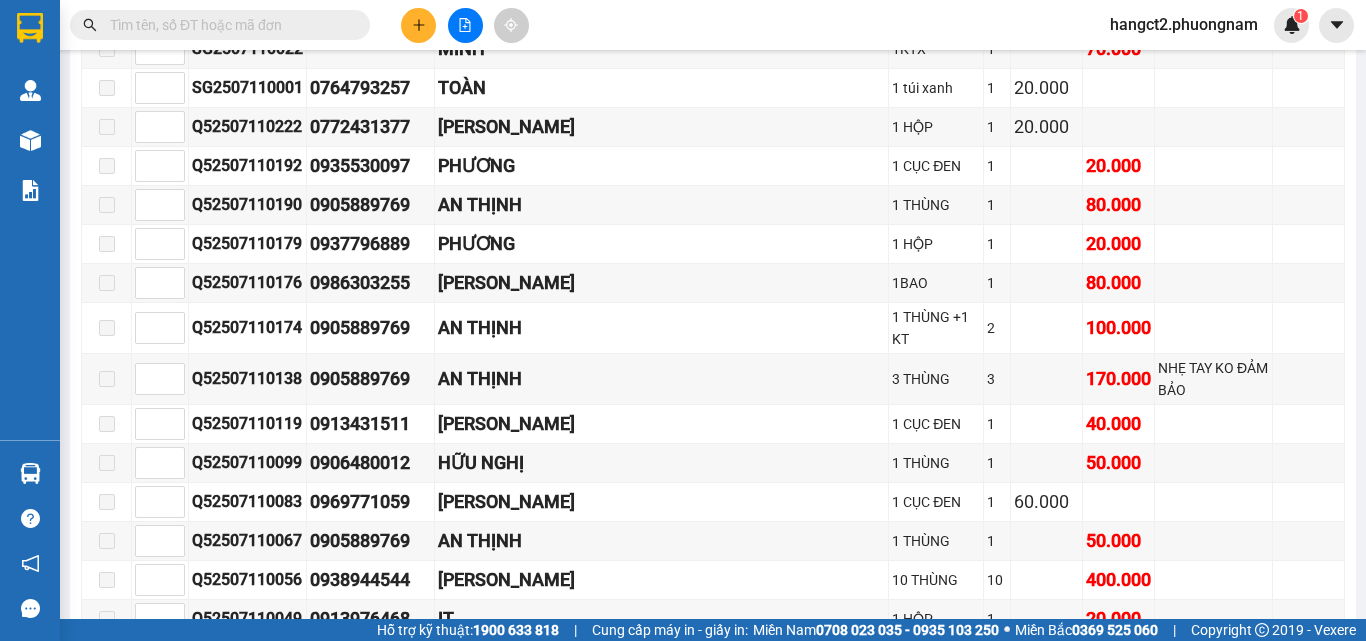 scroll, scrollTop: 13900, scrollLeft: 0, axis: vertical 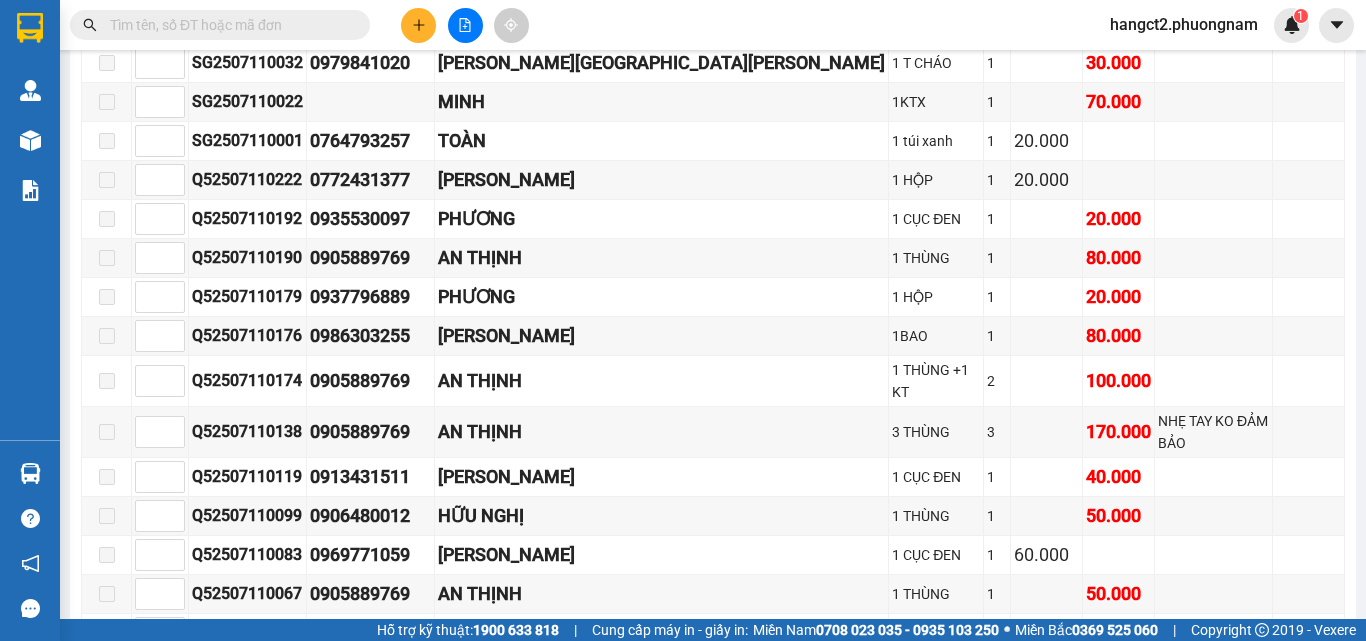 type on "5" 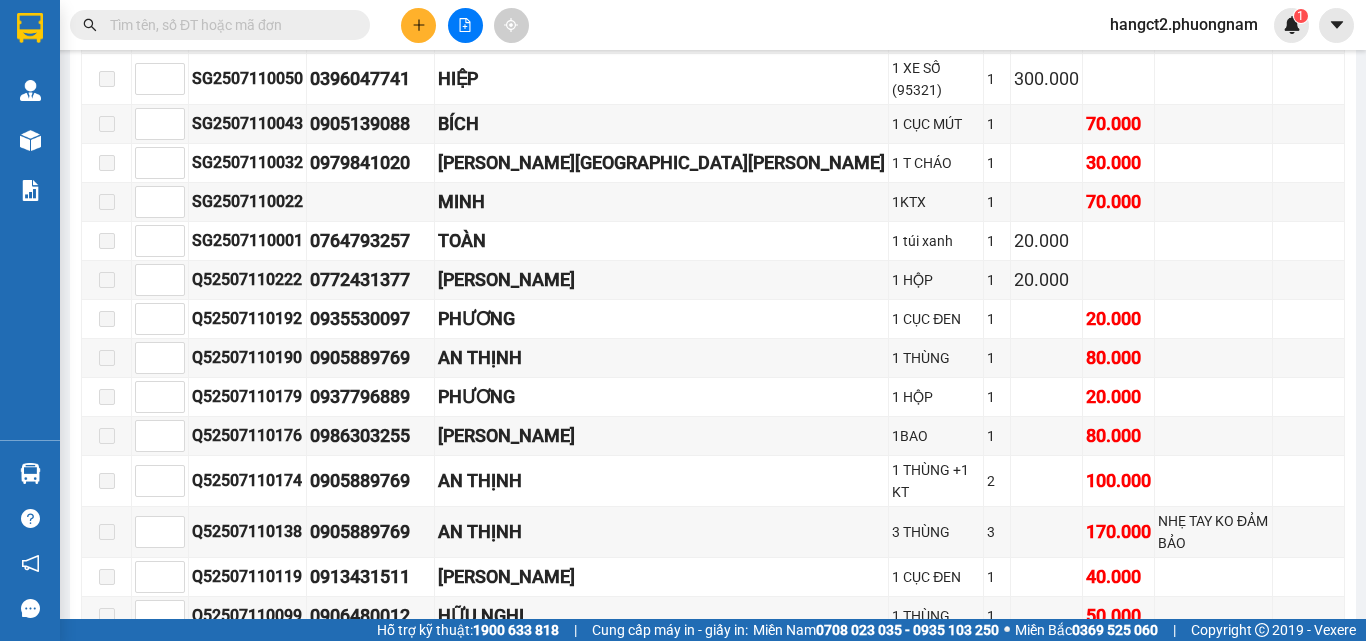scroll, scrollTop: 14400, scrollLeft: 0, axis: vertical 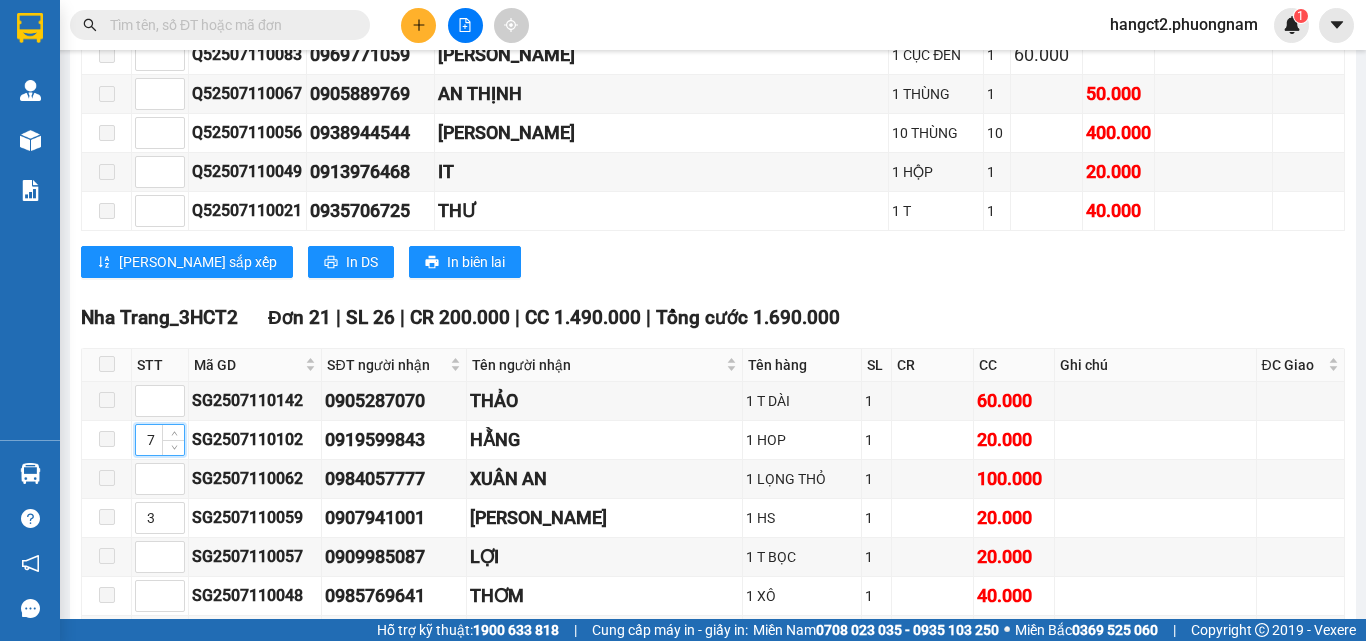 type on "7" 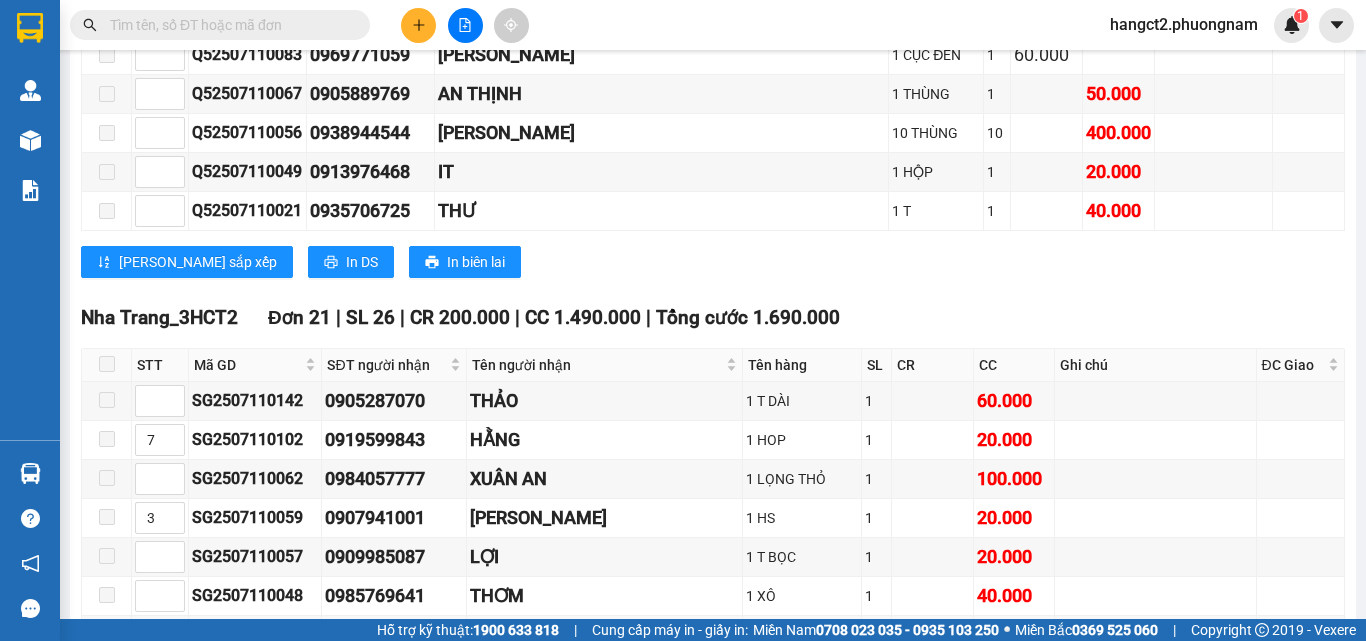 scroll, scrollTop: 14300, scrollLeft: 0, axis: vertical 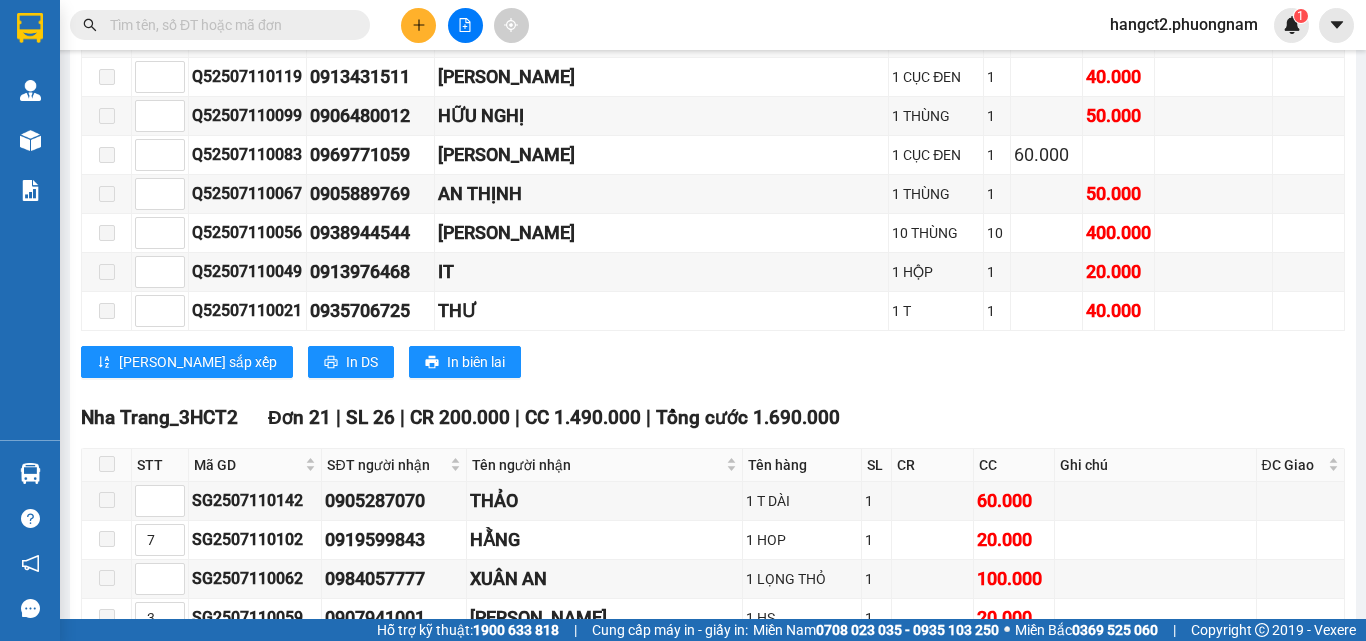 type on "8" 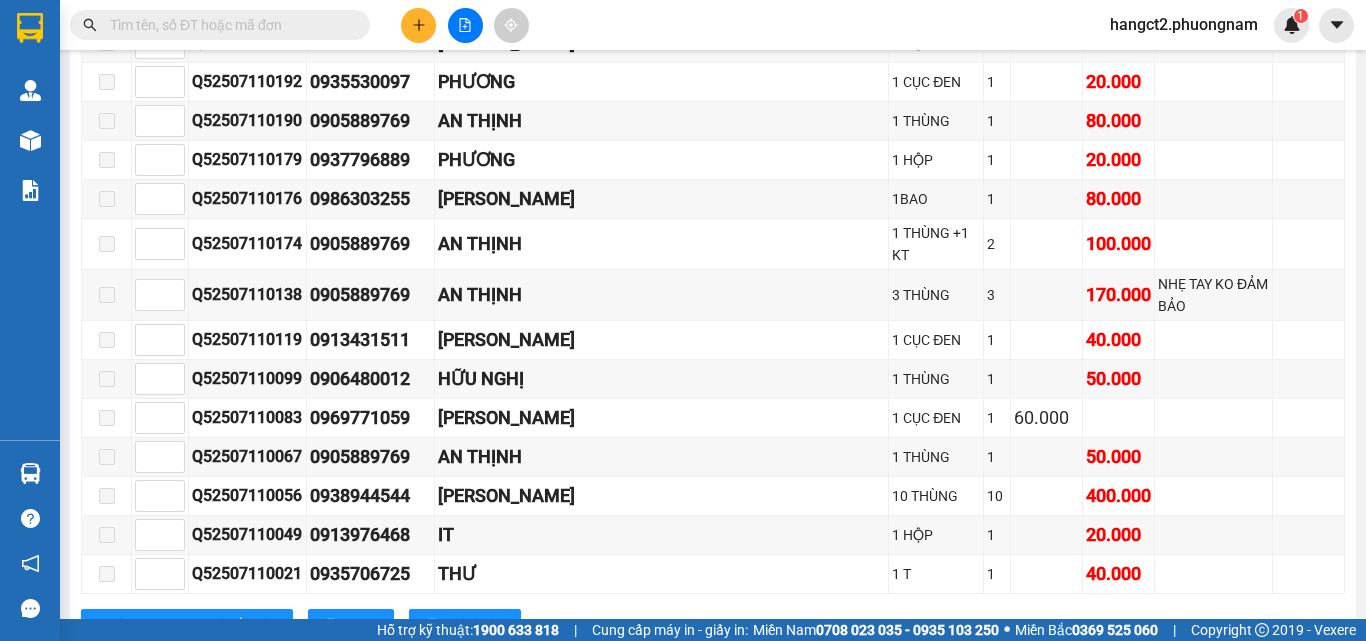 scroll, scrollTop: 13800, scrollLeft: 0, axis: vertical 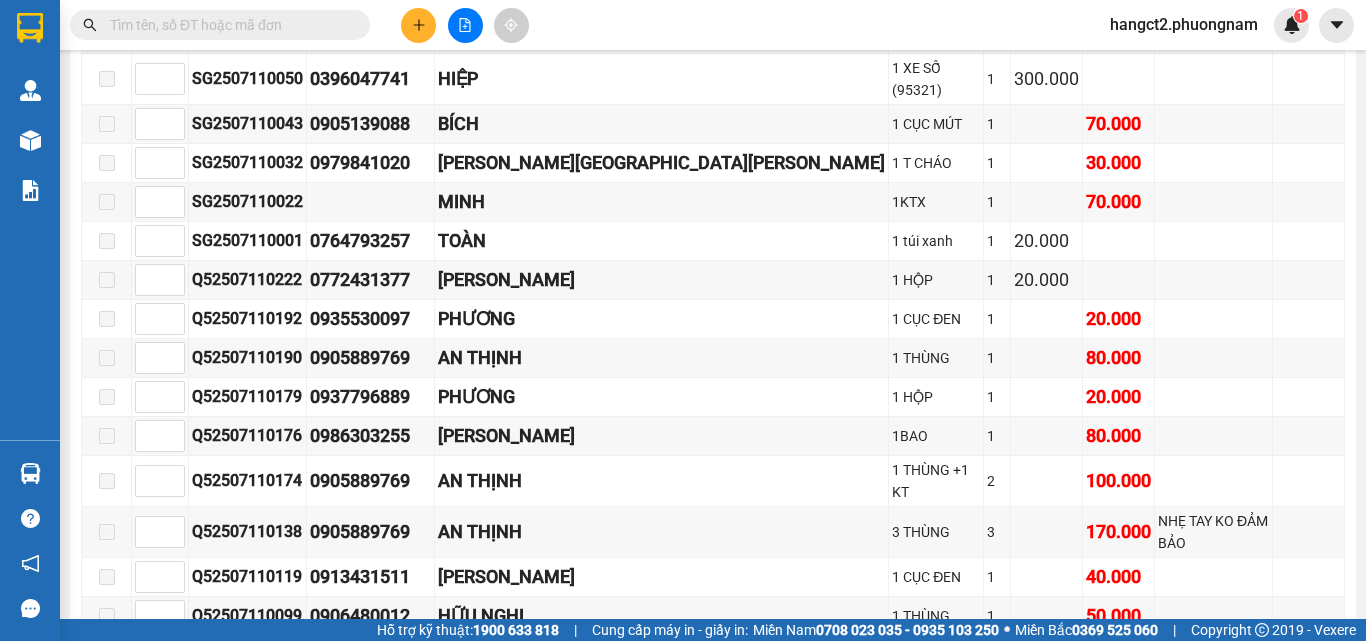 type on "15" 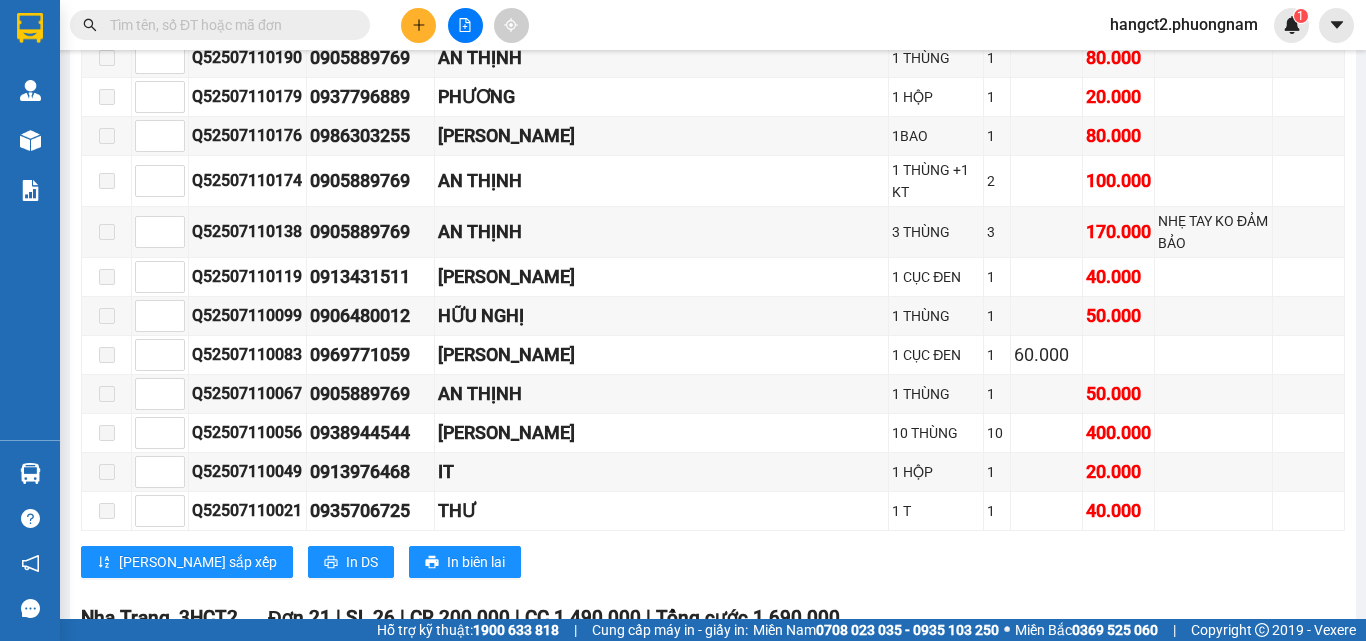 scroll, scrollTop: 14500, scrollLeft: 0, axis: vertical 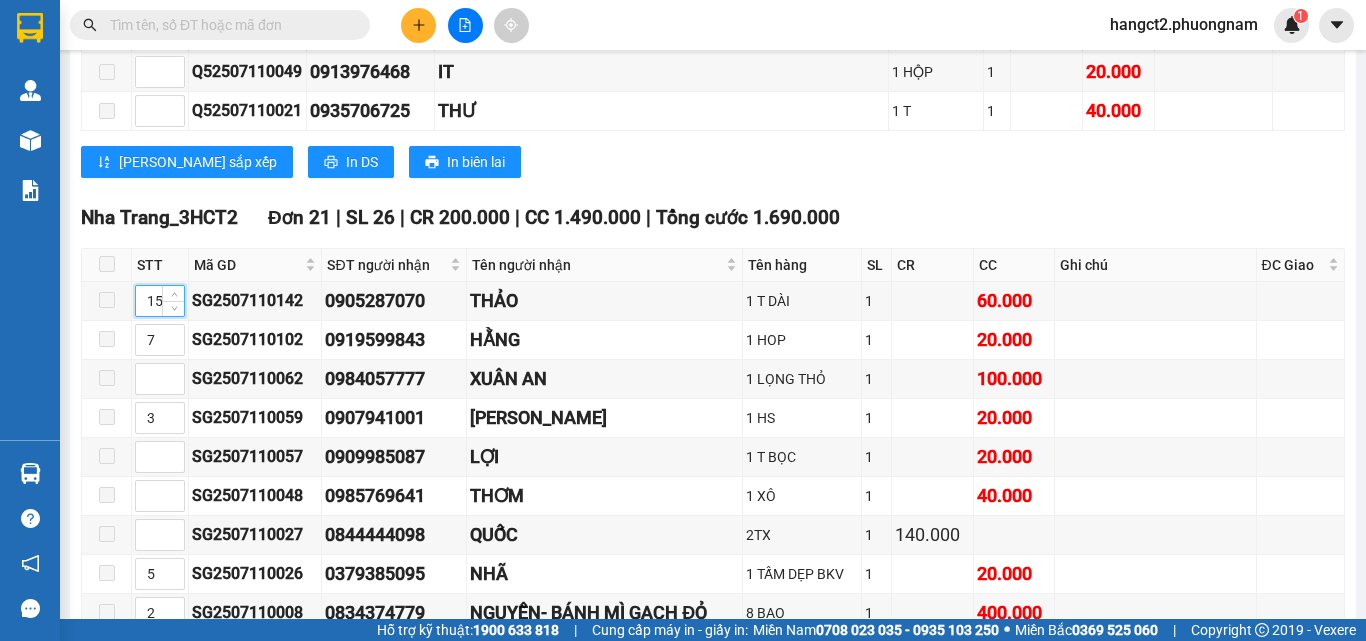type on "15" 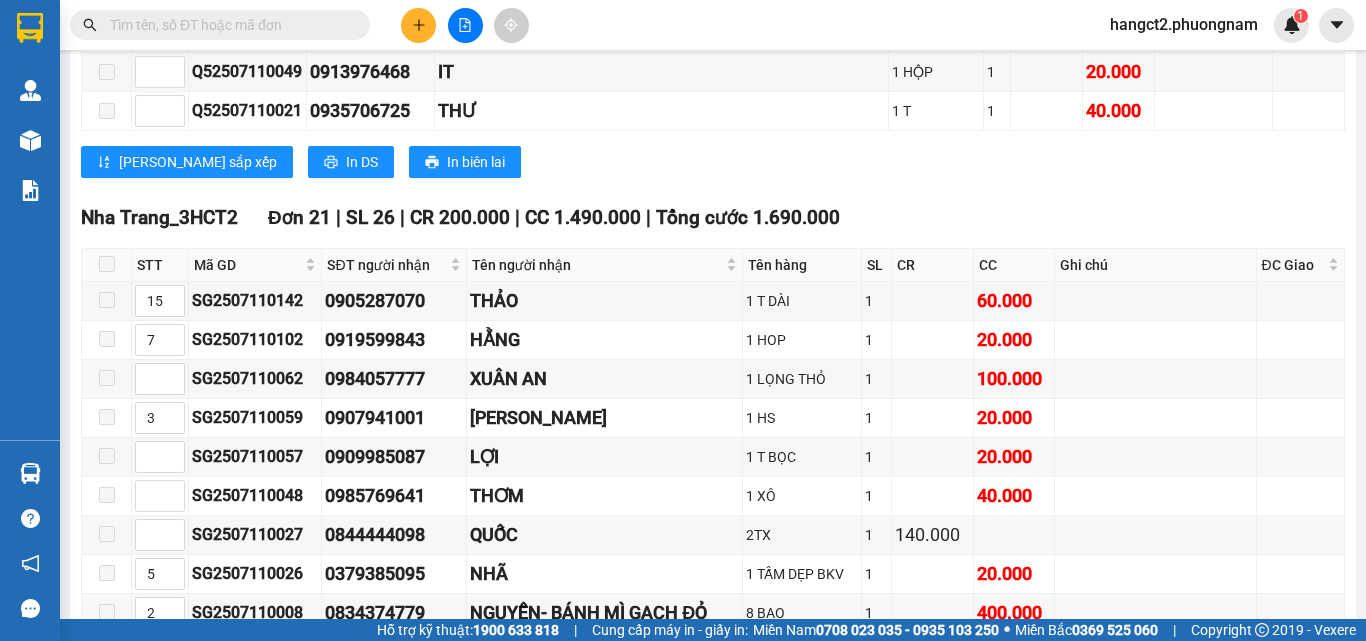 click on "[PERSON_NAME] sắp xếp" at bounding box center [198, 1132] 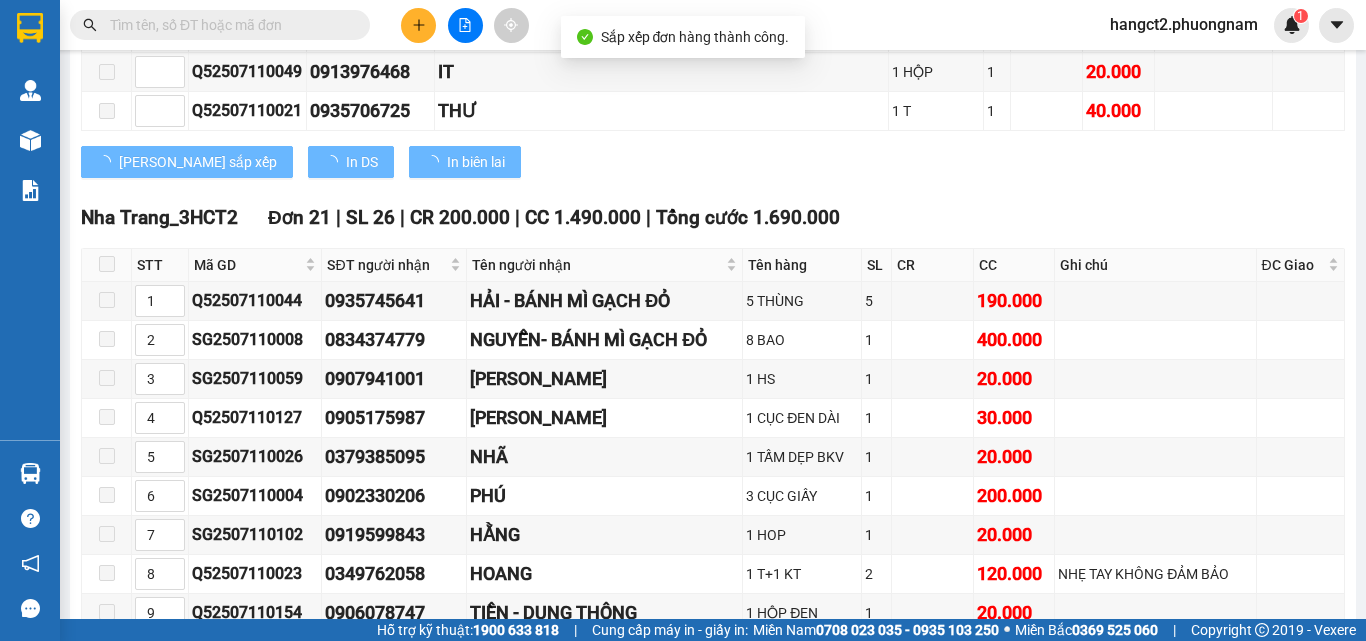 click at bounding box center [228, 25] 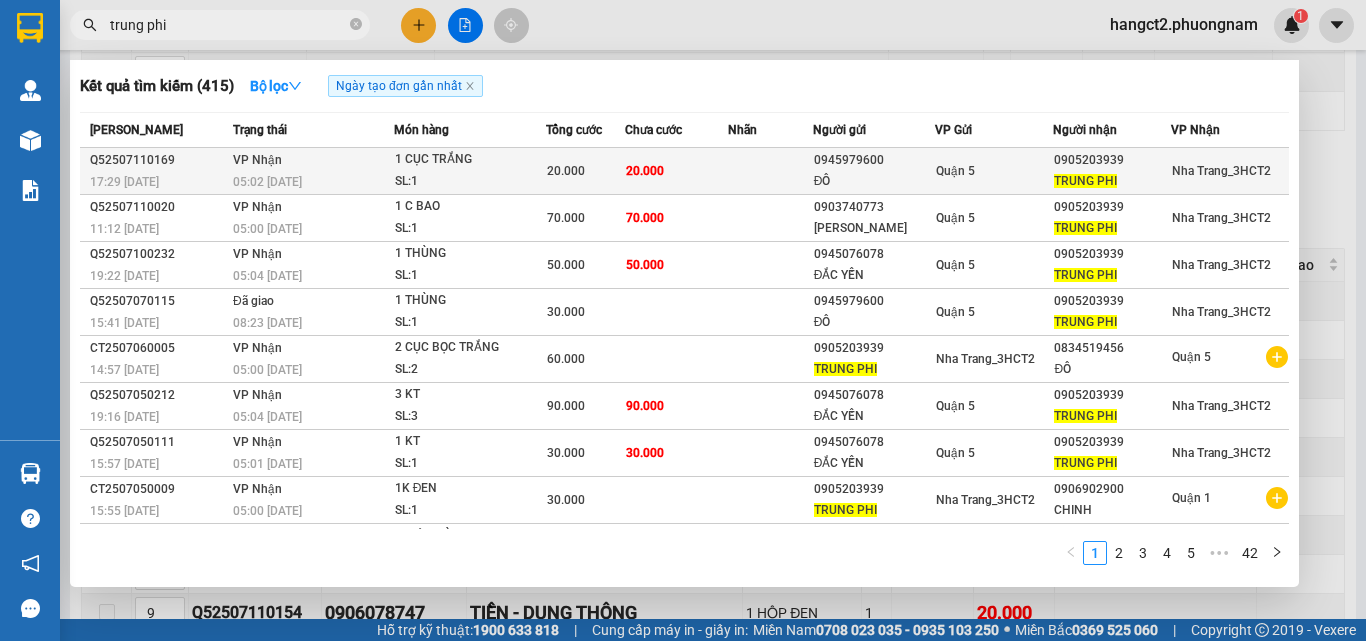 type on "trung phi" 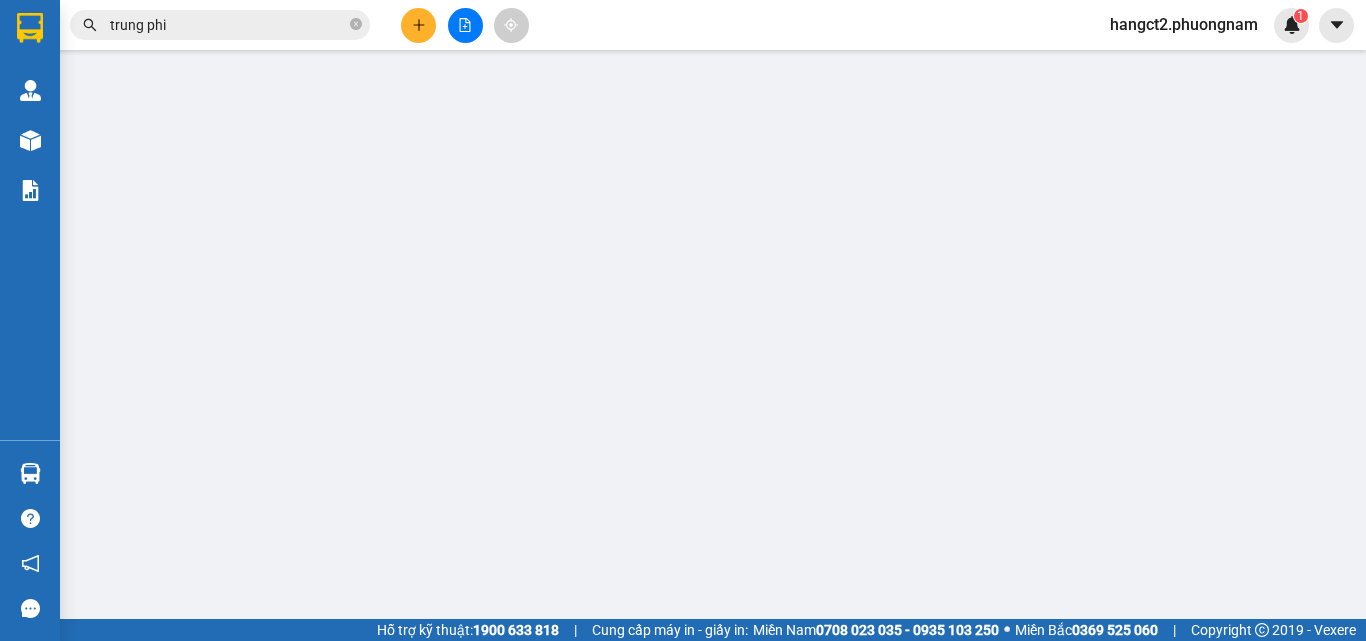 scroll, scrollTop: 0, scrollLeft: 0, axis: both 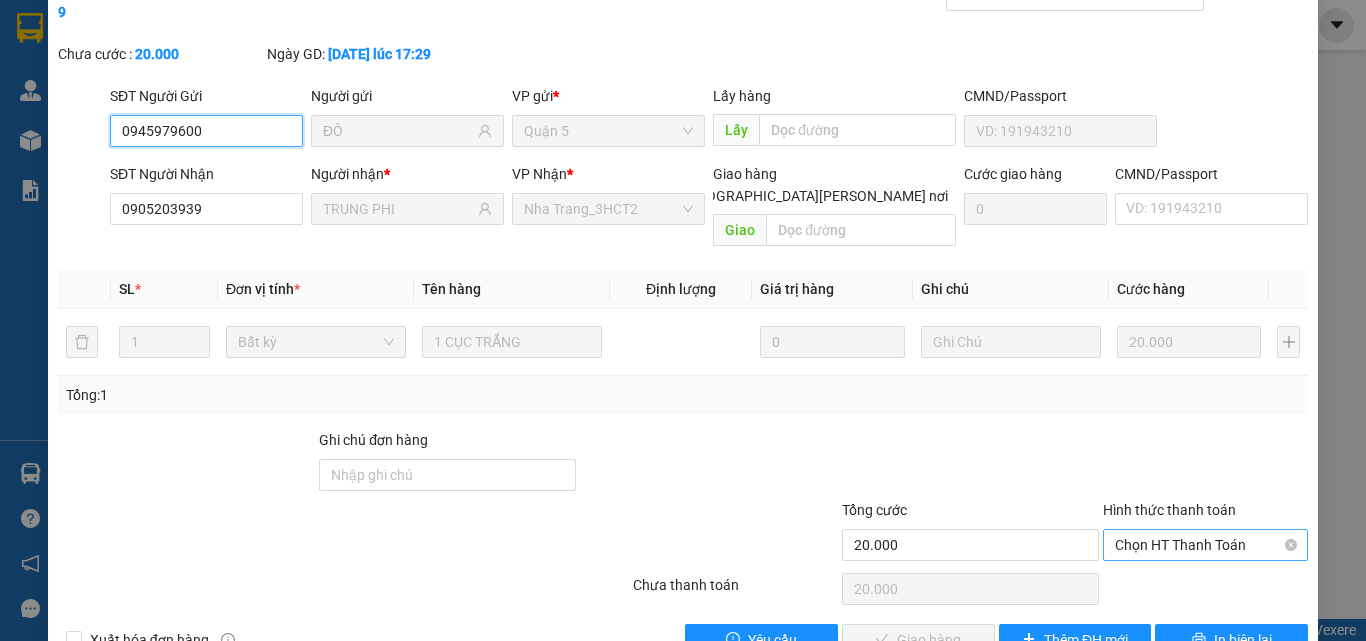 click on "Chọn HT Thanh Toán" at bounding box center (1205, 545) 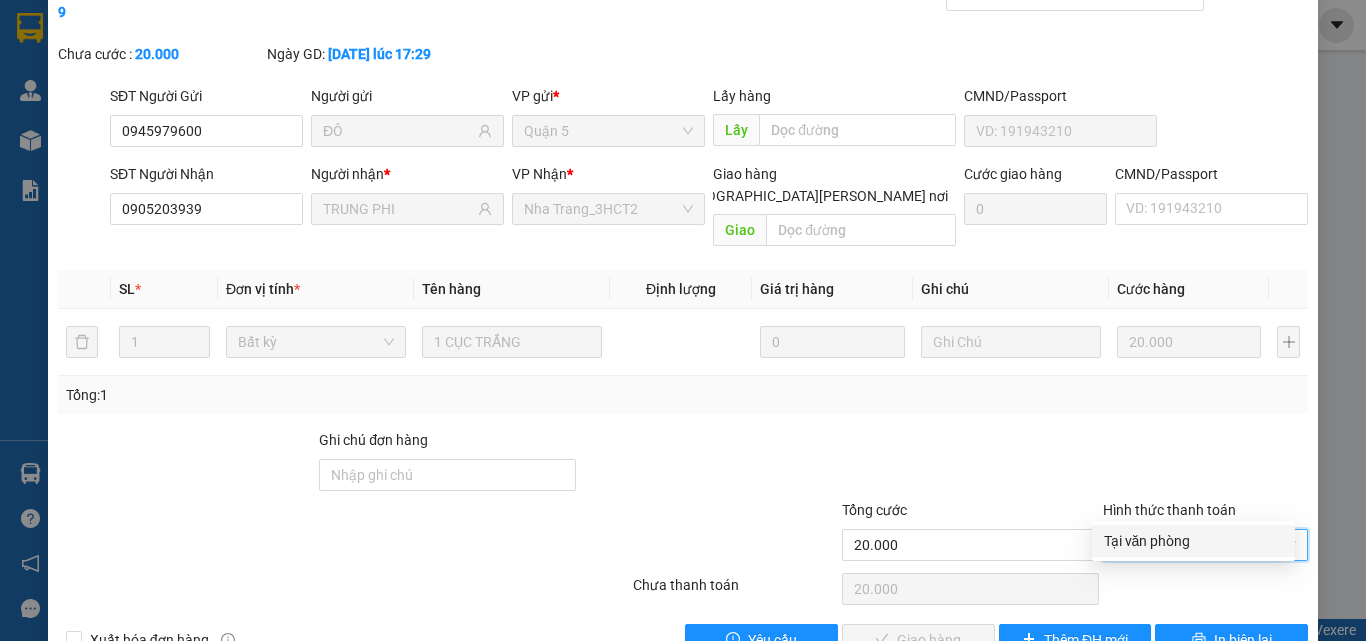 click on "Tại văn phòng" at bounding box center (1193, 541) 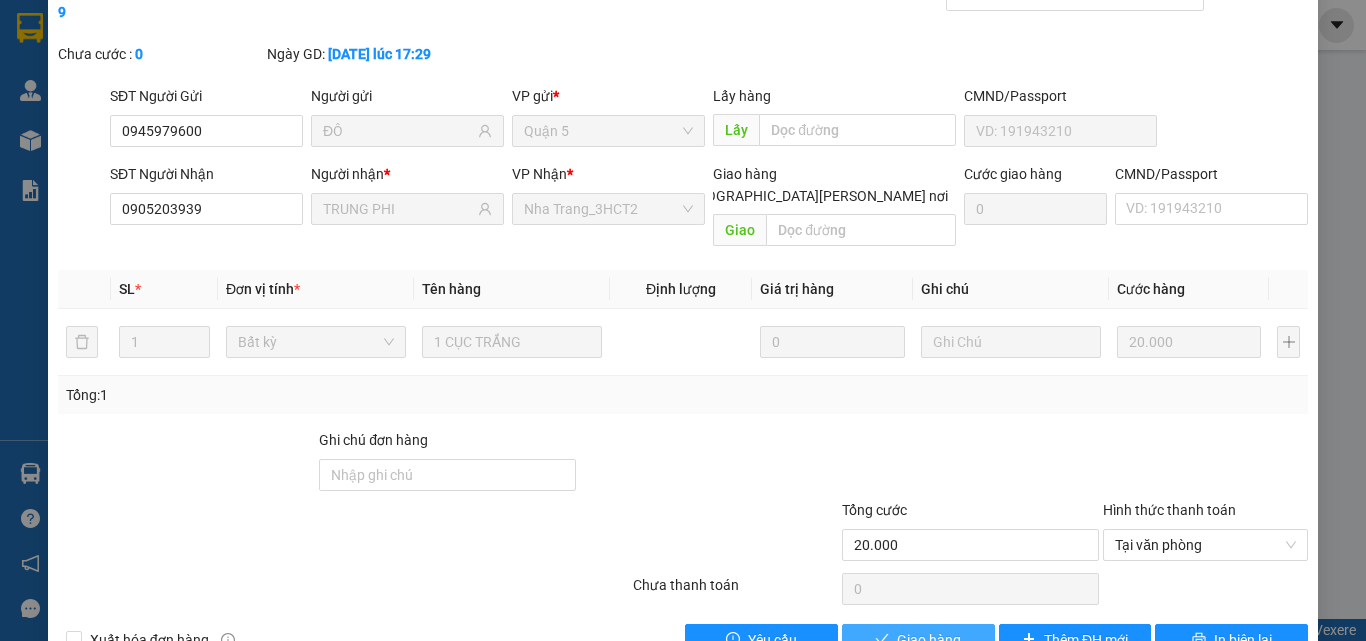 click on "Giao hàng" at bounding box center (918, 640) 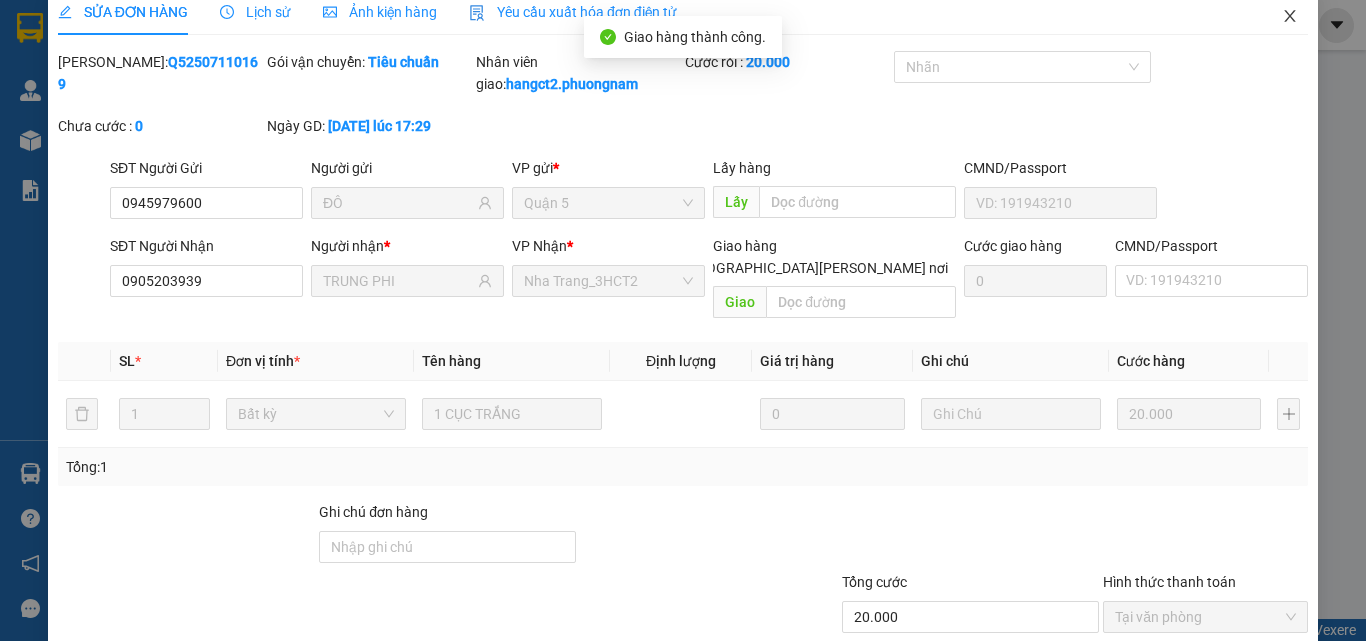scroll, scrollTop: 0, scrollLeft: 0, axis: both 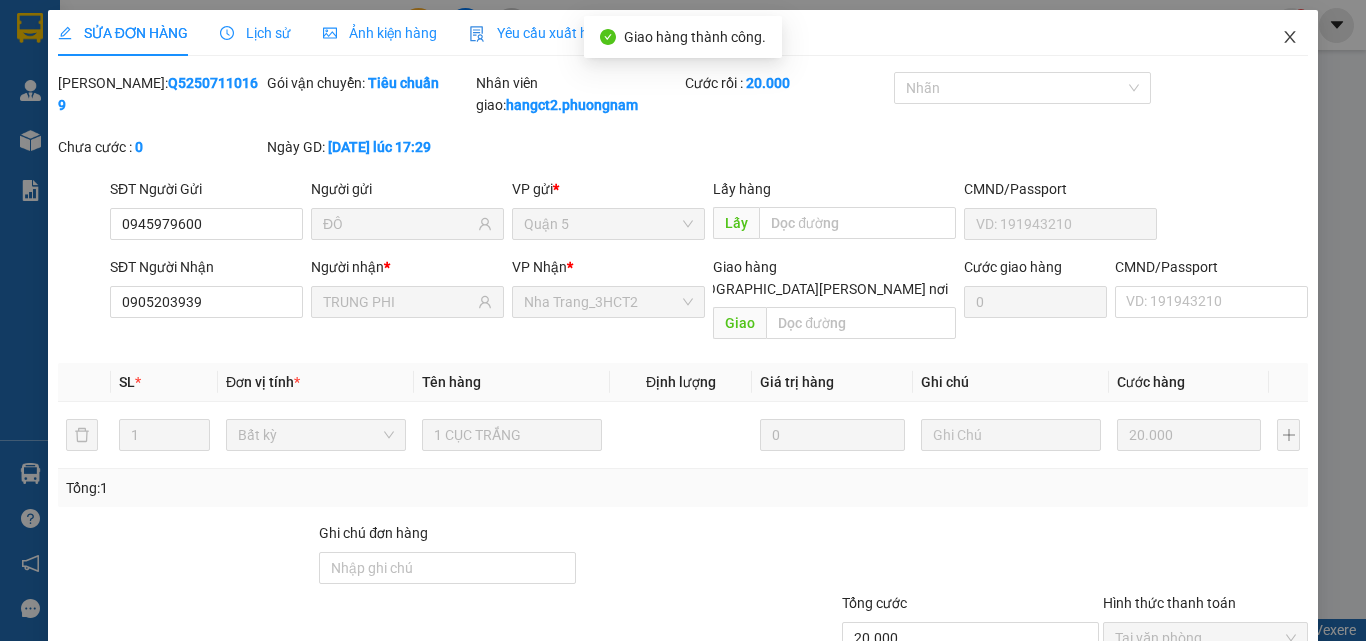 click 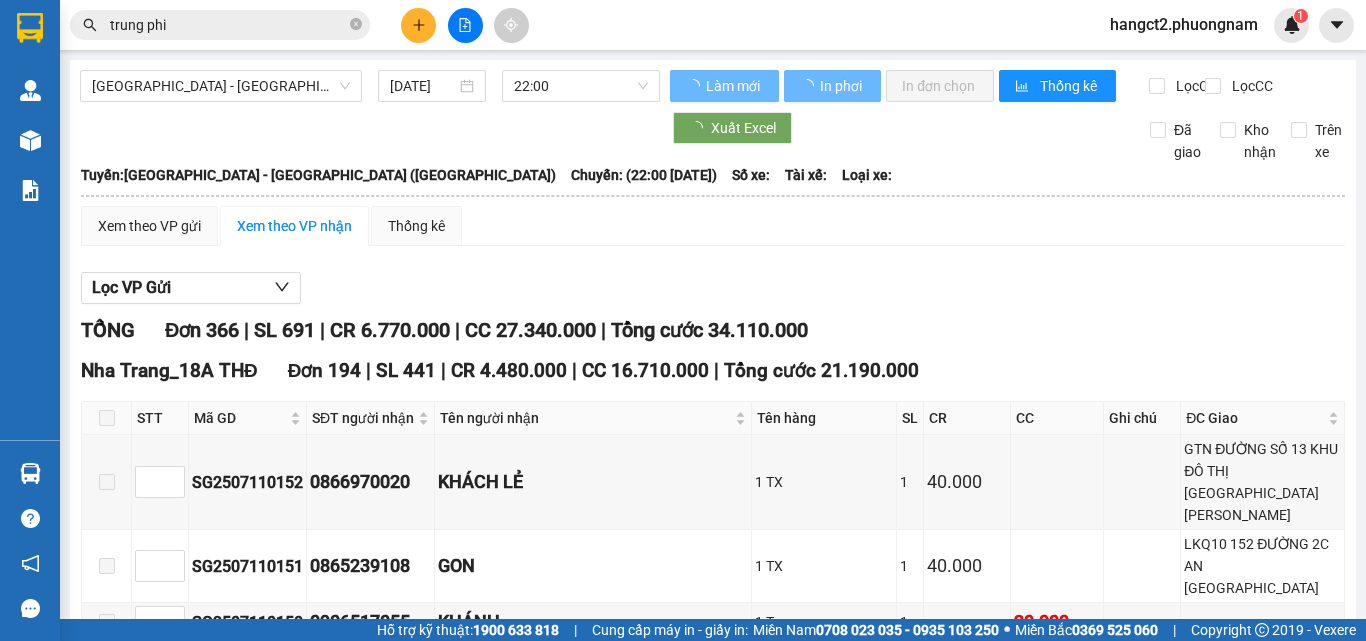 click on "trung phi" at bounding box center (228, 25) 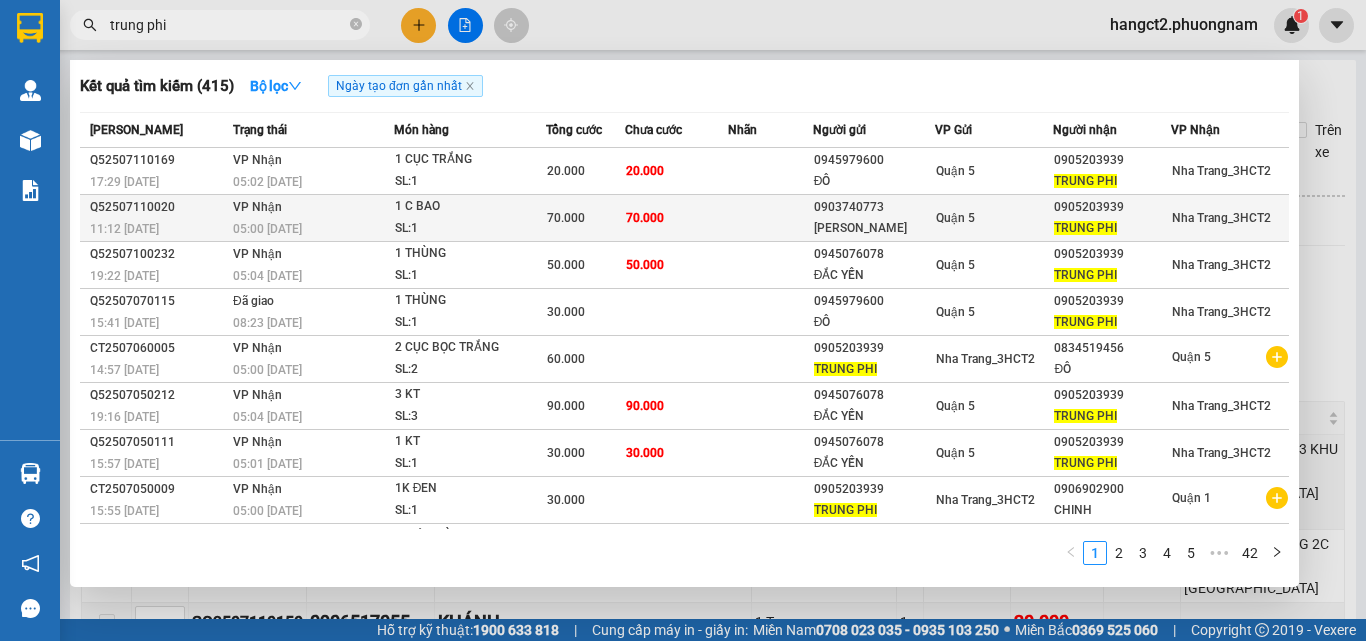 click on "05:00 [DATE]" at bounding box center (313, 229) 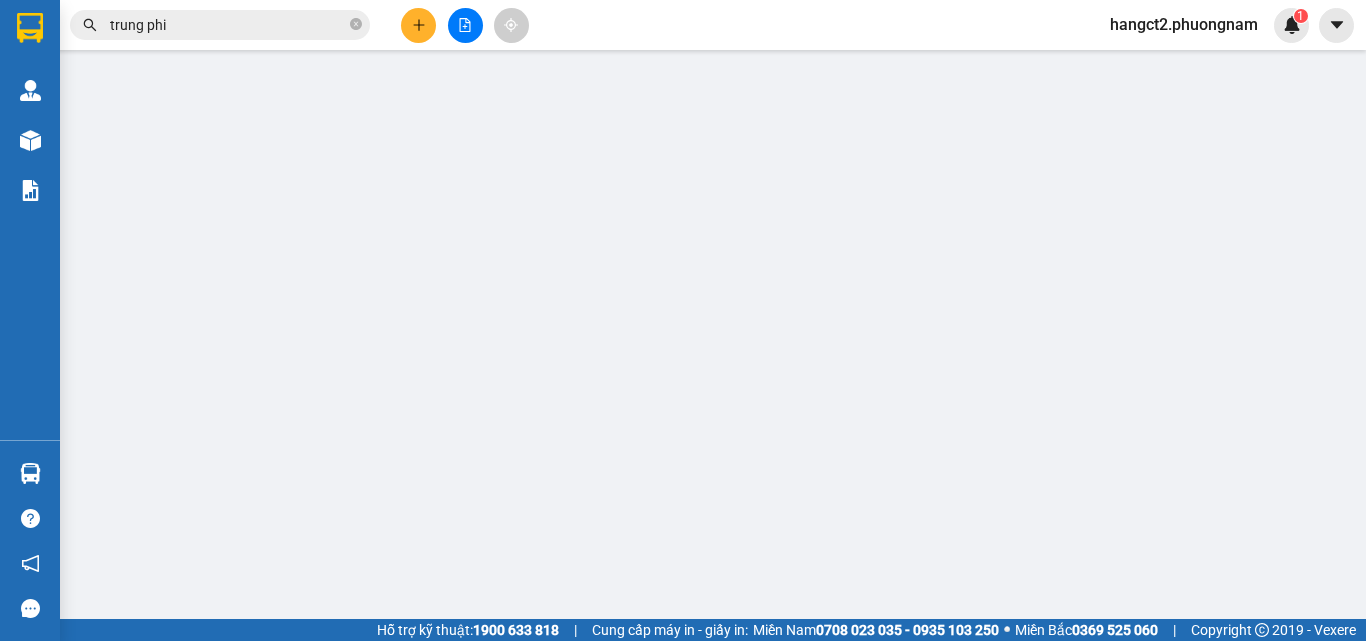 type on "0903740773" 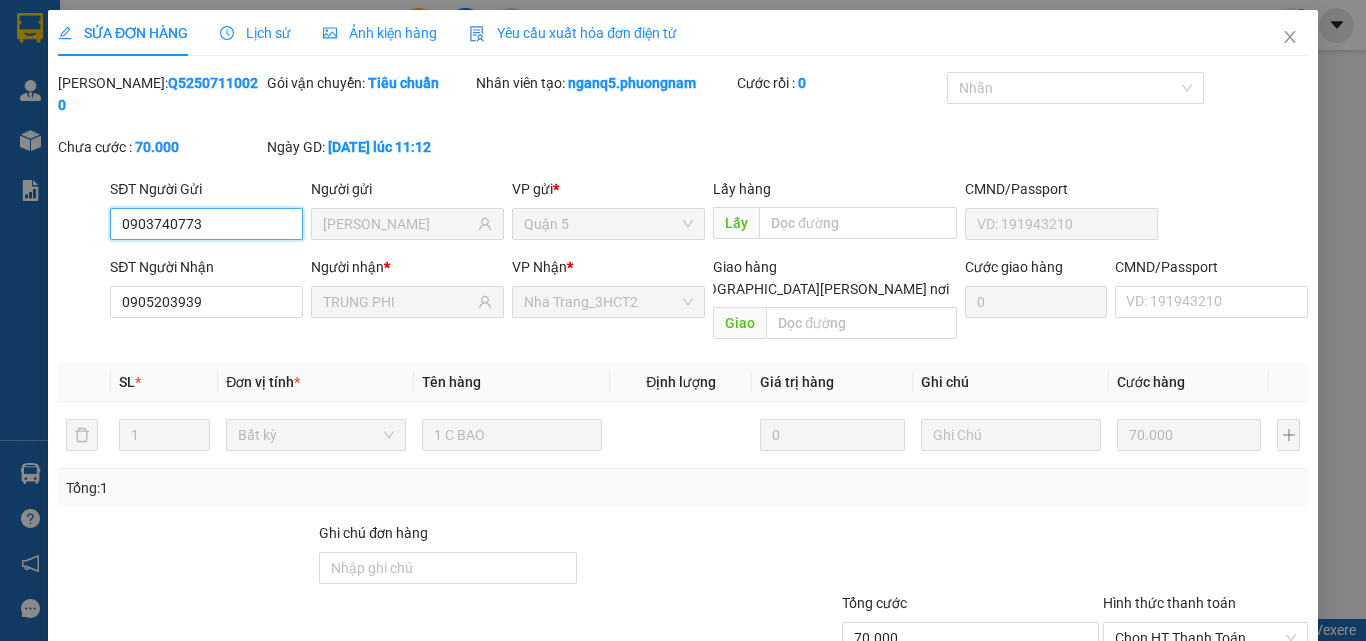 scroll, scrollTop: 103, scrollLeft: 0, axis: vertical 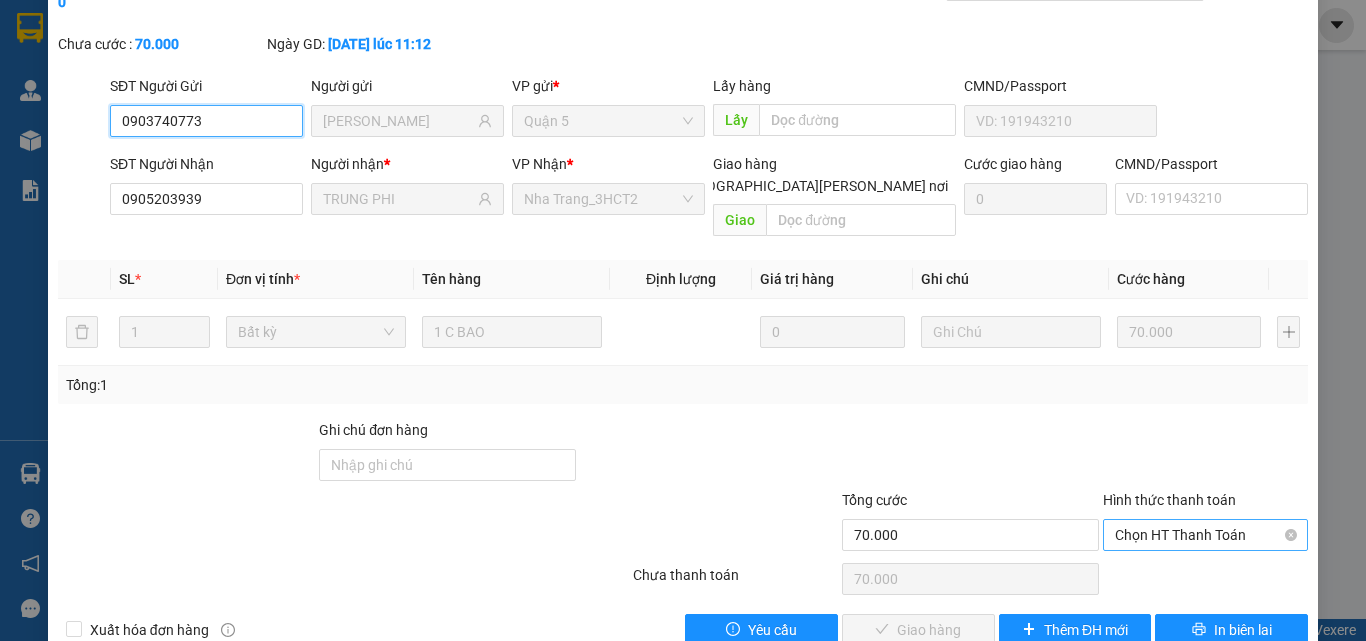 click on "Chọn HT Thanh Toán" at bounding box center (1205, 535) 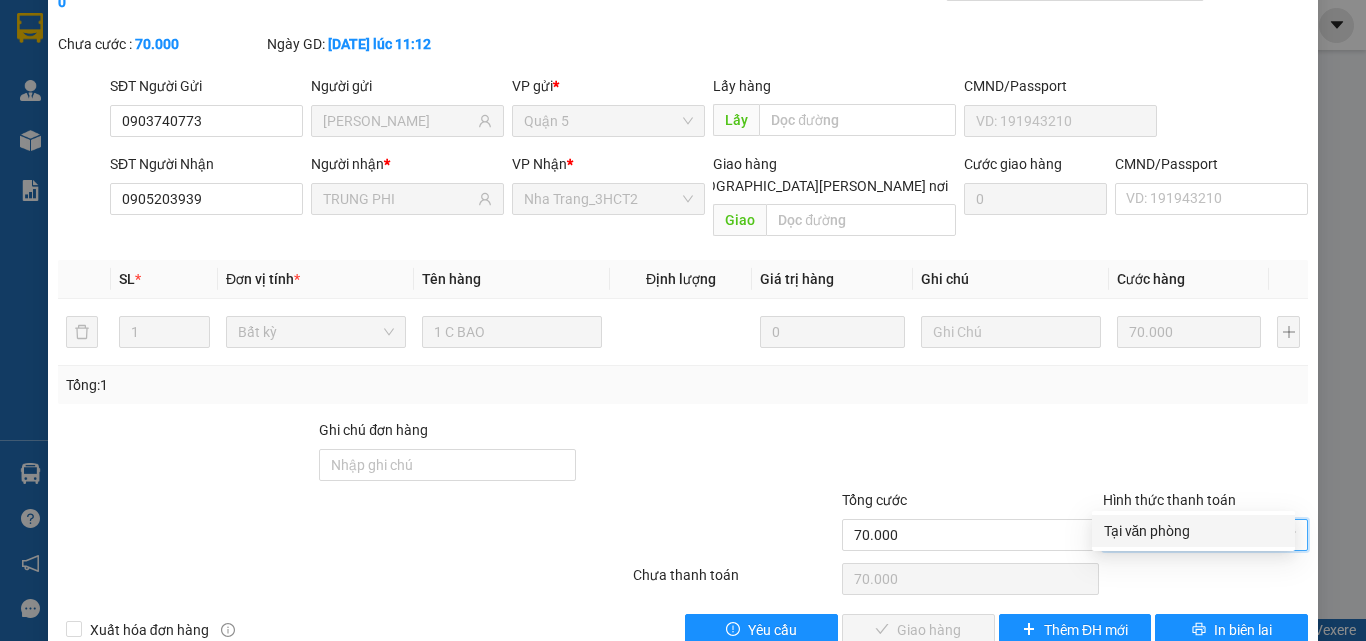 click on "Tại văn phòng" at bounding box center [1193, 531] 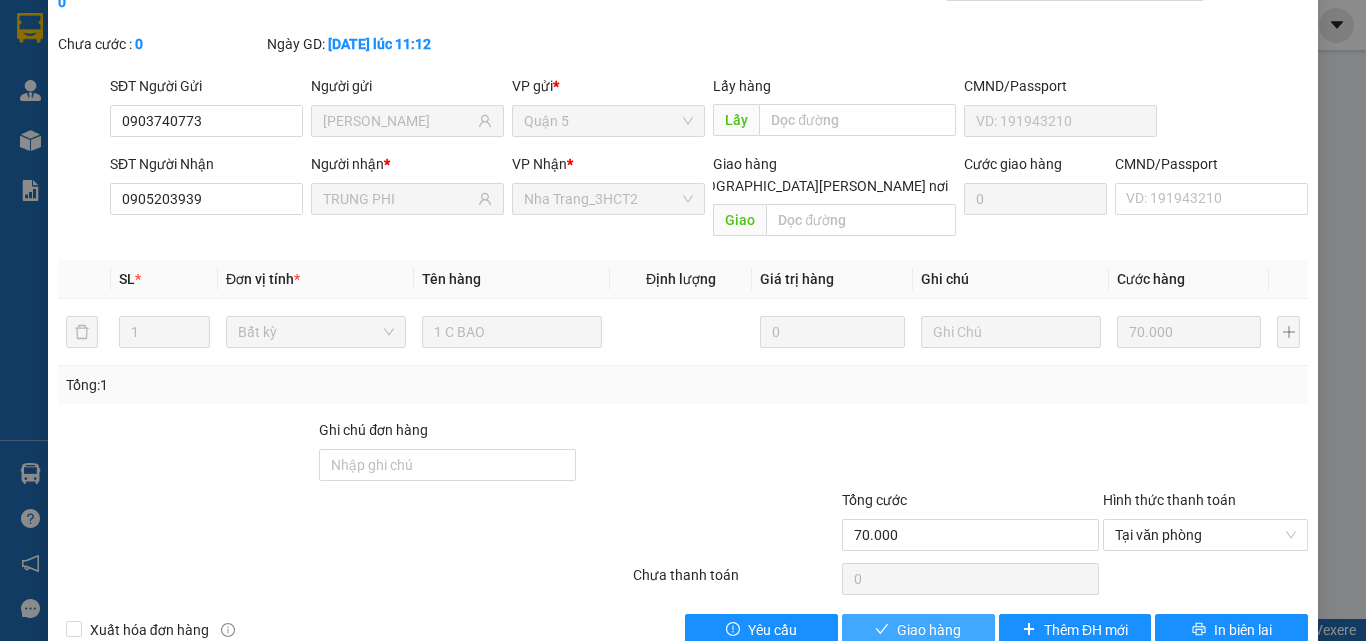 click on "Giao hàng" at bounding box center [929, 630] 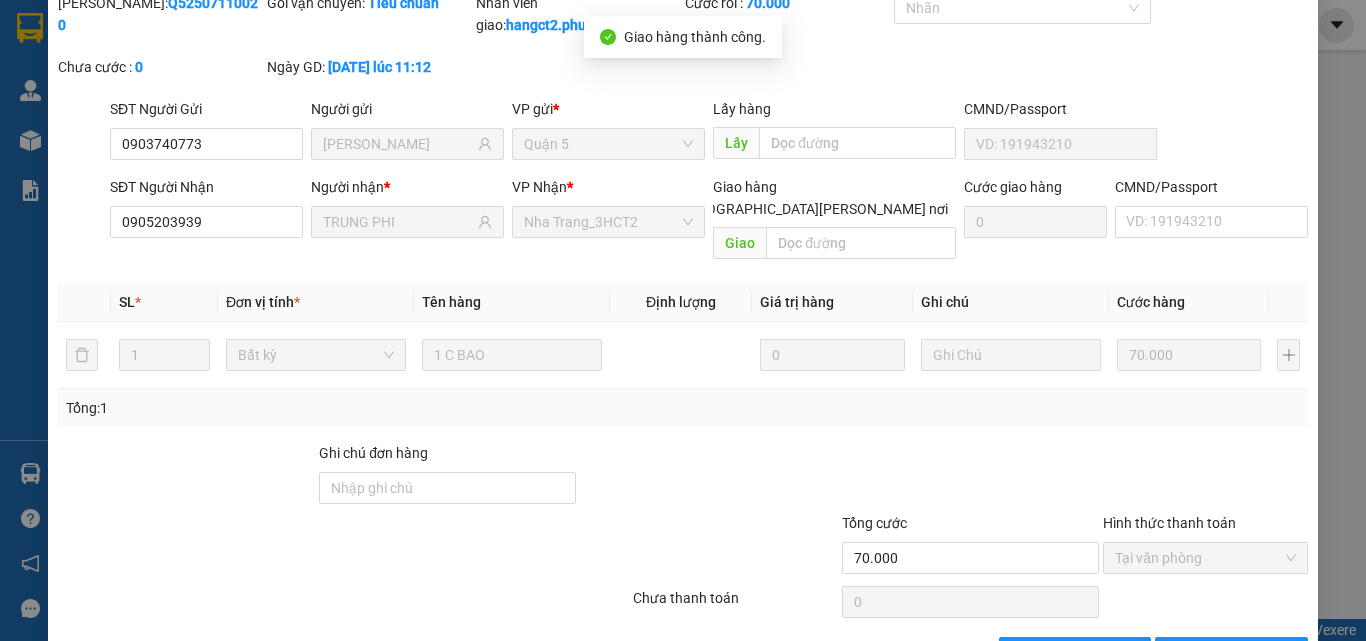 scroll, scrollTop: 0, scrollLeft: 0, axis: both 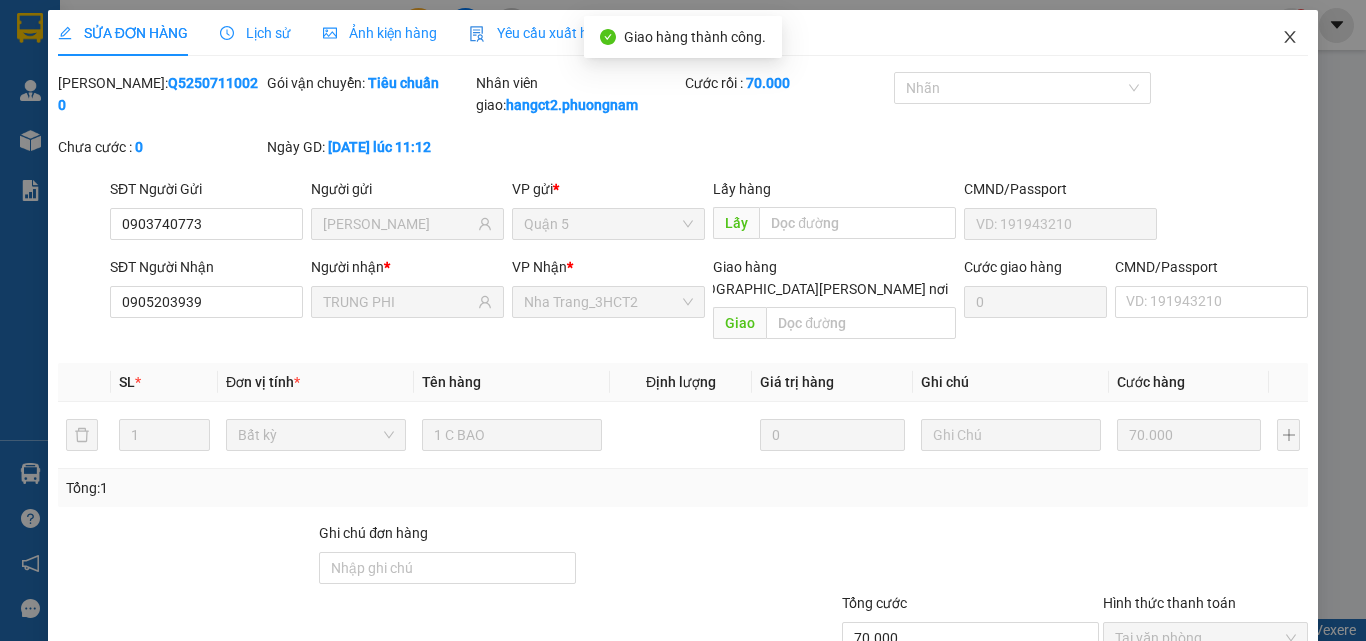 click 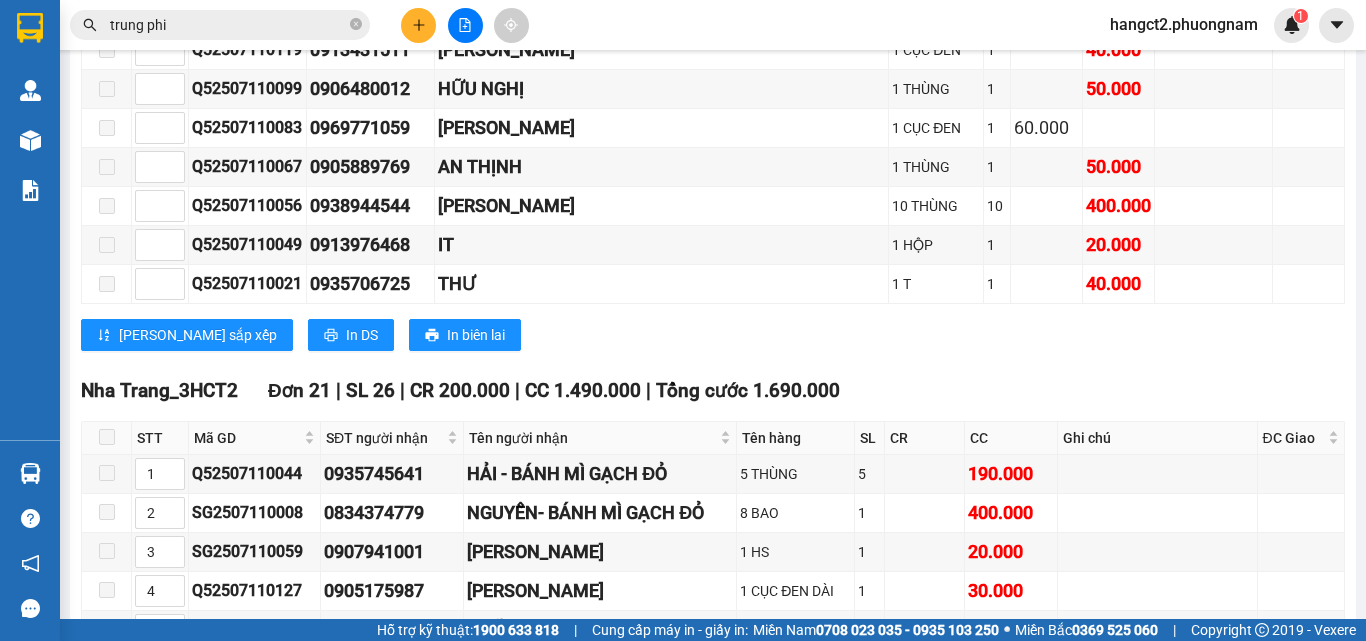 scroll, scrollTop: 14400, scrollLeft: 0, axis: vertical 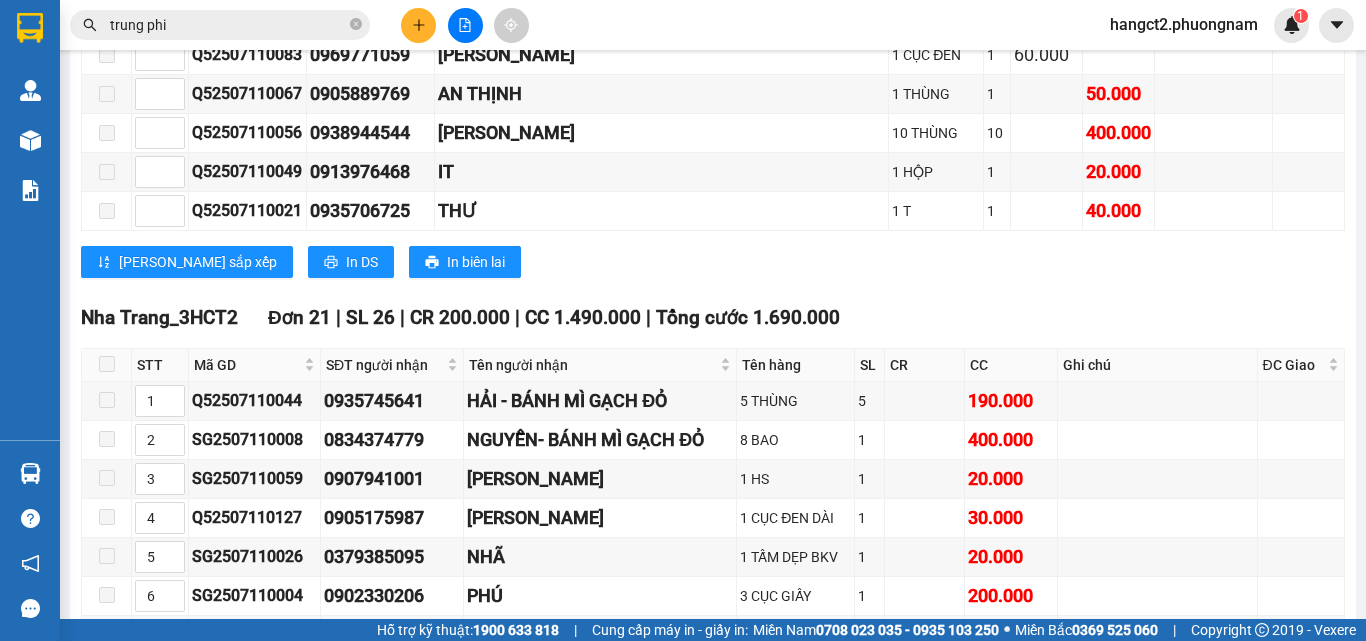 click at bounding box center (160, 1103) 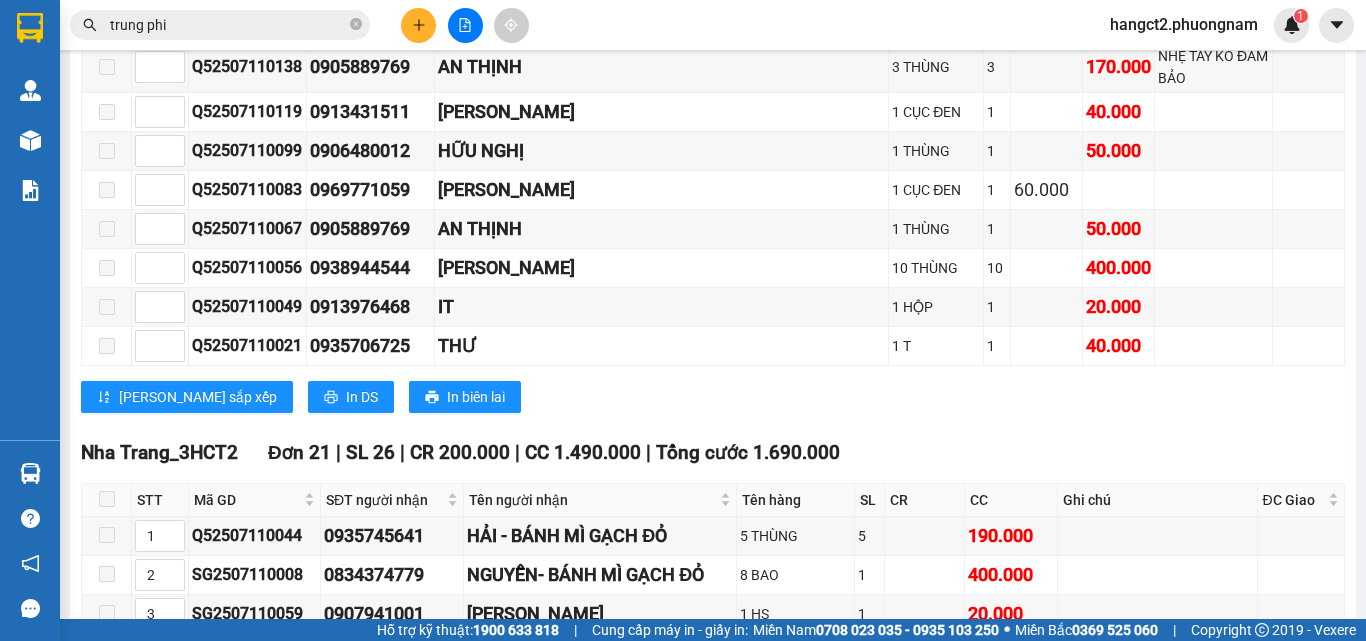 scroll, scrollTop: 14400, scrollLeft: 0, axis: vertical 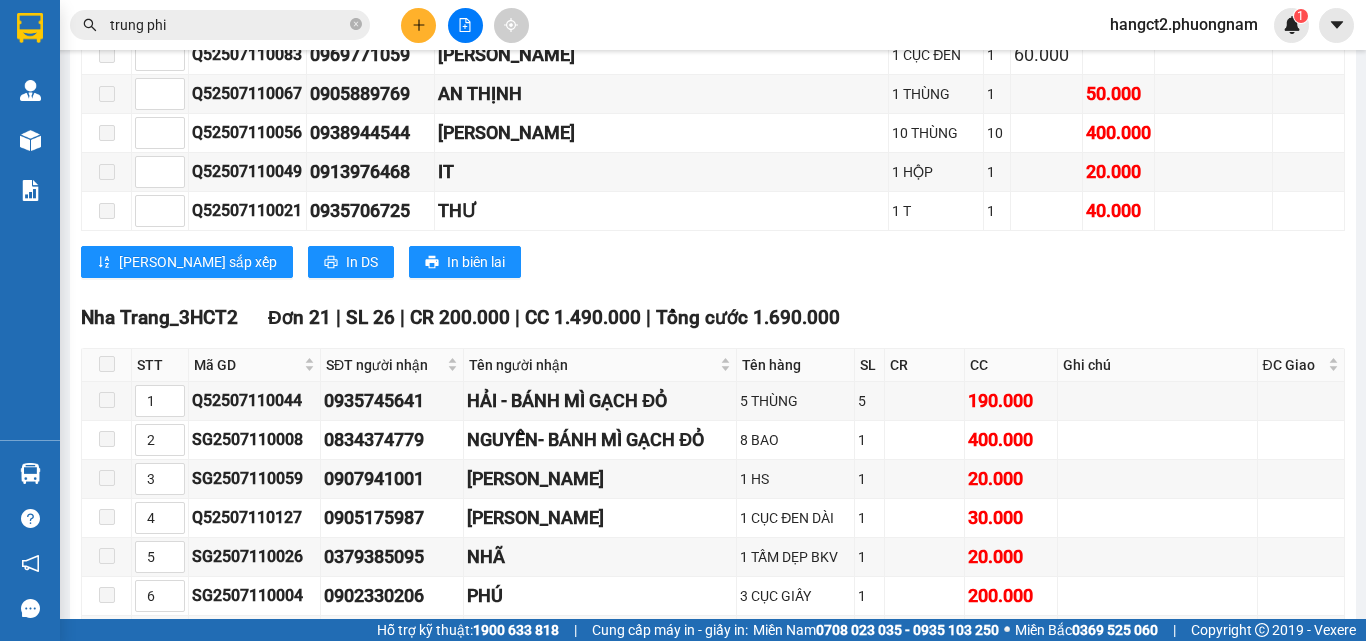 type on "16" 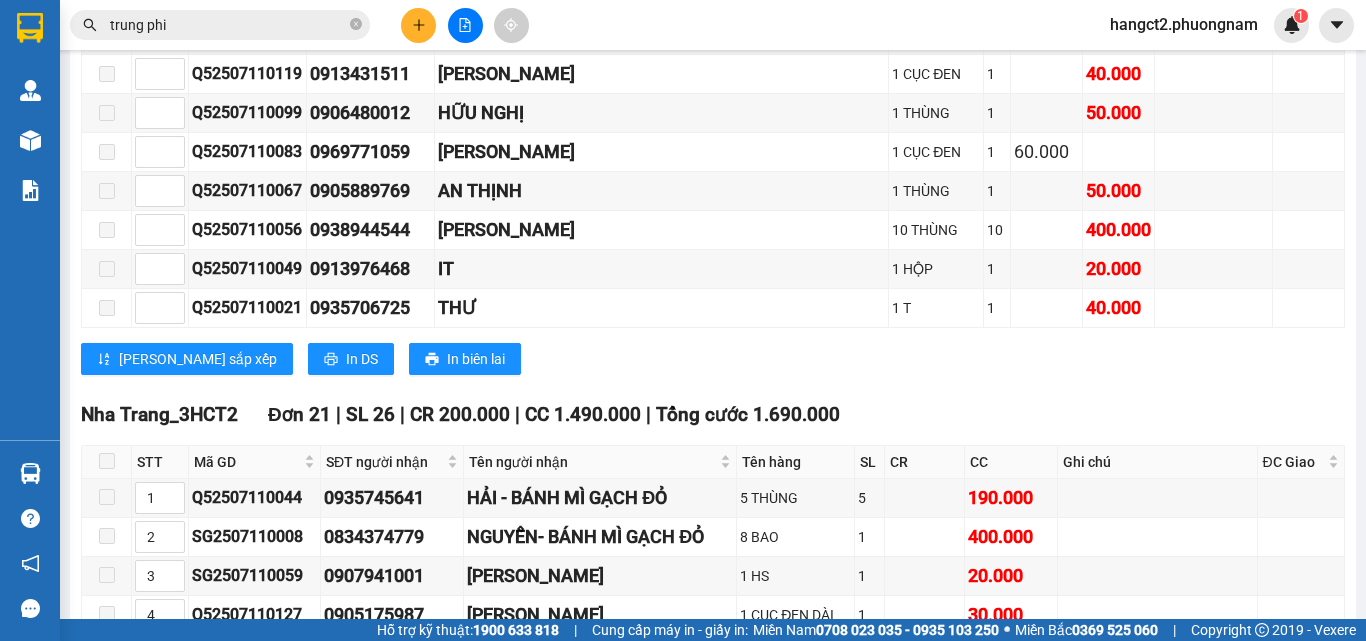 scroll, scrollTop: 14600, scrollLeft: 0, axis: vertical 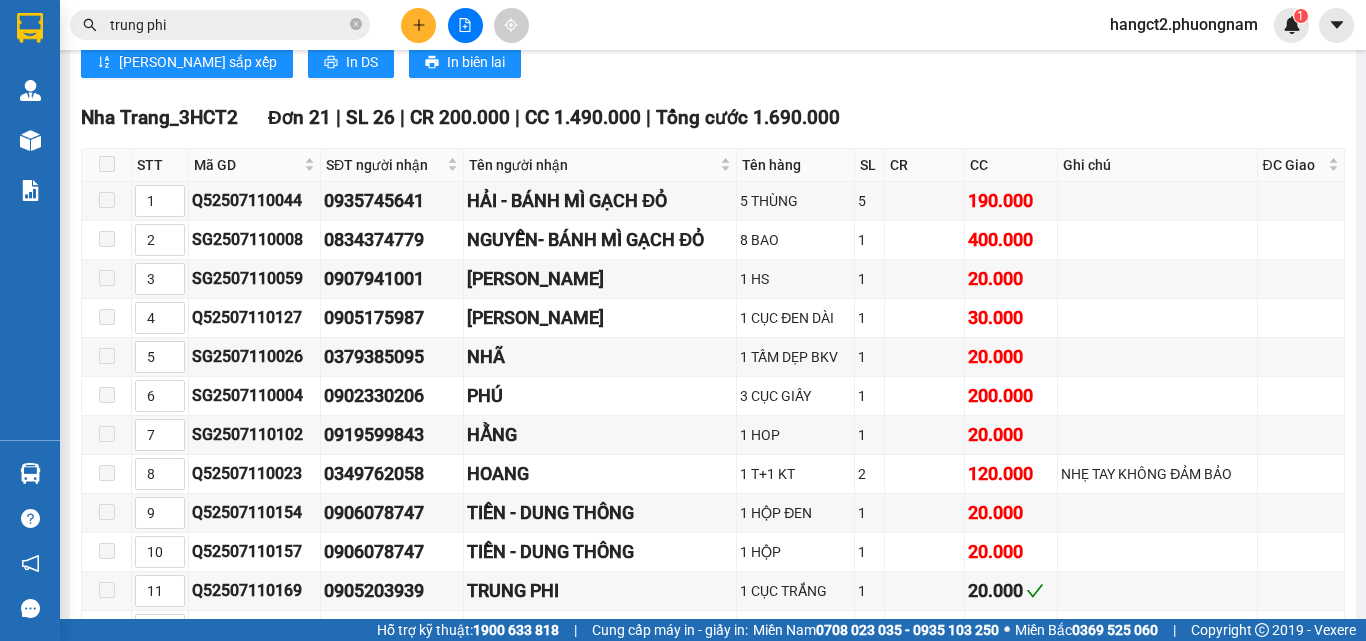 click on "In biên lai" at bounding box center [640, 1032] 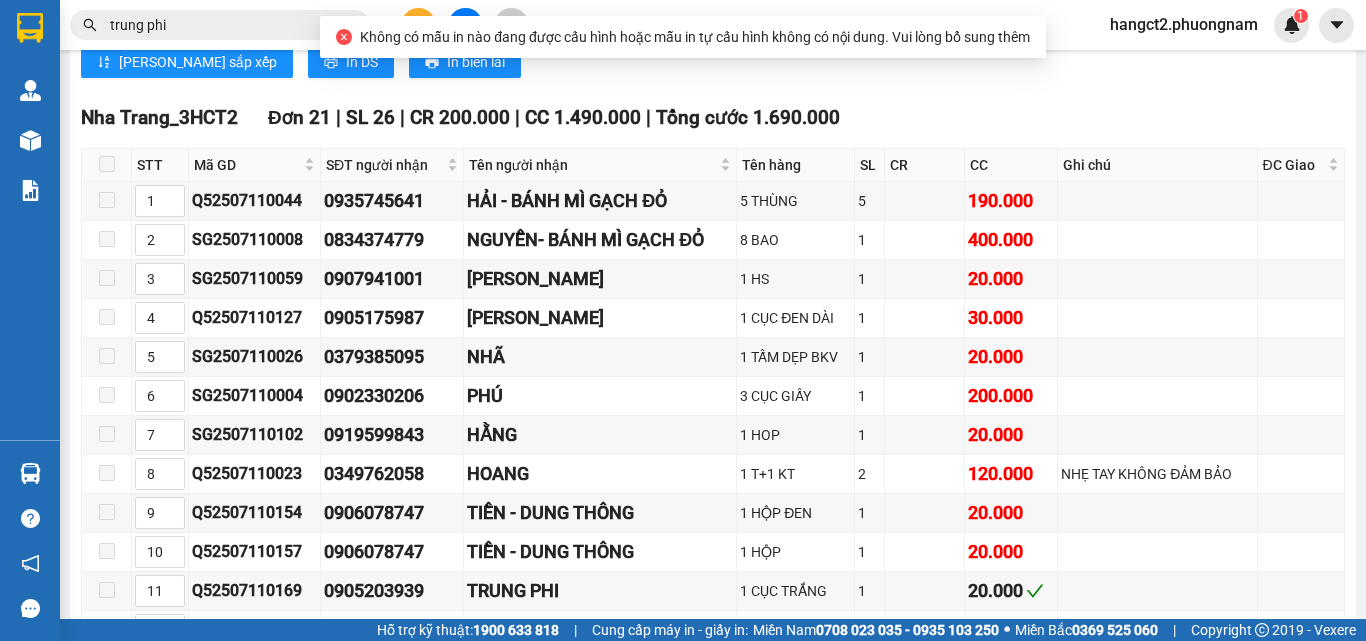 click 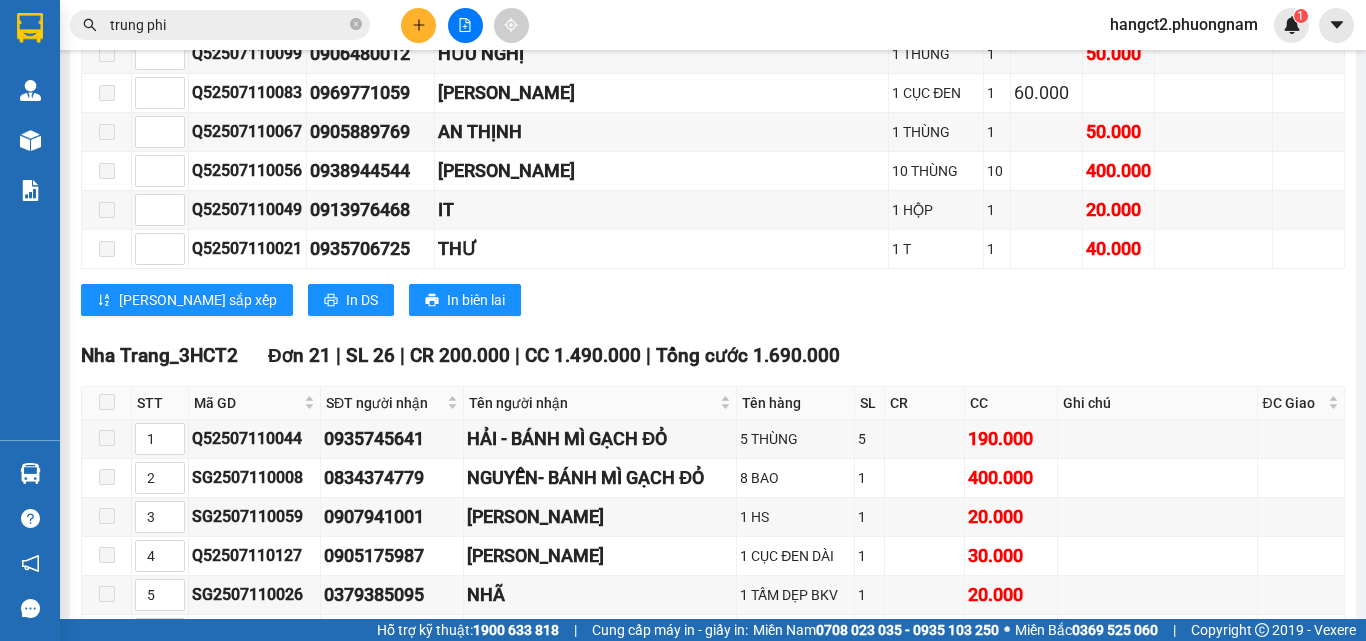 scroll, scrollTop: 13900, scrollLeft: 0, axis: vertical 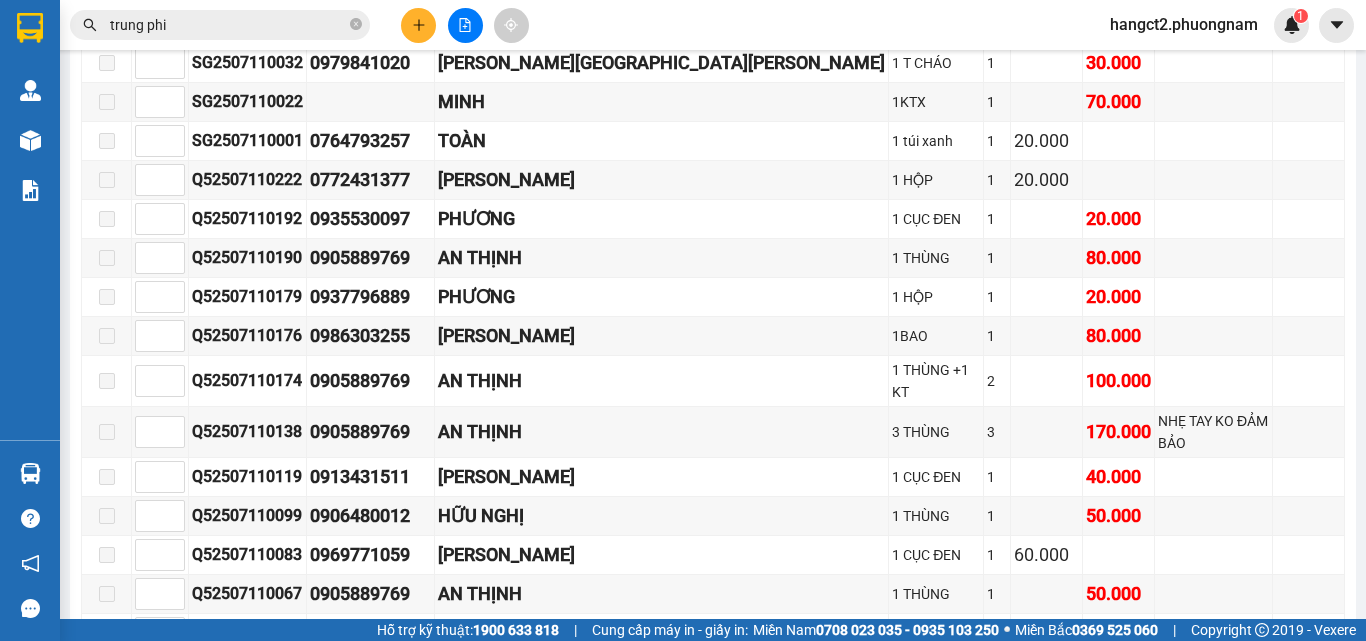 click on "Q52507110044" at bounding box center (254, 900) 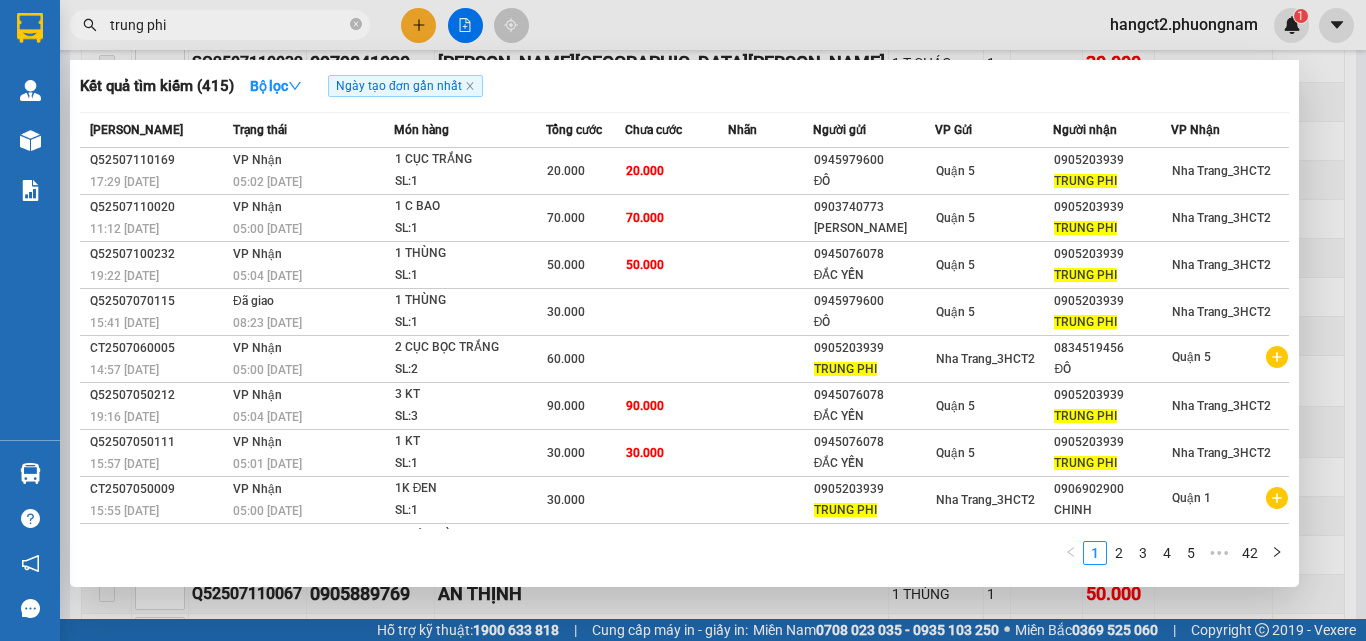 click on "trung phi" at bounding box center (228, 25) 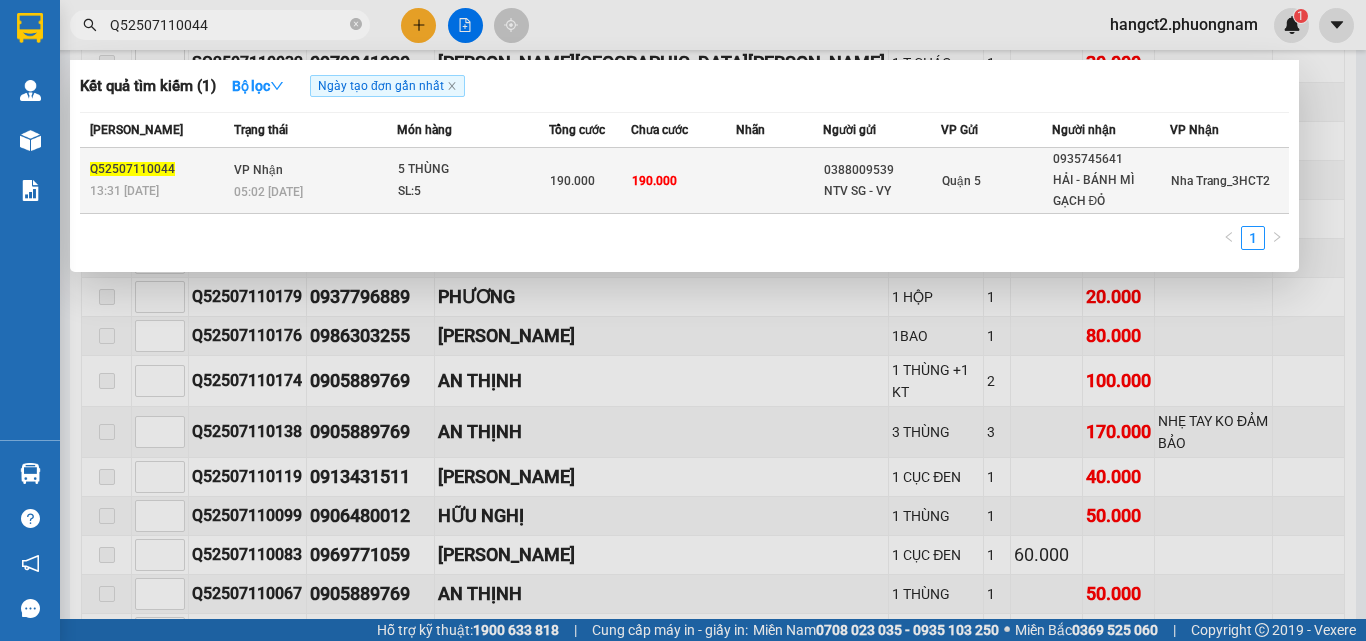type on "Q52507110044" 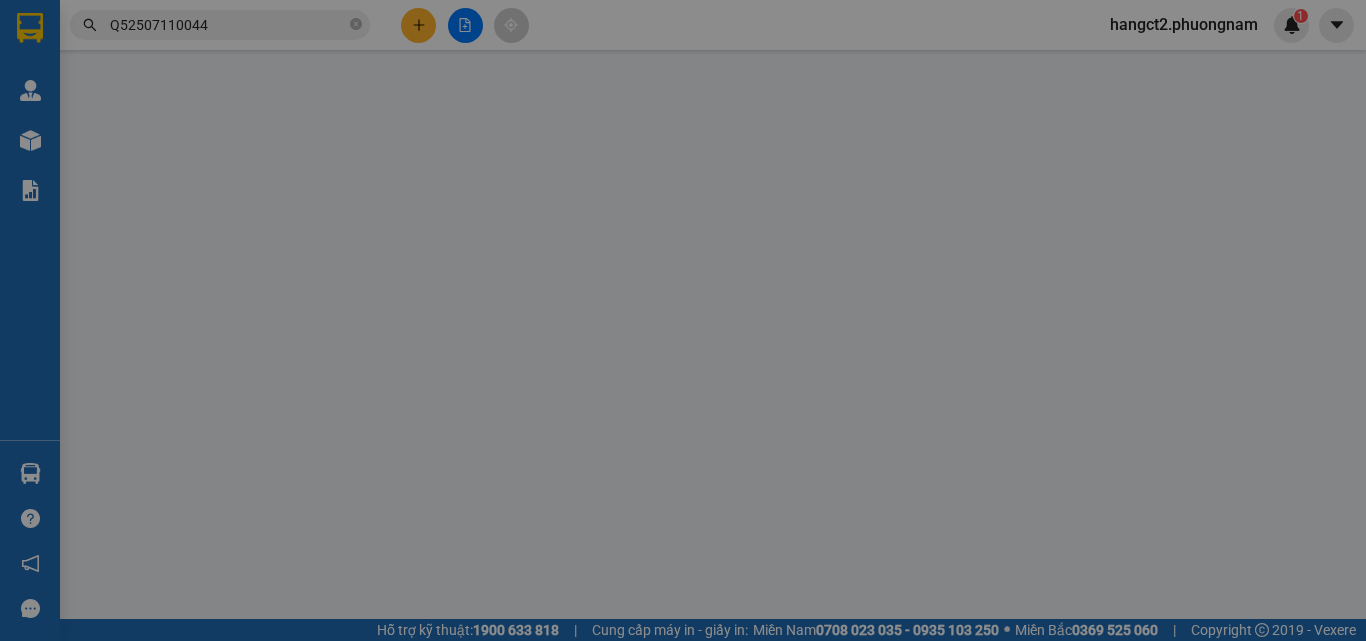 scroll, scrollTop: 0, scrollLeft: 0, axis: both 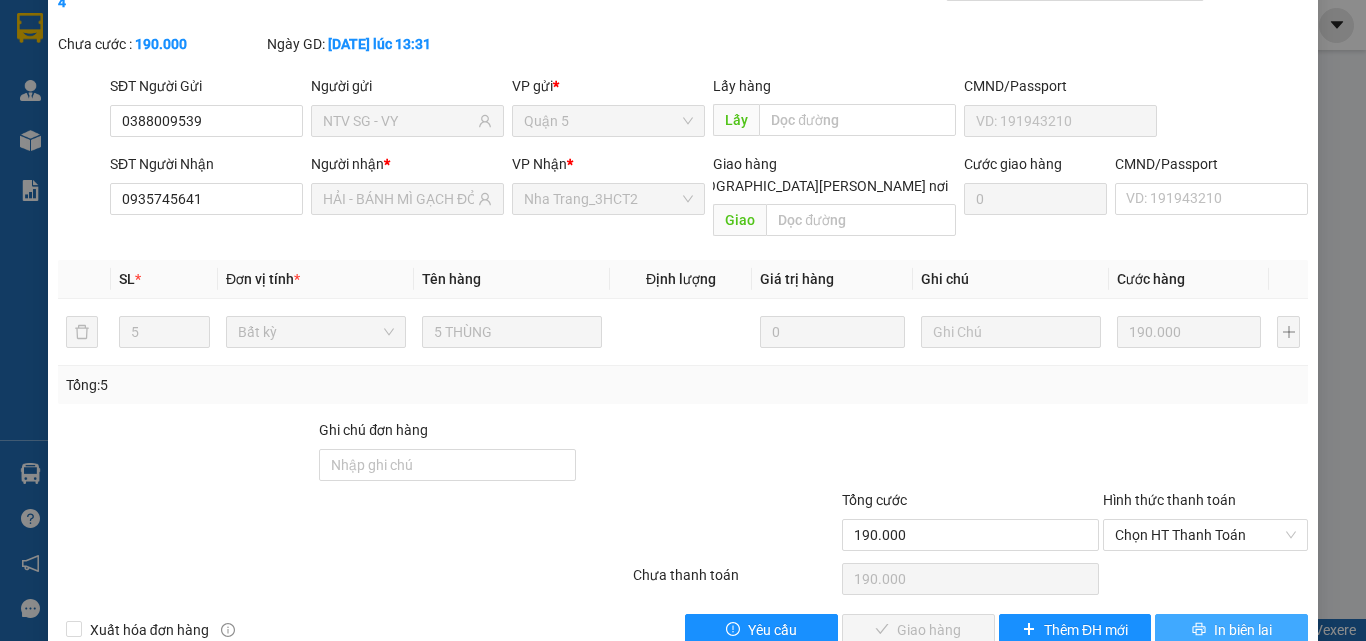 click 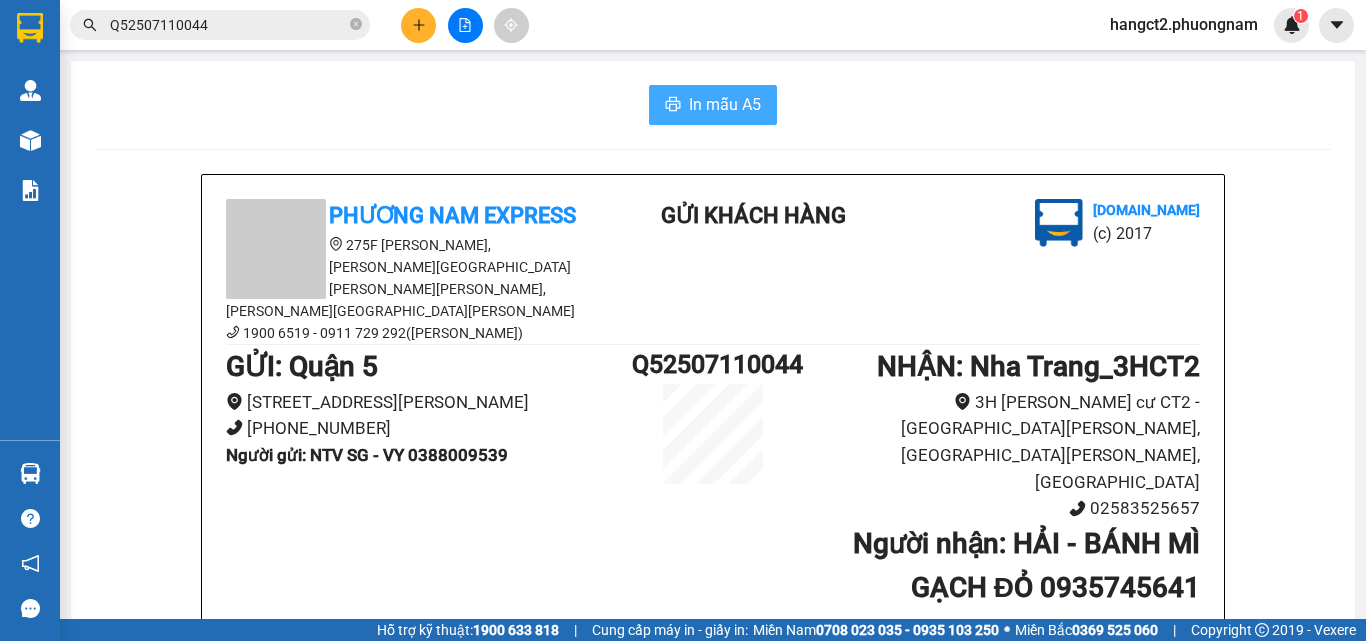 click on "In mẫu A5" at bounding box center (725, 104) 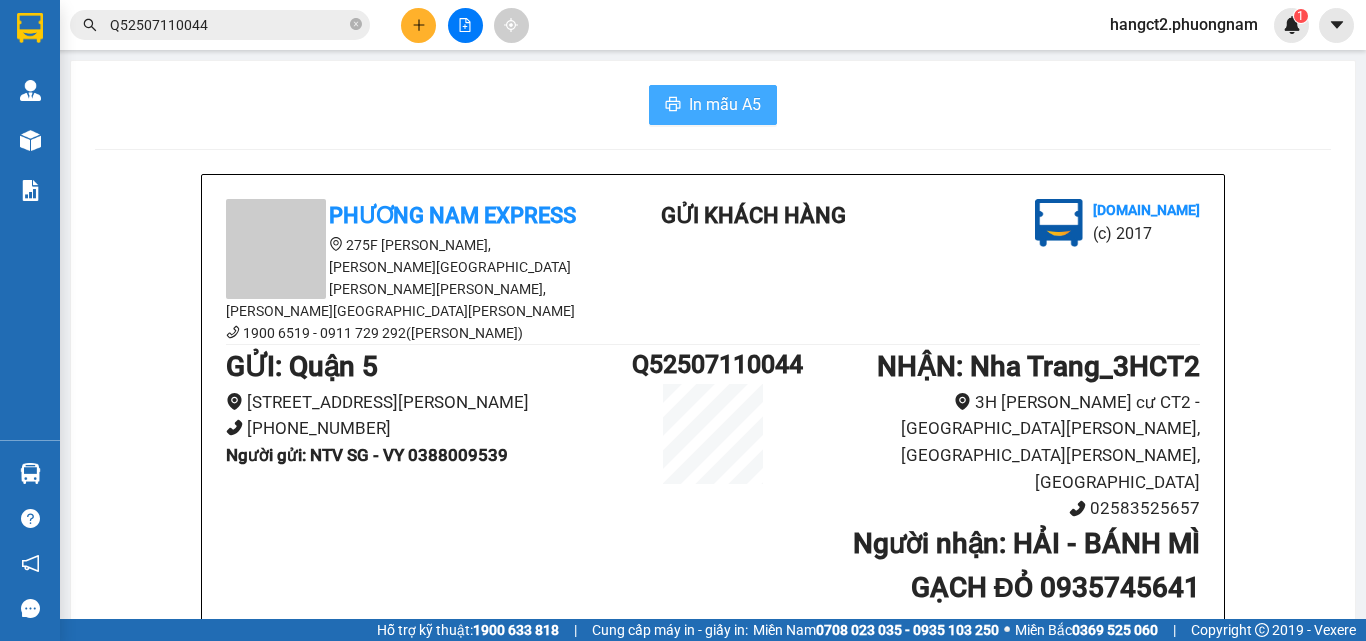 scroll, scrollTop: 0, scrollLeft: 0, axis: both 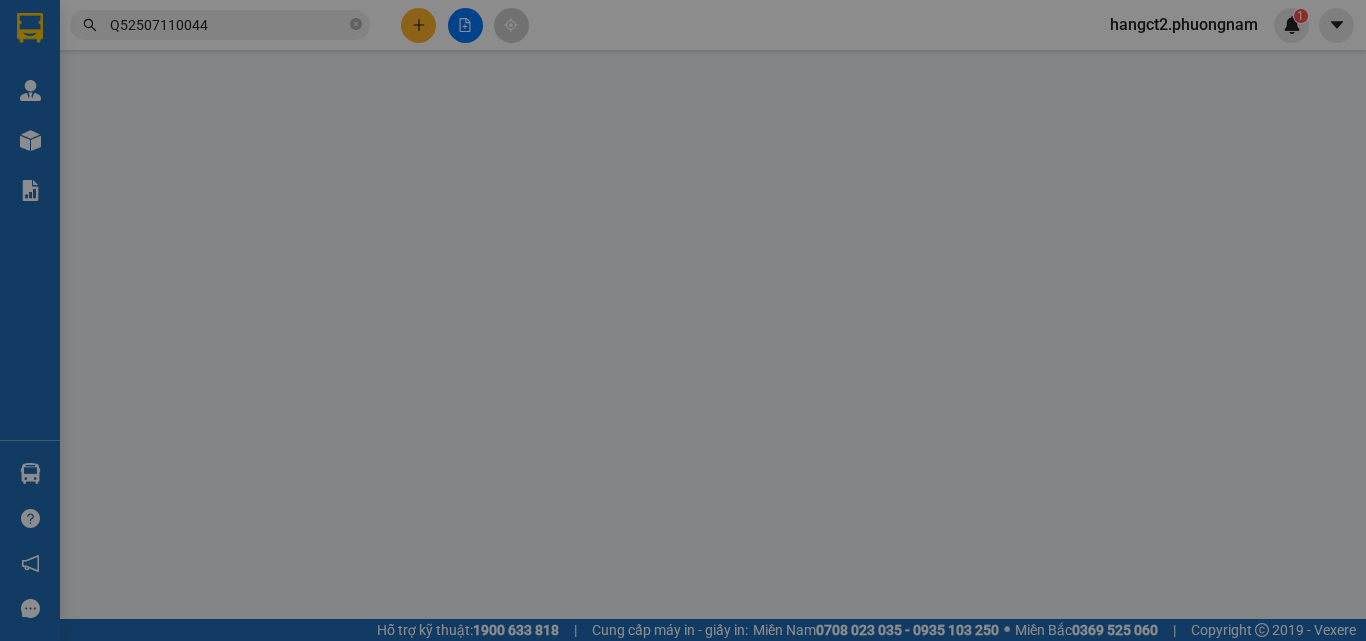 type on "0388009539" 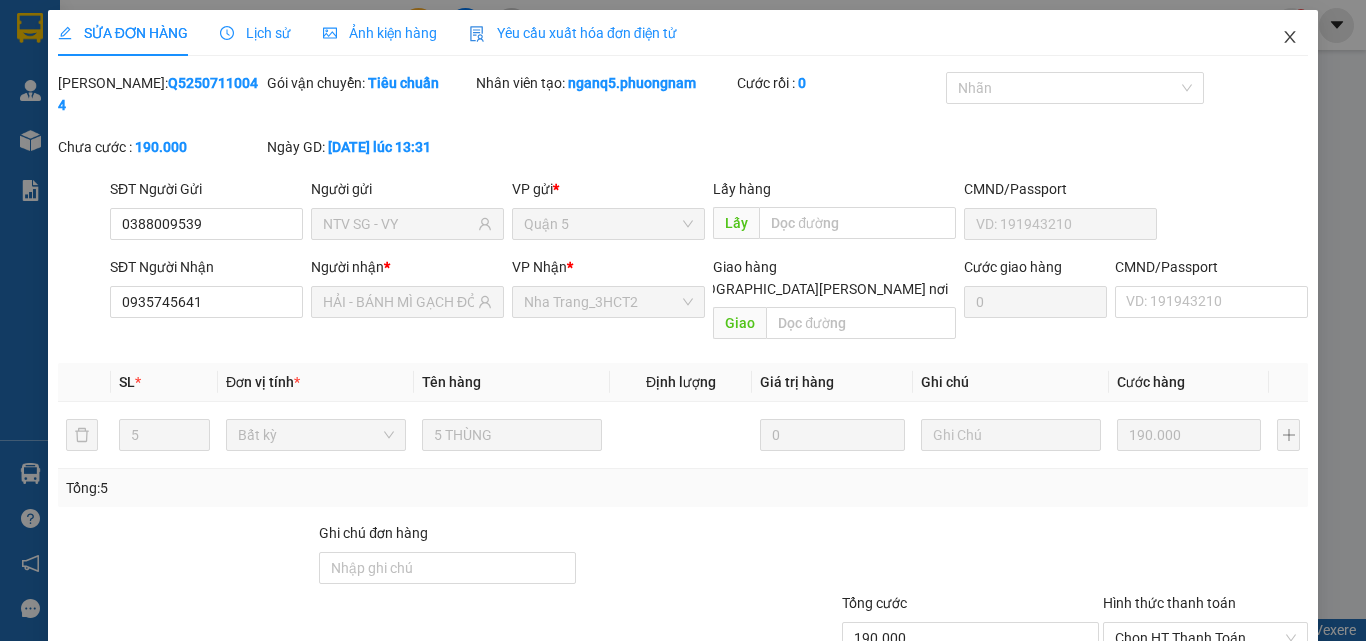 click 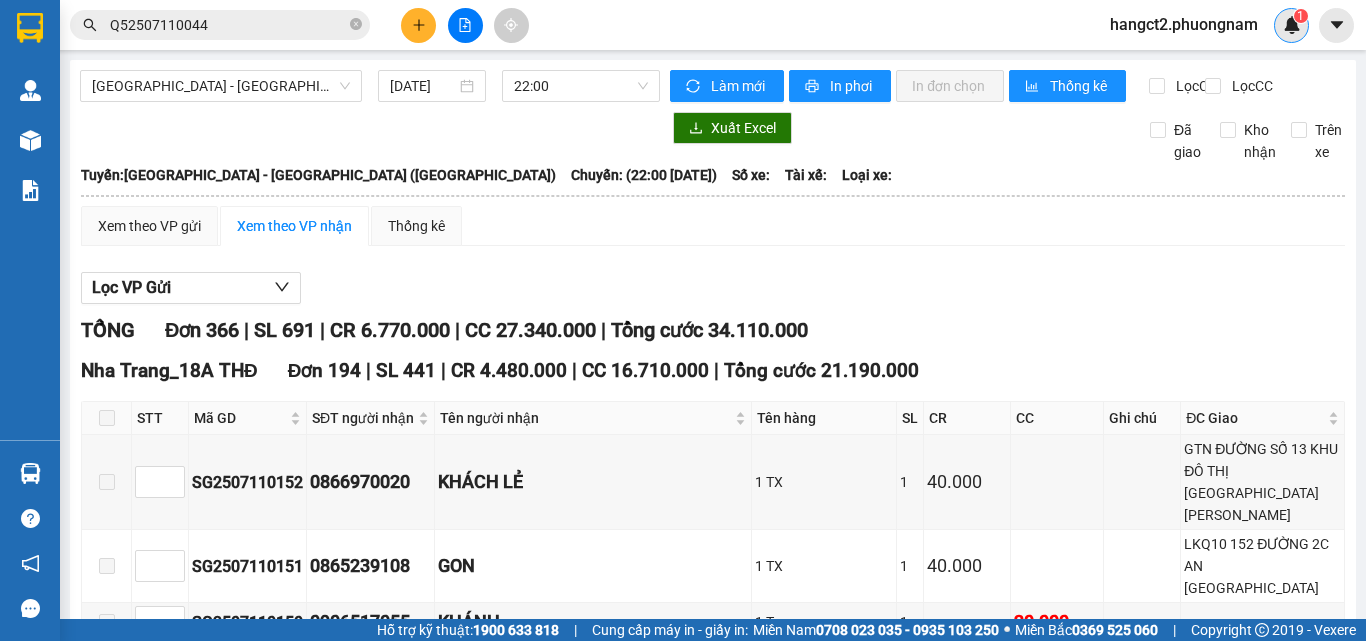 click on "1" at bounding box center (1291, 25) 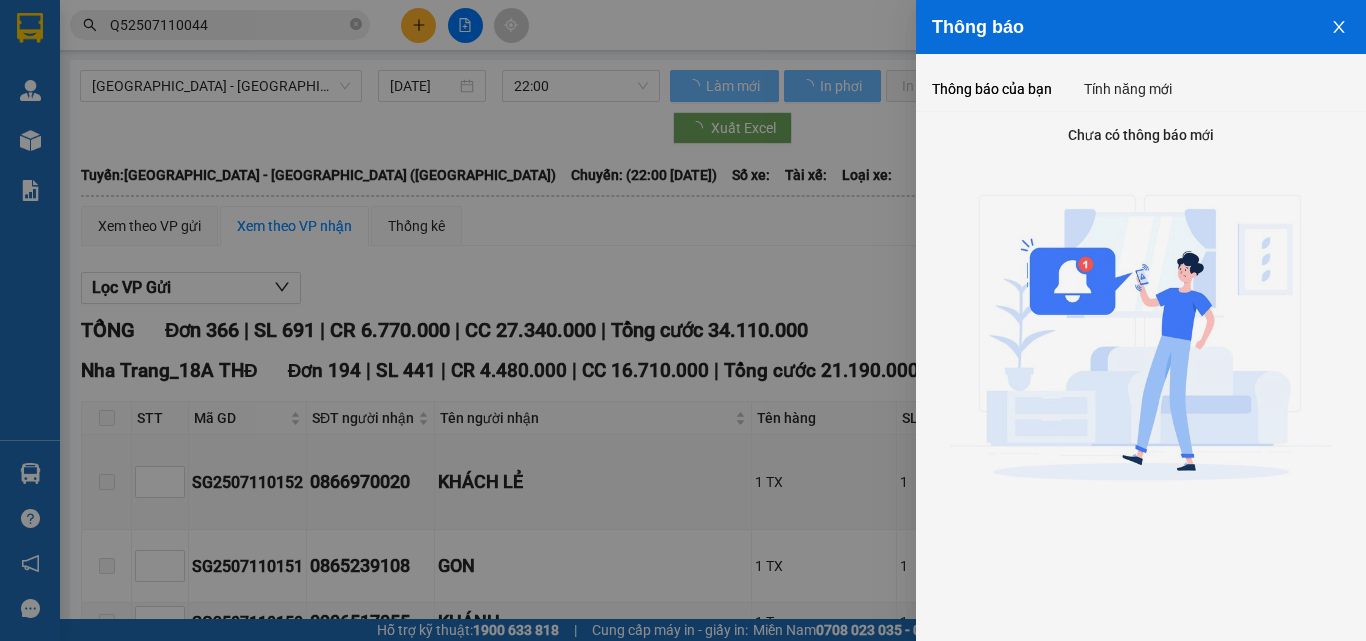 click at bounding box center (1339, 25) 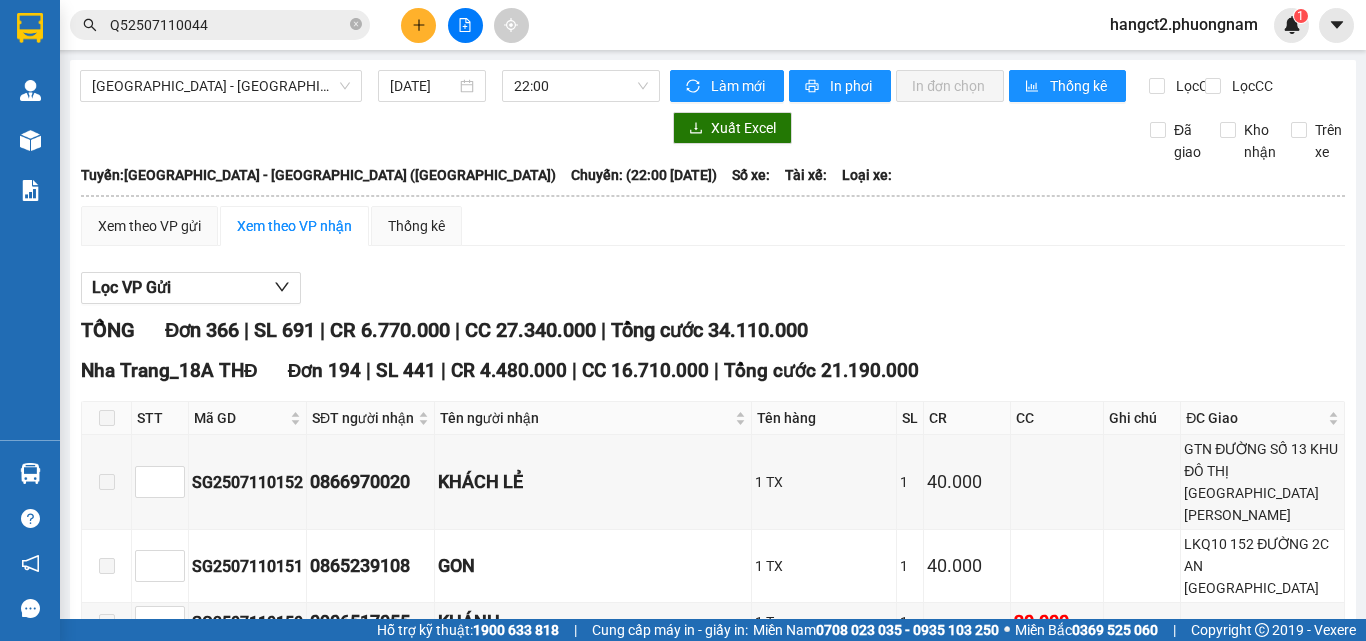 click on "Lọc VP Gửi" at bounding box center (713, 288) 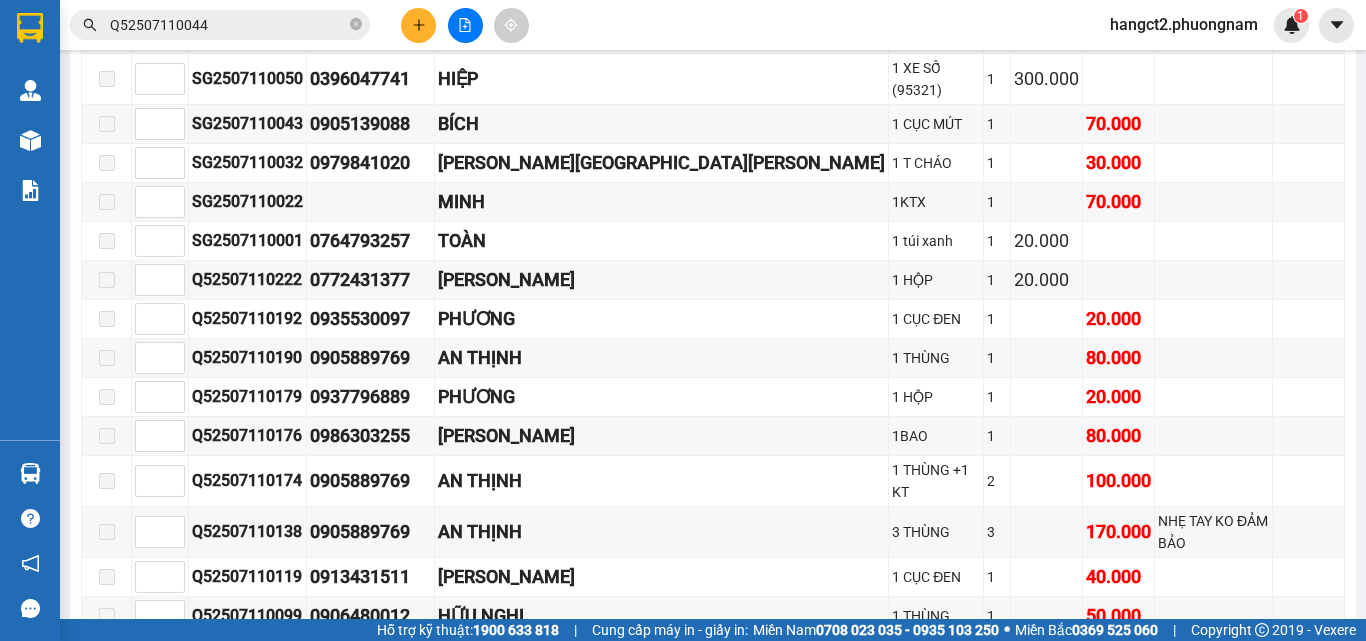 scroll, scrollTop: 13900, scrollLeft: 0, axis: vertical 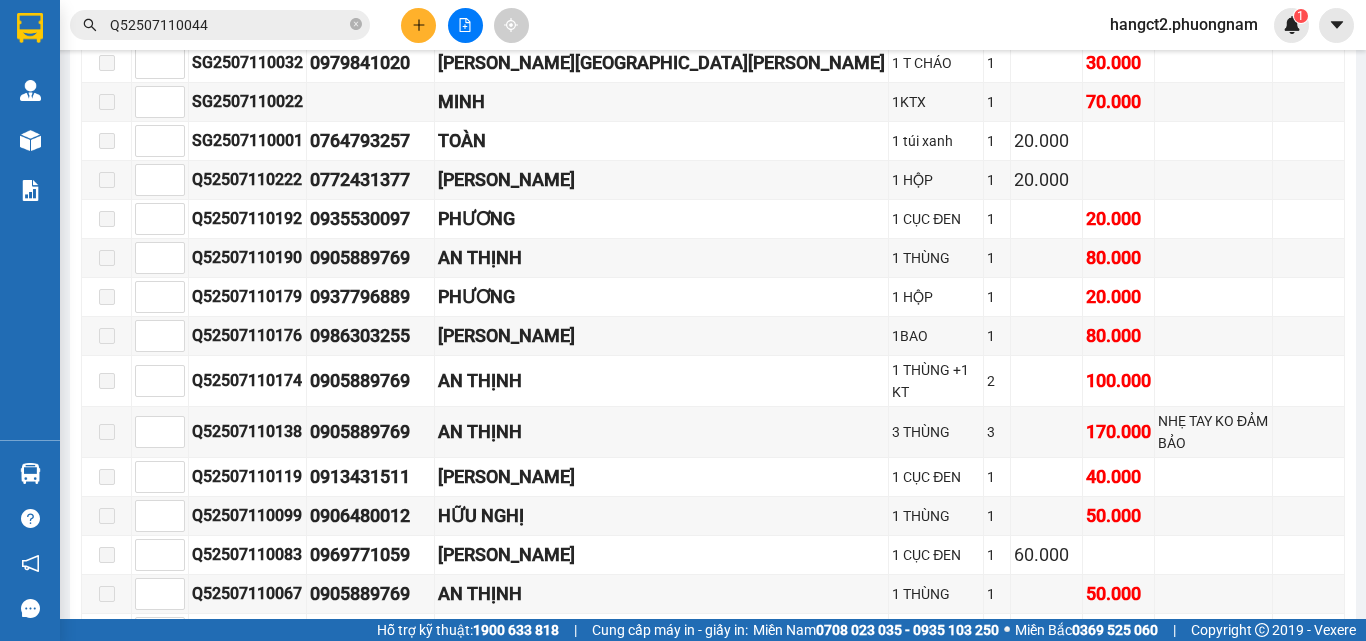 click on "SG2507110008" at bounding box center [254, 939] 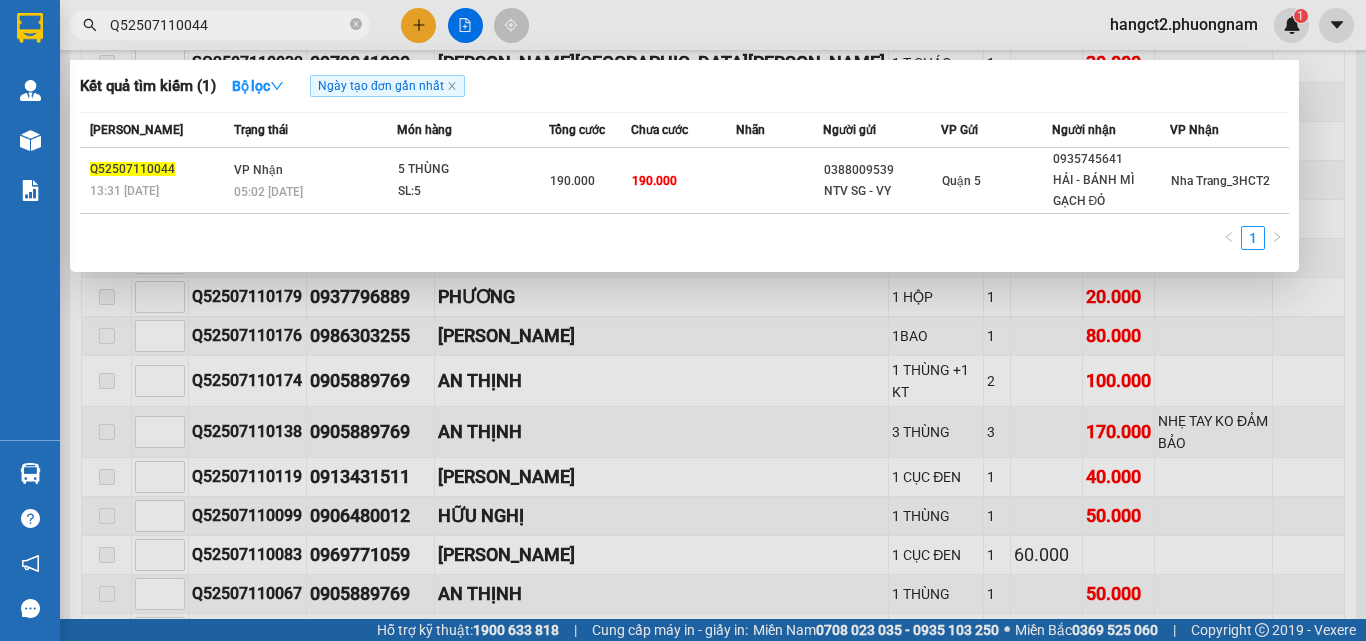 click on "Q52507110044" at bounding box center (228, 25) 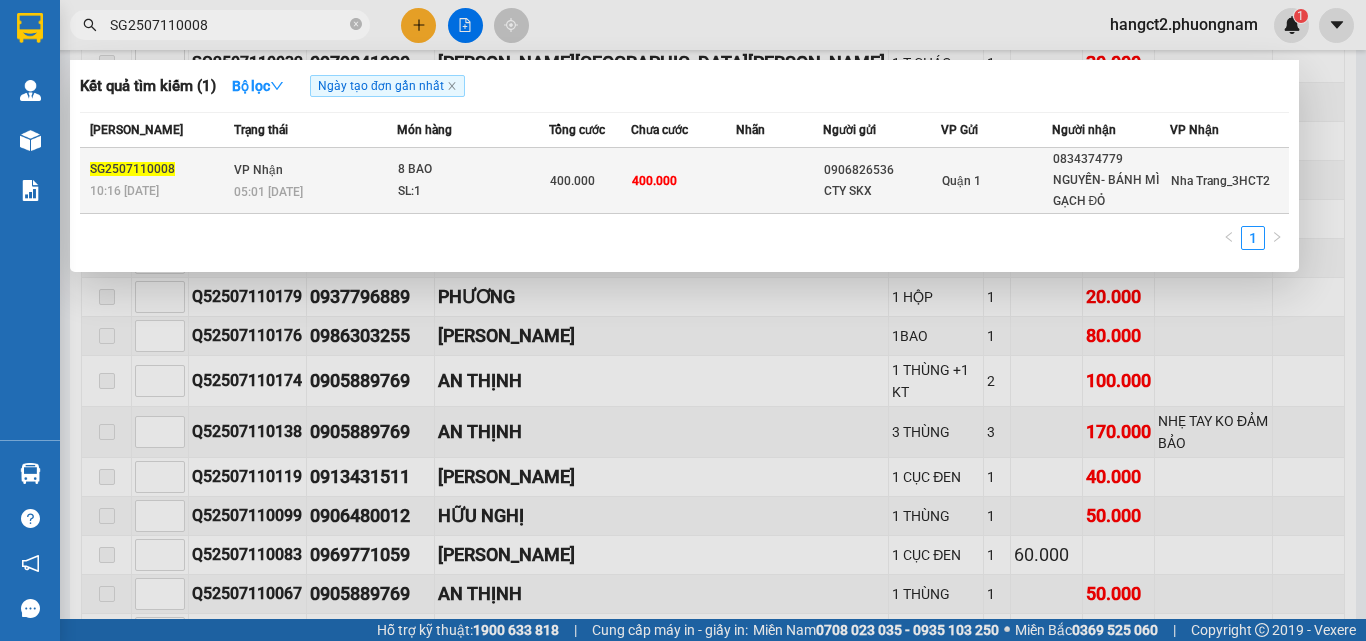 type on "SG2507110008" 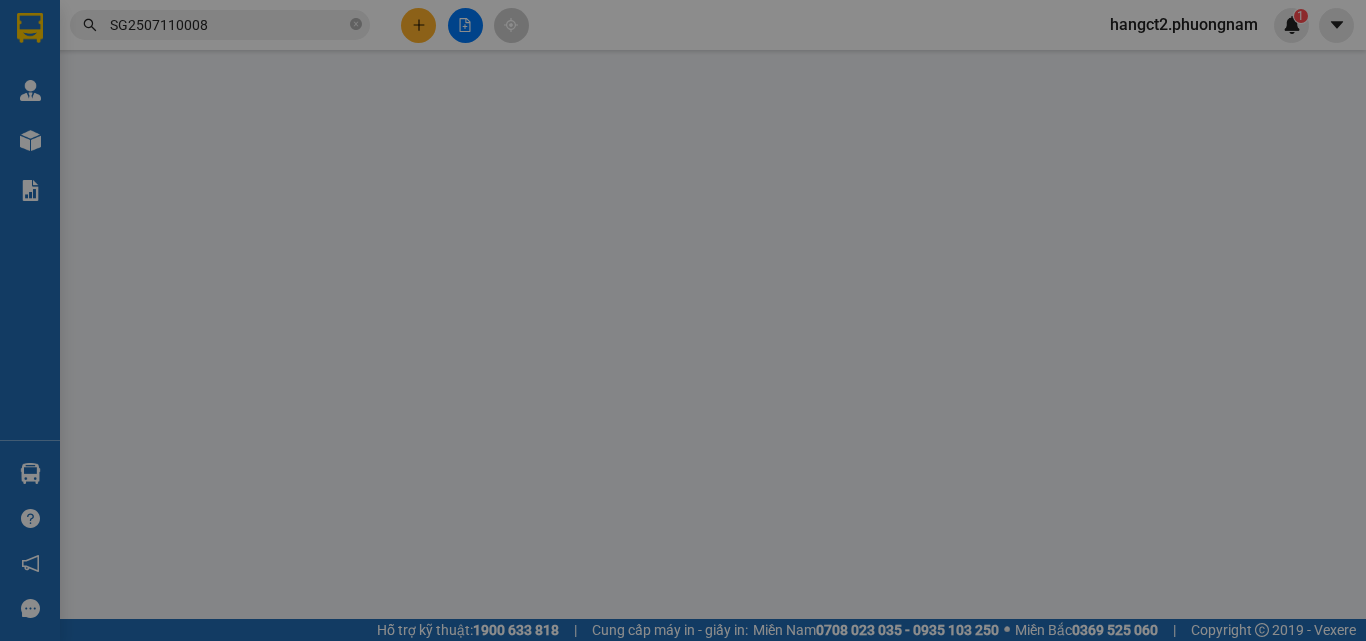 scroll, scrollTop: 0, scrollLeft: 0, axis: both 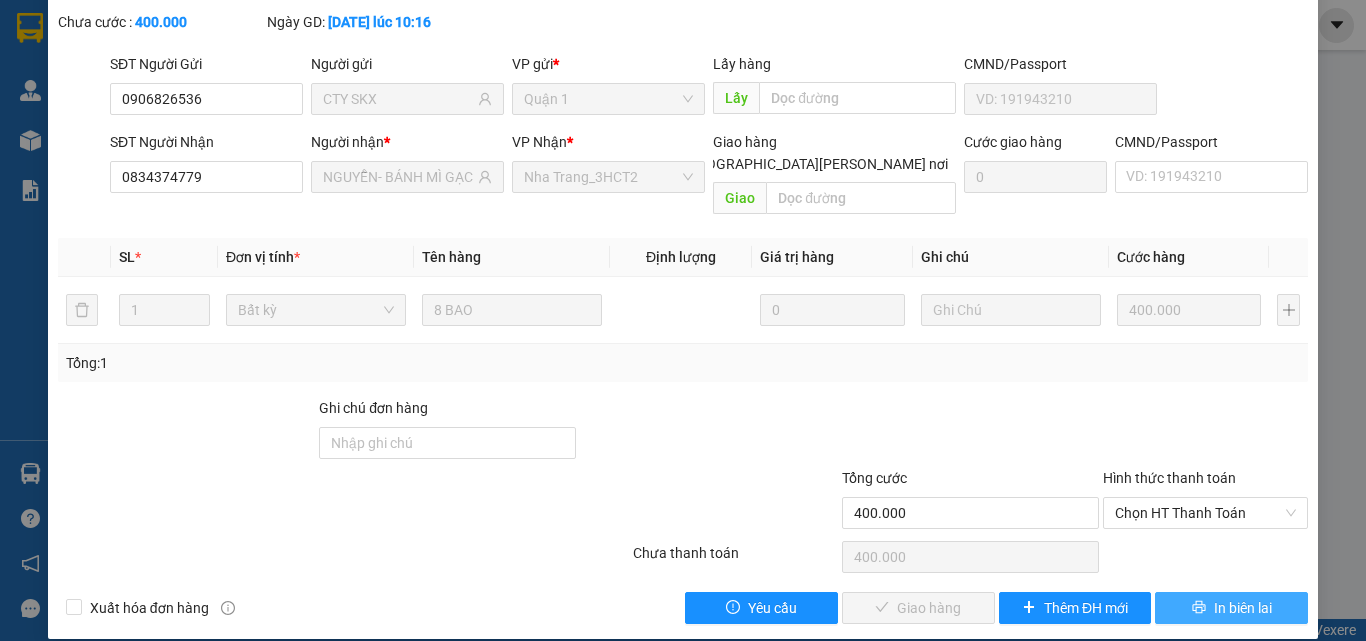 click on "In biên lai" at bounding box center (1243, 608) 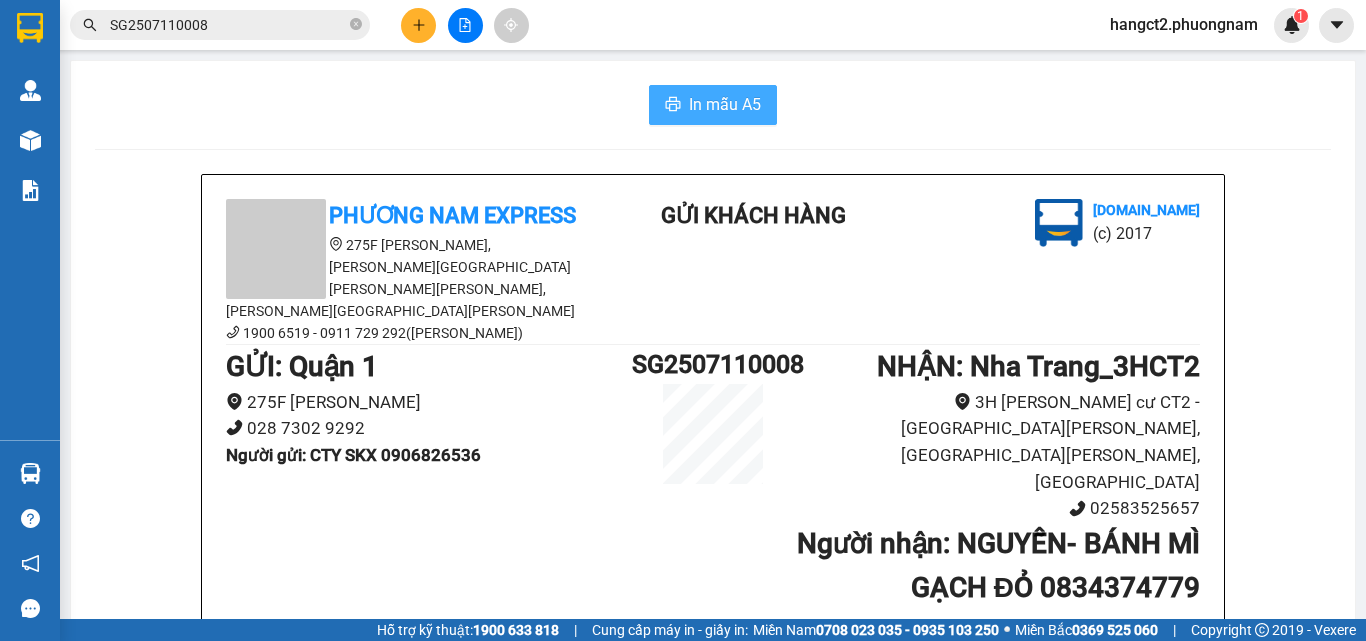 click on "In mẫu A5" at bounding box center (725, 104) 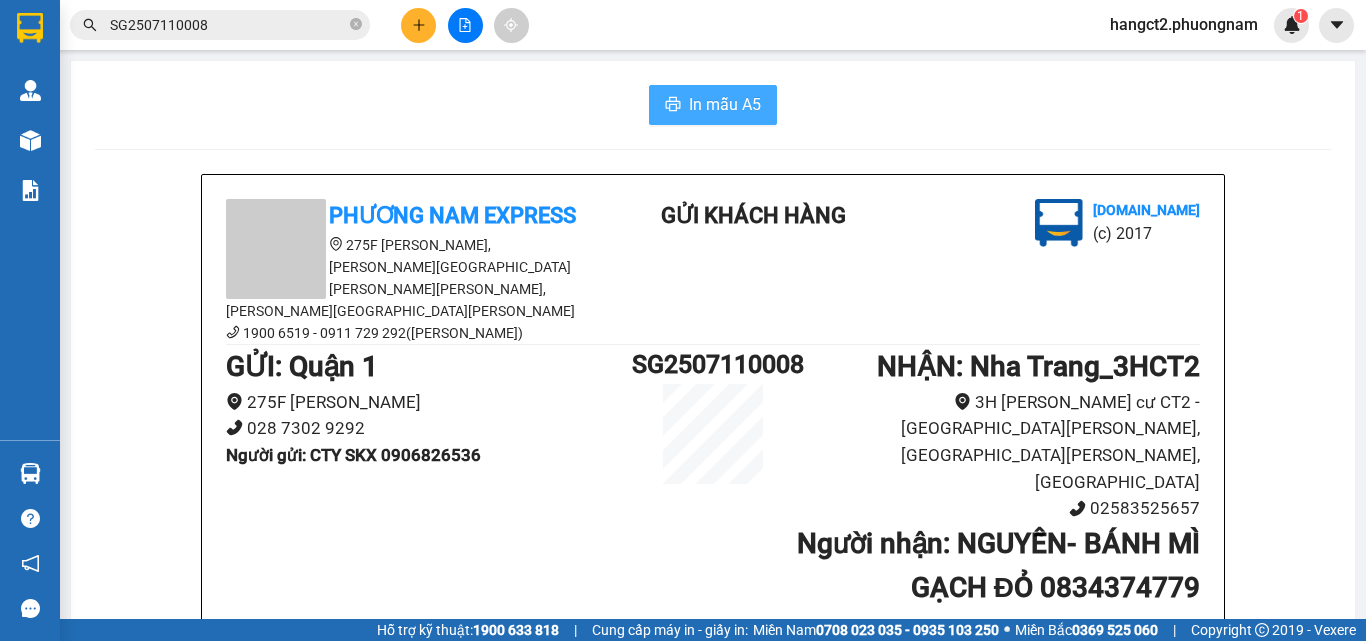 scroll, scrollTop: 0, scrollLeft: 0, axis: both 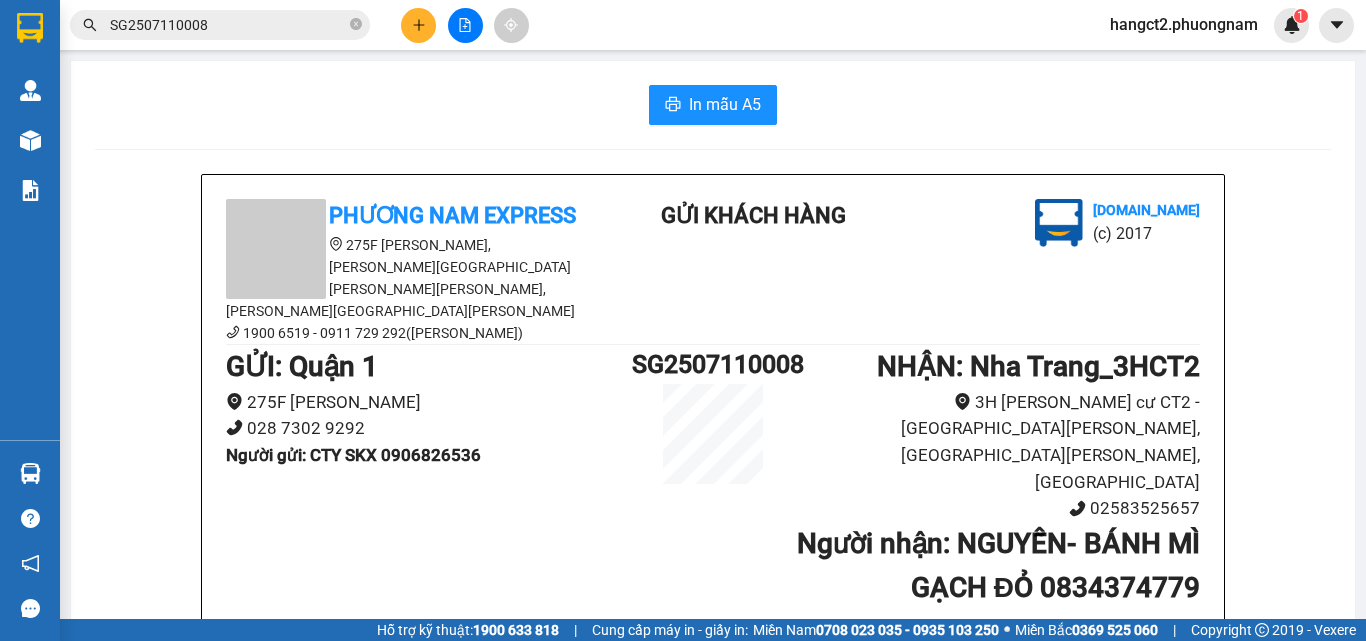 click on "SG2507110008" at bounding box center (228, 25) 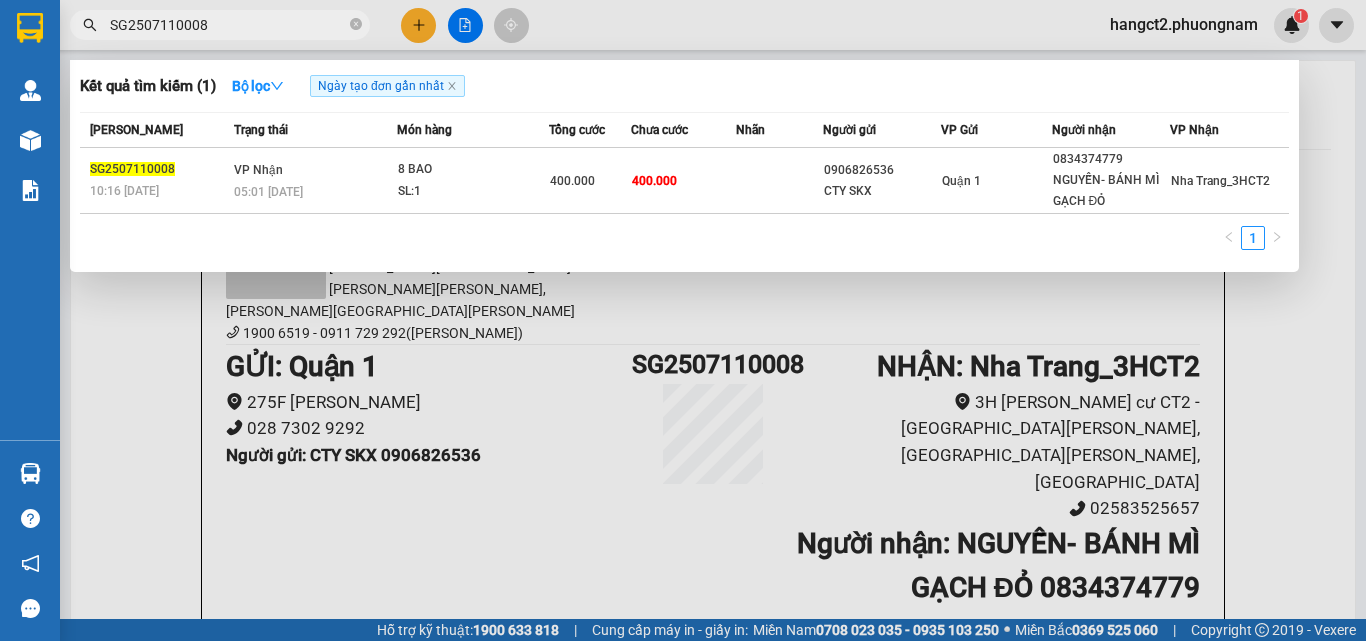 click on "SG2507110008" at bounding box center [228, 25] 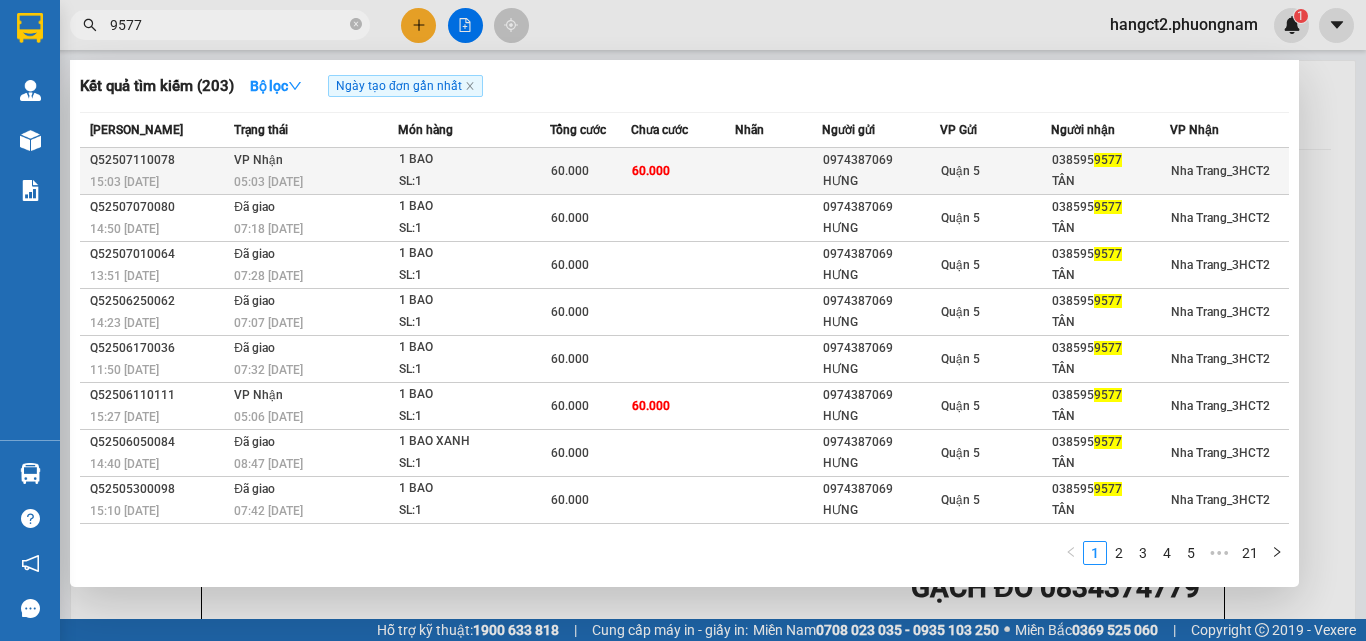 type on "9577" 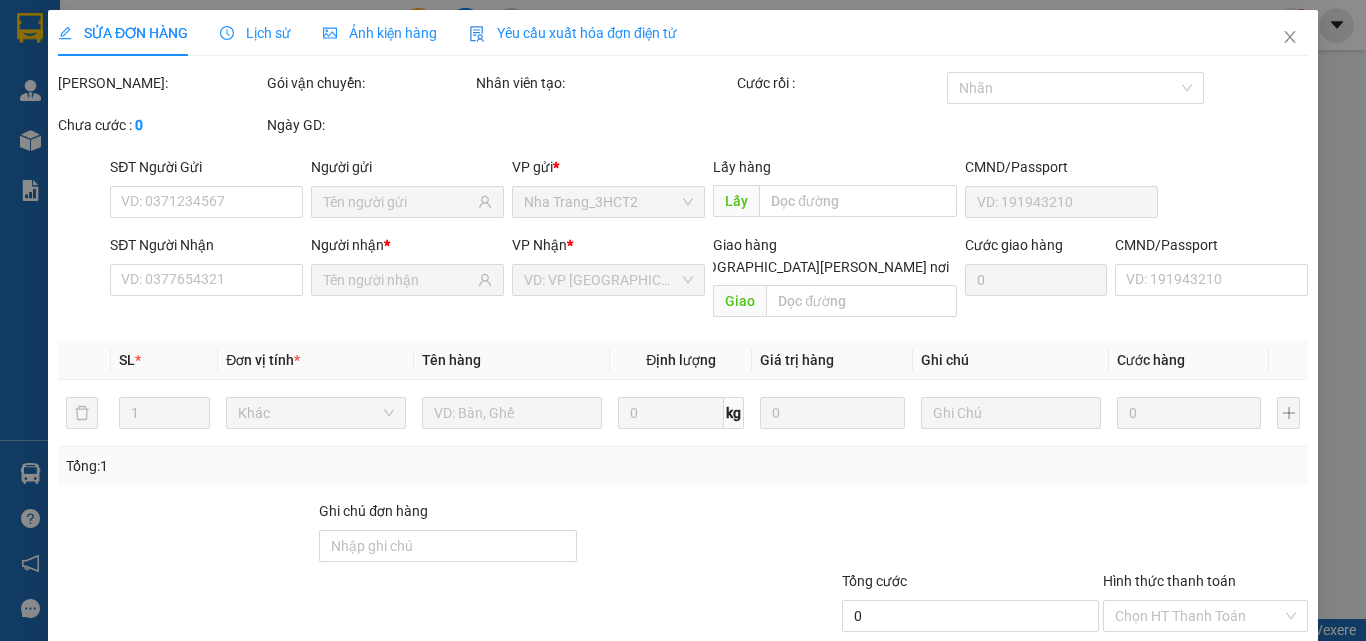 type on "0974387069" 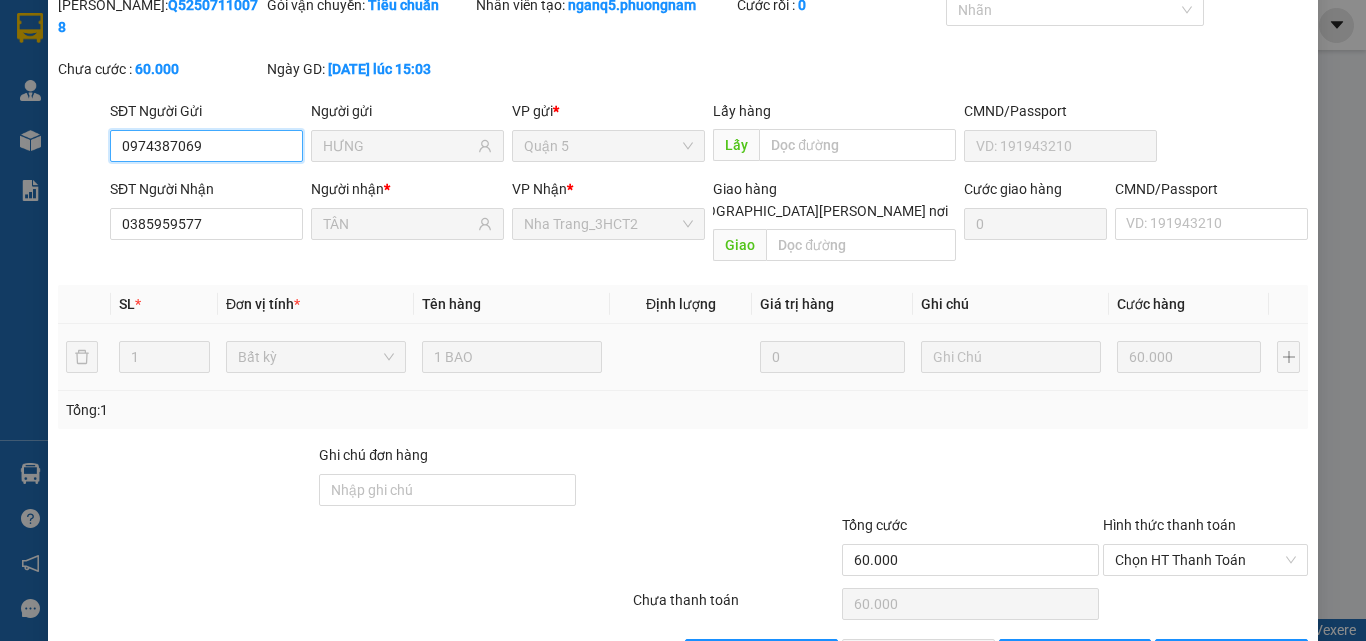 scroll, scrollTop: 103, scrollLeft: 0, axis: vertical 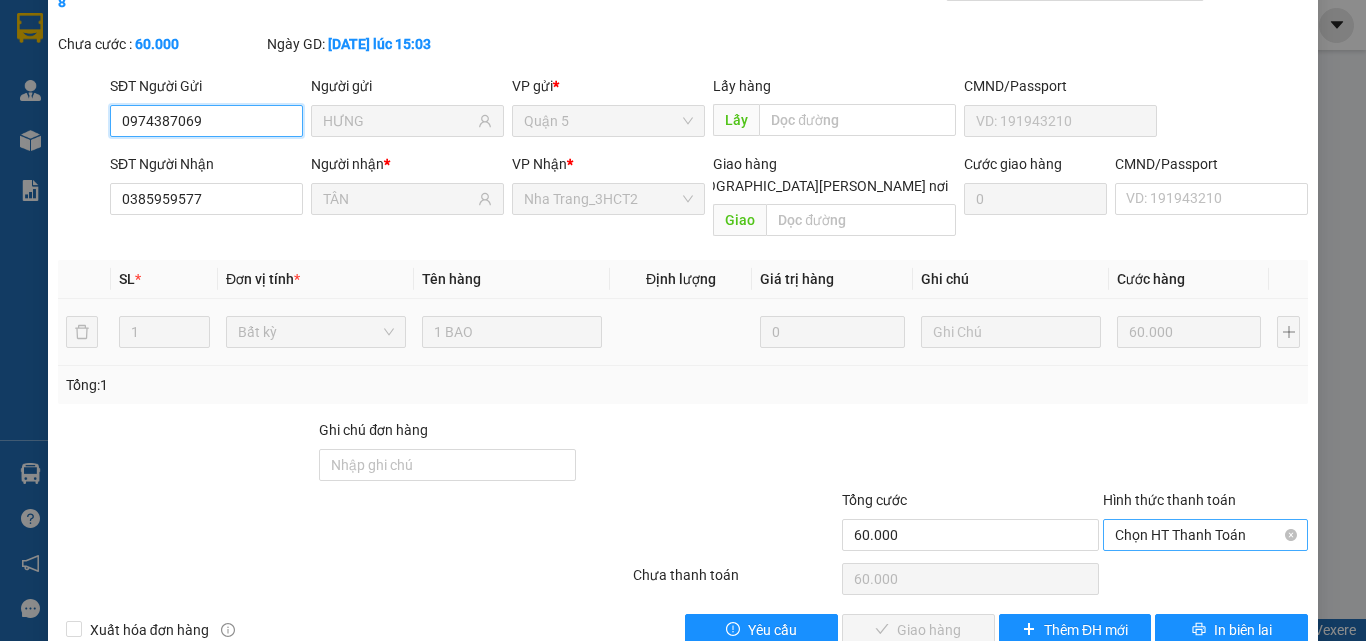 click on "Chọn HT Thanh Toán" at bounding box center [1205, 535] 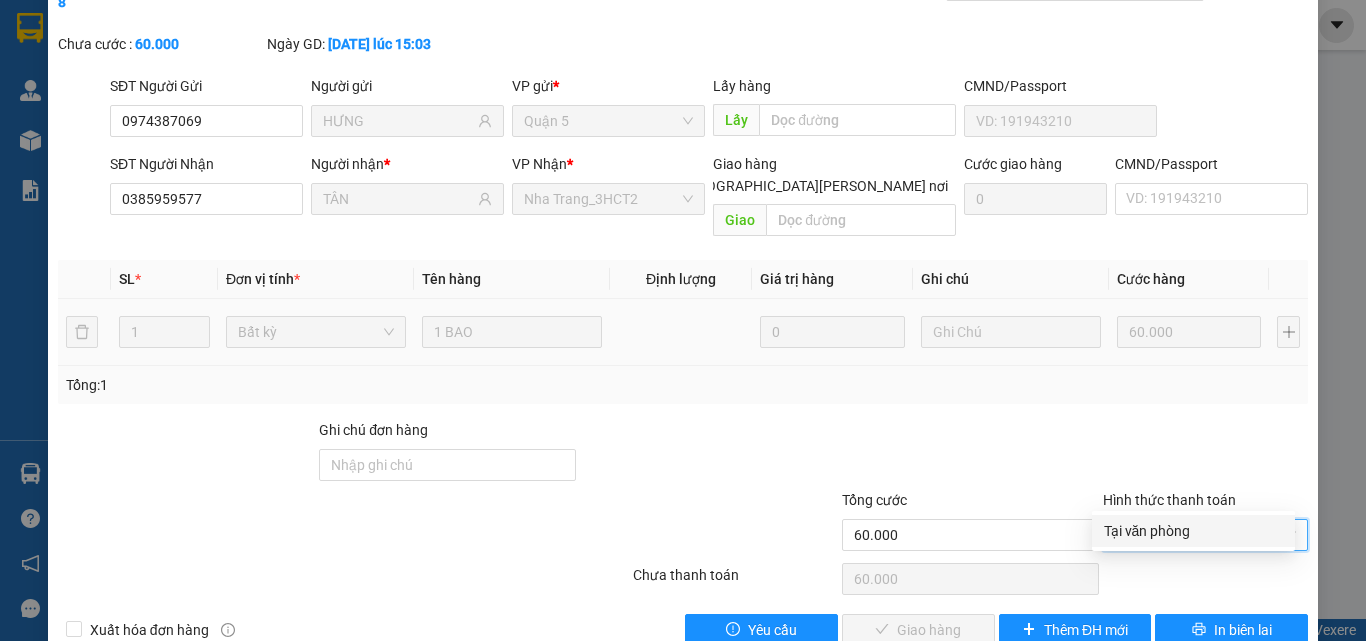 click on "Tại văn phòng" at bounding box center (1193, 531) 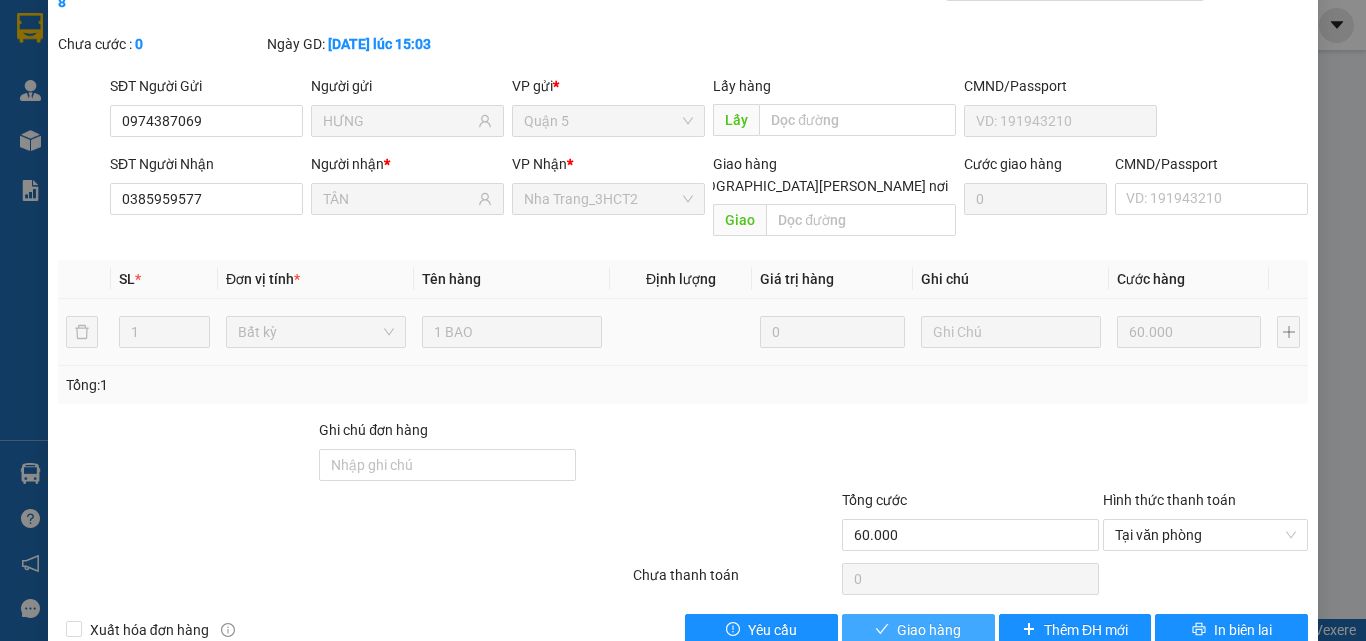 click on "Giao hàng" at bounding box center (918, 630) 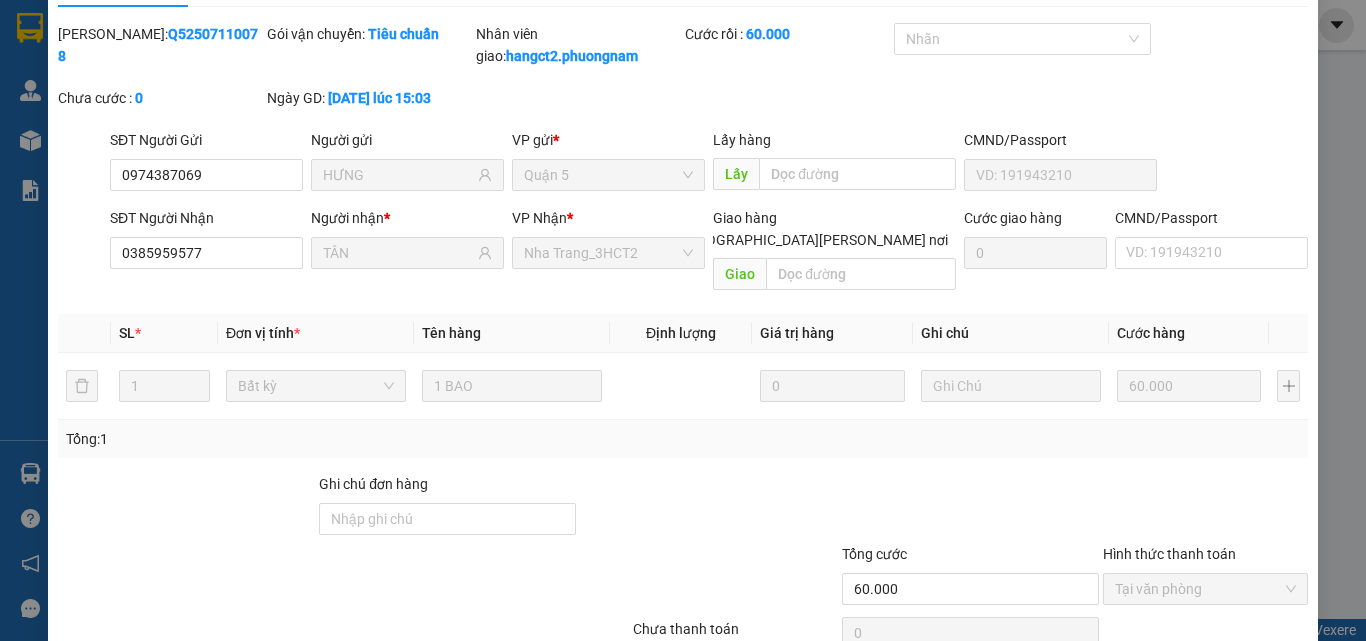 scroll, scrollTop: 0, scrollLeft: 0, axis: both 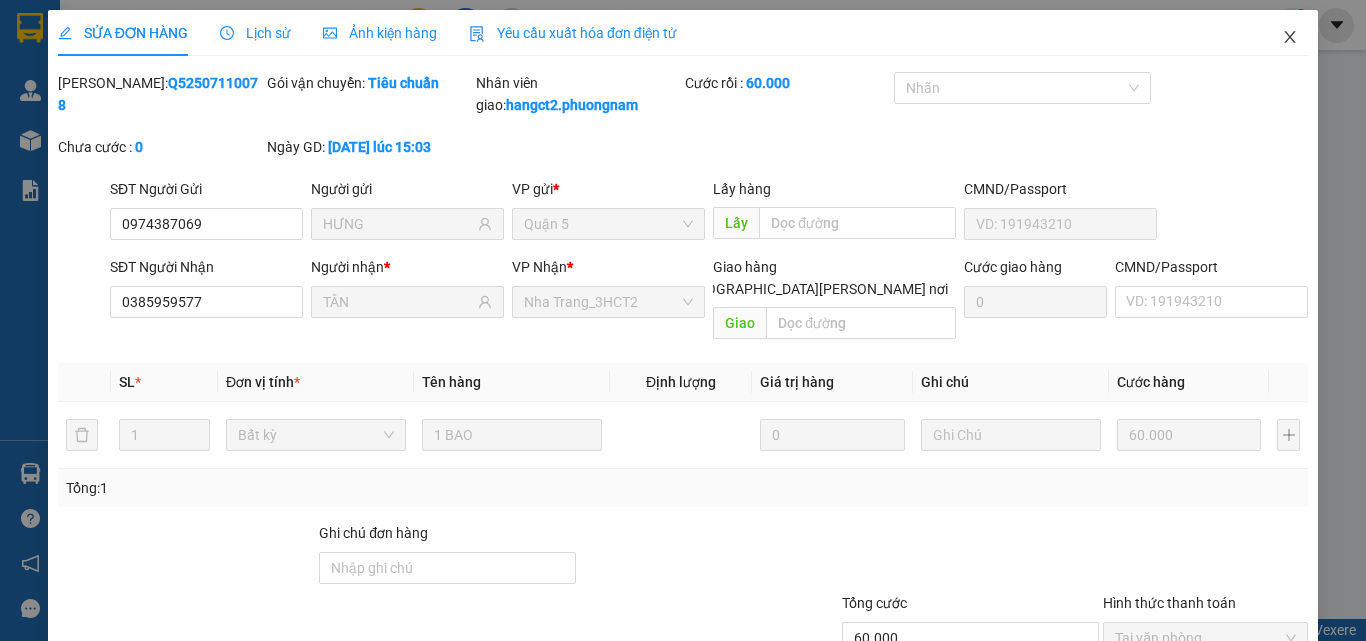click at bounding box center (1290, 38) 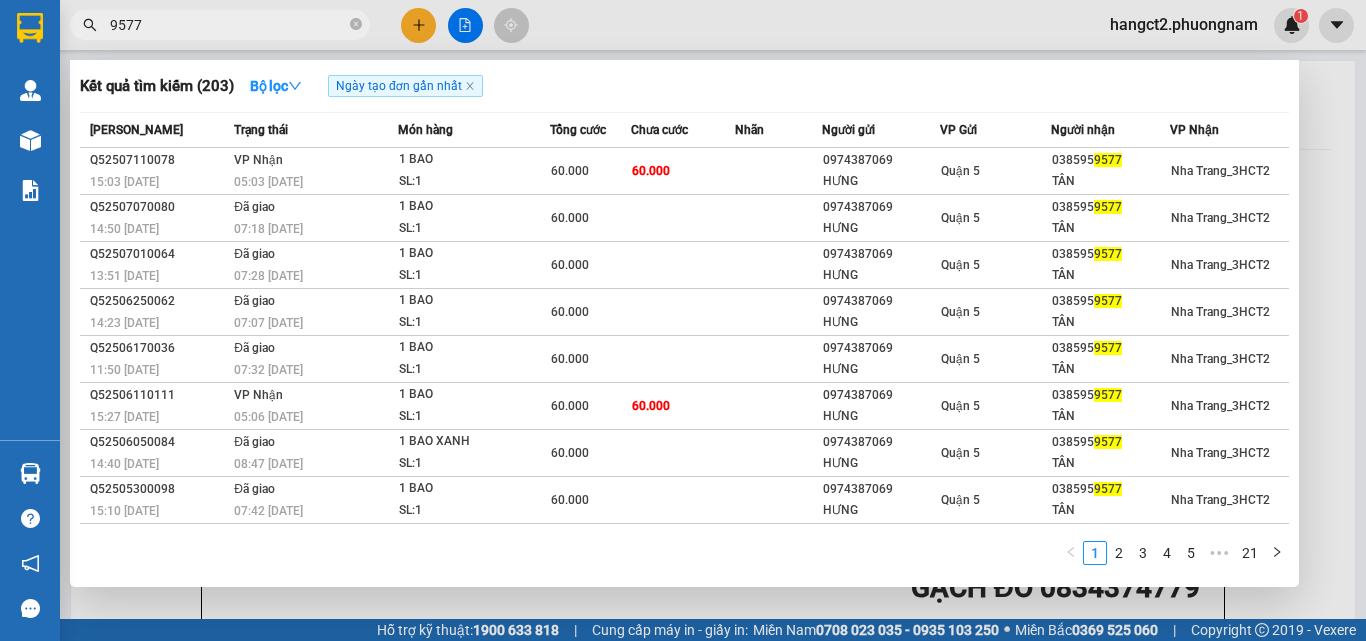 click on "9577" at bounding box center (228, 25) 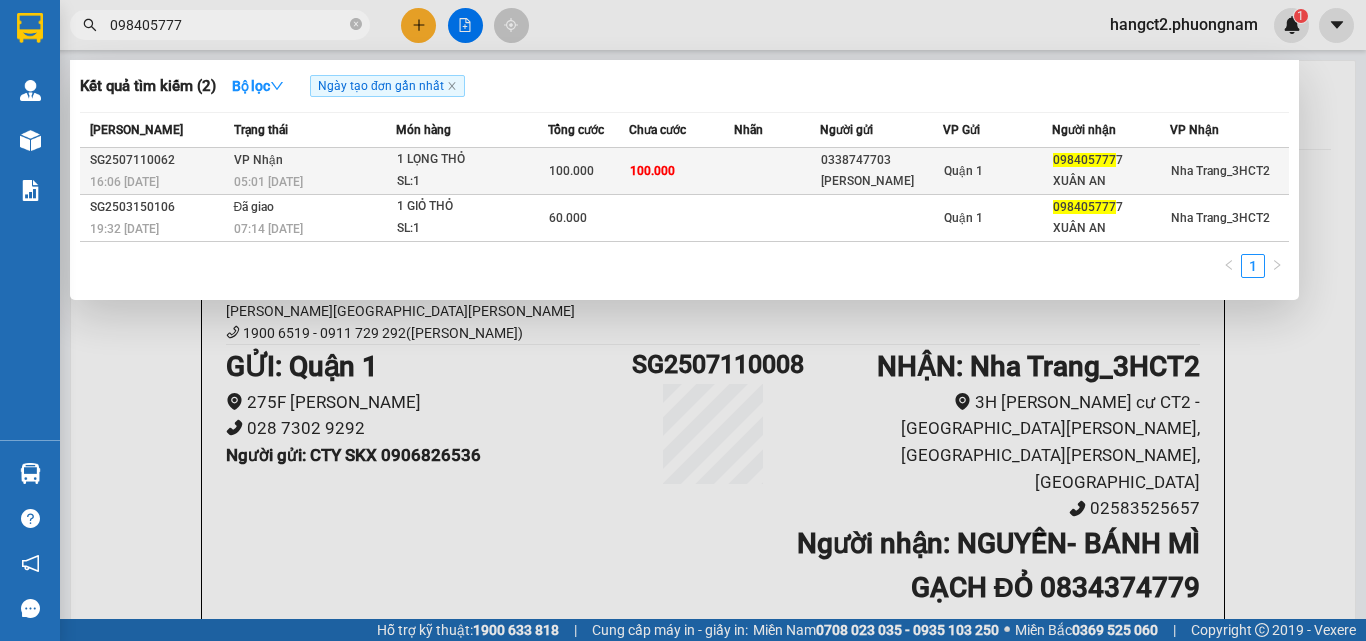 type on "098405777" 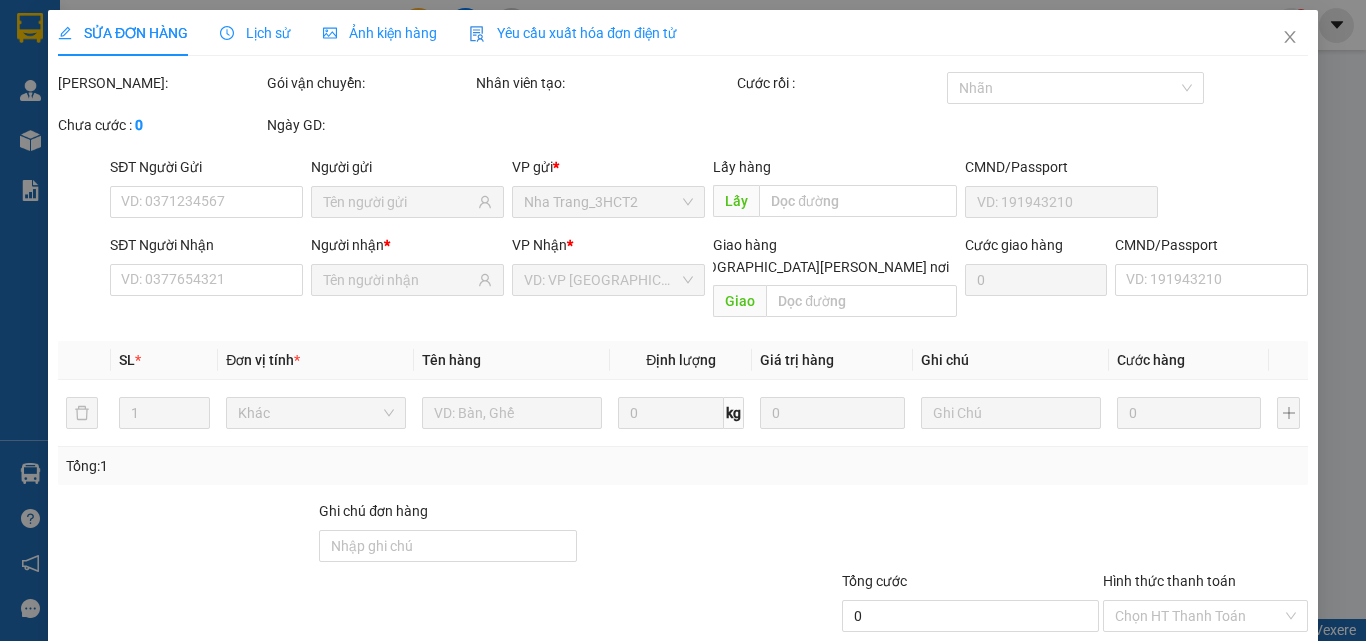type on "0338747703" 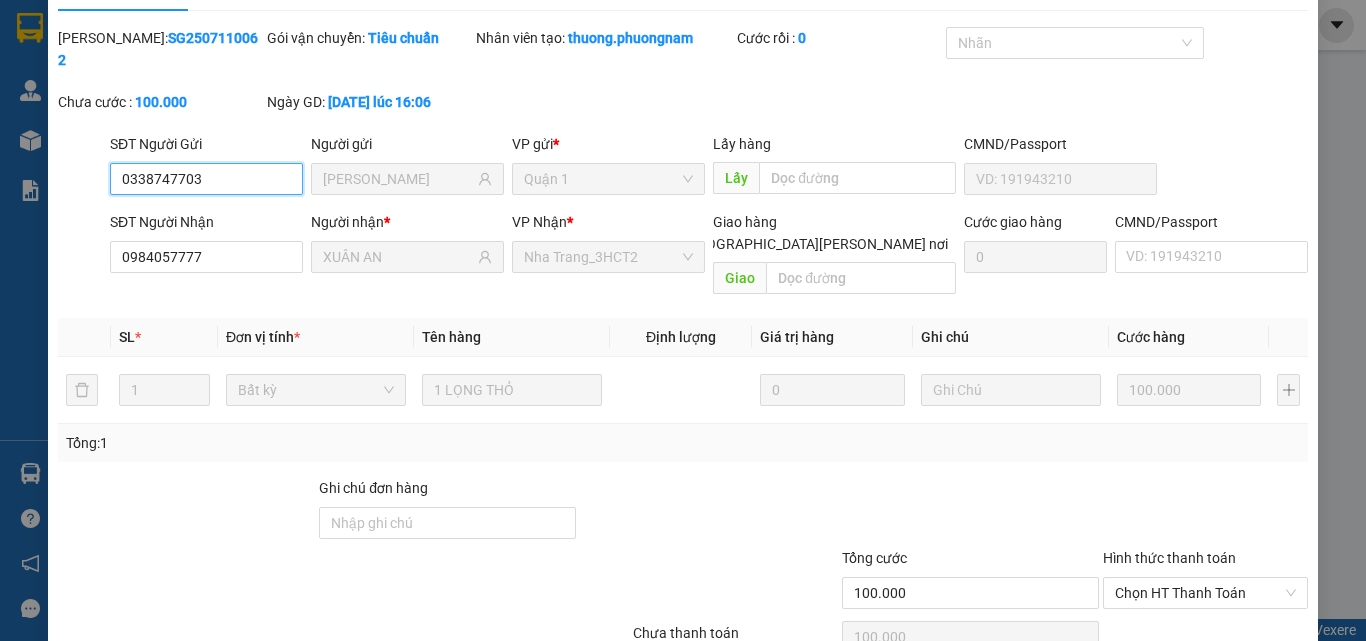 scroll, scrollTop: 103, scrollLeft: 0, axis: vertical 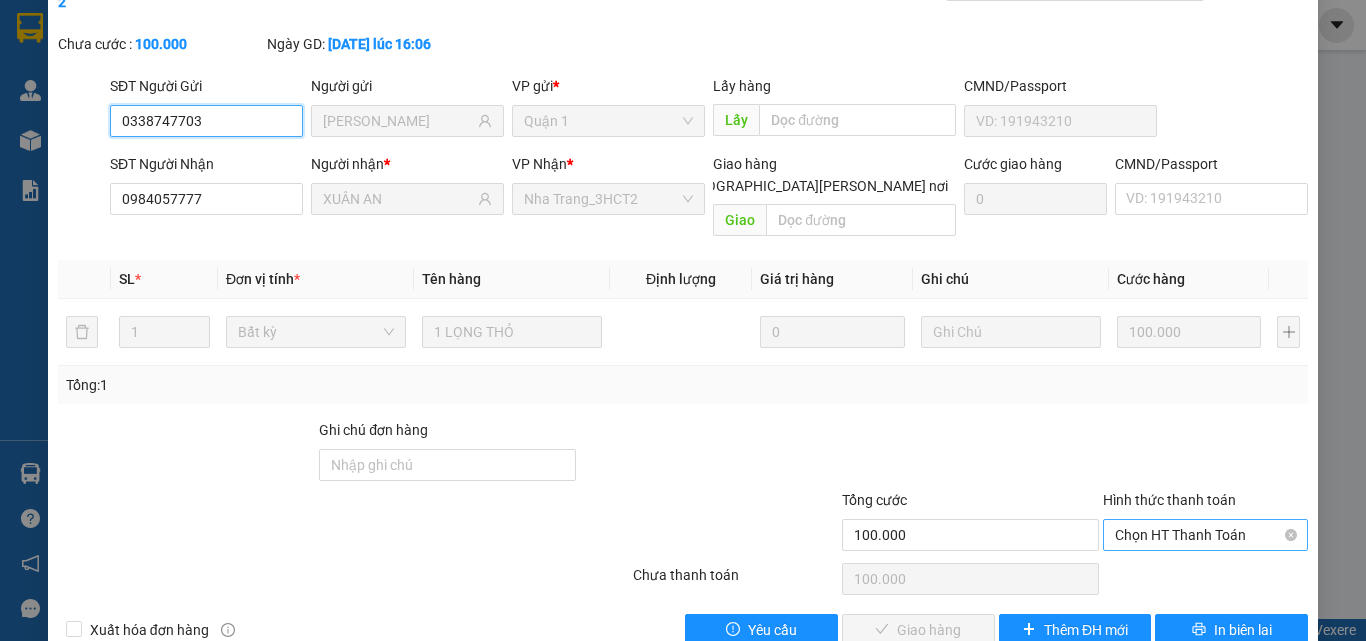 click on "Chọn HT Thanh Toán" at bounding box center (1205, 535) 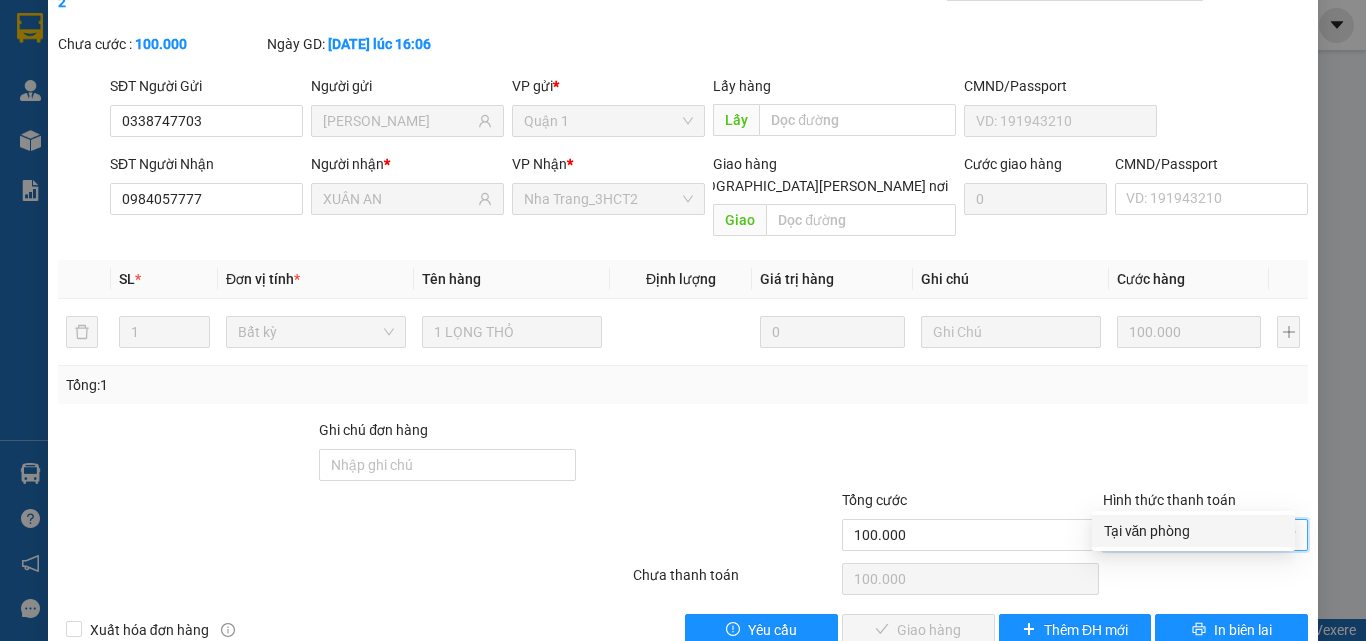 click on "Tại văn phòng" at bounding box center [1193, 531] 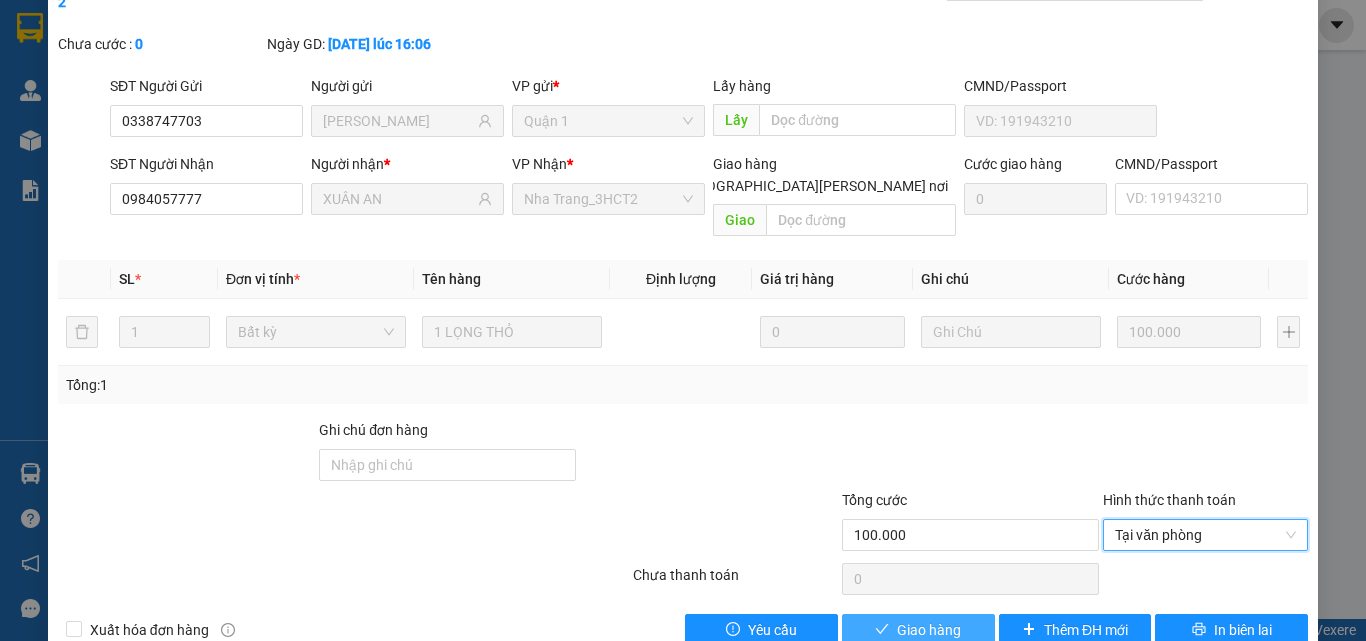 click 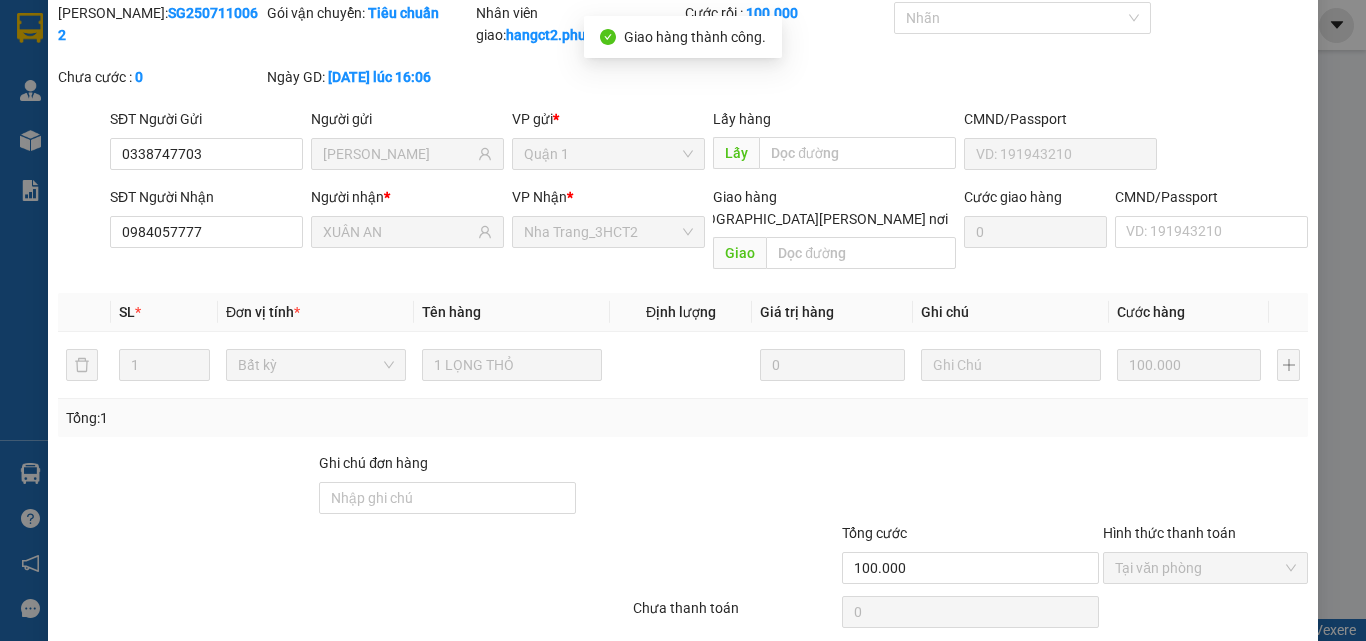scroll, scrollTop: 0, scrollLeft: 0, axis: both 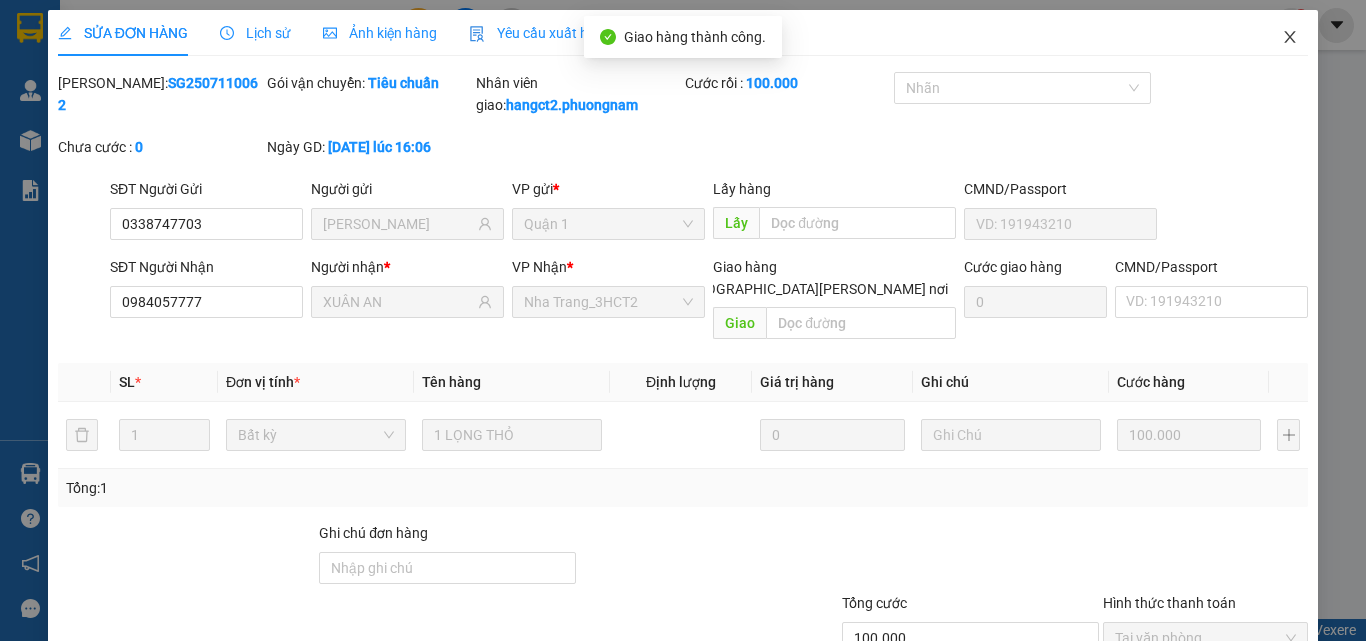 click 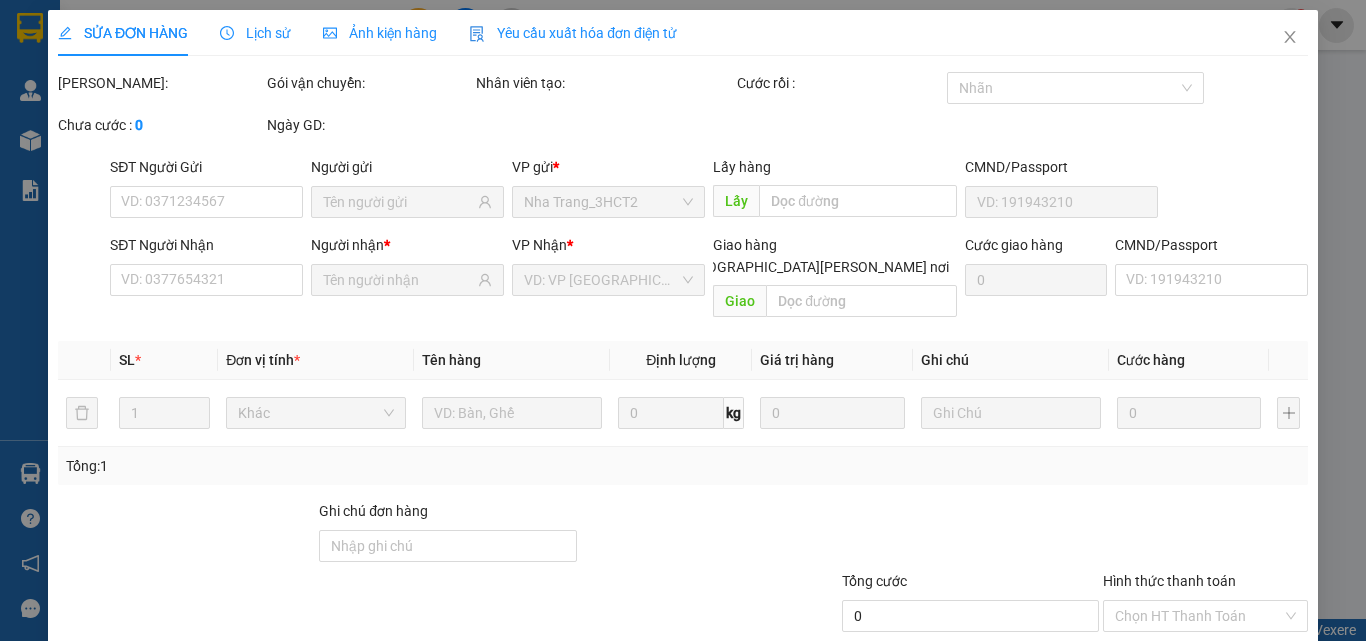 type on "0906826536" 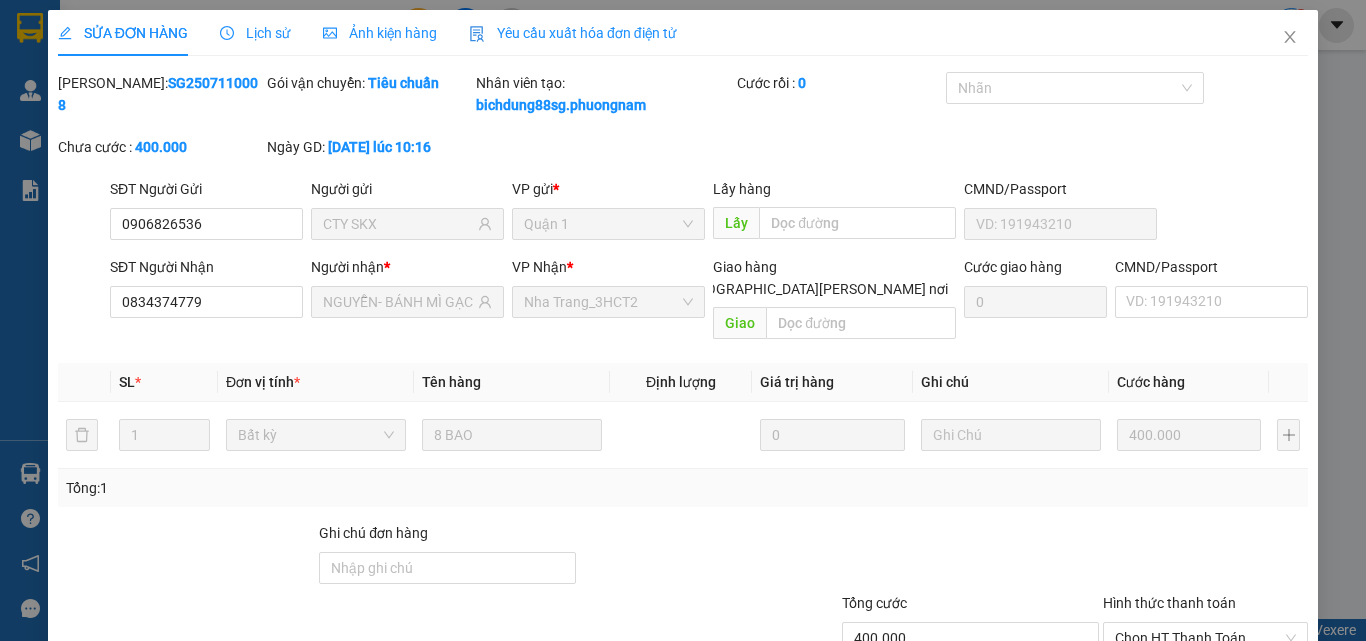 click on "hangct2.phuongnam" at bounding box center (1184, 24) 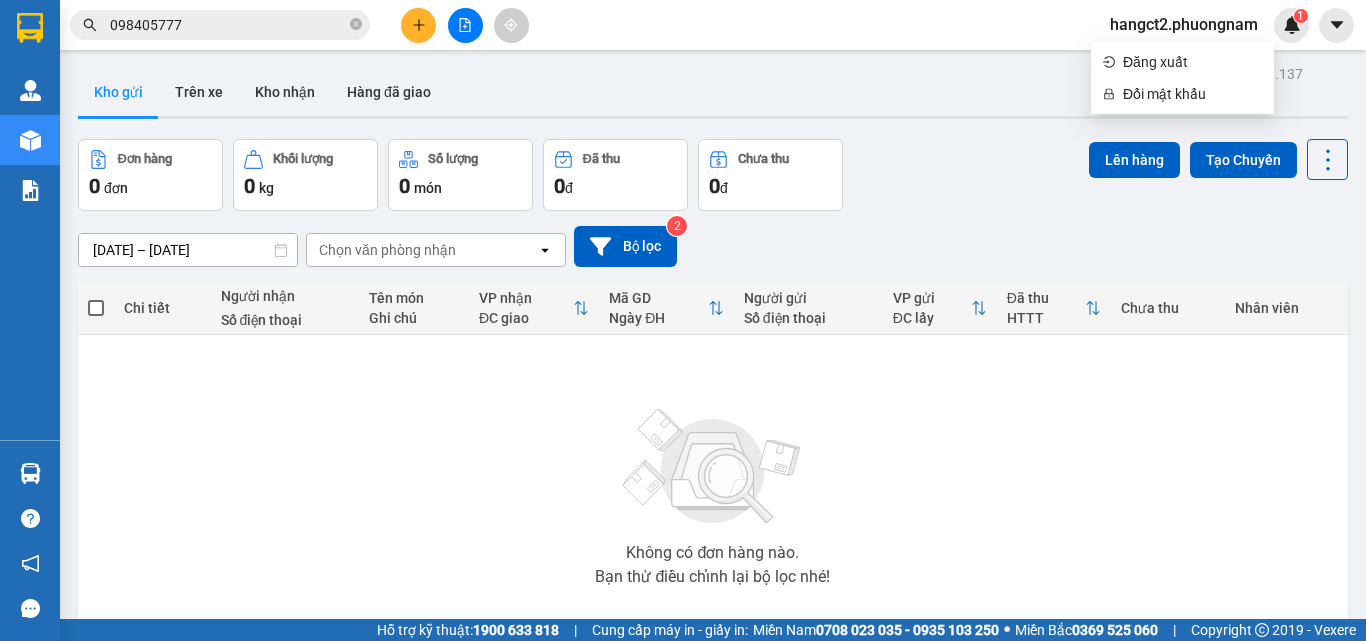 click on "Kho gửi Trên xe Kho nhận Hàng đã giao" at bounding box center (713, 94) 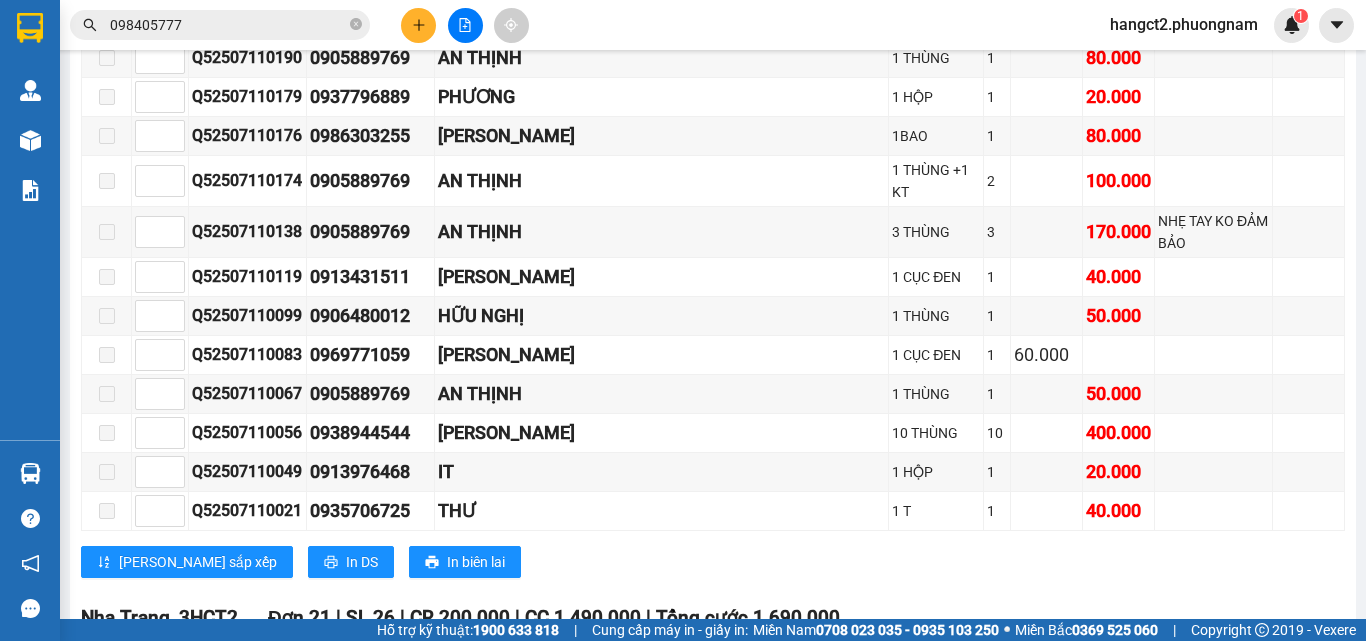 scroll, scrollTop: 14100, scrollLeft: 0, axis: vertical 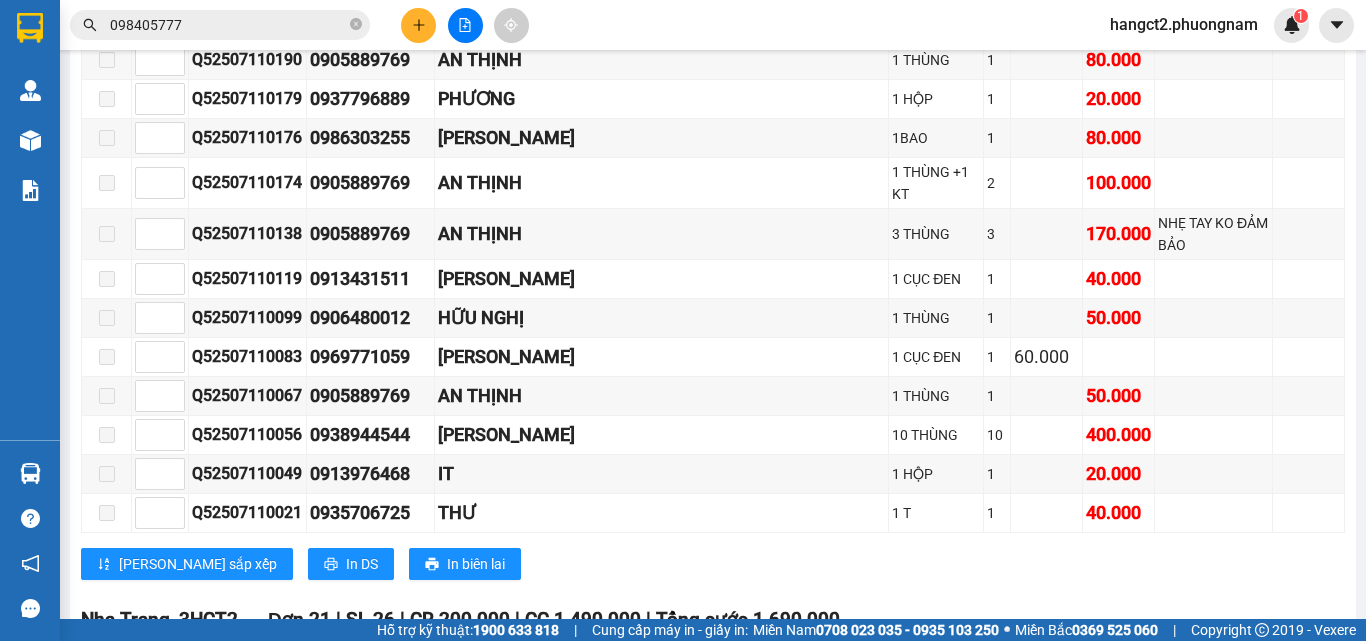 click on "Q52507110023" at bounding box center (254, 975) 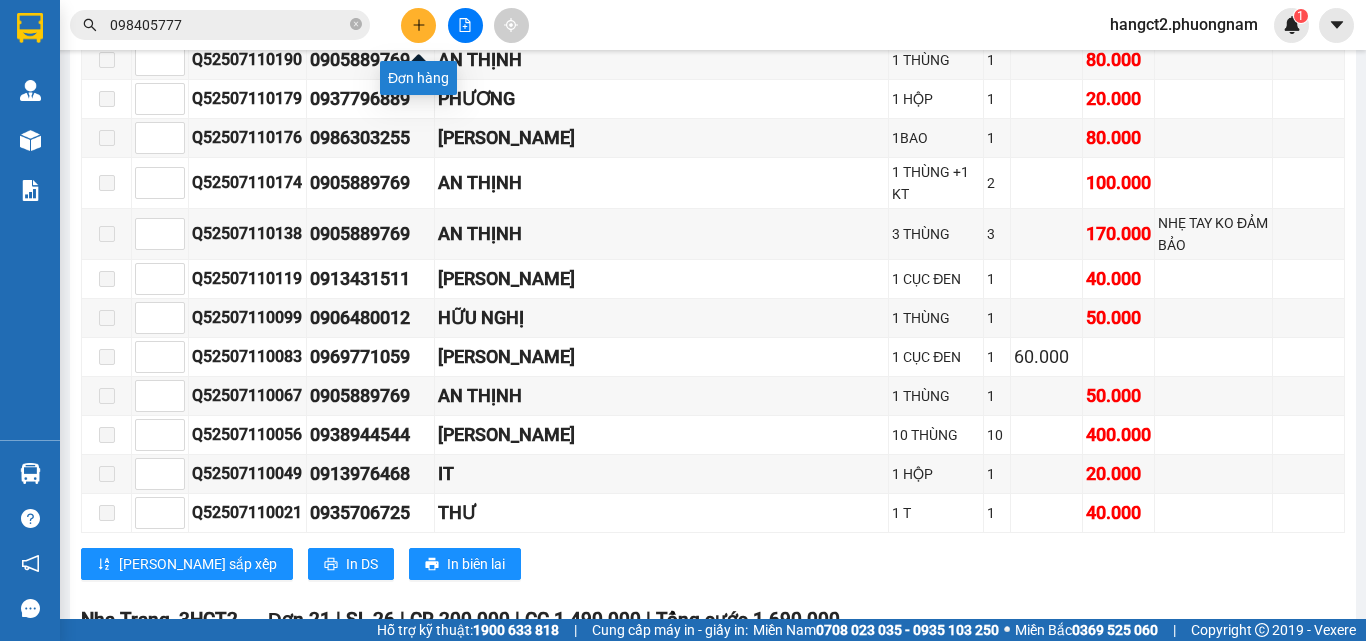 click 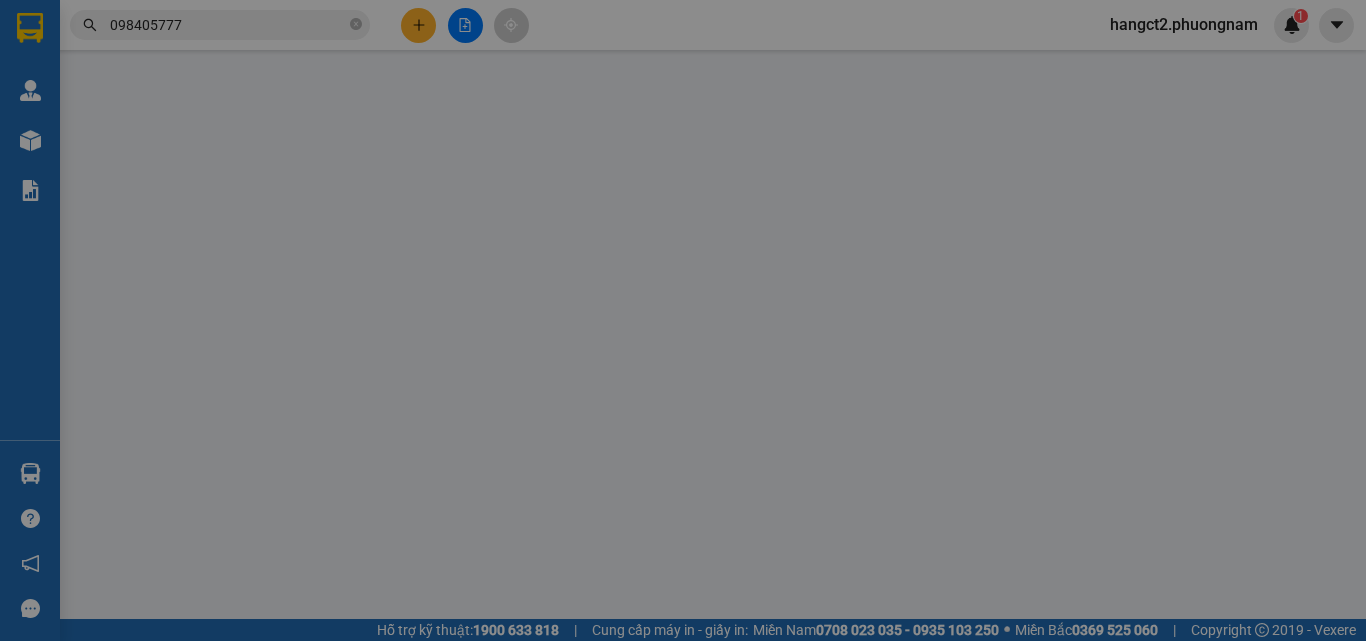 scroll, scrollTop: 0, scrollLeft: 0, axis: both 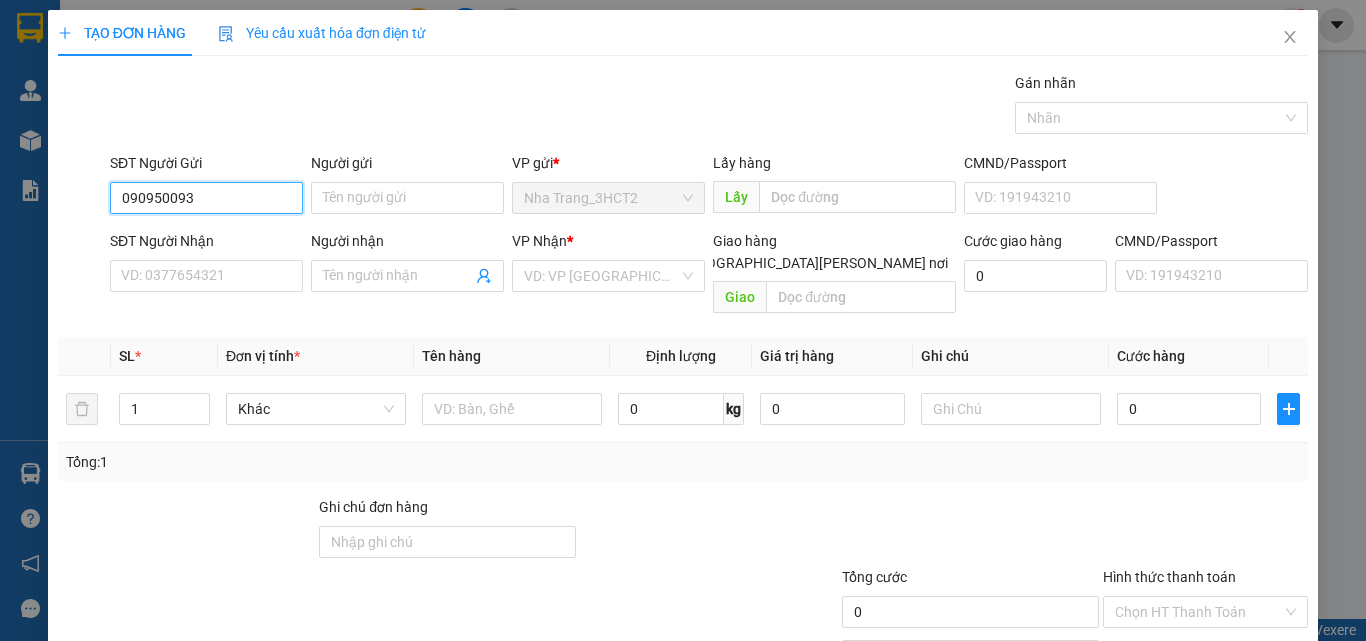 type on "0909500938" 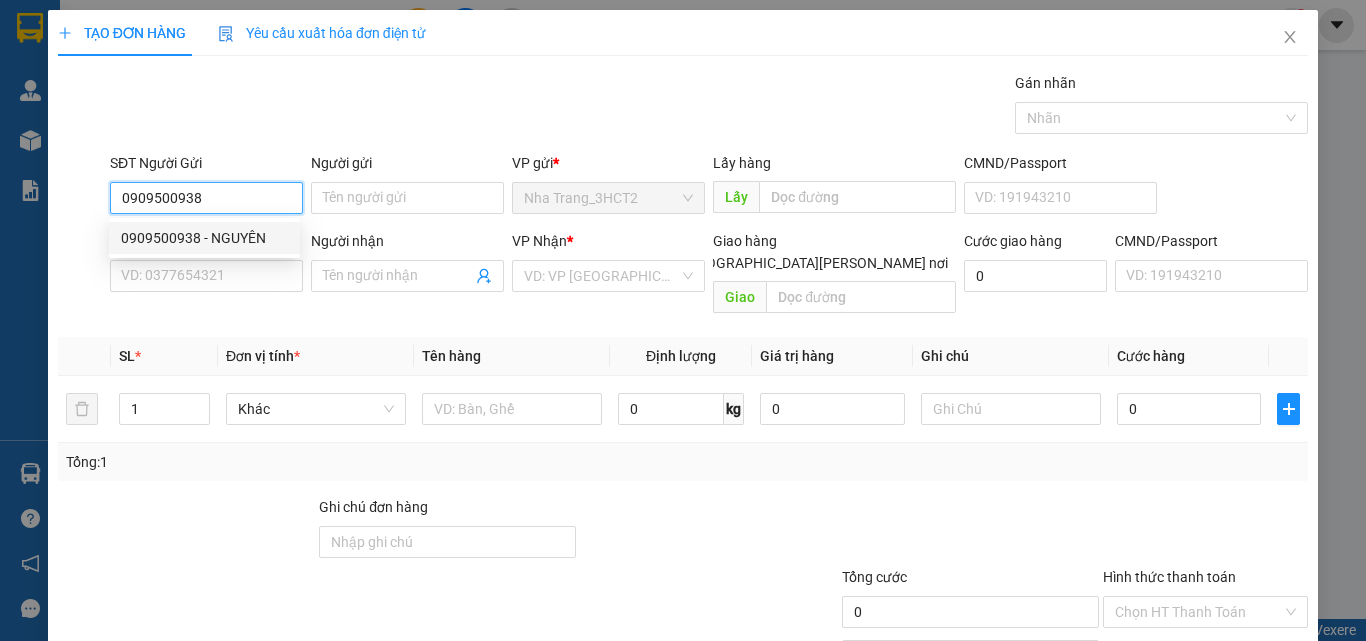click on "0909500938 - NGUYÊN" at bounding box center (204, 238) 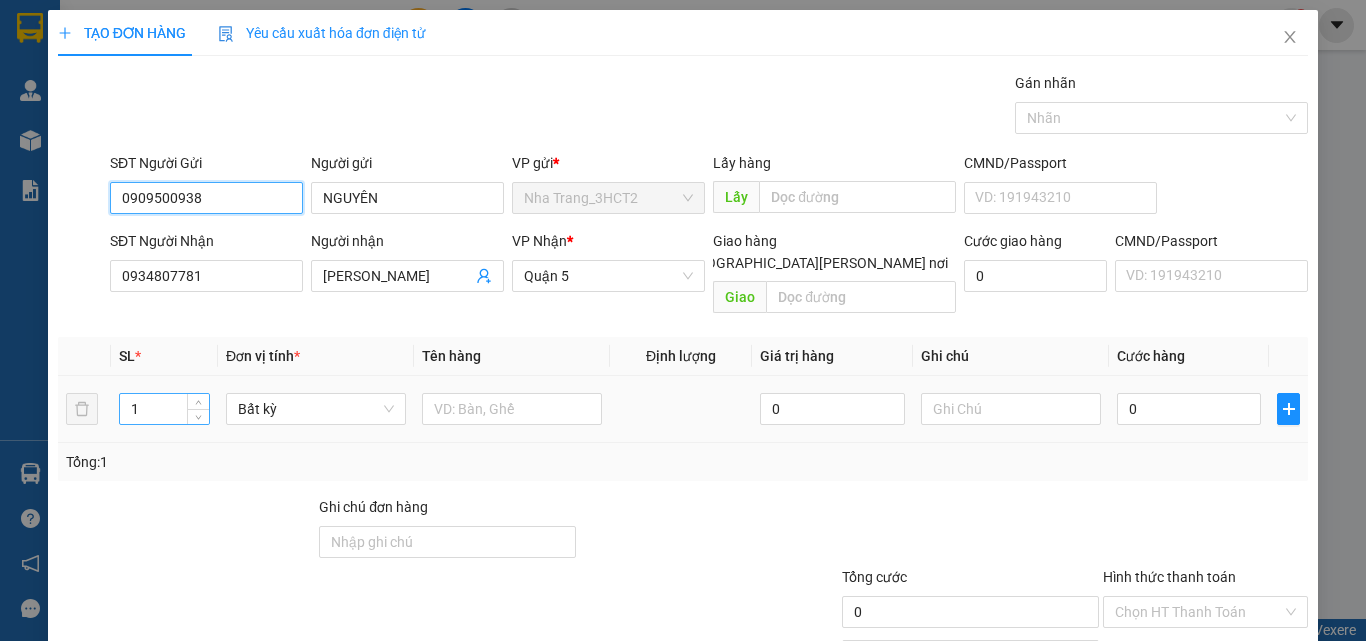 type on "0909500938" 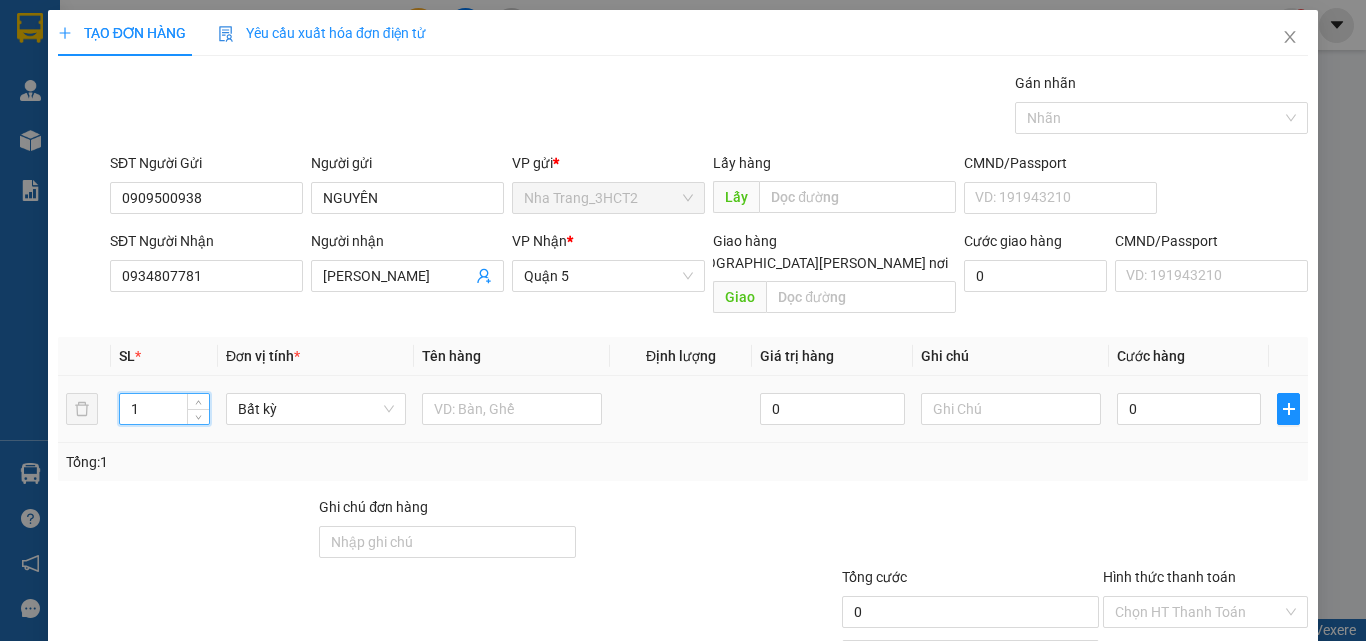 drag, startPoint x: 142, startPoint y: 385, endPoint x: 100, endPoint y: 381, distance: 42.190044 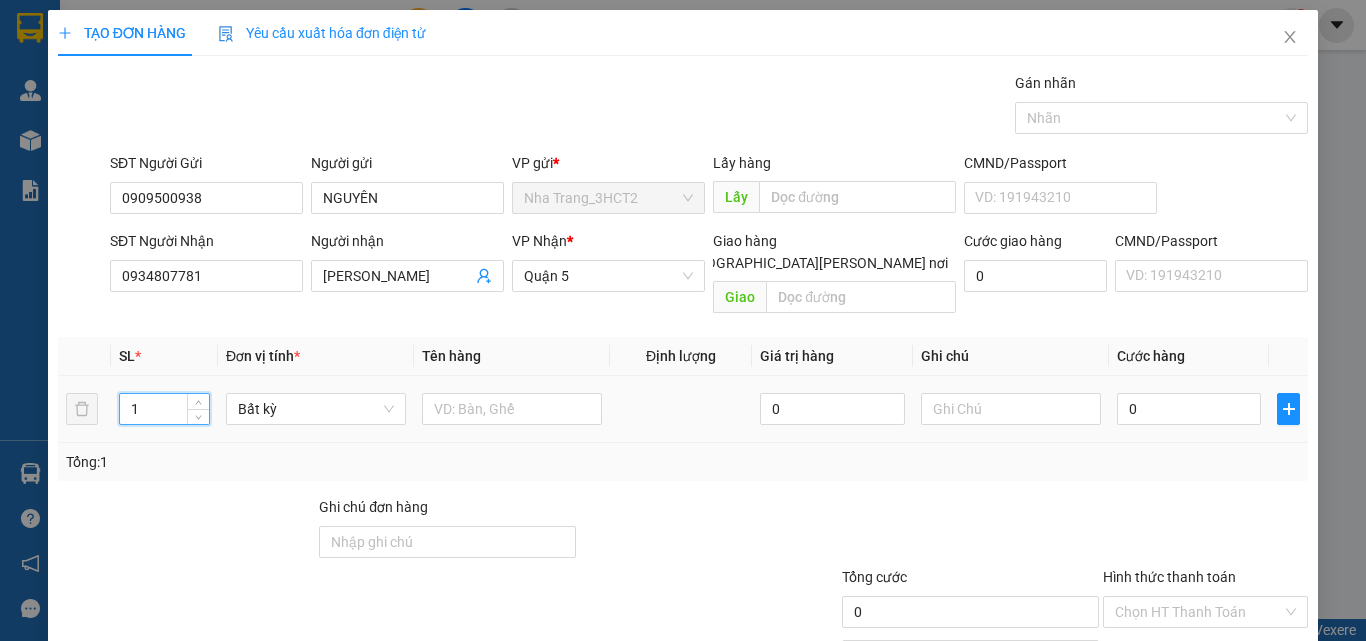 click on "1 Bất kỳ 0 0" at bounding box center (683, 409) 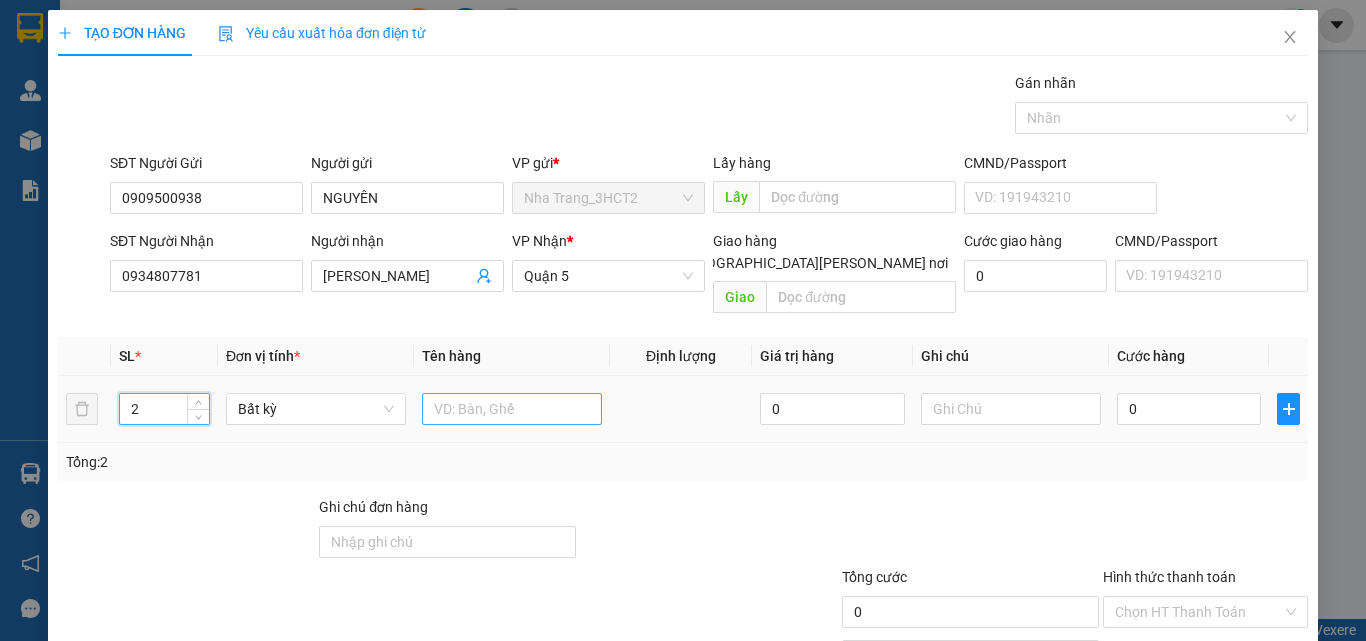 type on "2" 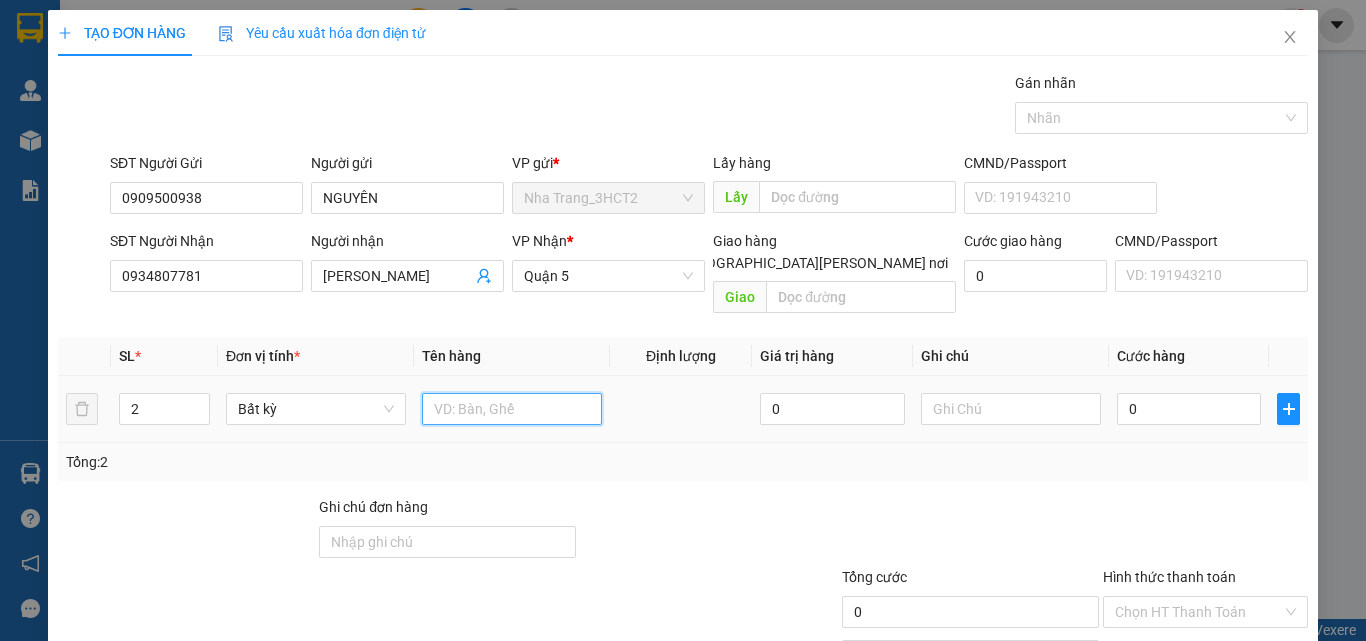 click at bounding box center [512, 409] 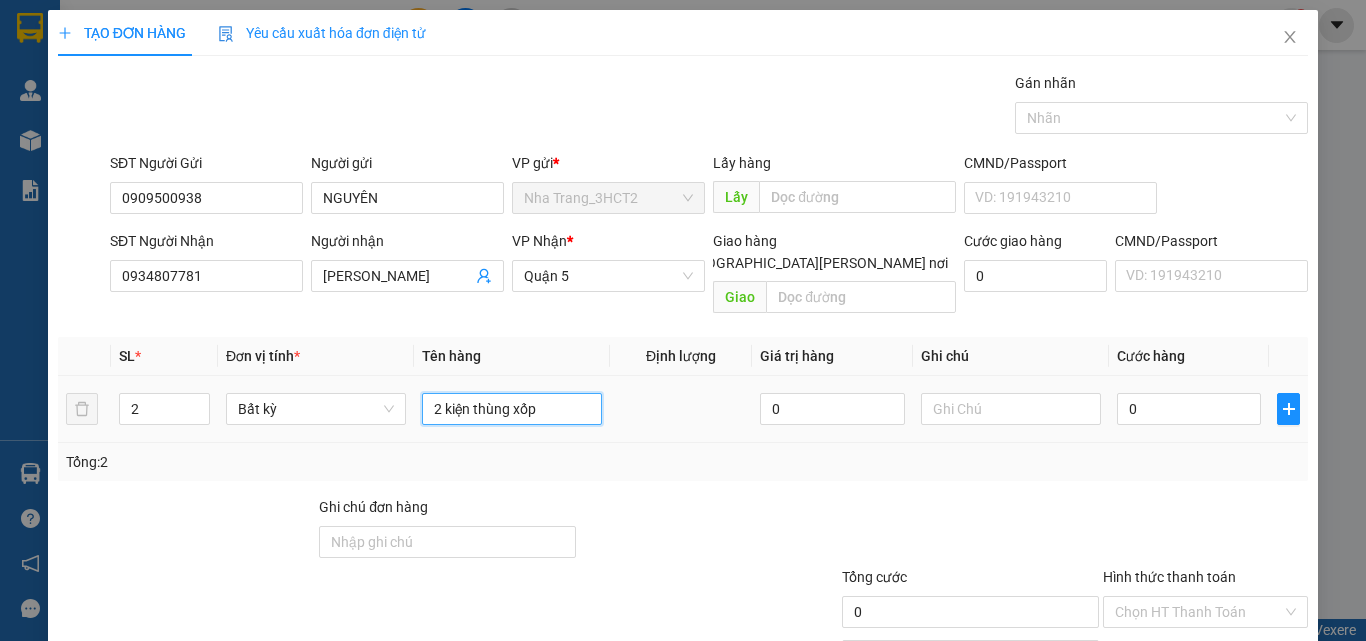 type on "2 kiện thùng xốp" 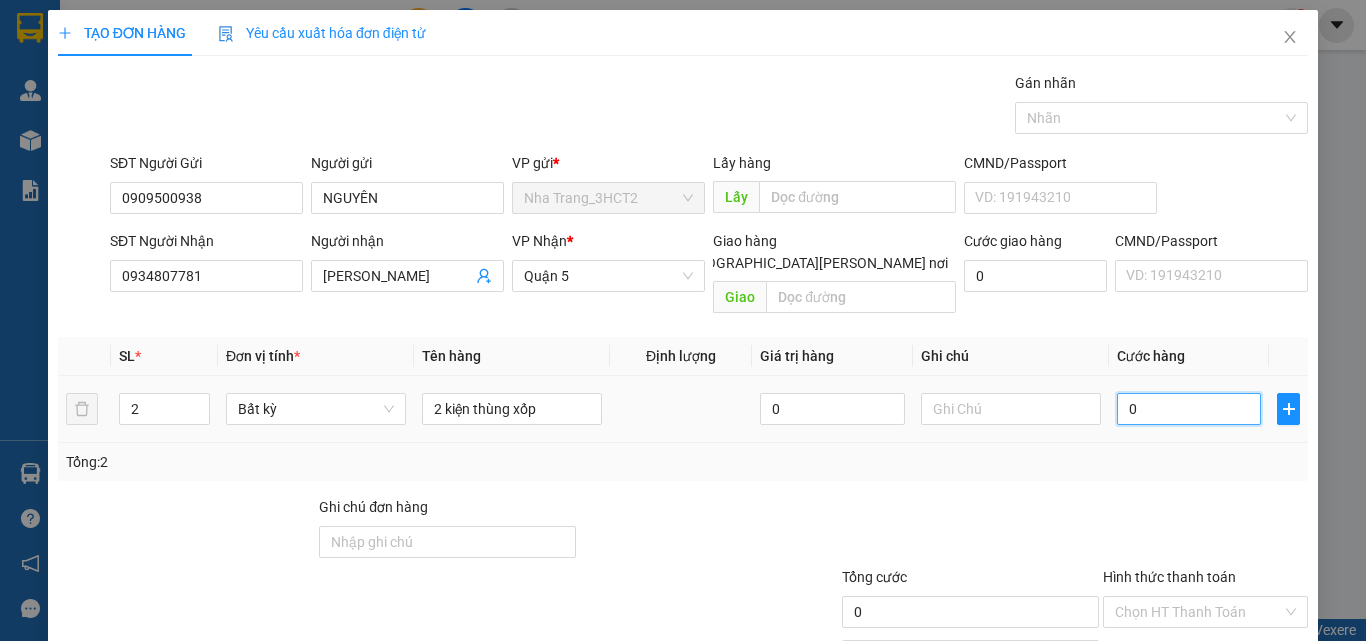 click on "0" at bounding box center [1189, 409] 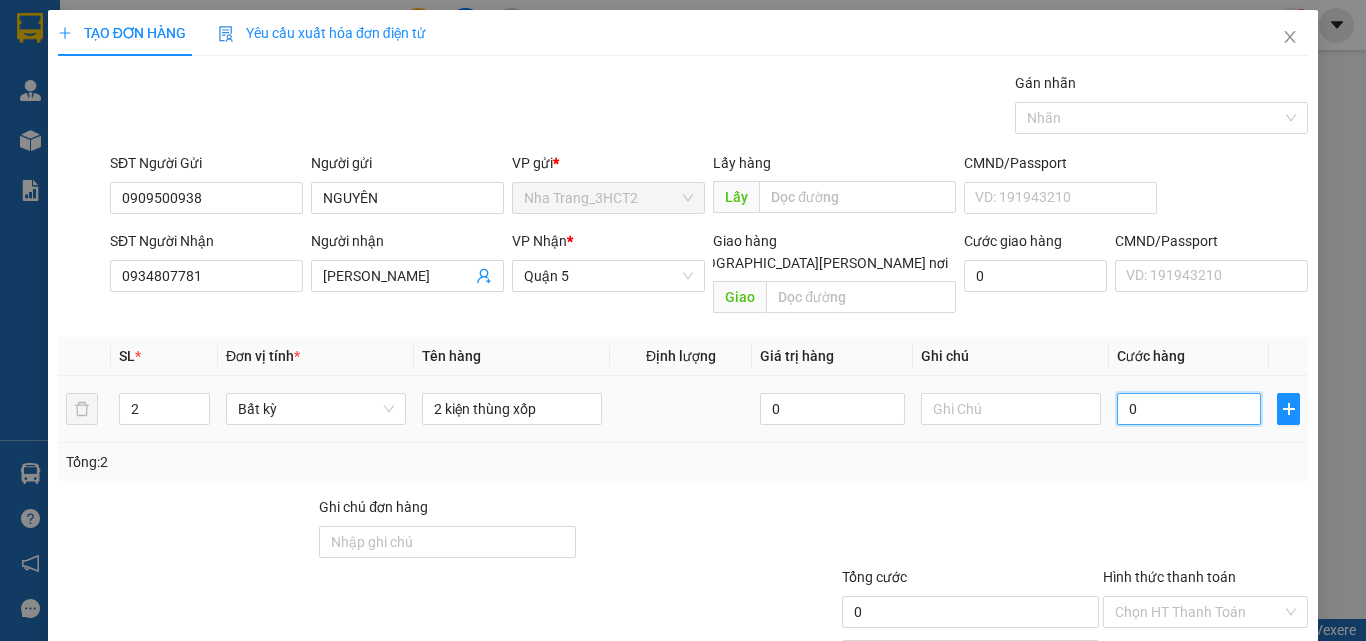 type on "08" 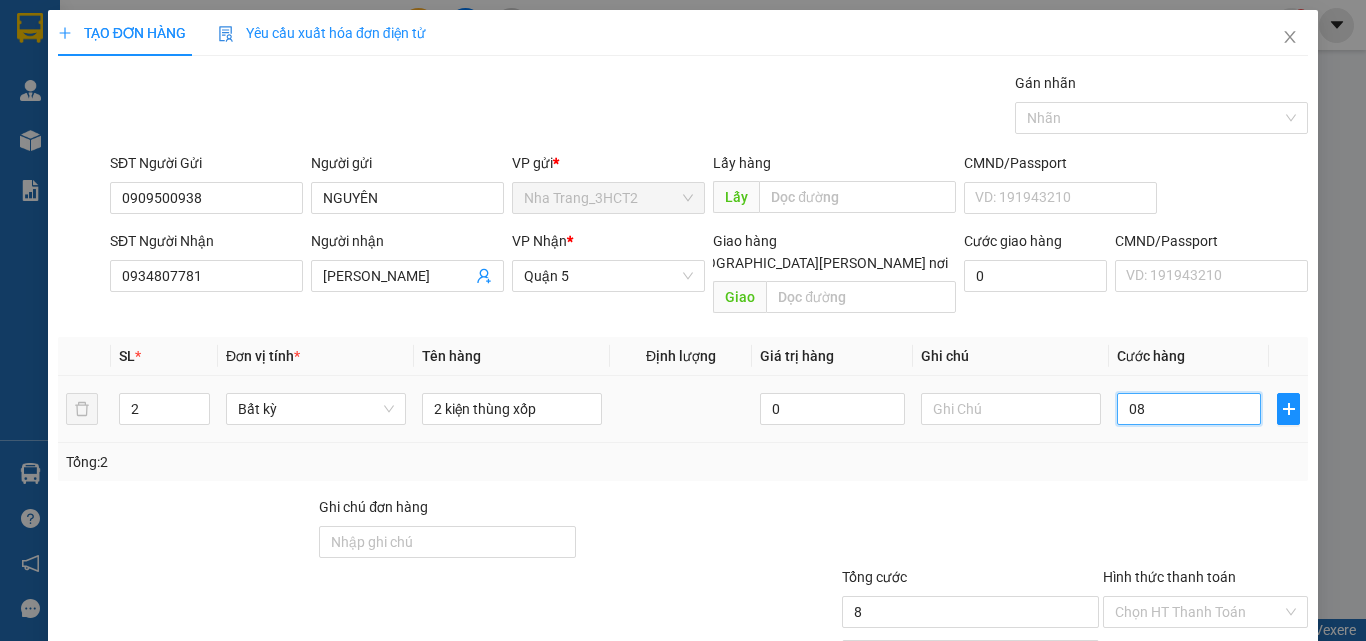 type on "080" 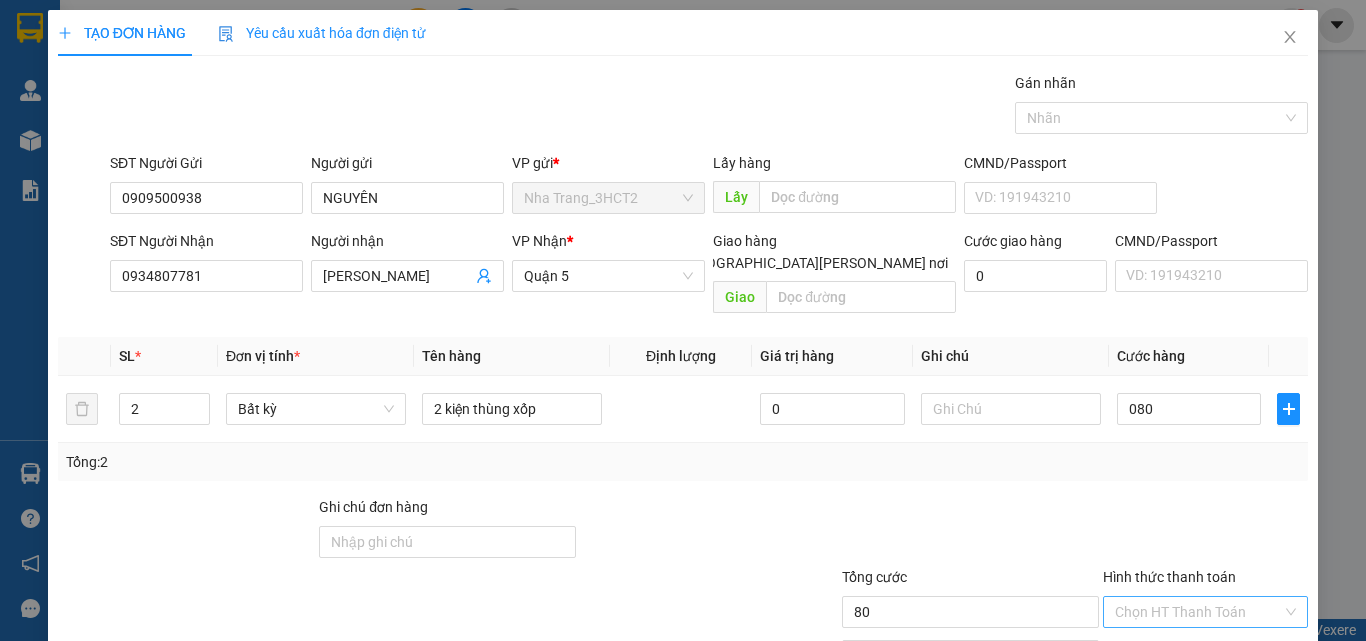 click on "Hình thức thanh toán" at bounding box center [1198, 612] 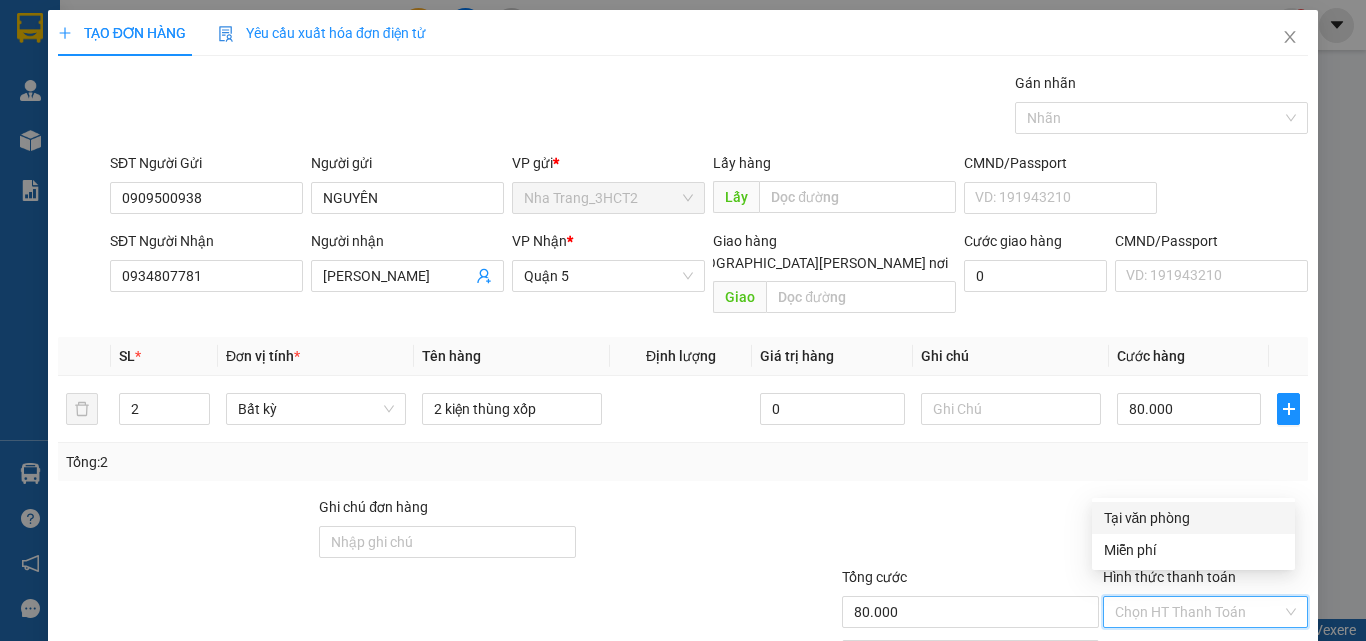 click on "Tại văn phòng" at bounding box center [1193, 518] 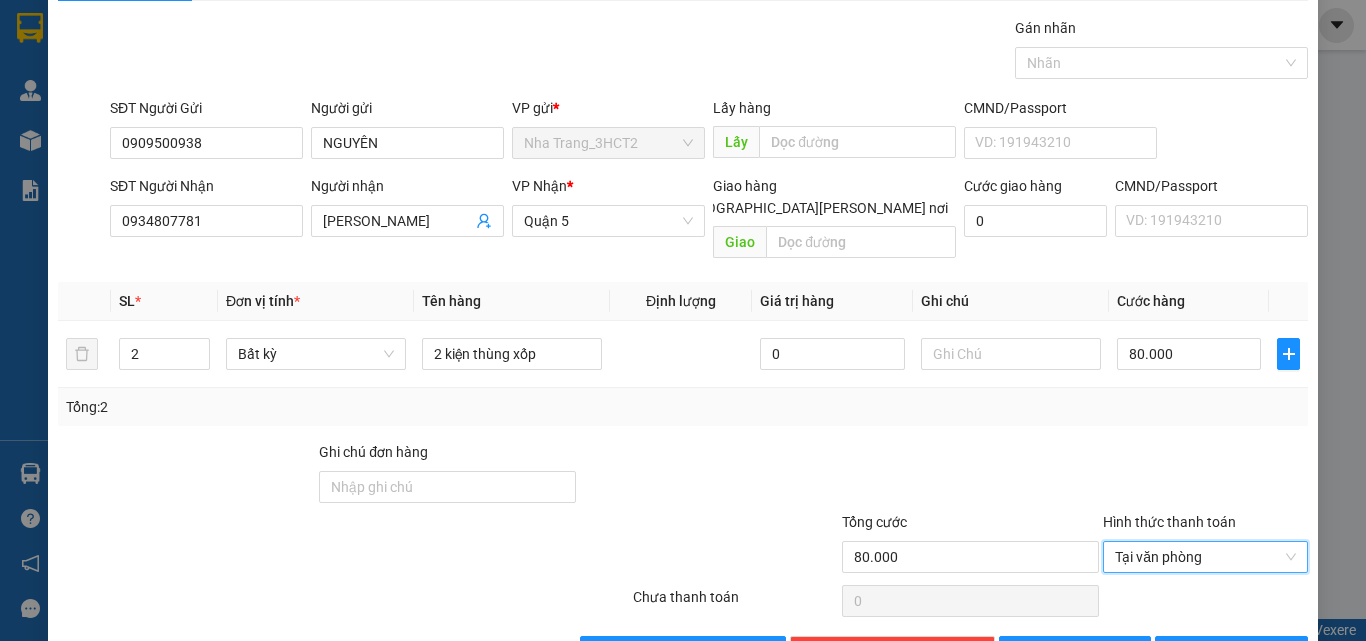 scroll, scrollTop: 99, scrollLeft: 0, axis: vertical 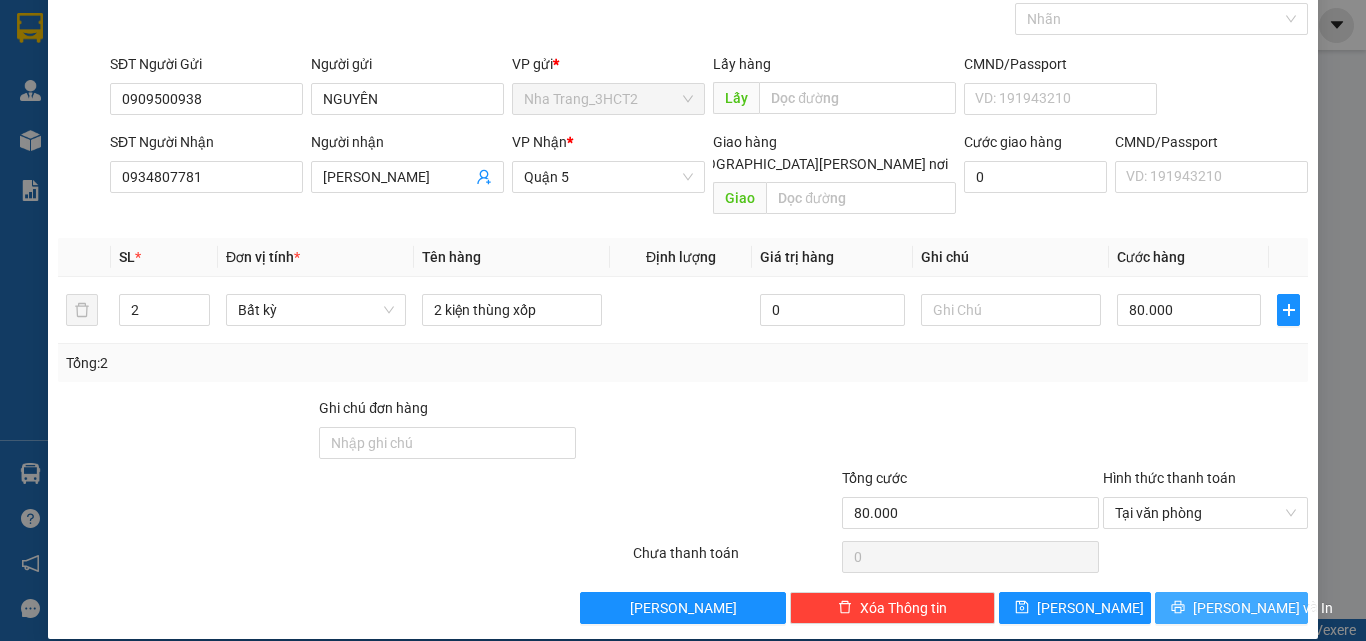 click on "[PERSON_NAME] và In" at bounding box center [1231, 608] 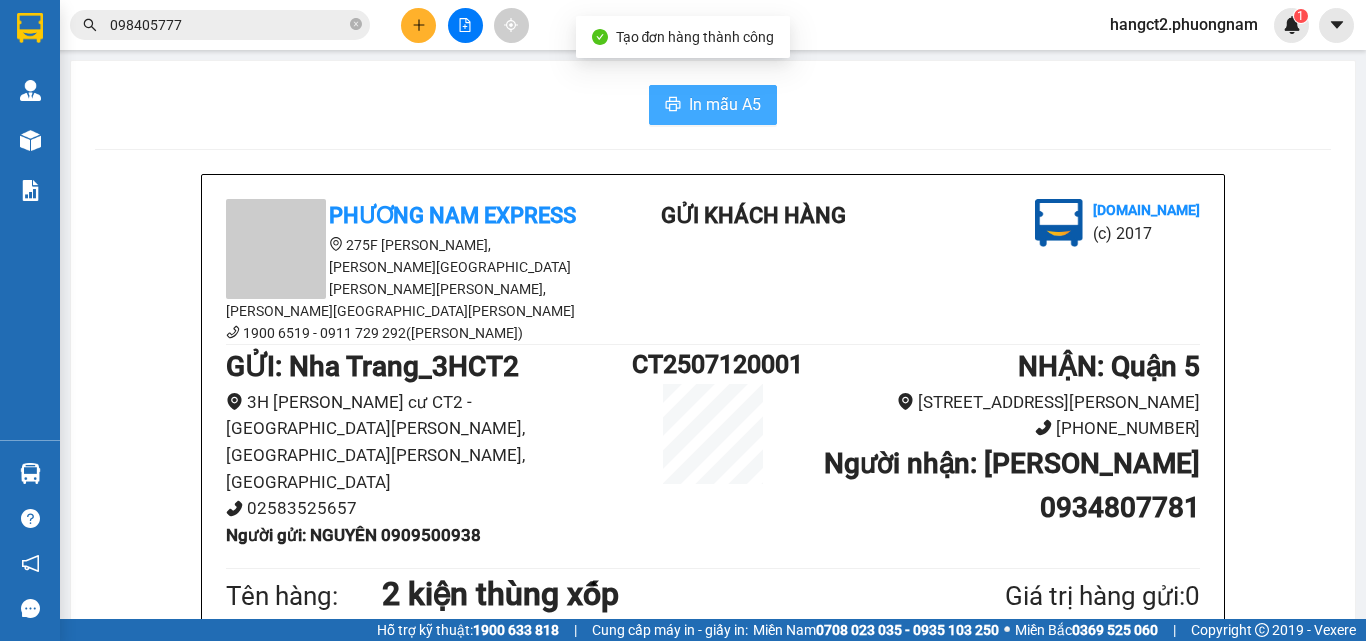 click on "In mẫu A5" at bounding box center [725, 104] 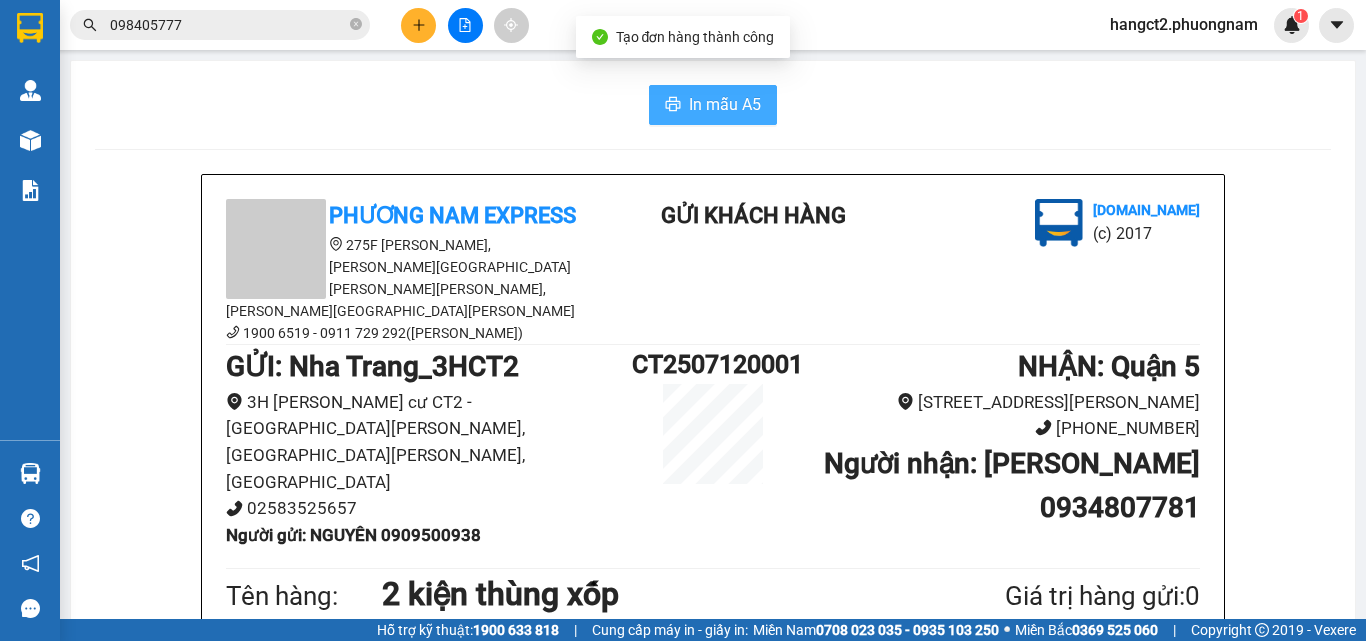 scroll, scrollTop: 0, scrollLeft: 0, axis: both 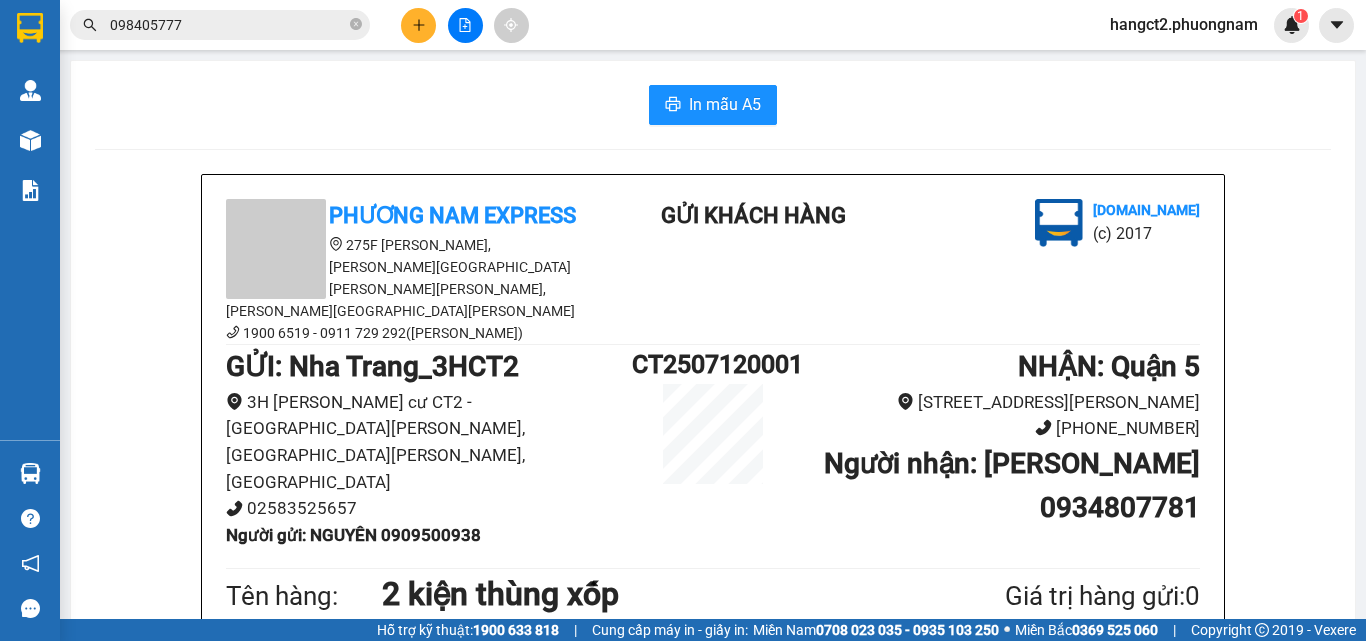 click at bounding box center [418, 25] 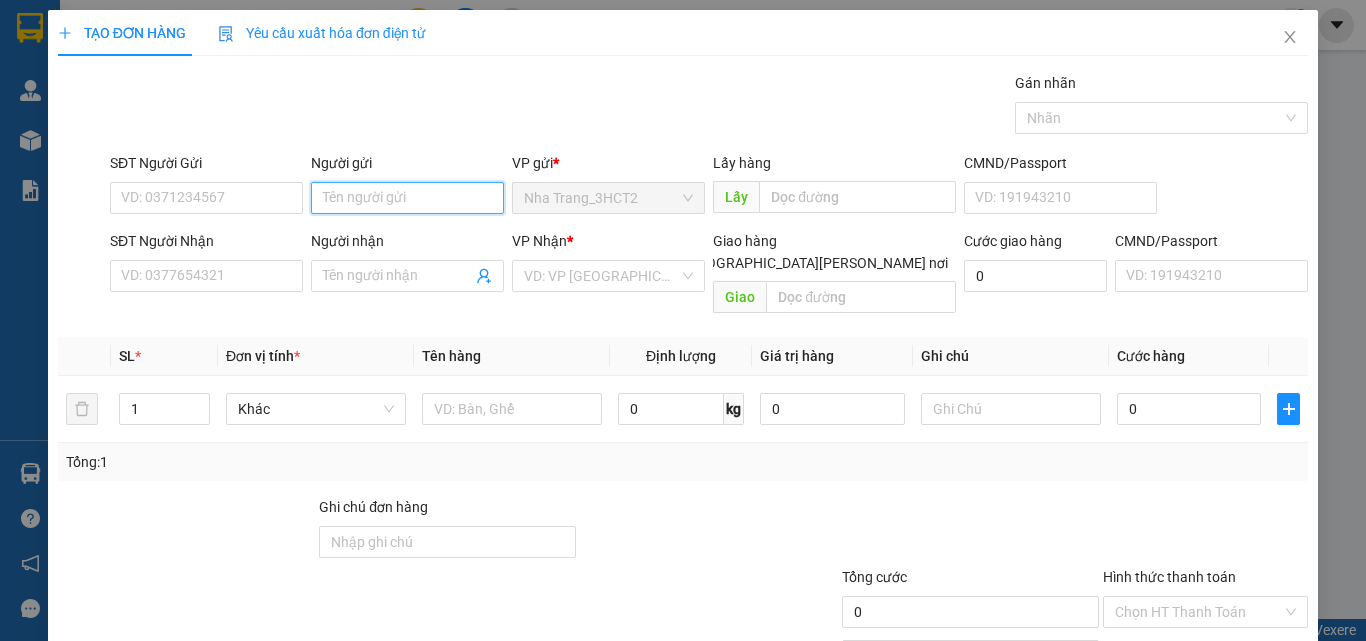 click on "Người gửi" at bounding box center [407, 198] 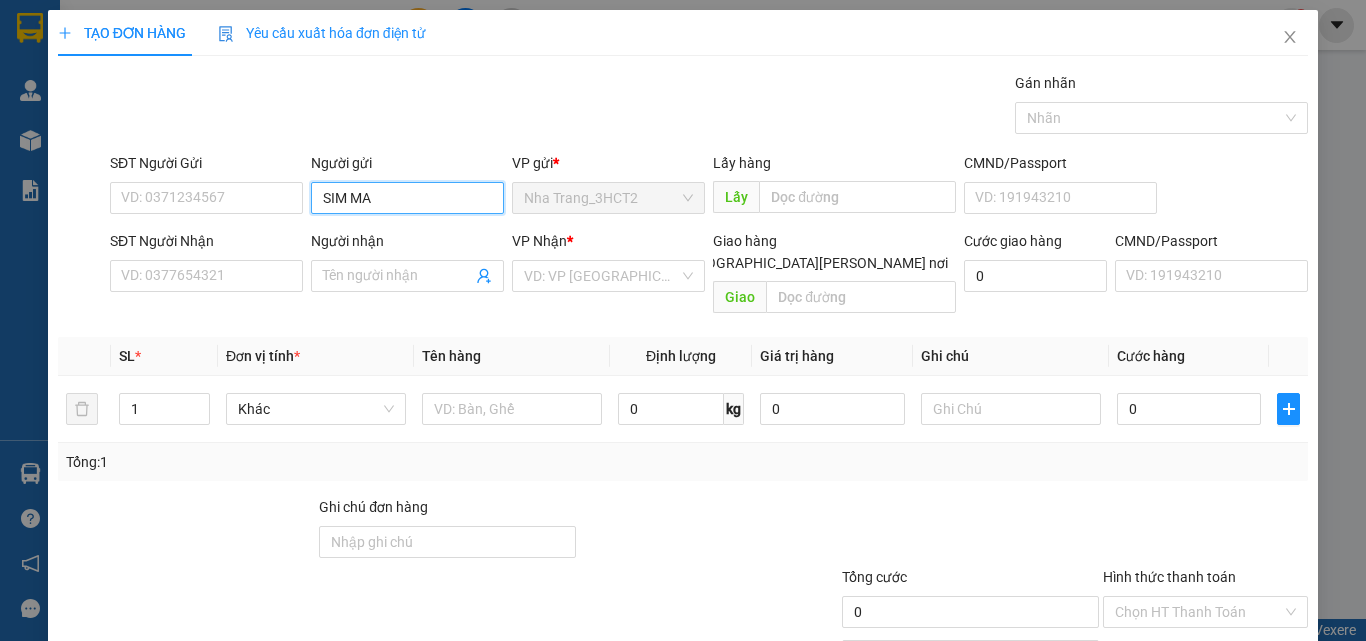 type on "SIM MAX" 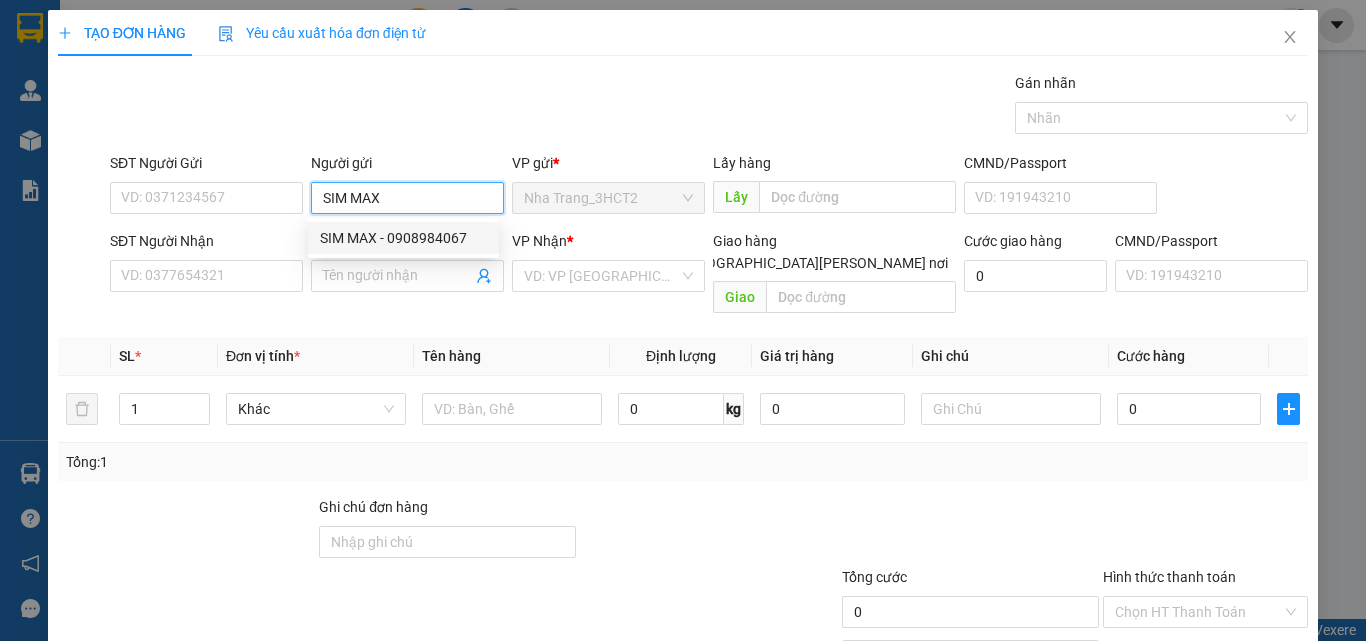 click on "SIM MAX - 0908984067" at bounding box center (403, 238) 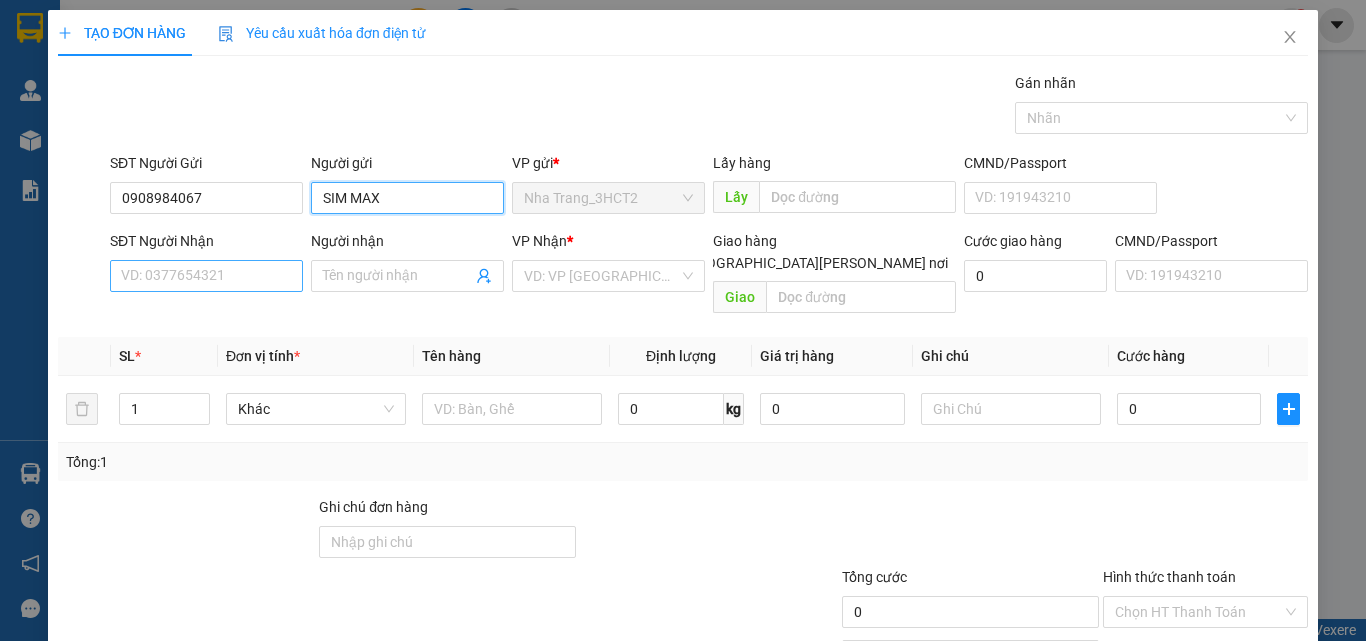 type on "SIM MAX" 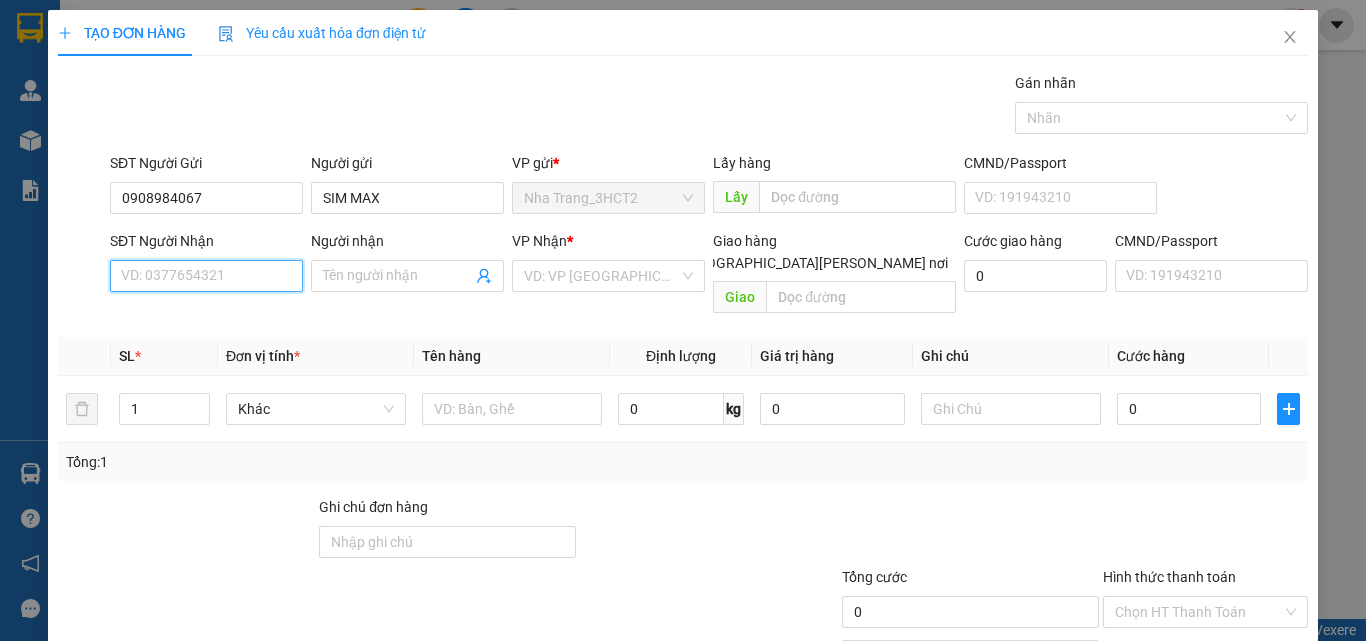 click on "SĐT Người Nhận" at bounding box center [206, 276] 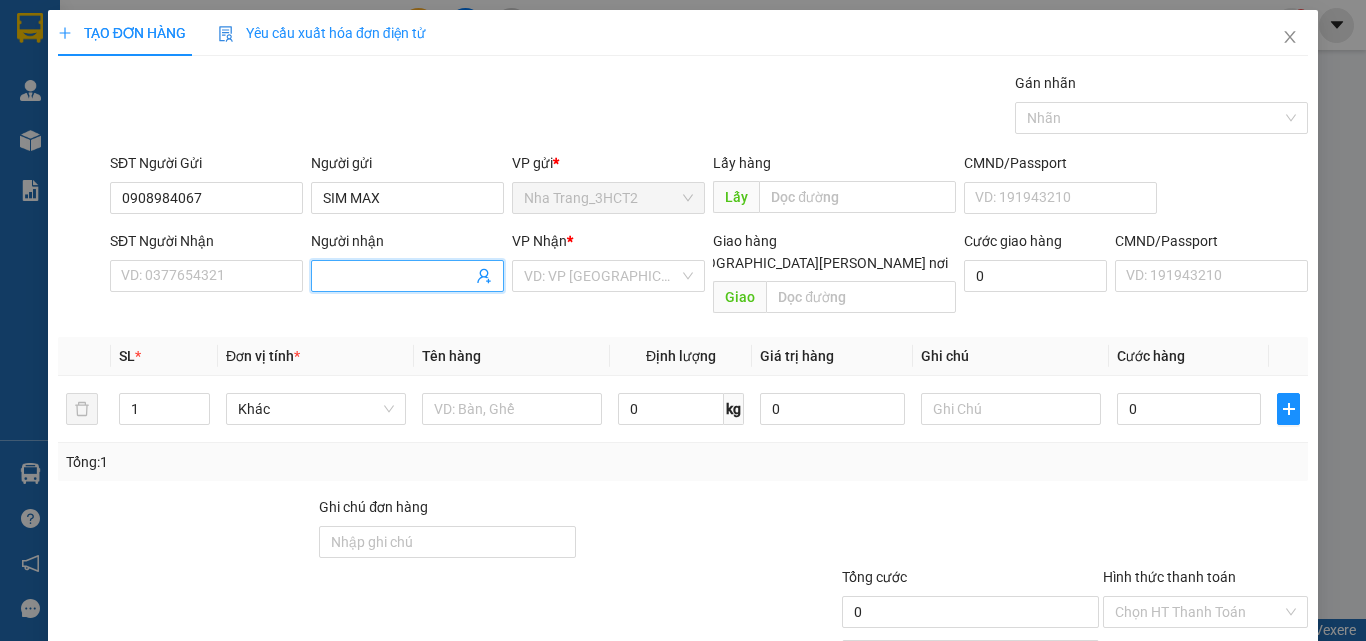 click on "Người nhận" at bounding box center (397, 276) 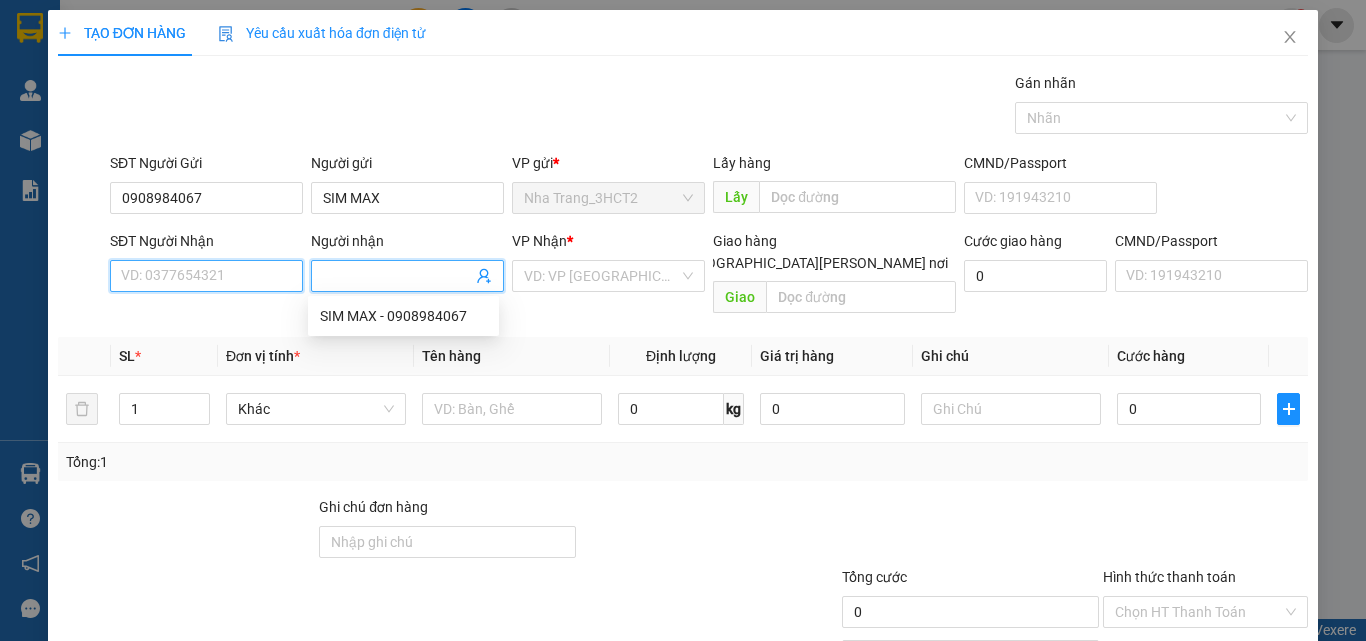 click on "SĐT Người Nhận" at bounding box center [206, 276] 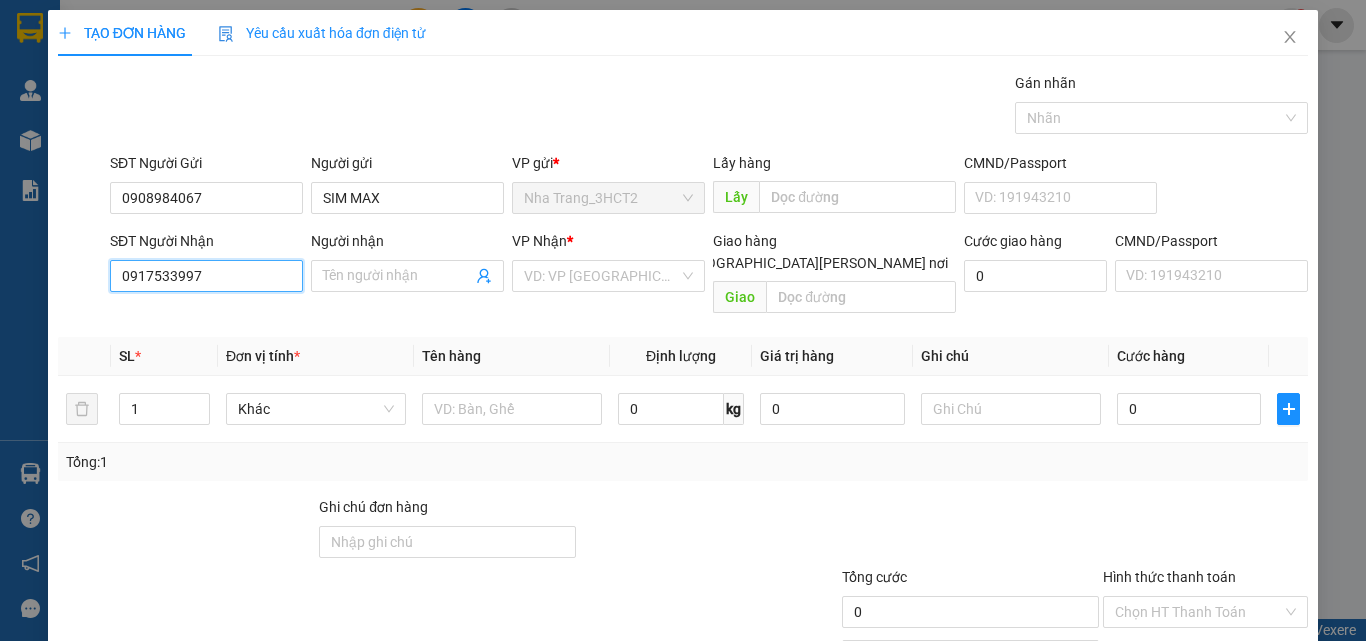 type on "0917533997" 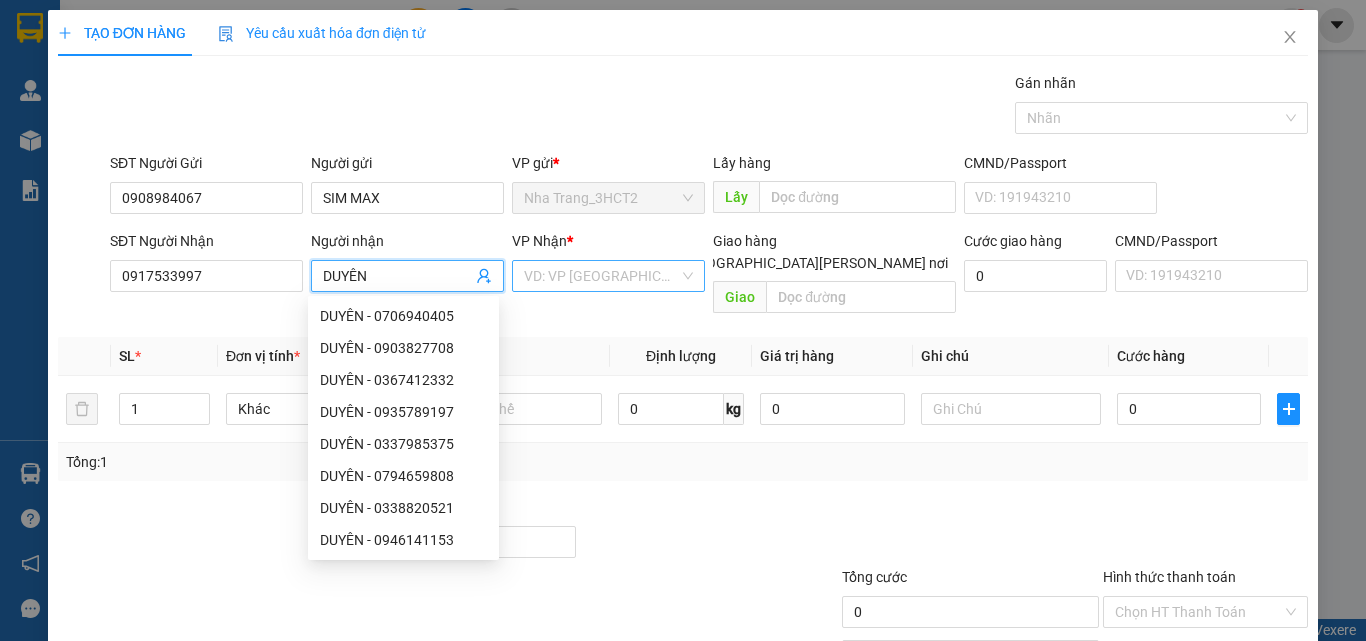 type on "DUYÊN" 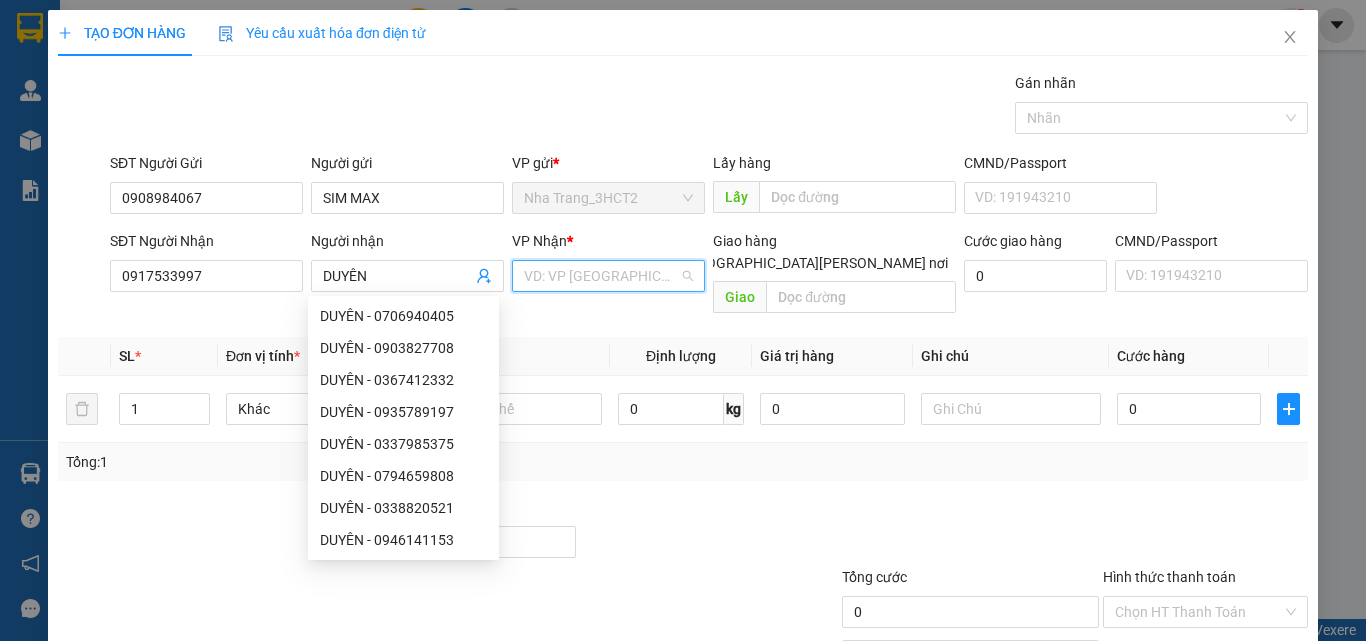 click at bounding box center (601, 276) 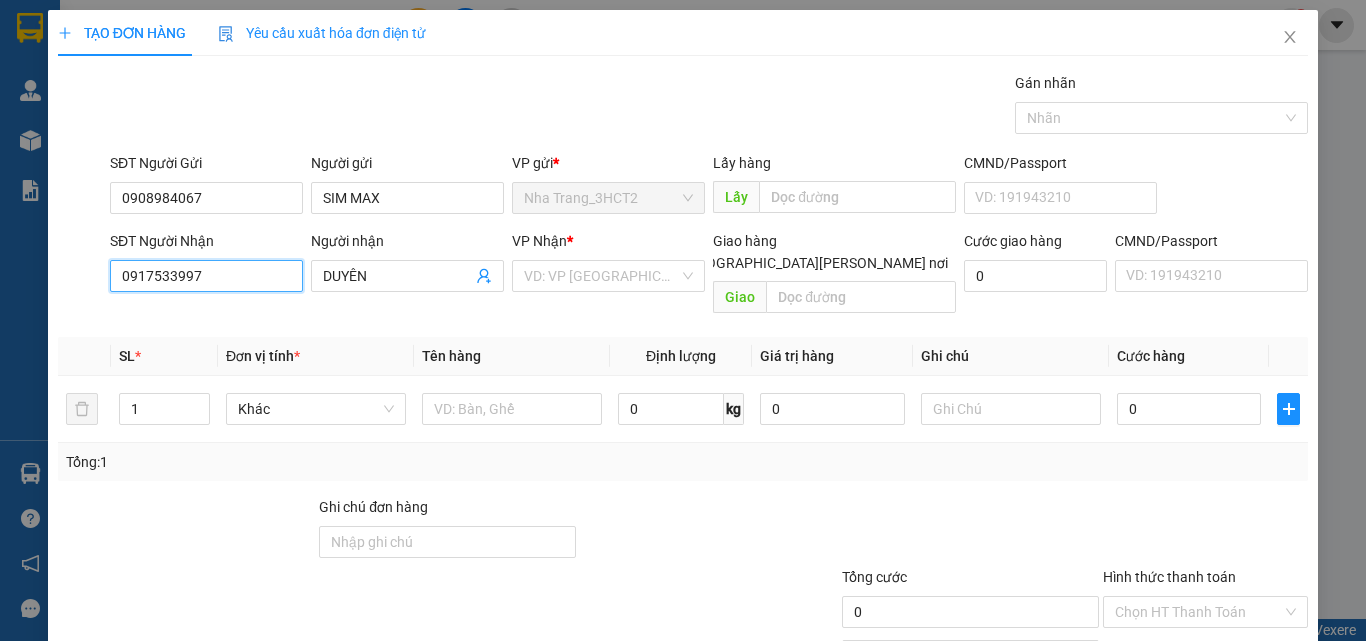 drag, startPoint x: 214, startPoint y: 281, endPoint x: 31, endPoint y: 269, distance: 183.39302 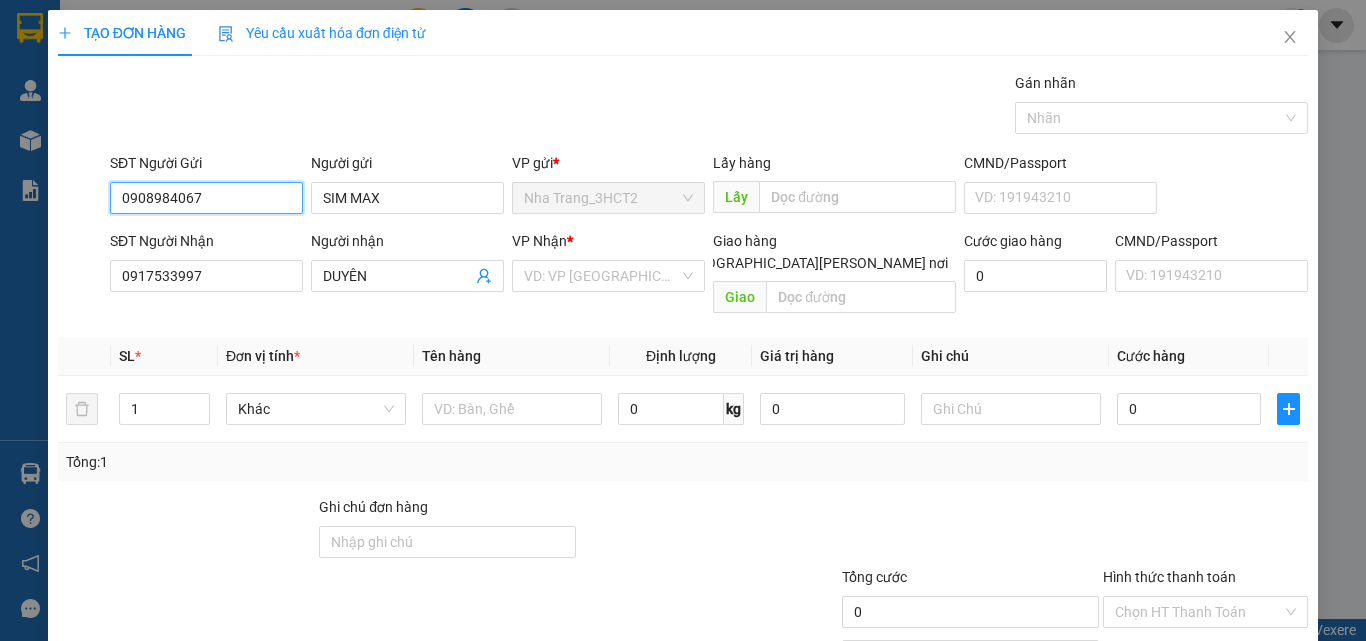 drag, startPoint x: 262, startPoint y: 193, endPoint x: 77, endPoint y: 194, distance: 185.0027 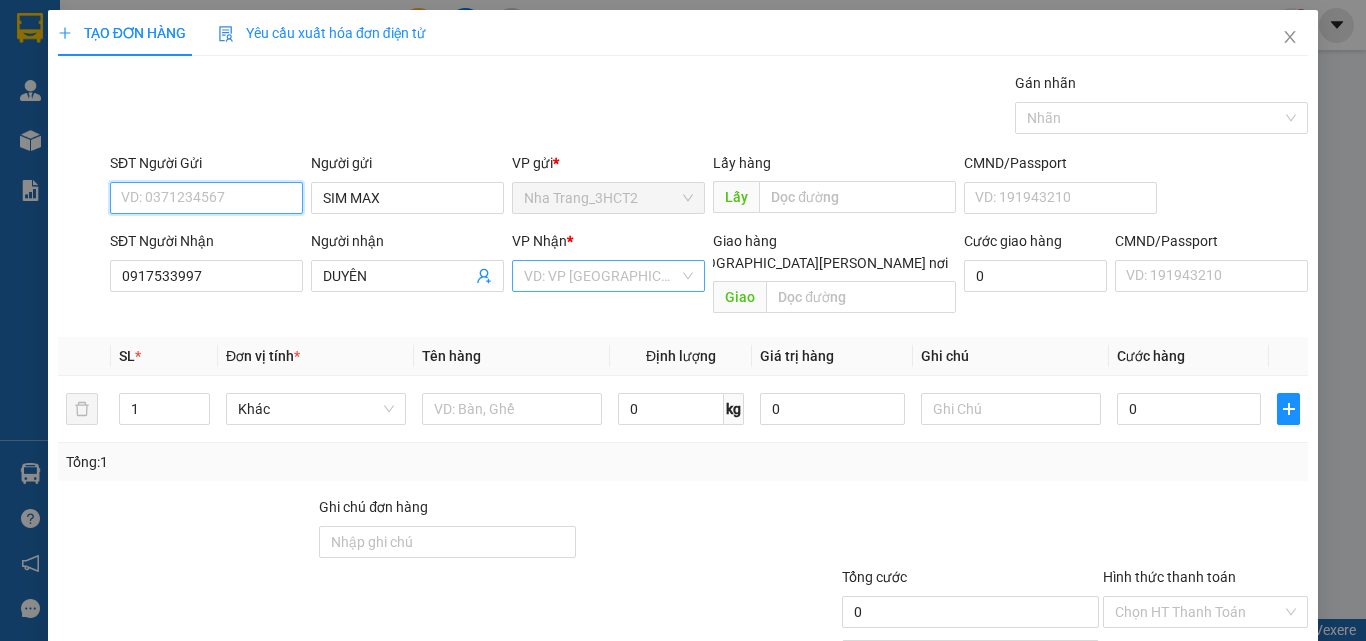type 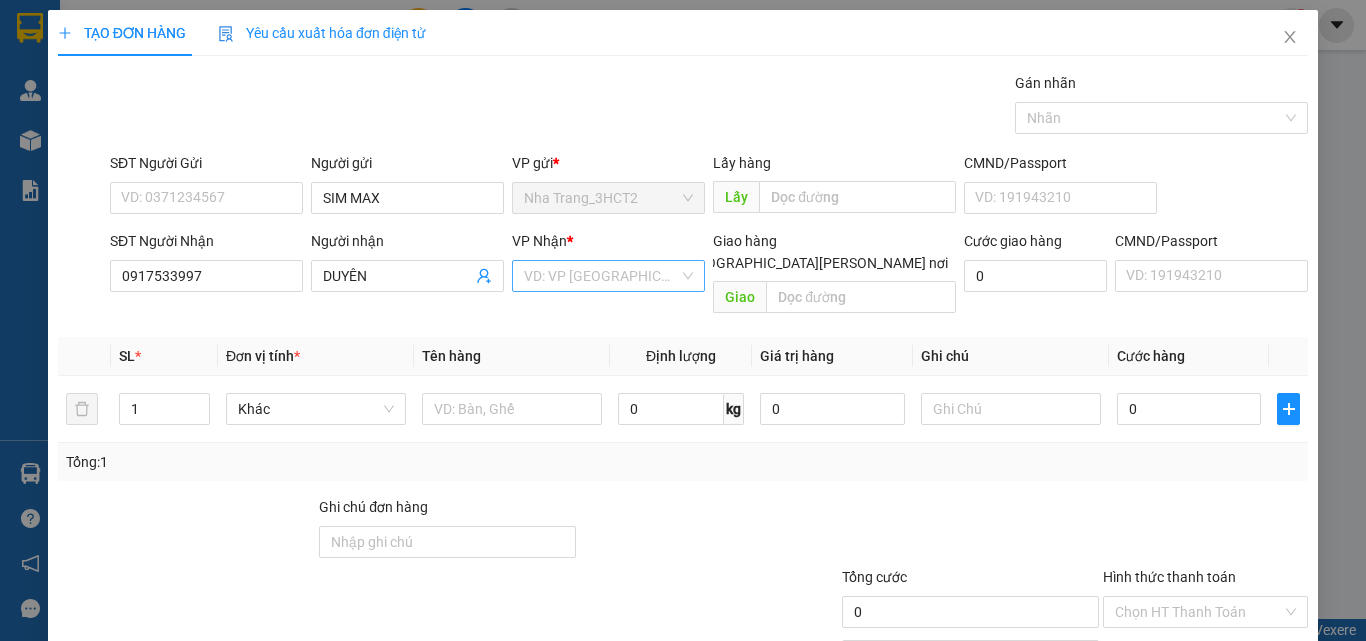 click at bounding box center (601, 276) 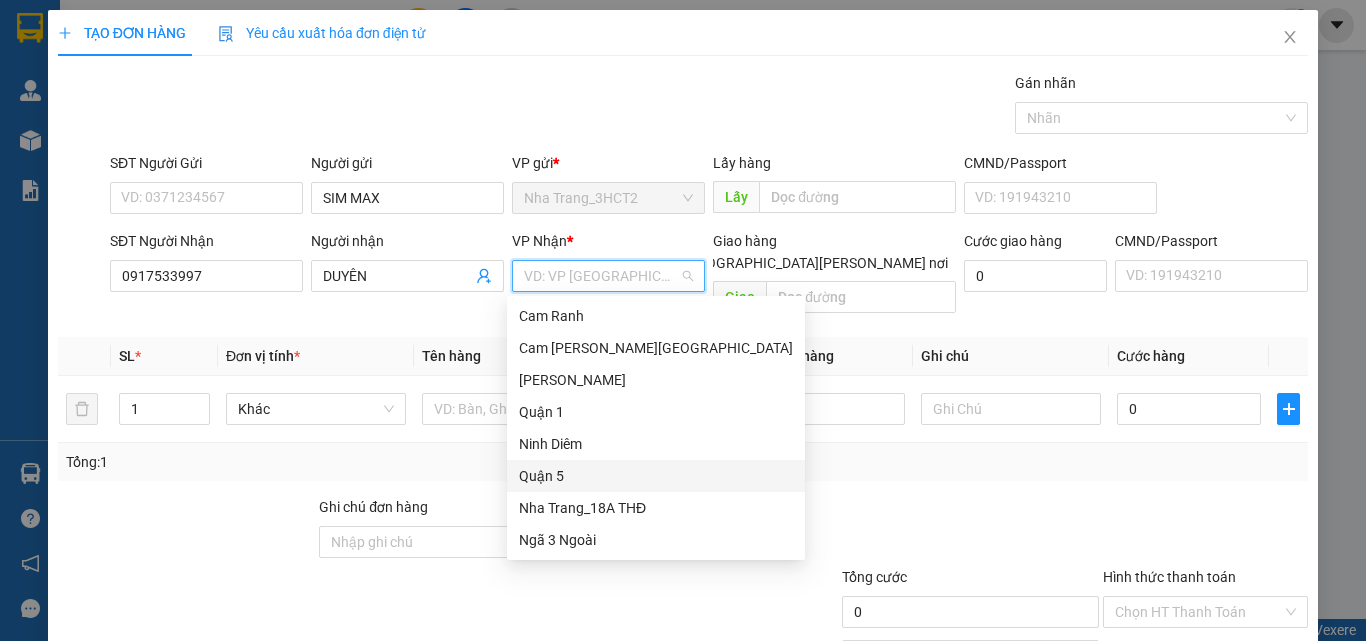 click on "Quận 5" at bounding box center [656, 476] 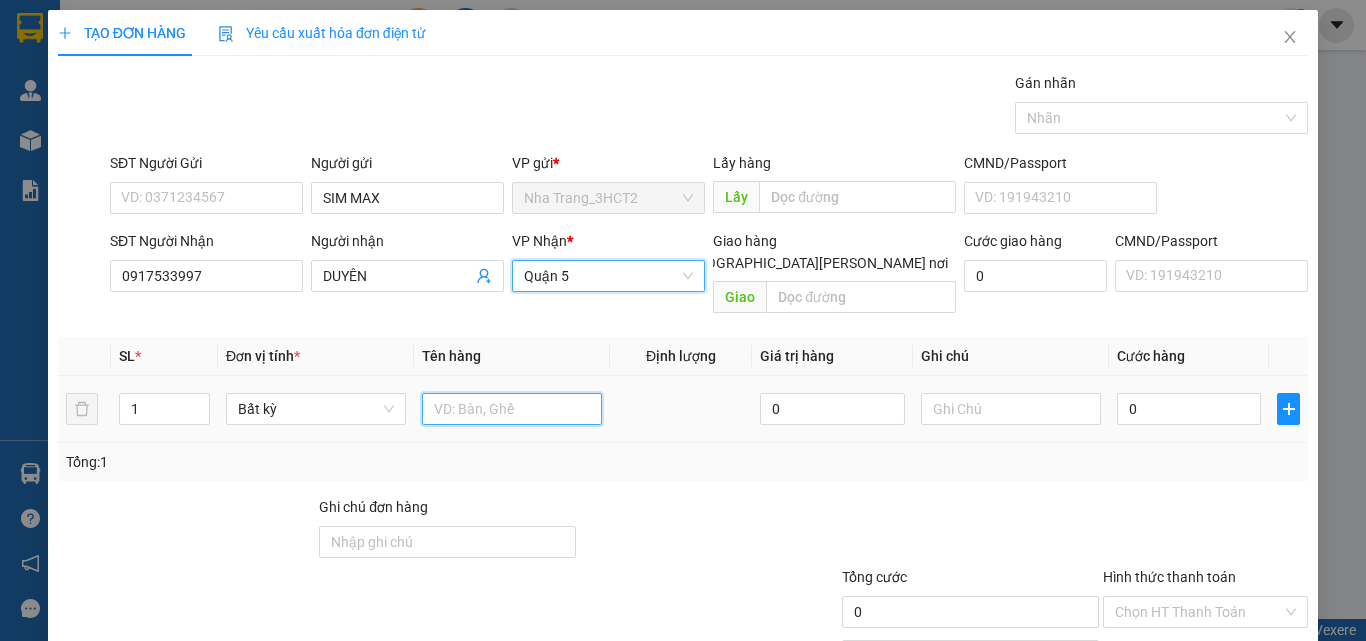 click at bounding box center [512, 409] 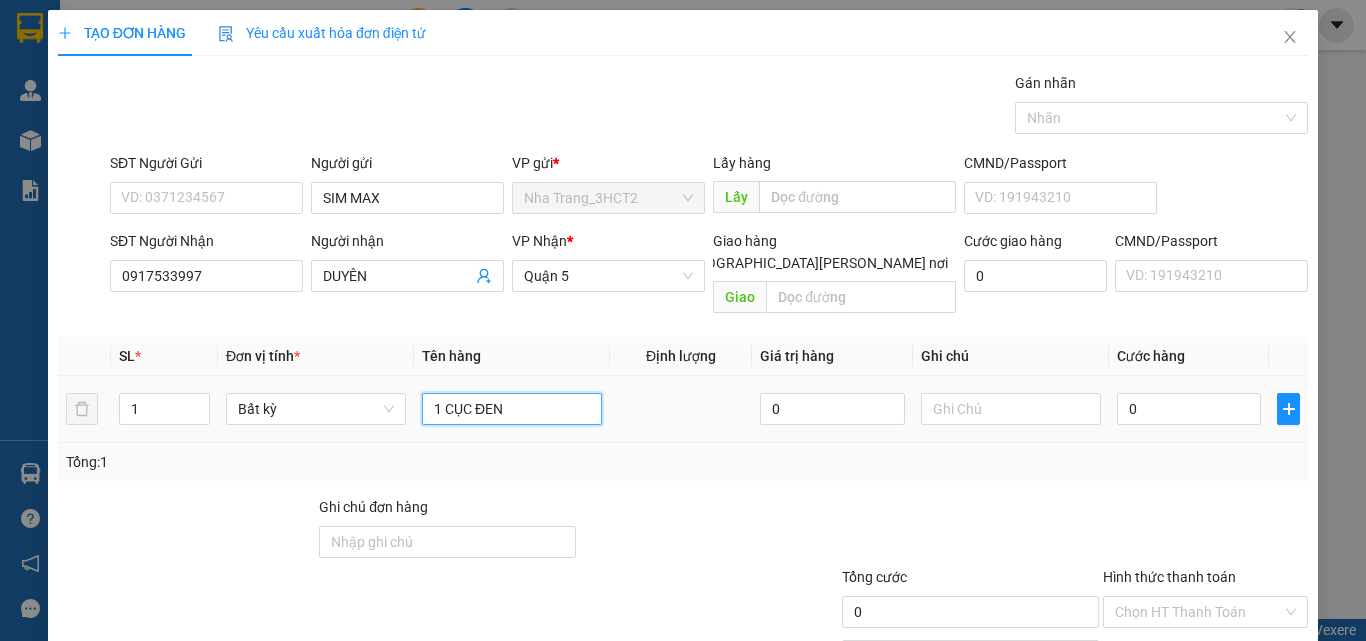 type on "1 CỤC ĐEN" 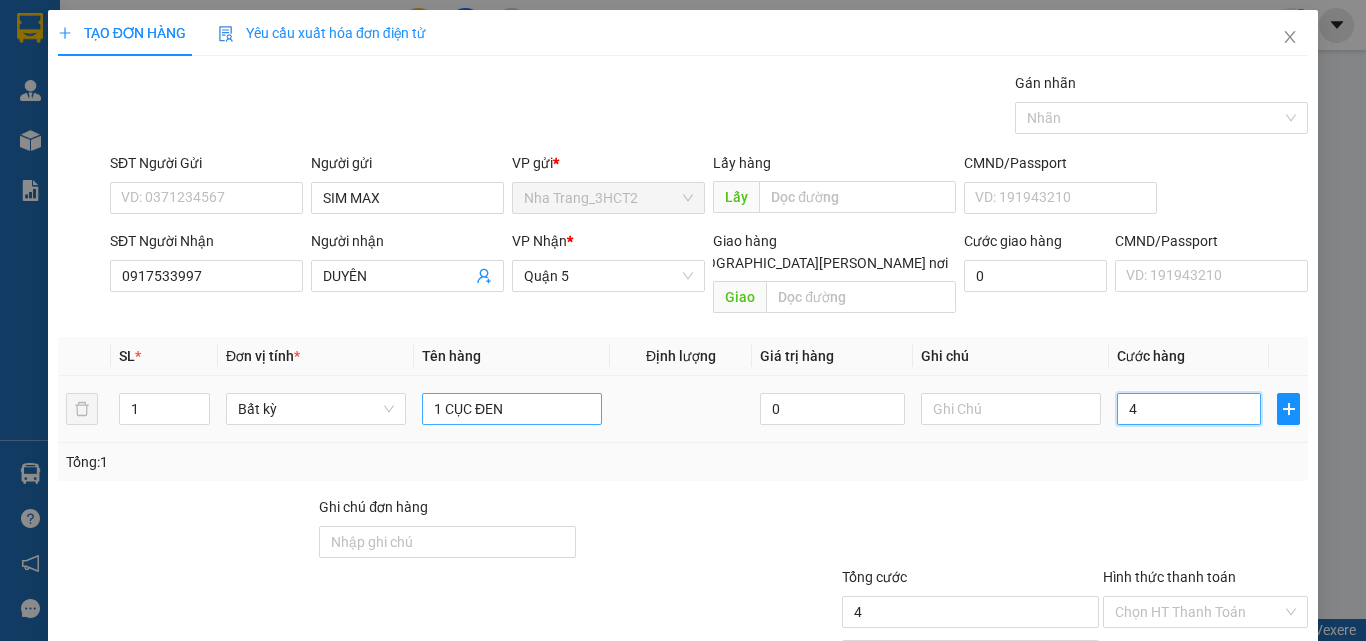 type on "4" 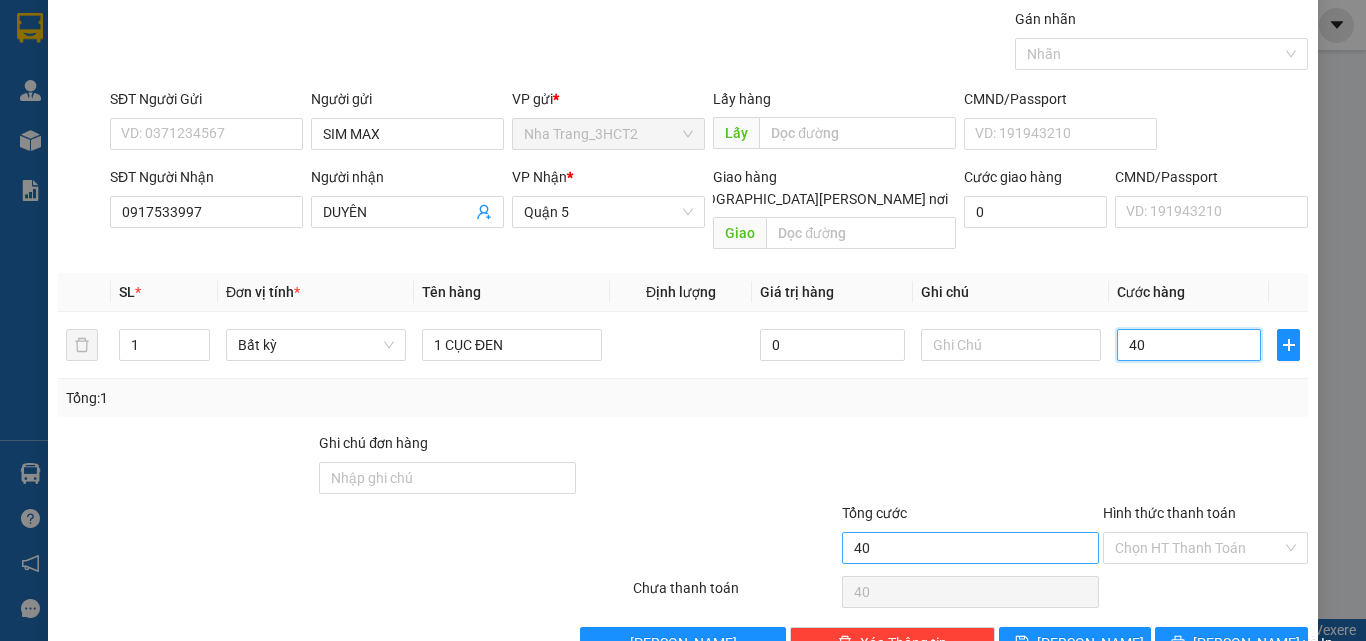 scroll, scrollTop: 99, scrollLeft: 0, axis: vertical 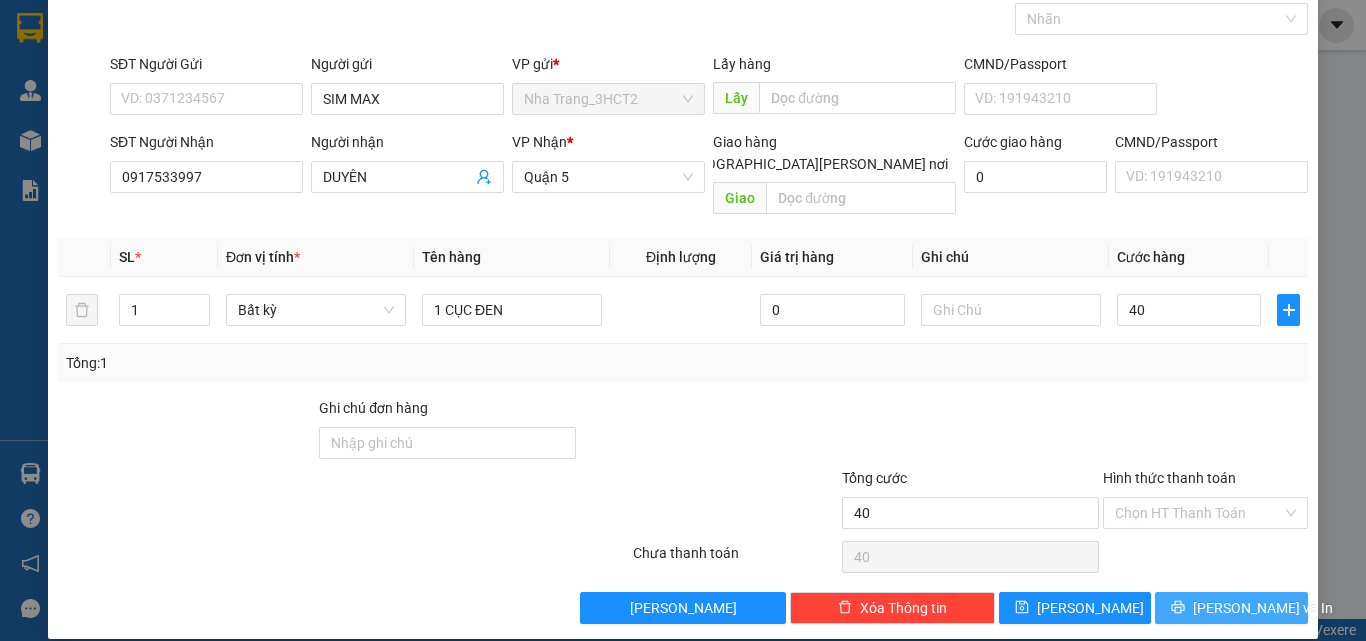 type on "40.000" 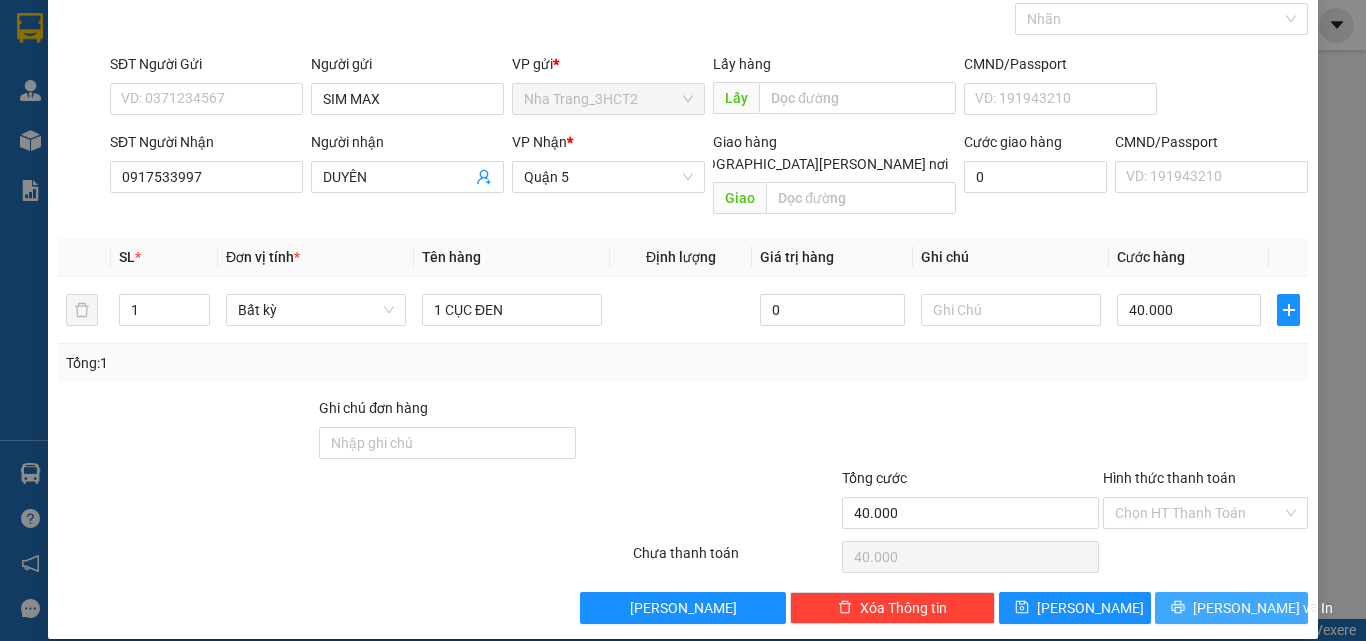 click on "[PERSON_NAME] và In" at bounding box center [1231, 608] 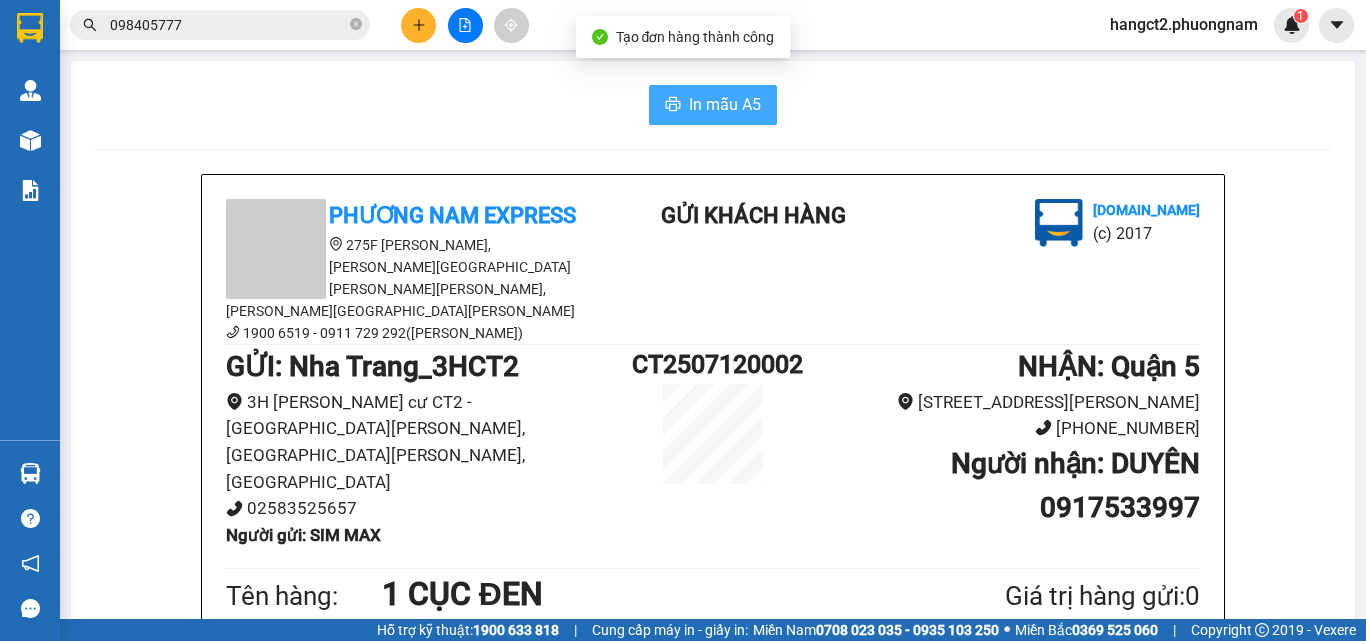 click on "In mẫu A5" at bounding box center [725, 104] 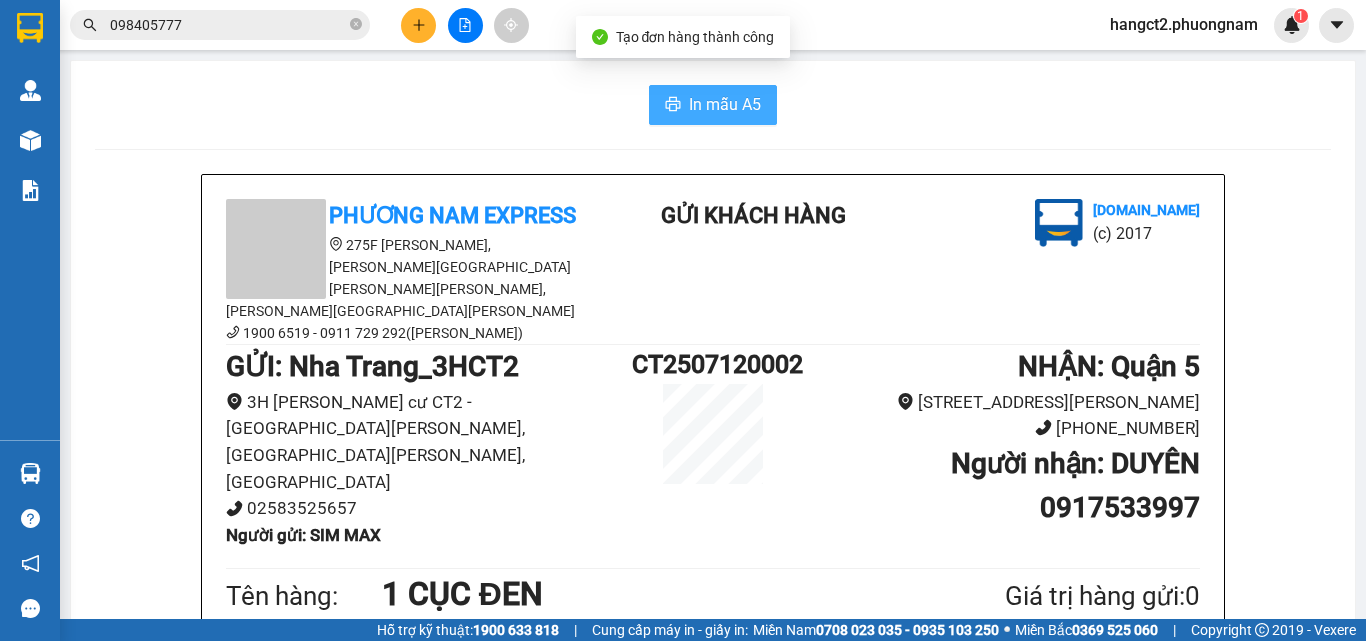 scroll, scrollTop: 0, scrollLeft: 0, axis: both 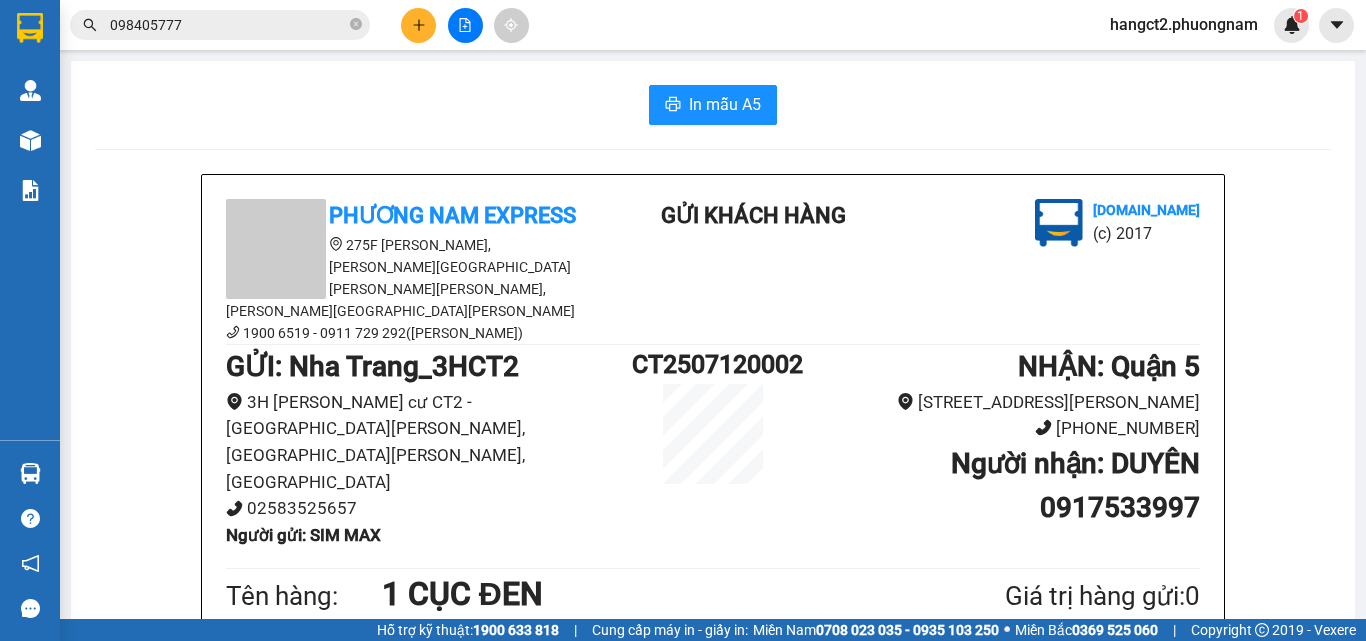 click on "098405777" at bounding box center [228, 25] 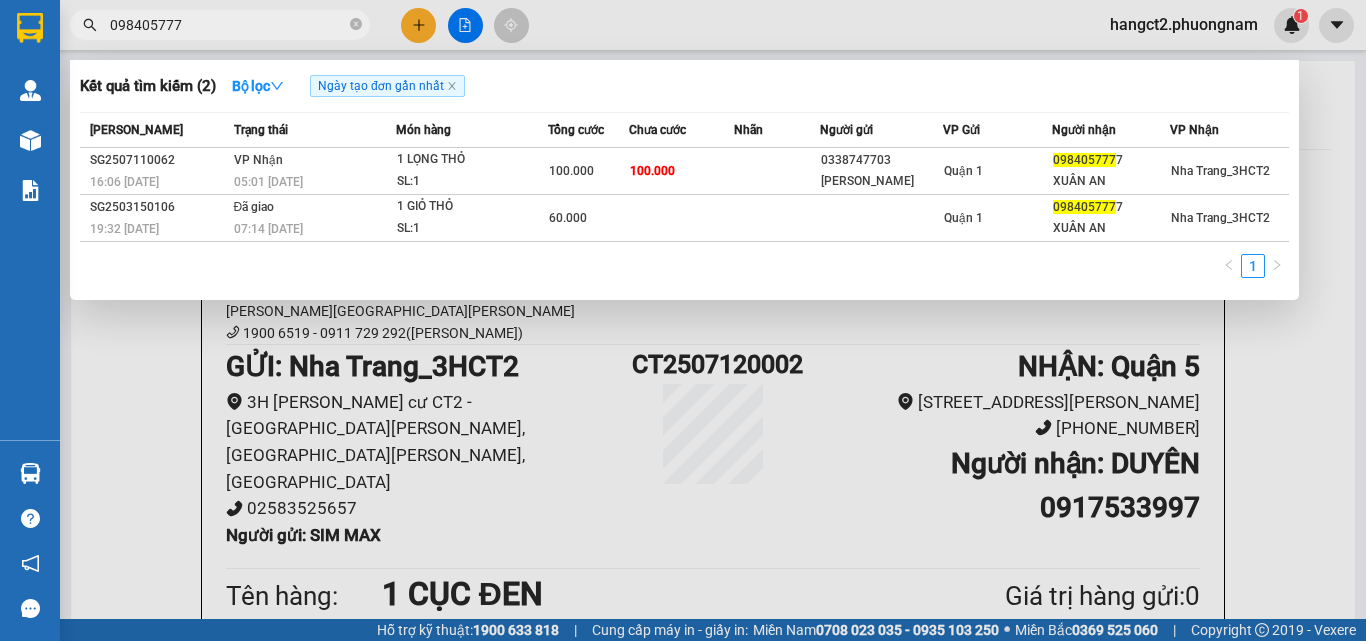 click on "098405777" at bounding box center (228, 25) 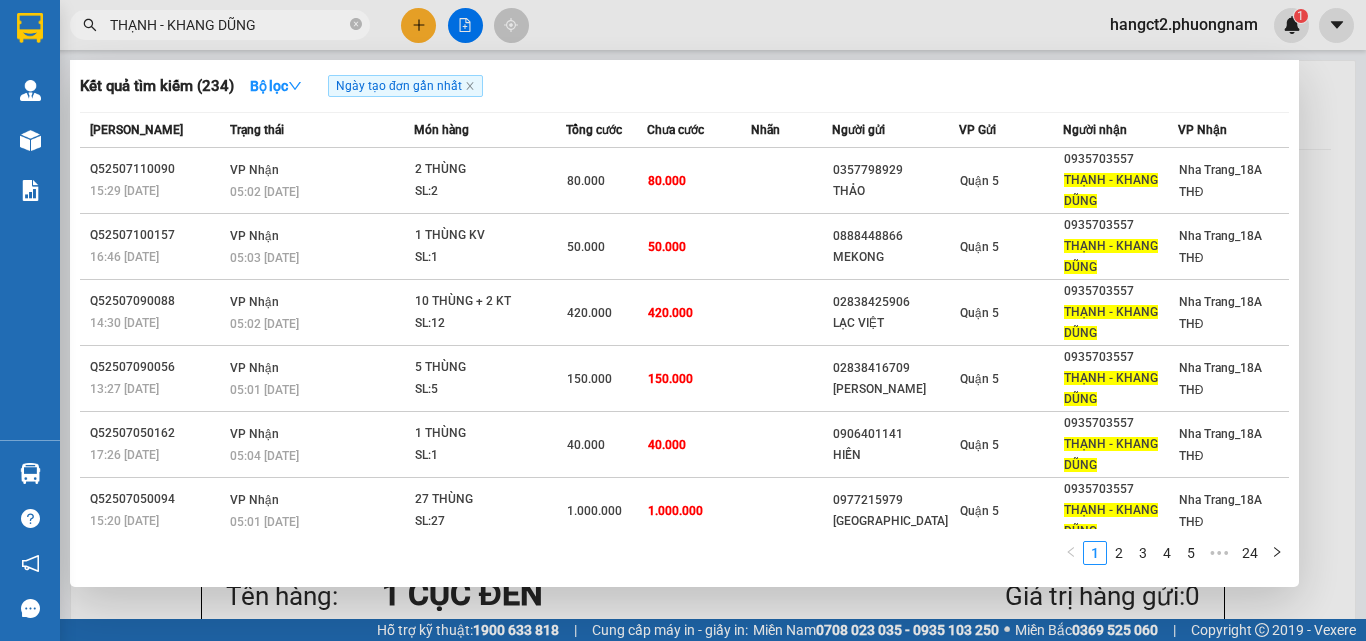 type on "THẠNH - KHANG DŨNG" 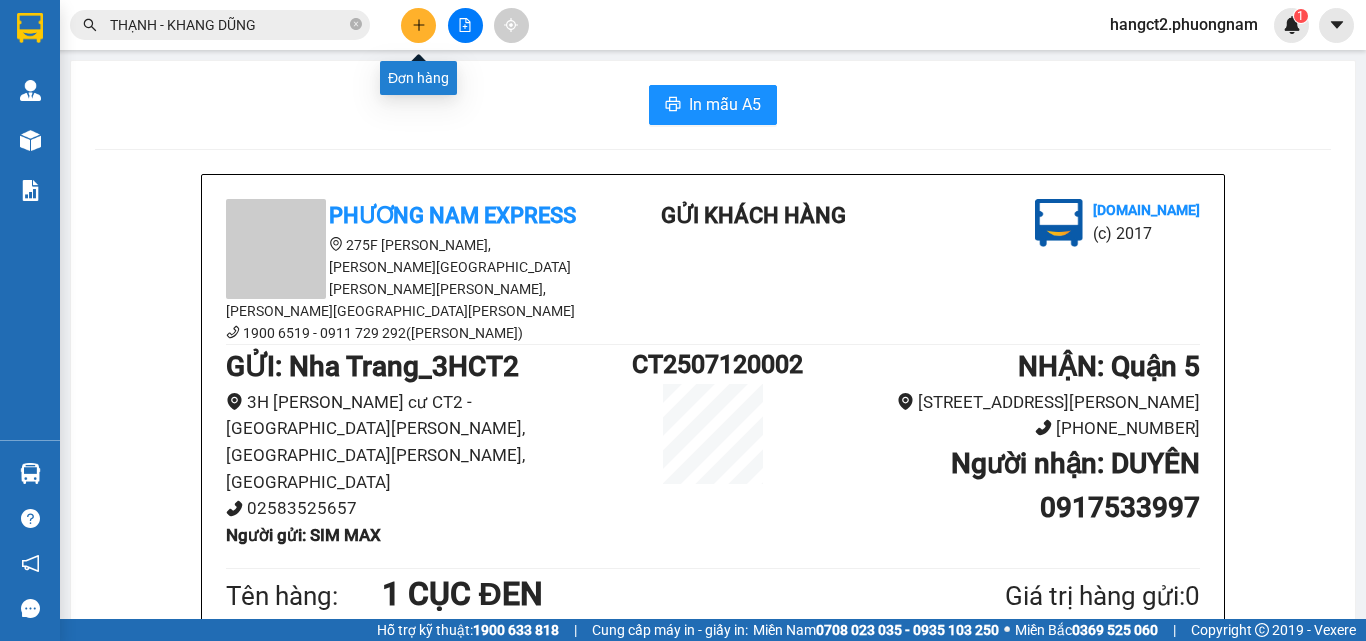 click 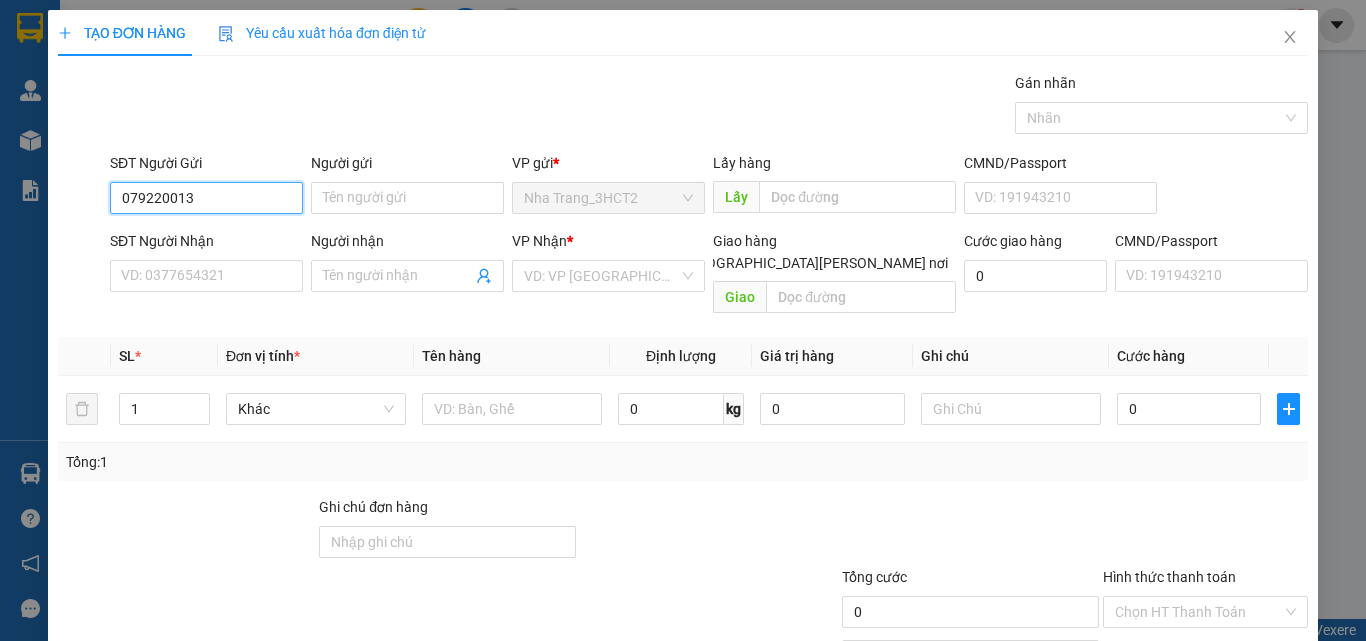 type on "0792200135" 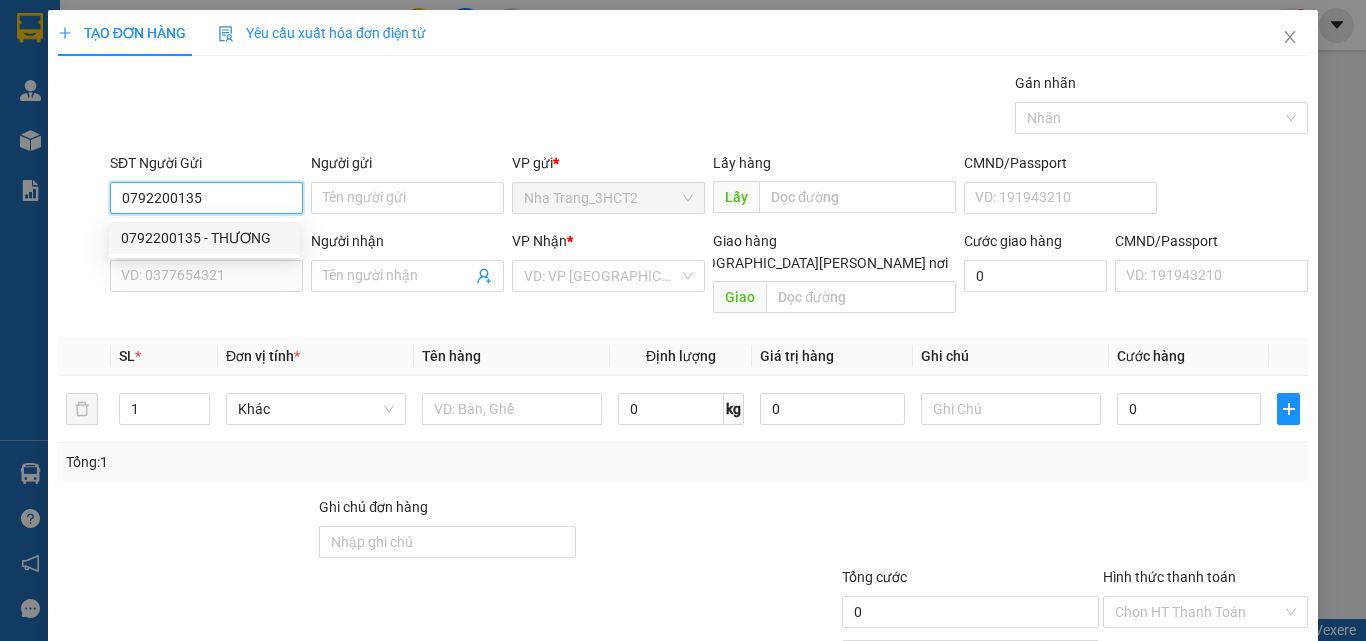 click on "0792200135 - THƯƠNG" at bounding box center [204, 238] 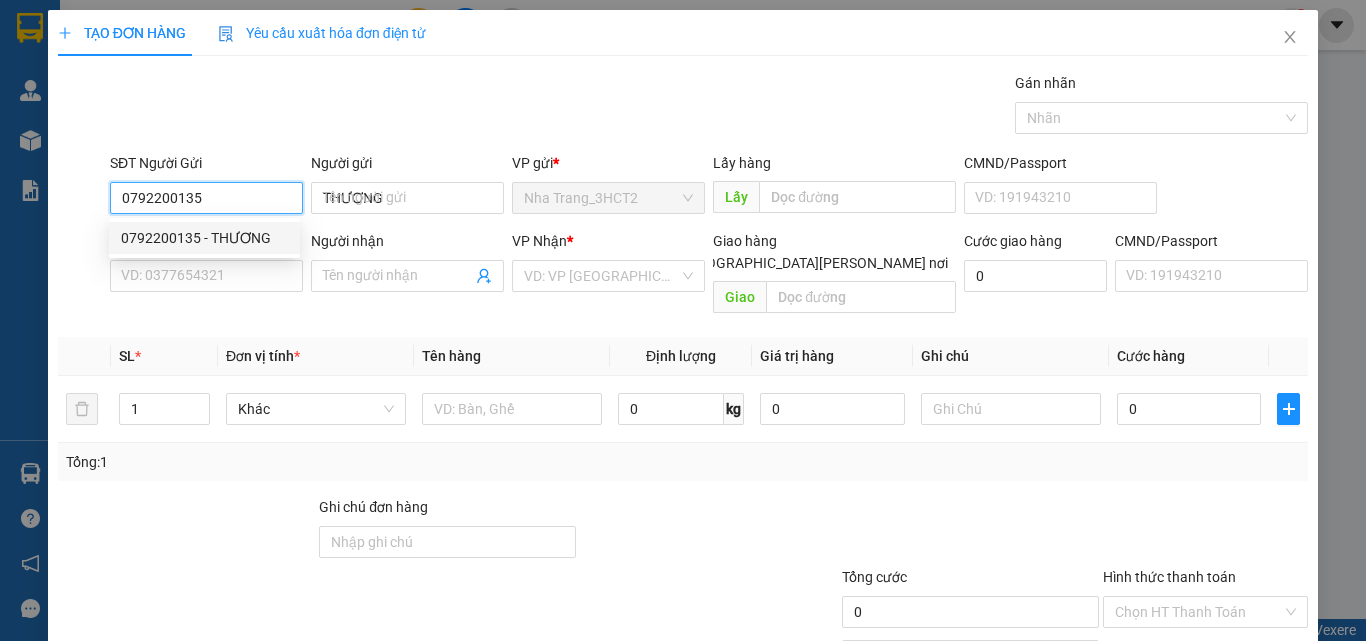 type on "0969564856" 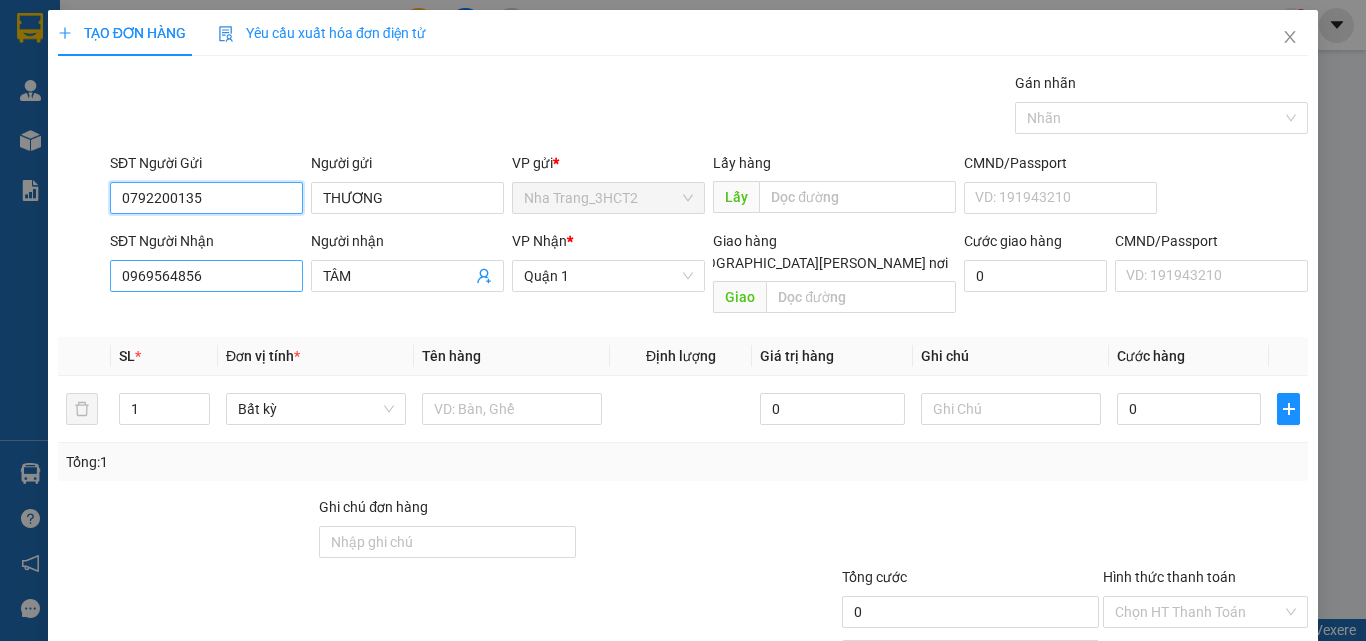 type on "0792200135" 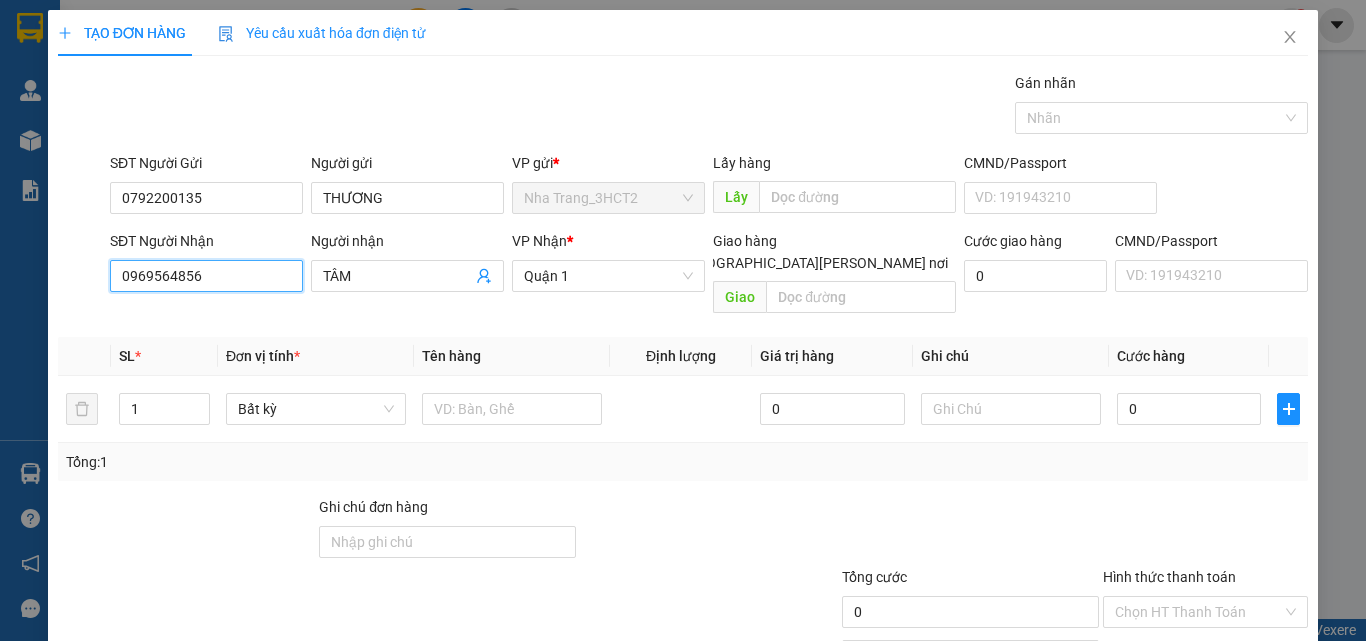 drag, startPoint x: 206, startPoint y: 279, endPoint x: 47, endPoint y: 268, distance: 159.38005 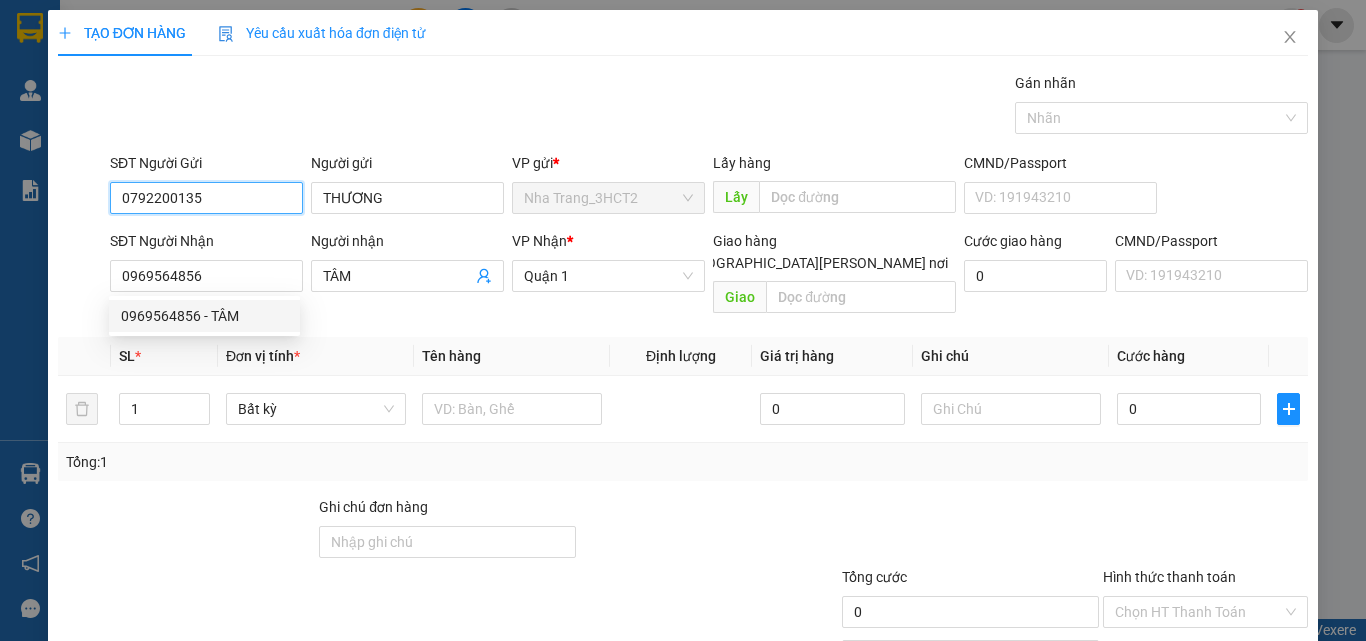 drag, startPoint x: 223, startPoint y: 197, endPoint x: 98, endPoint y: 197, distance: 125 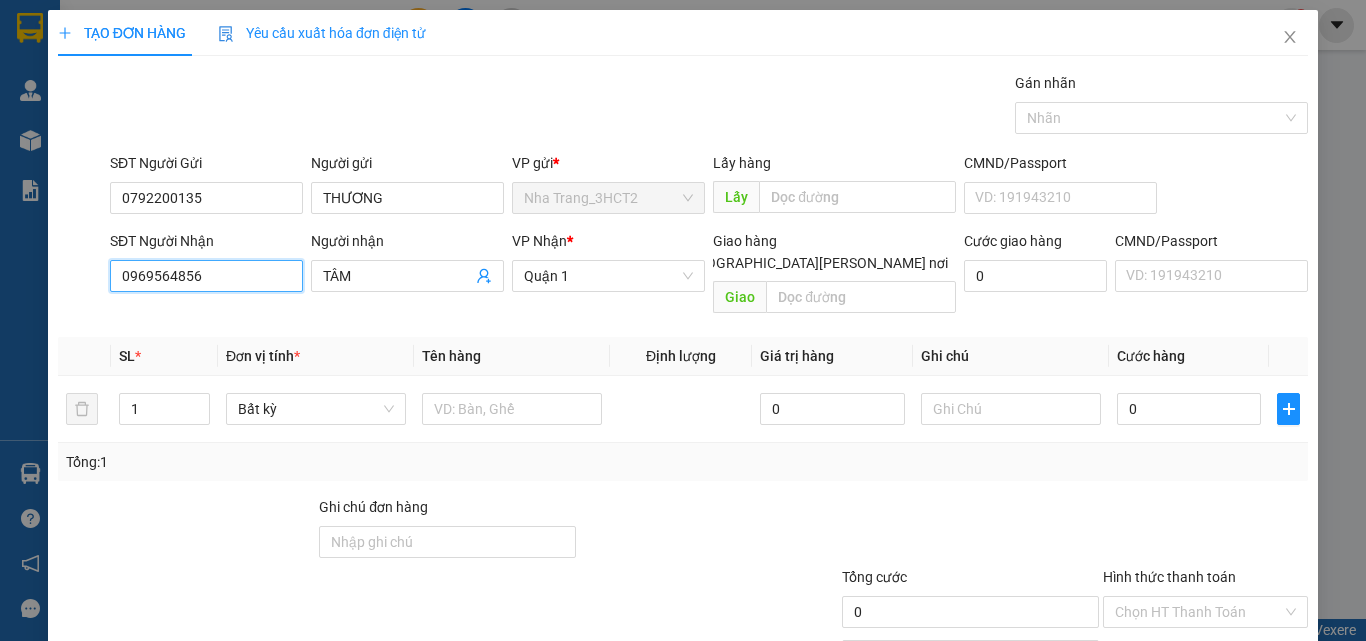 click on "0969564856" at bounding box center (206, 276) 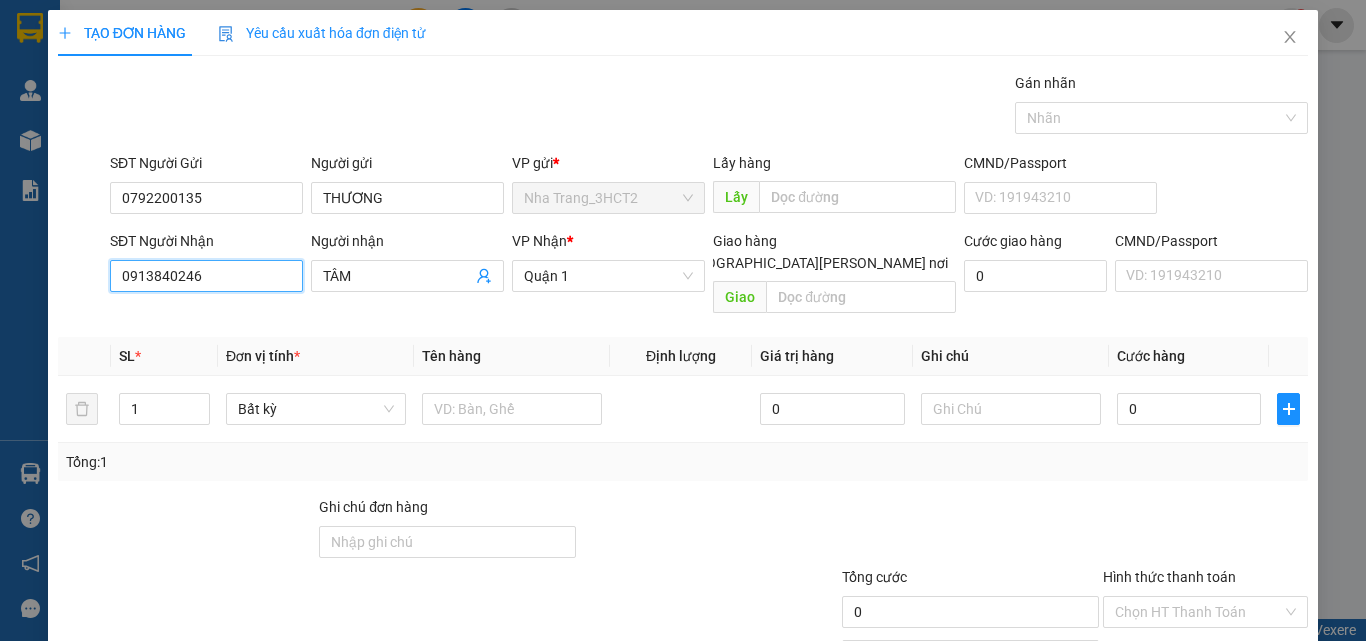type on "0913840246" 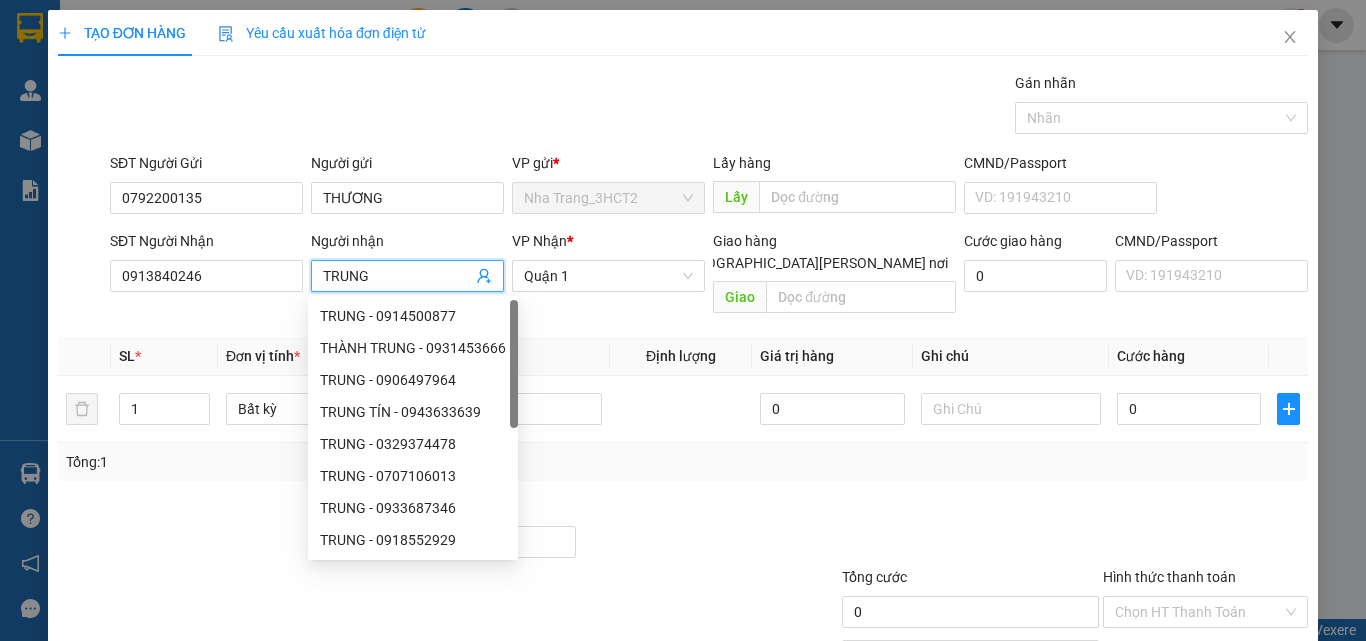 type on "TRUNG" 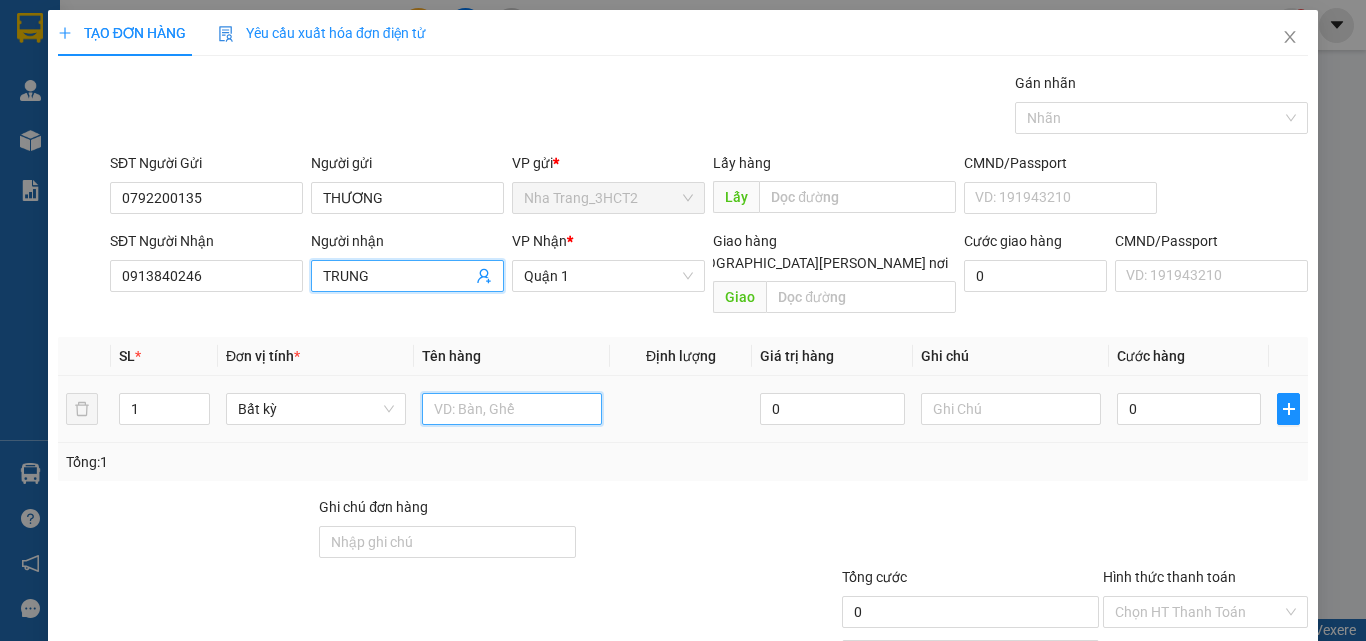 click at bounding box center (512, 409) 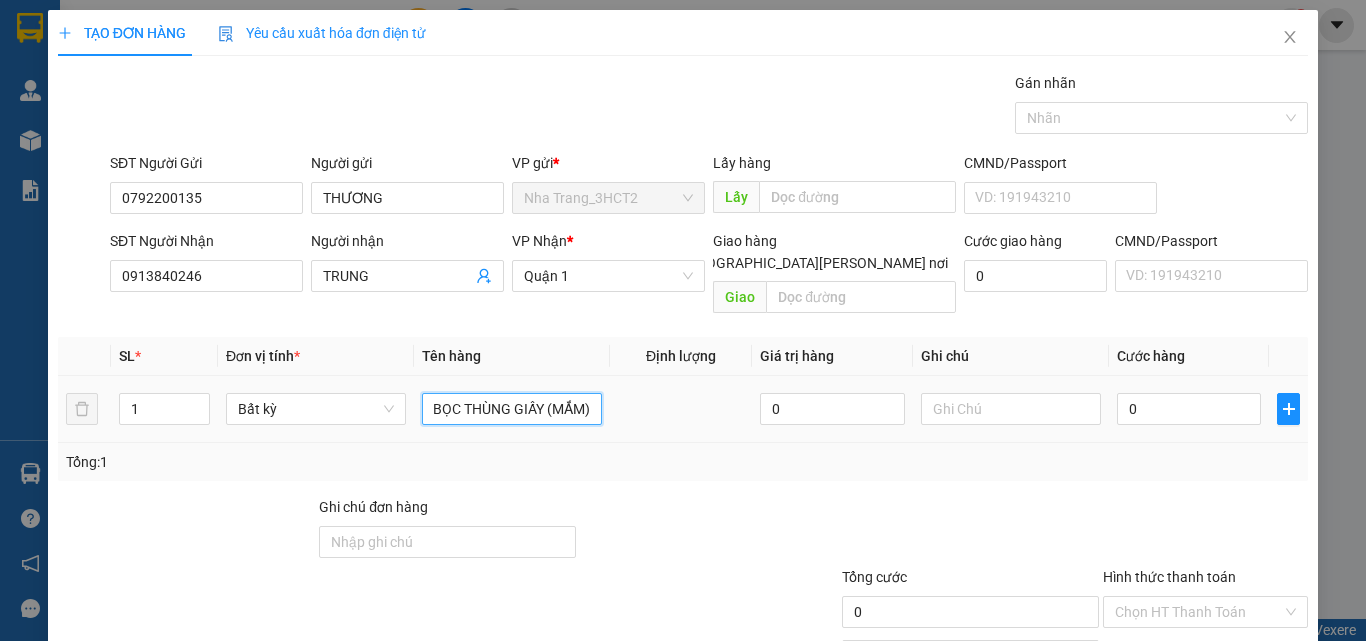 scroll, scrollTop: 0, scrollLeft: 16, axis: horizontal 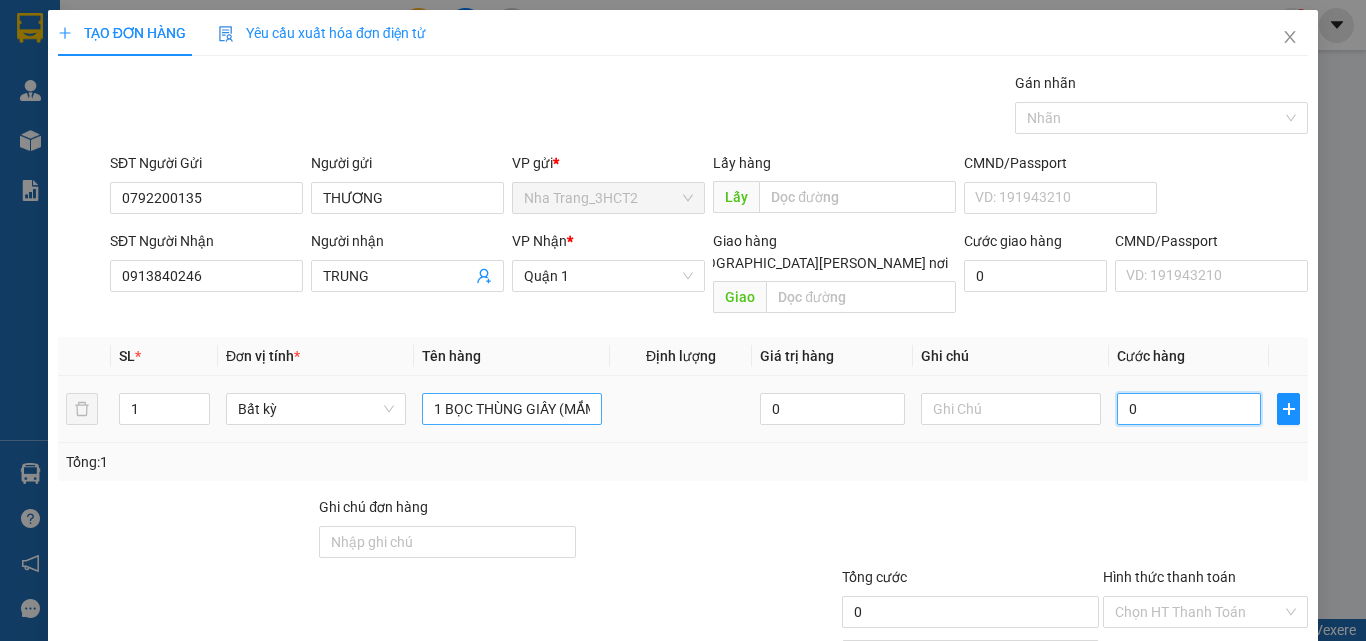 type on "3" 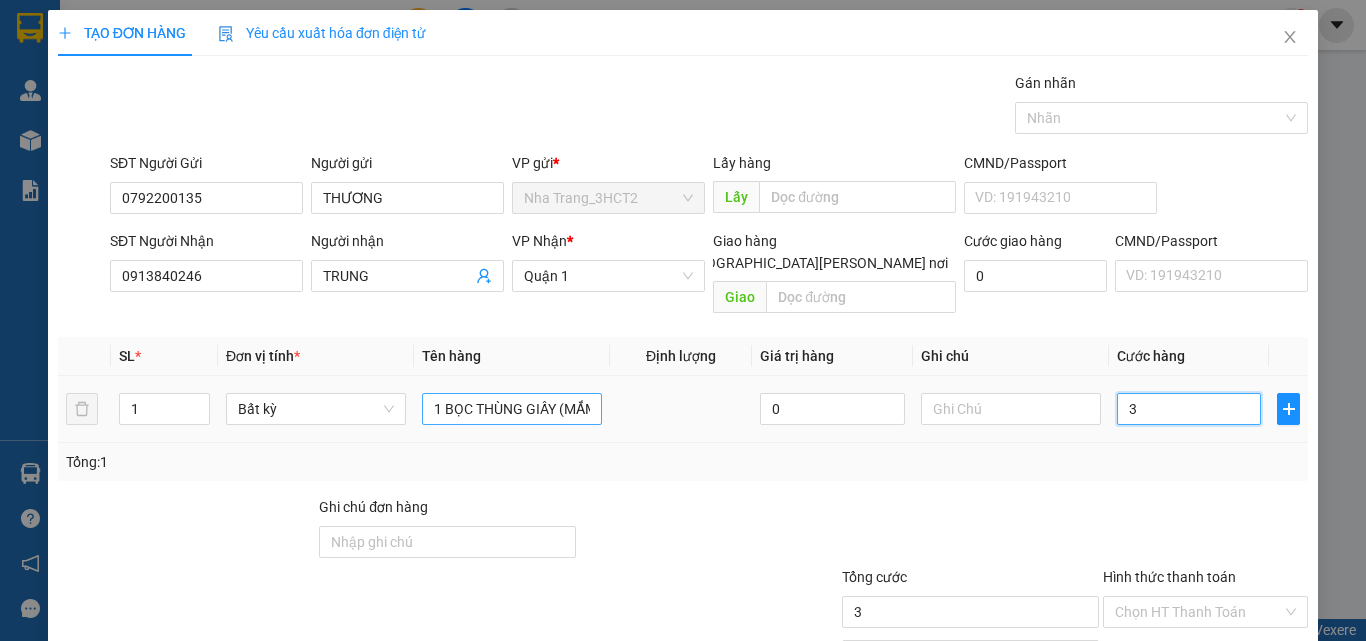 type on "30" 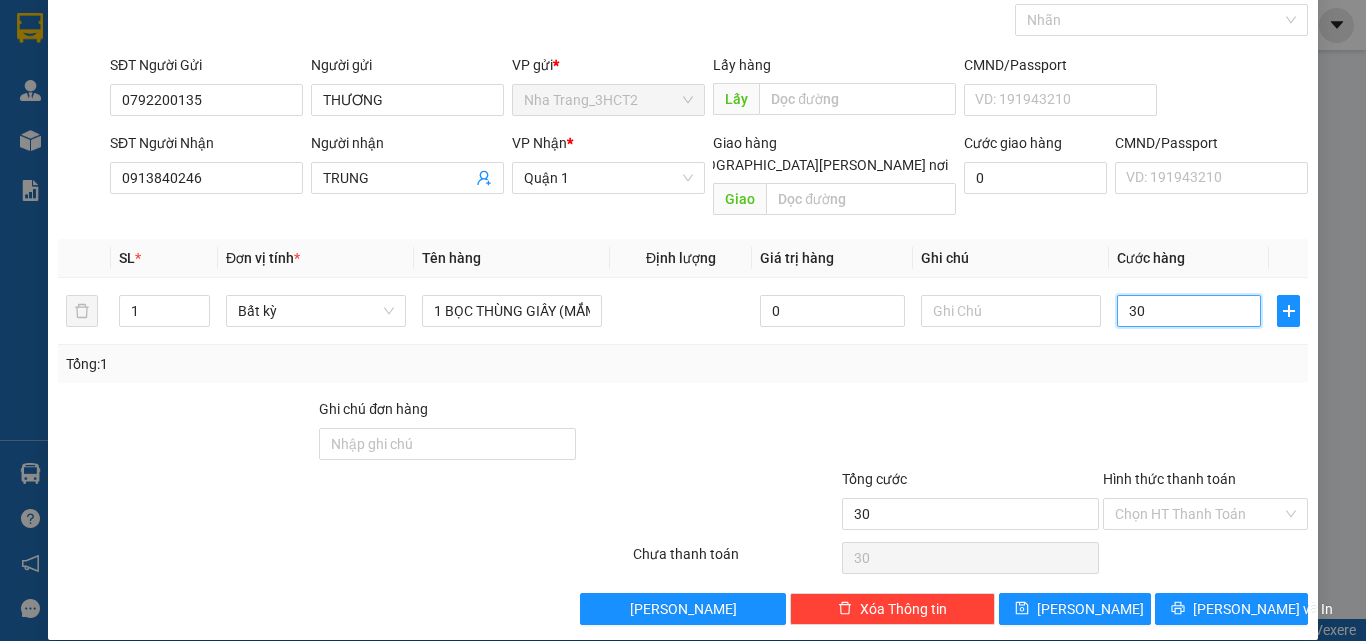scroll, scrollTop: 99, scrollLeft: 0, axis: vertical 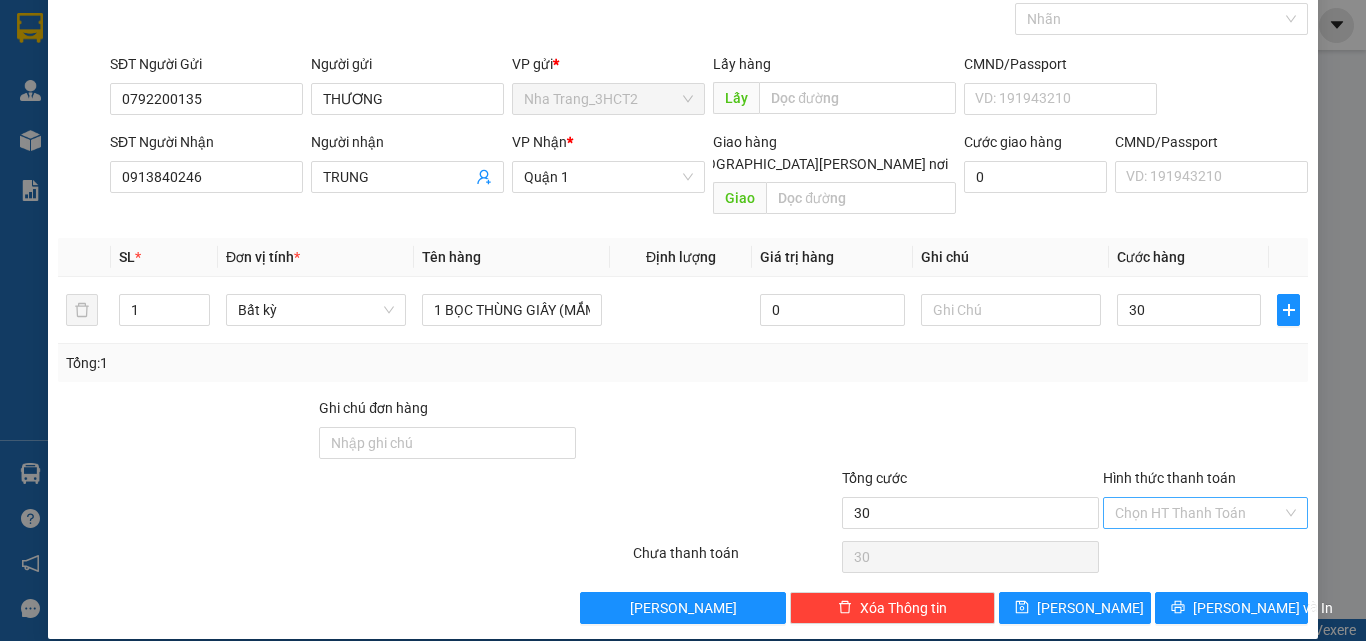 type on "30.000" 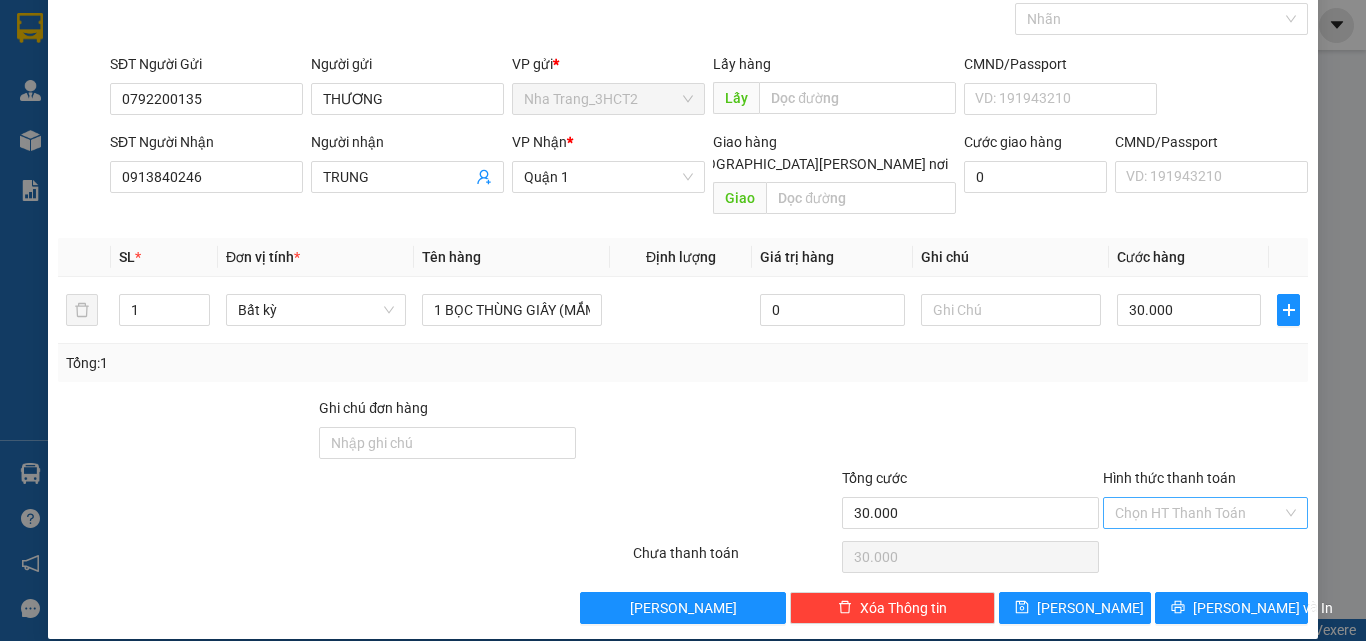 click on "Hình thức thanh toán" at bounding box center (1198, 513) 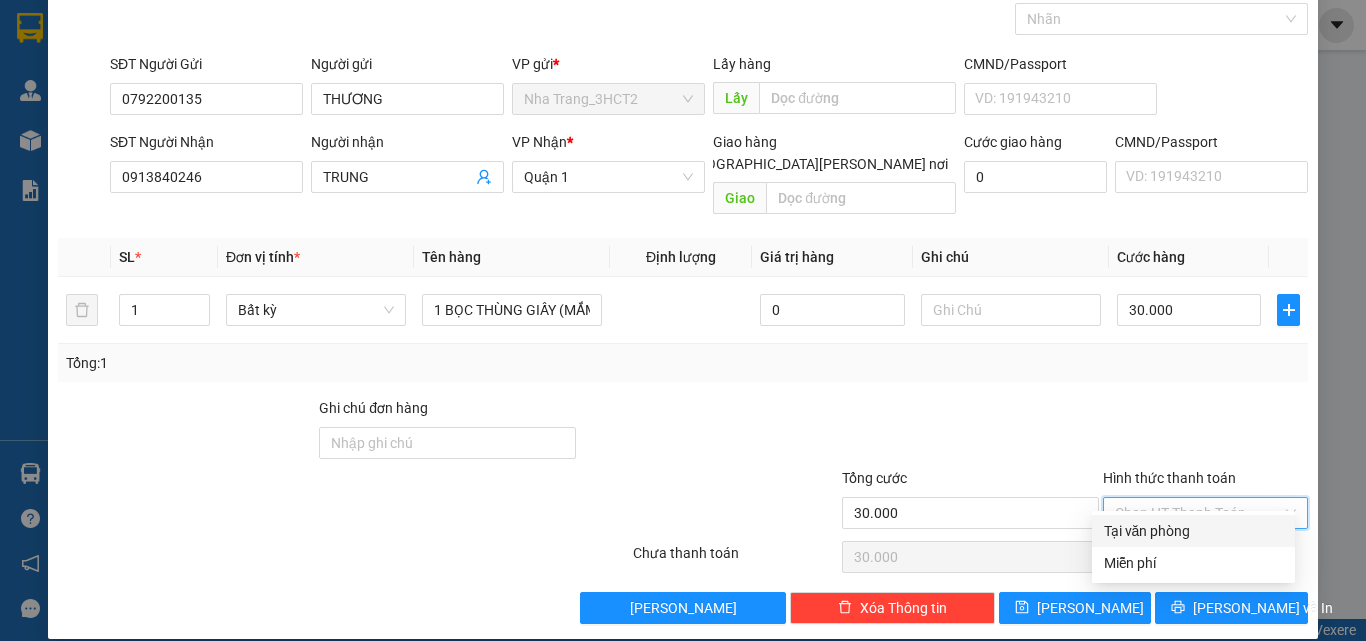 click on "Tại văn phòng" at bounding box center [1193, 531] 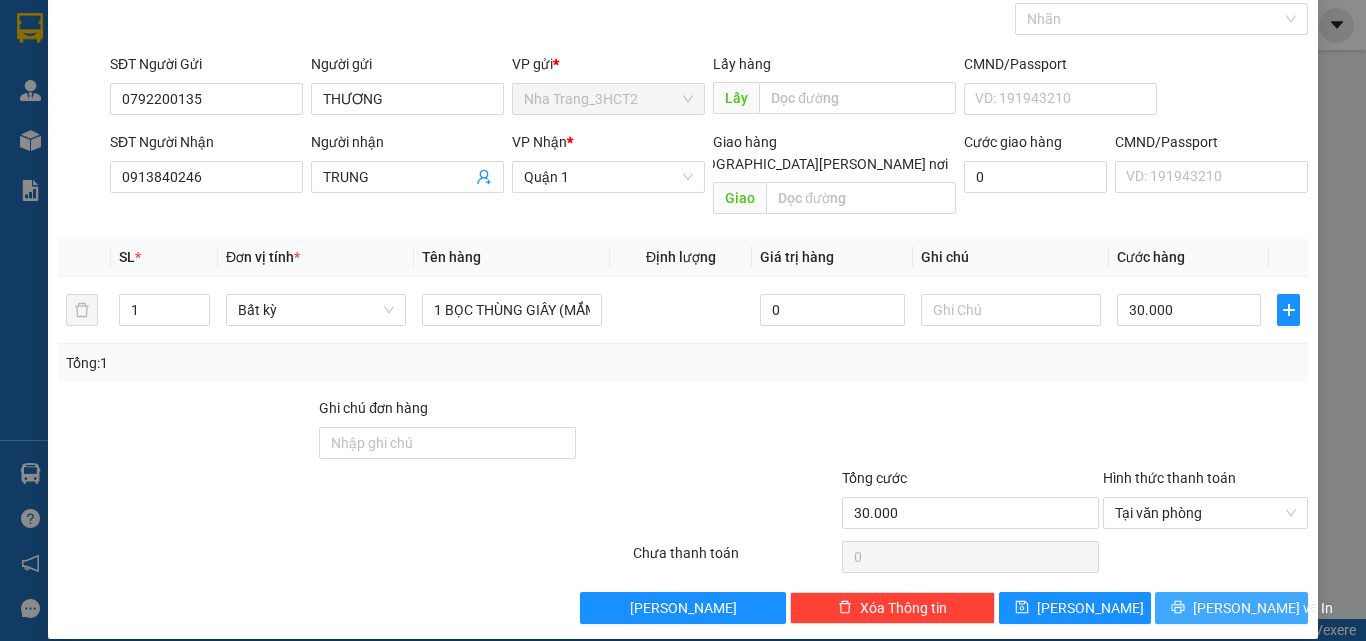 click 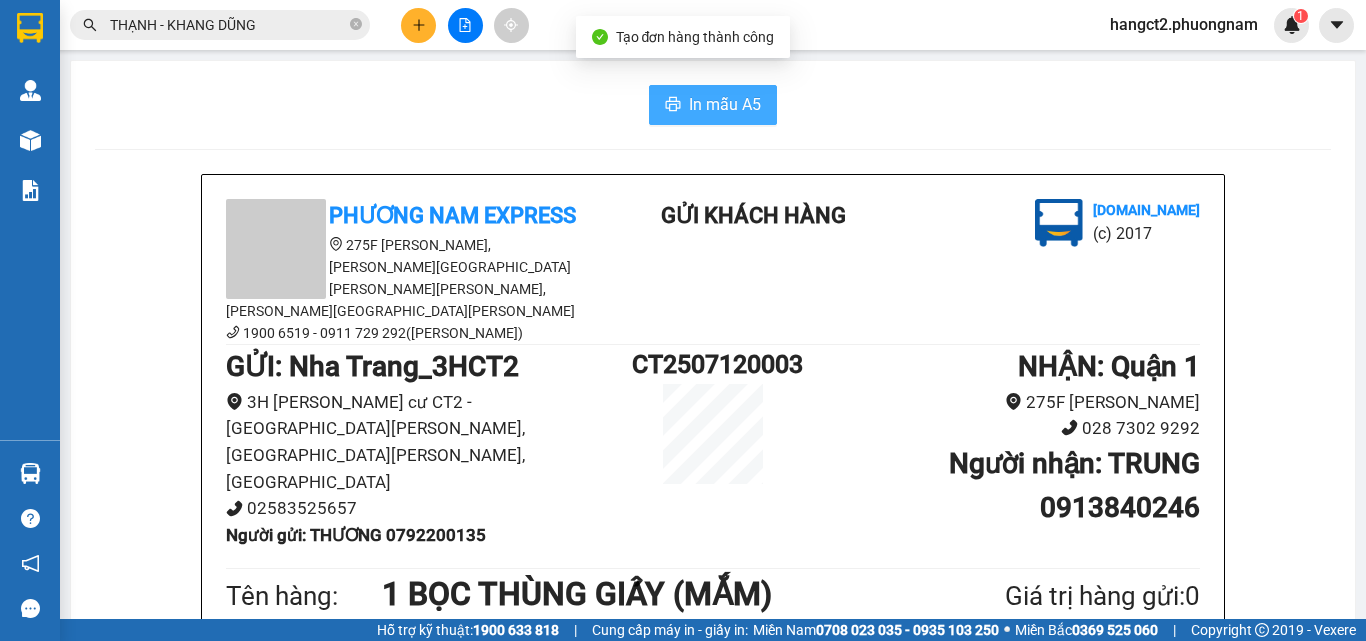 click on "In mẫu A5" at bounding box center (725, 104) 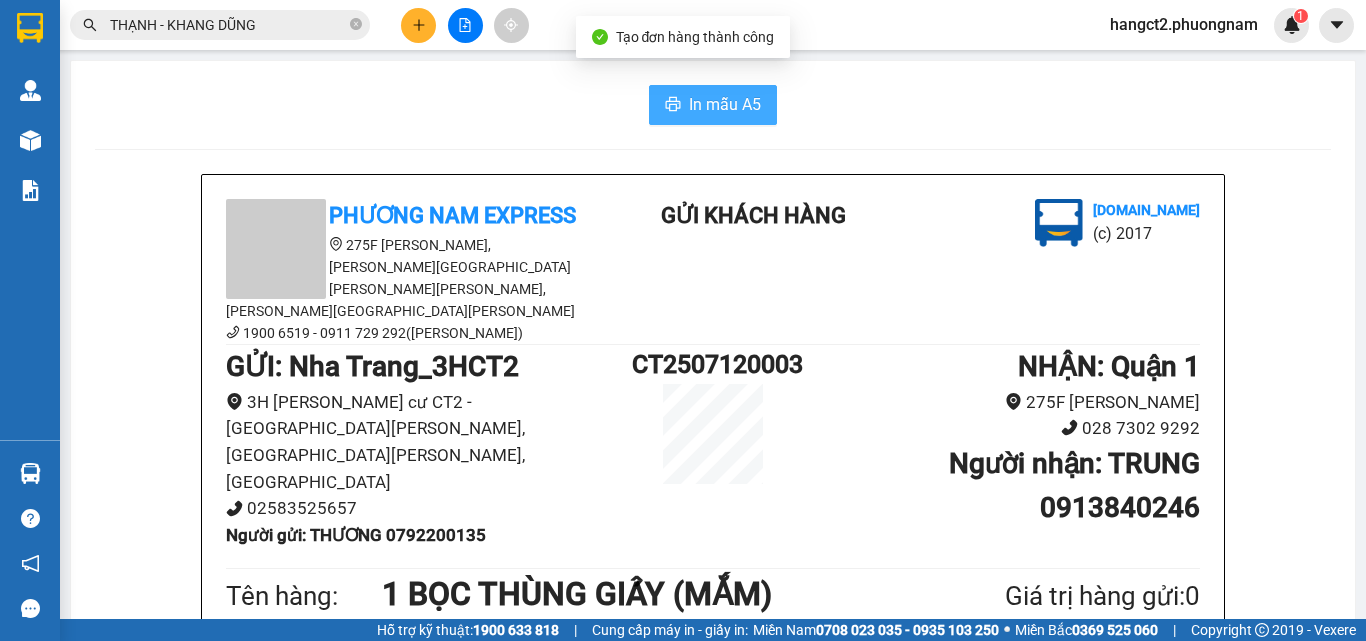 scroll, scrollTop: 0, scrollLeft: 0, axis: both 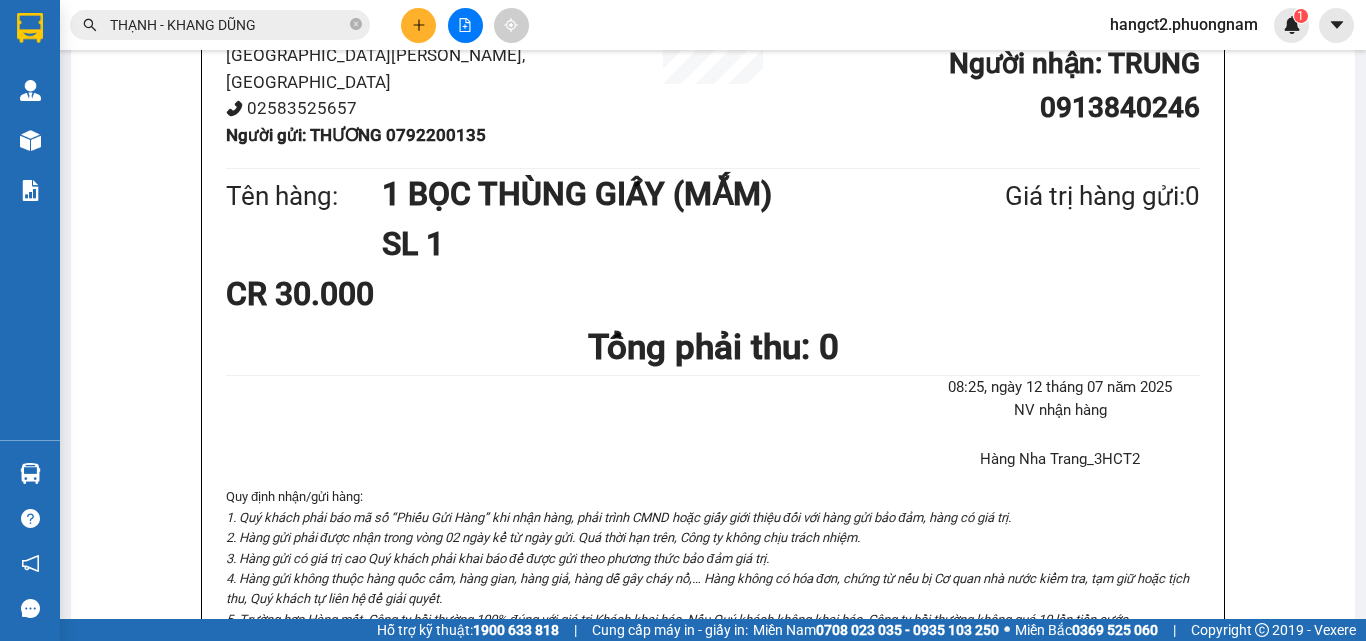 click on "THẠNH - KHANG DŨNG" at bounding box center (228, 25) 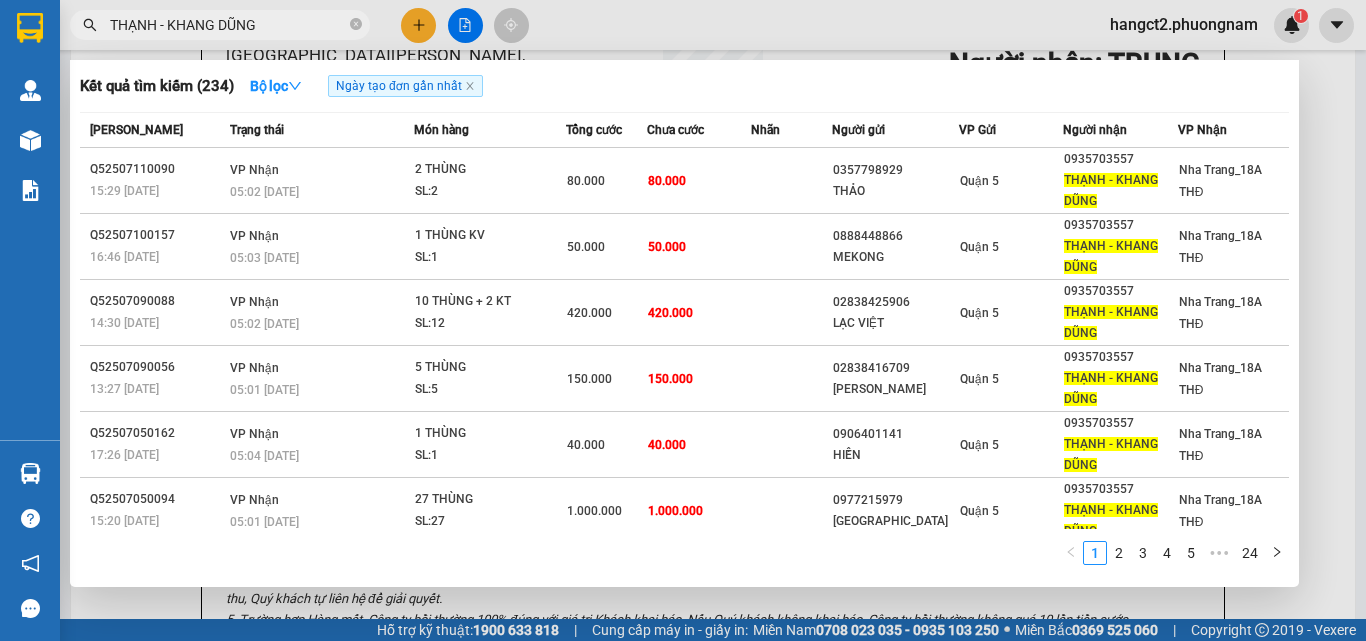 click on "THẠNH - KHANG DŨNG" at bounding box center [228, 25] 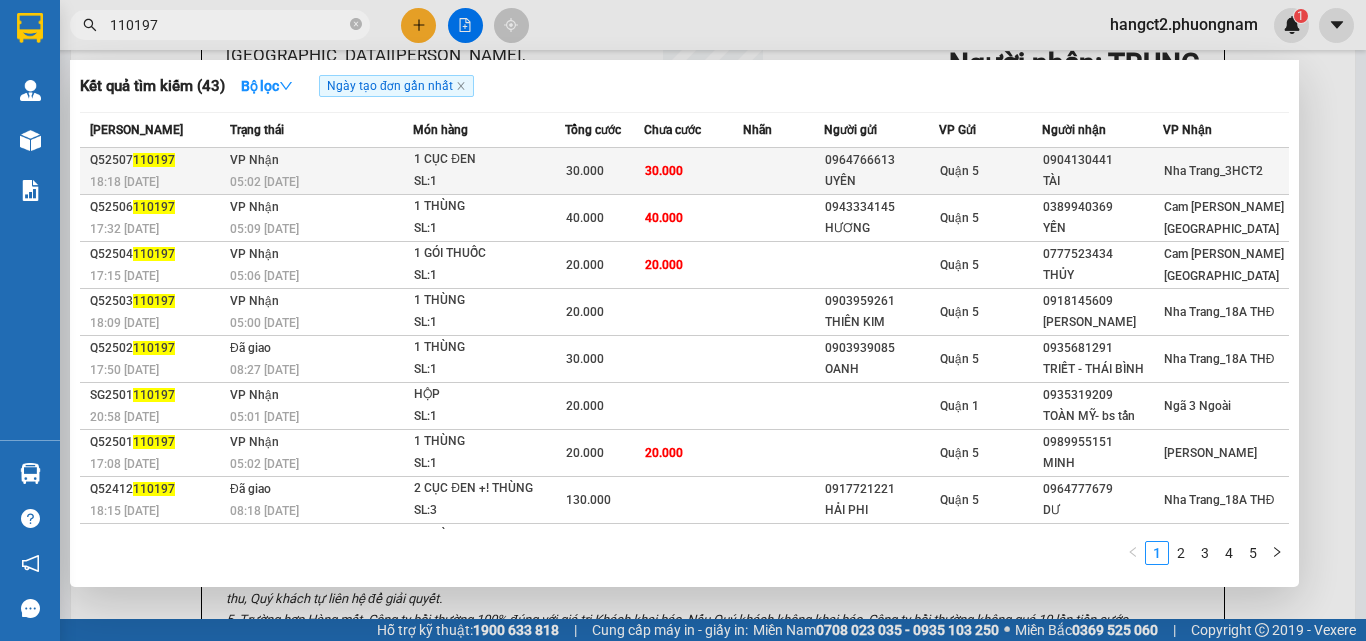 type on "110197" 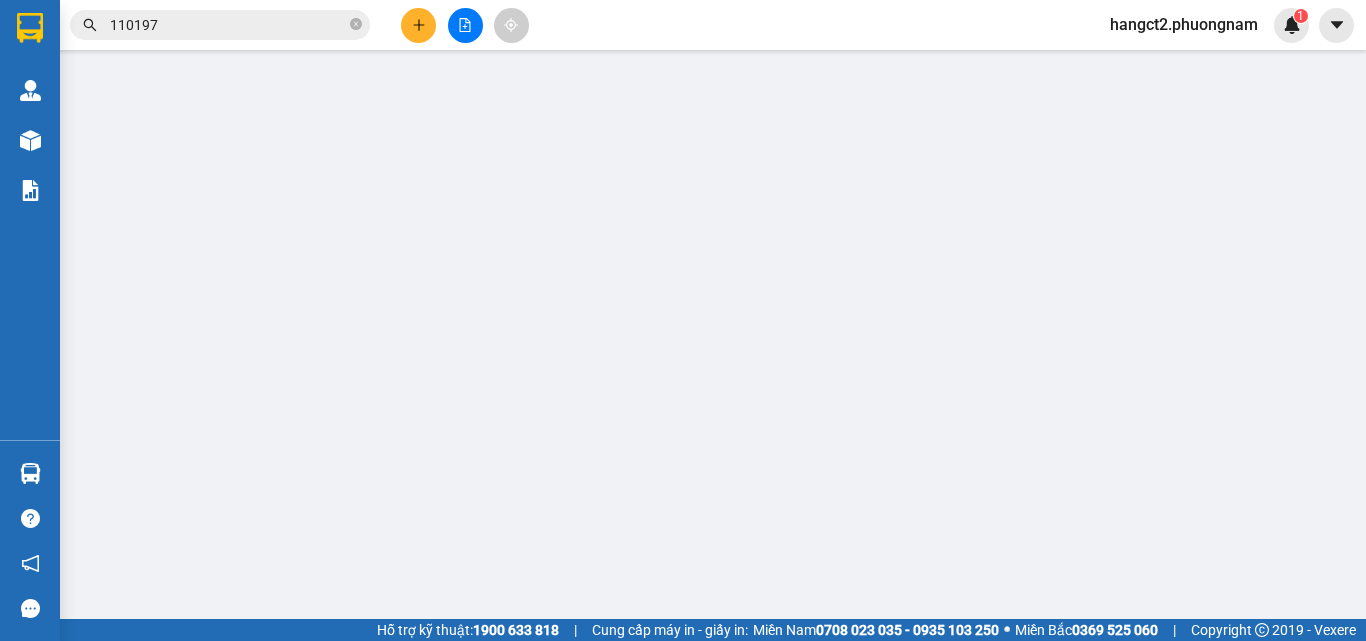 scroll, scrollTop: 0, scrollLeft: 0, axis: both 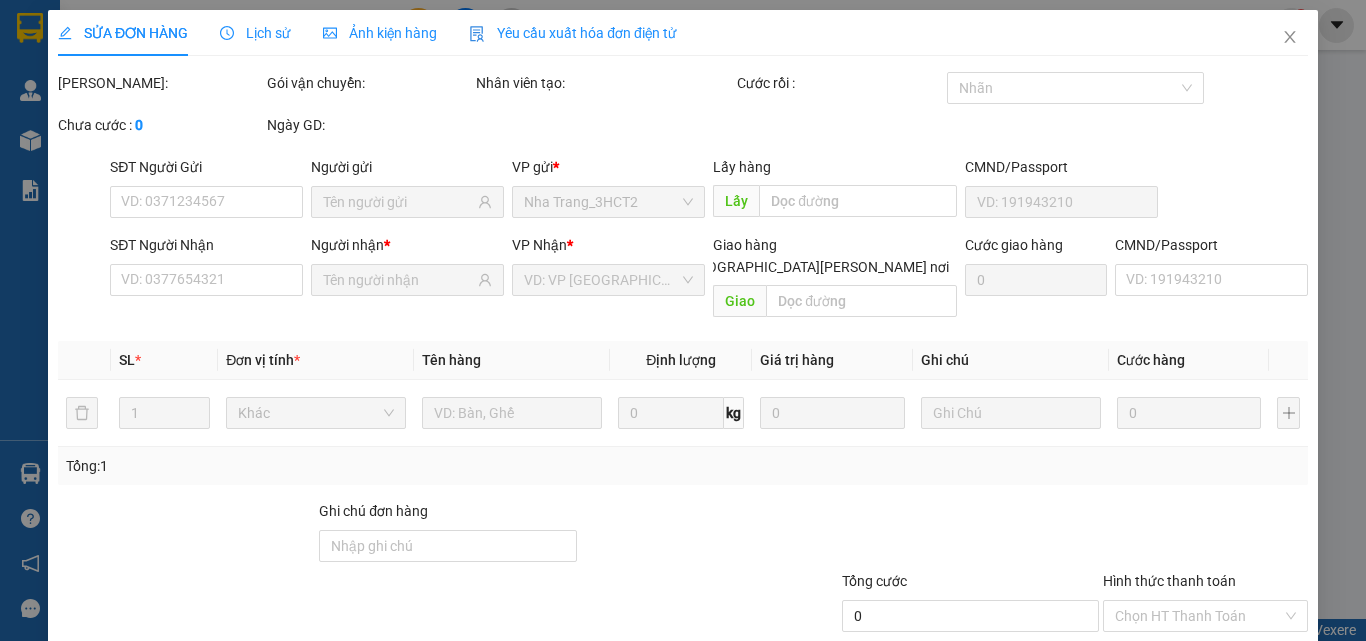 type on "0964766613" 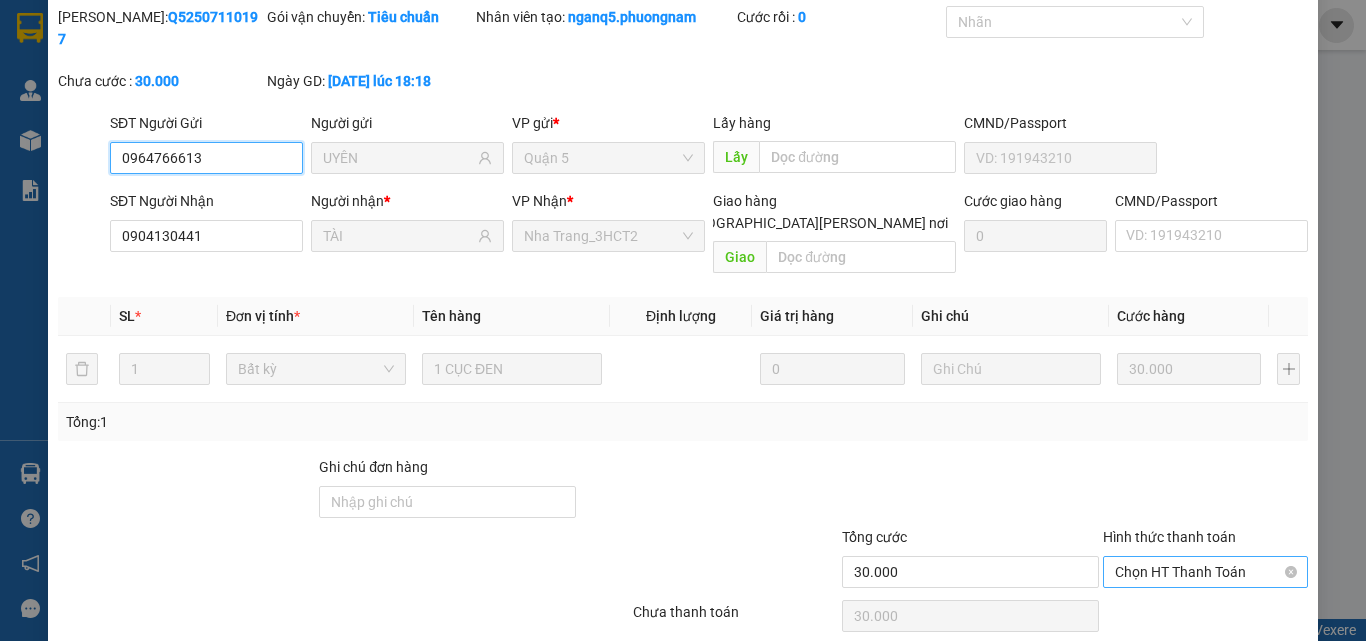 scroll, scrollTop: 103, scrollLeft: 0, axis: vertical 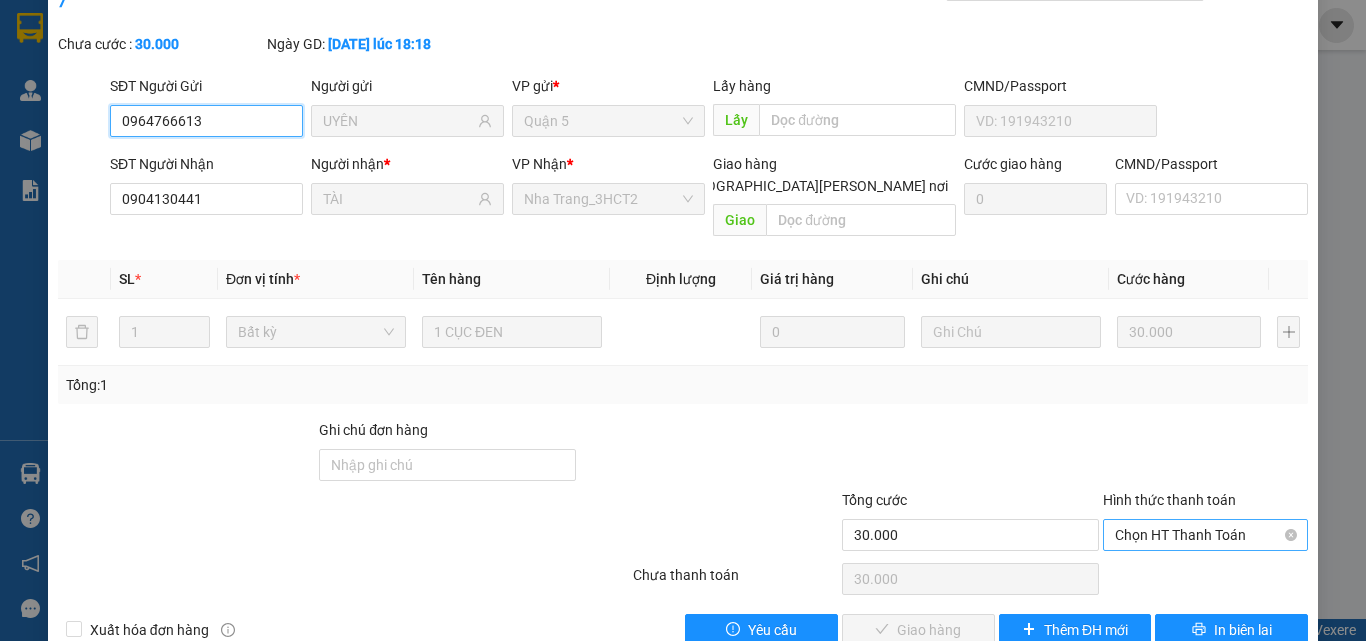 click on "Chọn HT Thanh Toán" at bounding box center [1205, 535] 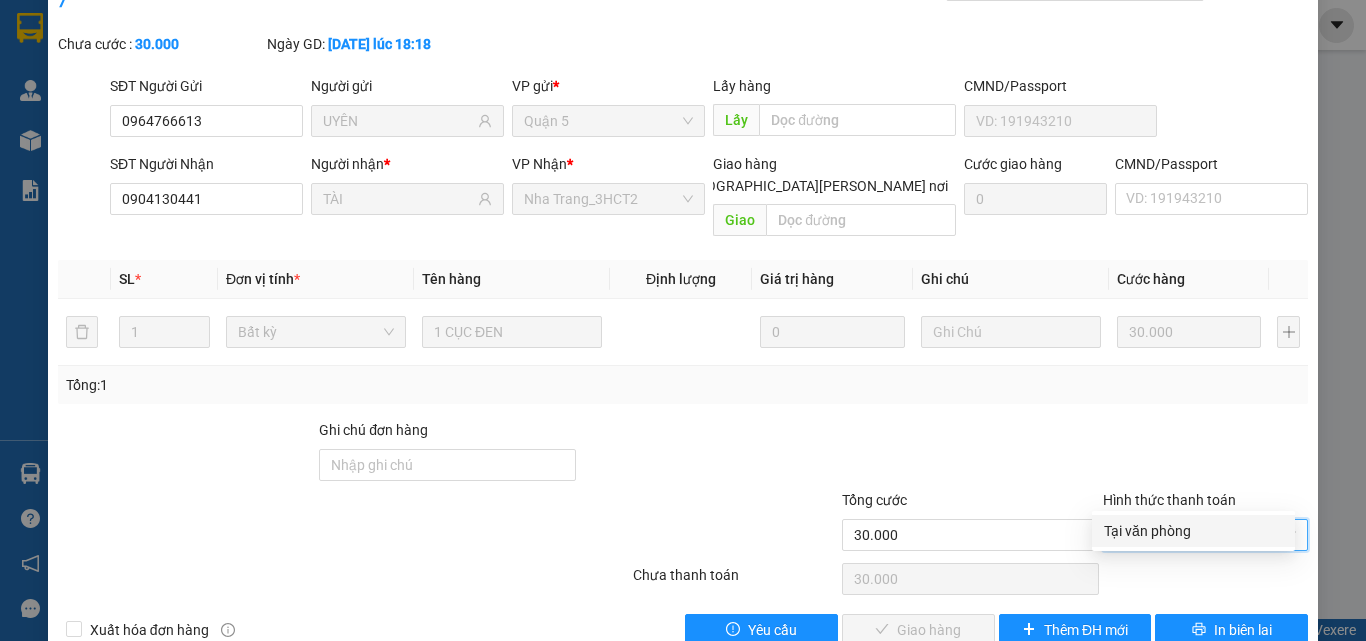 click on "Tại văn phòng" at bounding box center (1193, 531) 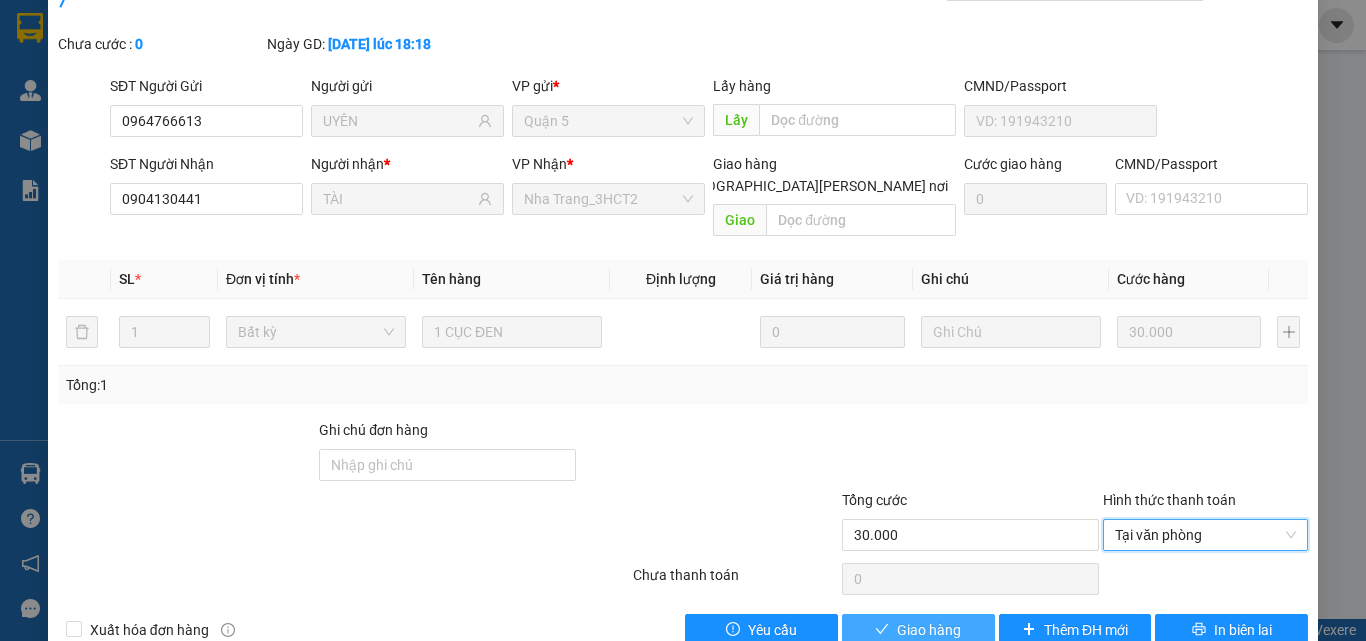 click on "Giao hàng" at bounding box center [929, 630] 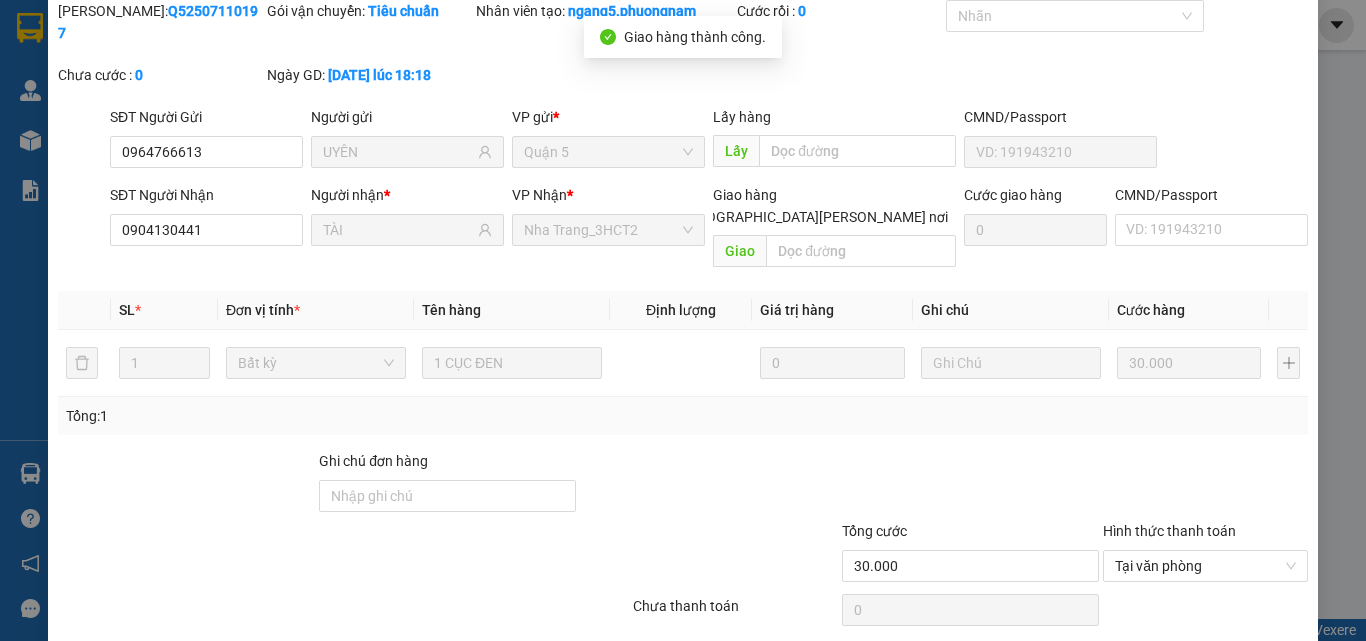 scroll, scrollTop: 0, scrollLeft: 0, axis: both 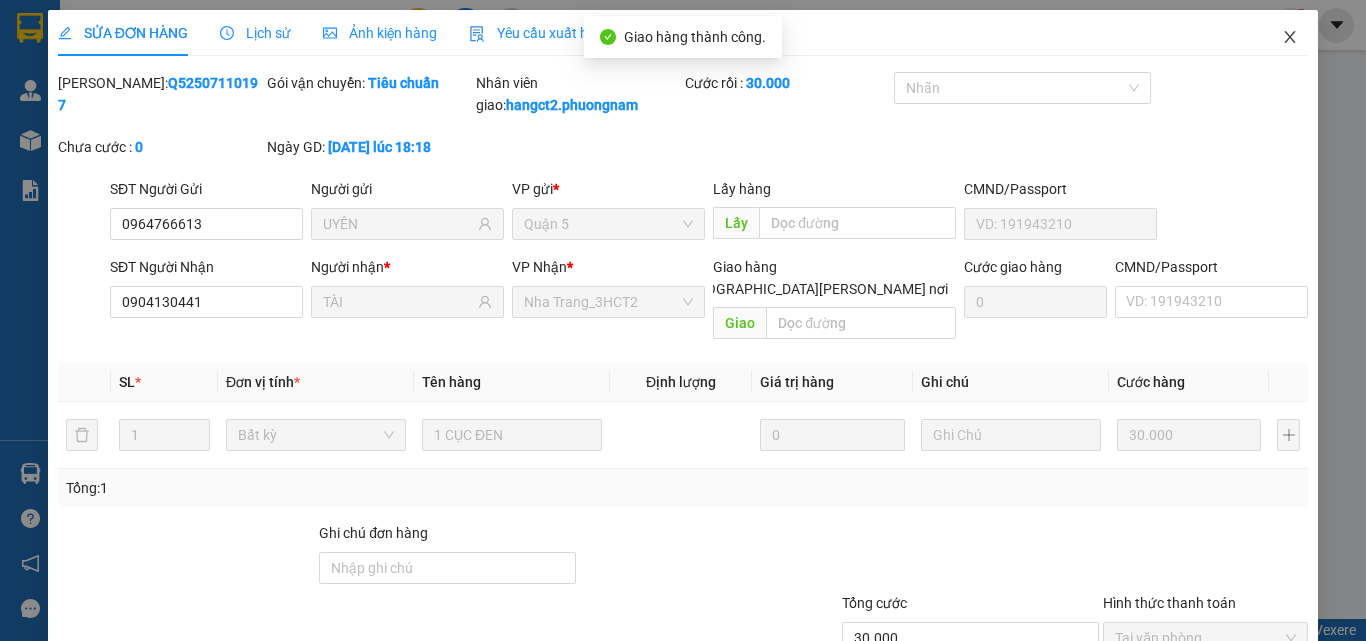 click at bounding box center [1290, 38] 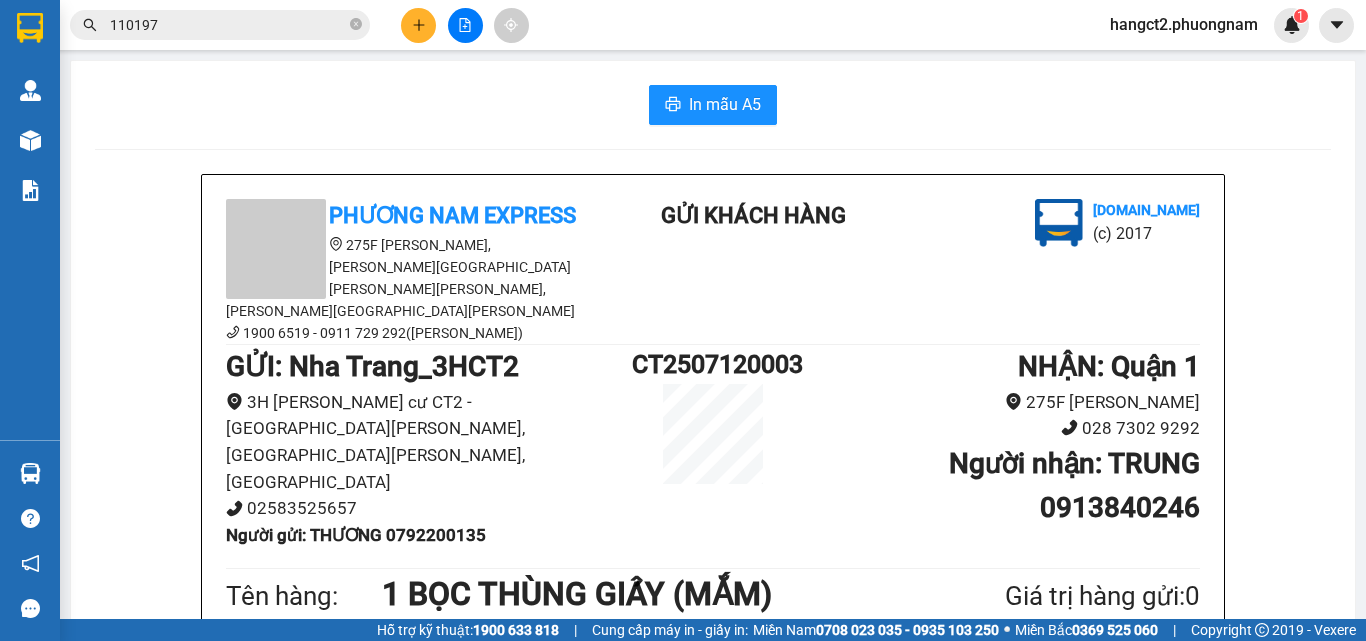 click on "110197" at bounding box center [228, 25] 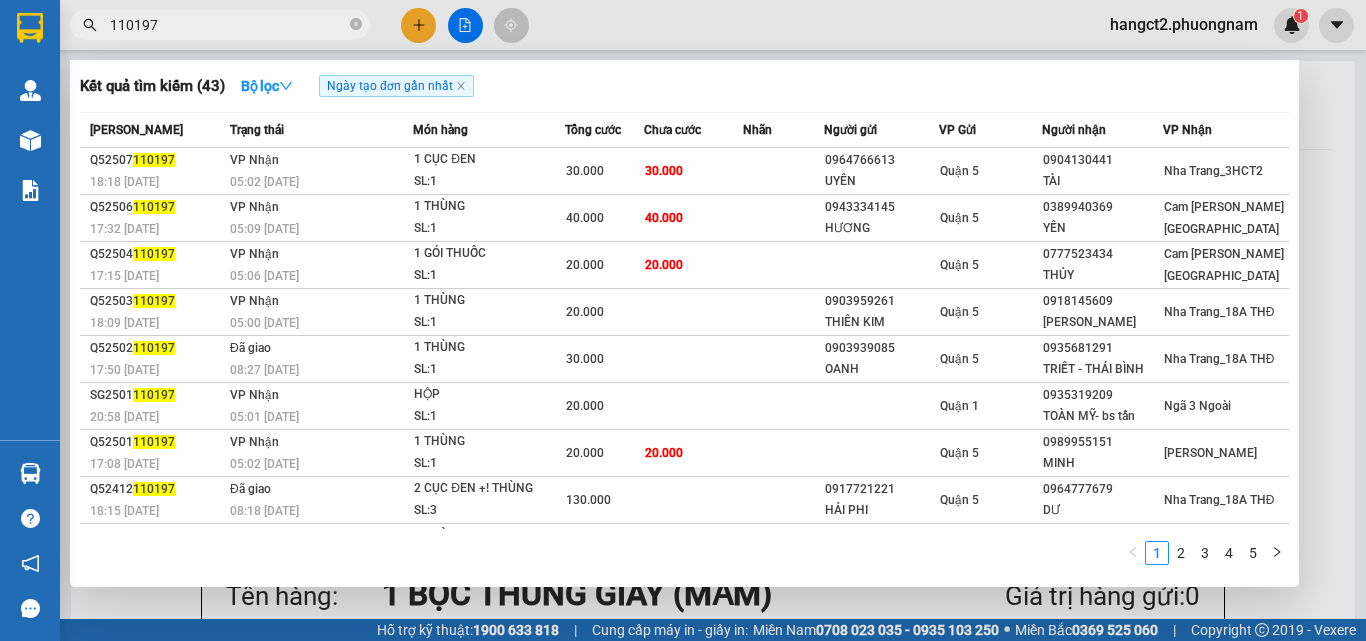 click on "110197" at bounding box center [228, 25] 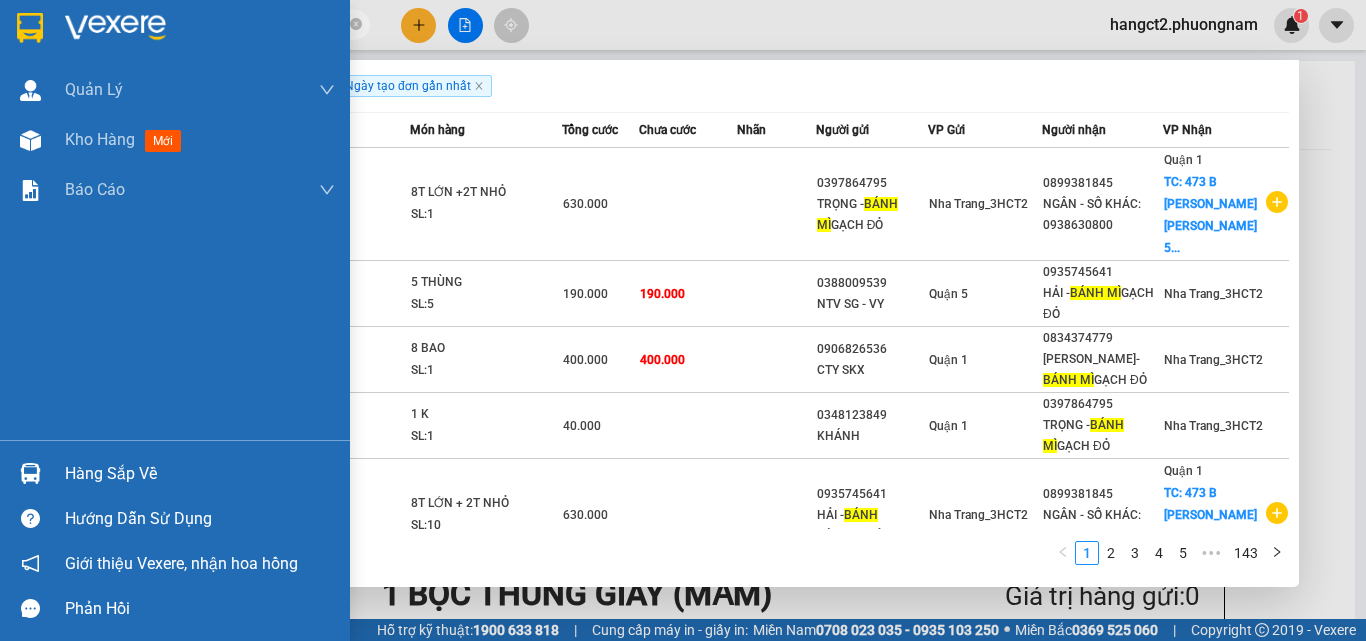 drag, startPoint x: 205, startPoint y: 21, endPoint x: 0, endPoint y: 8, distance: 205.41179 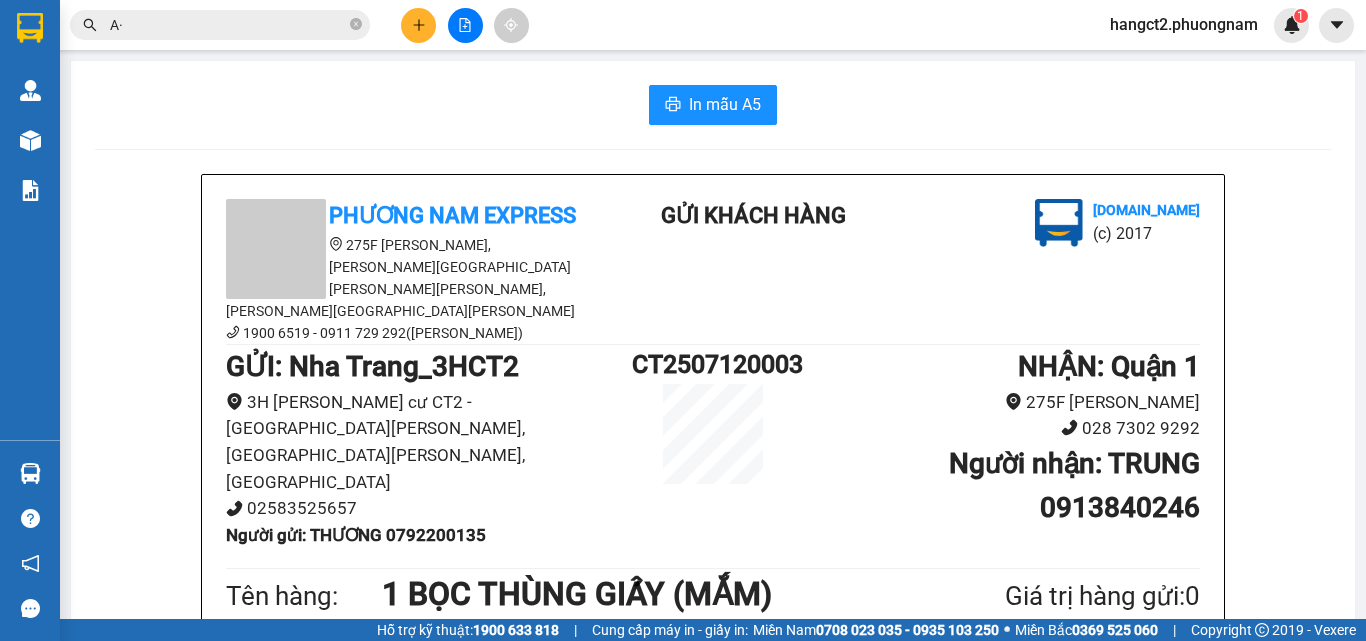 type on "A" 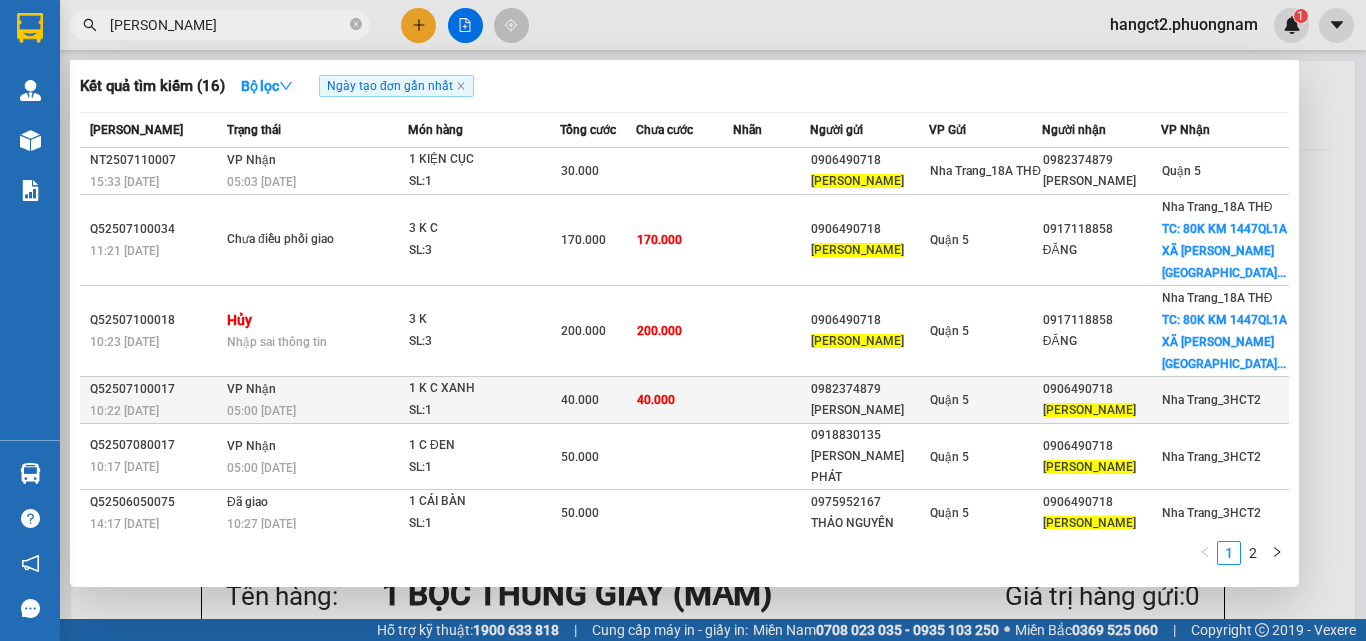type on "[PERSON_NAME]" 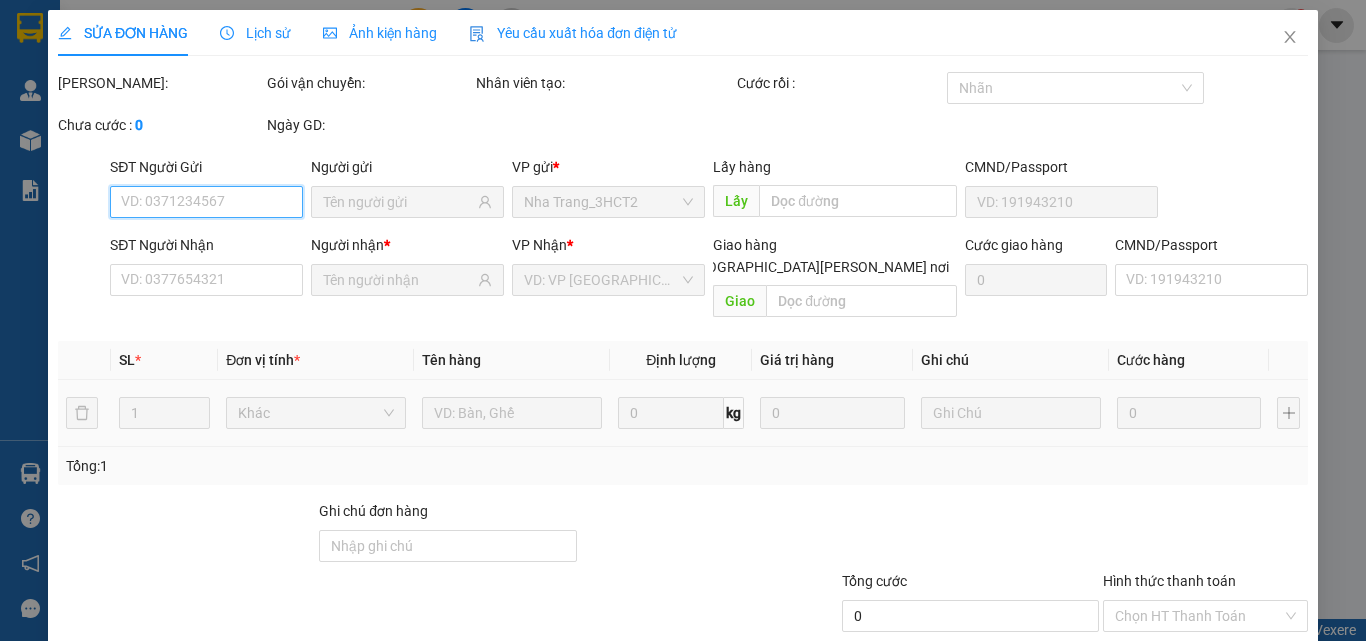 type on "0982374879" 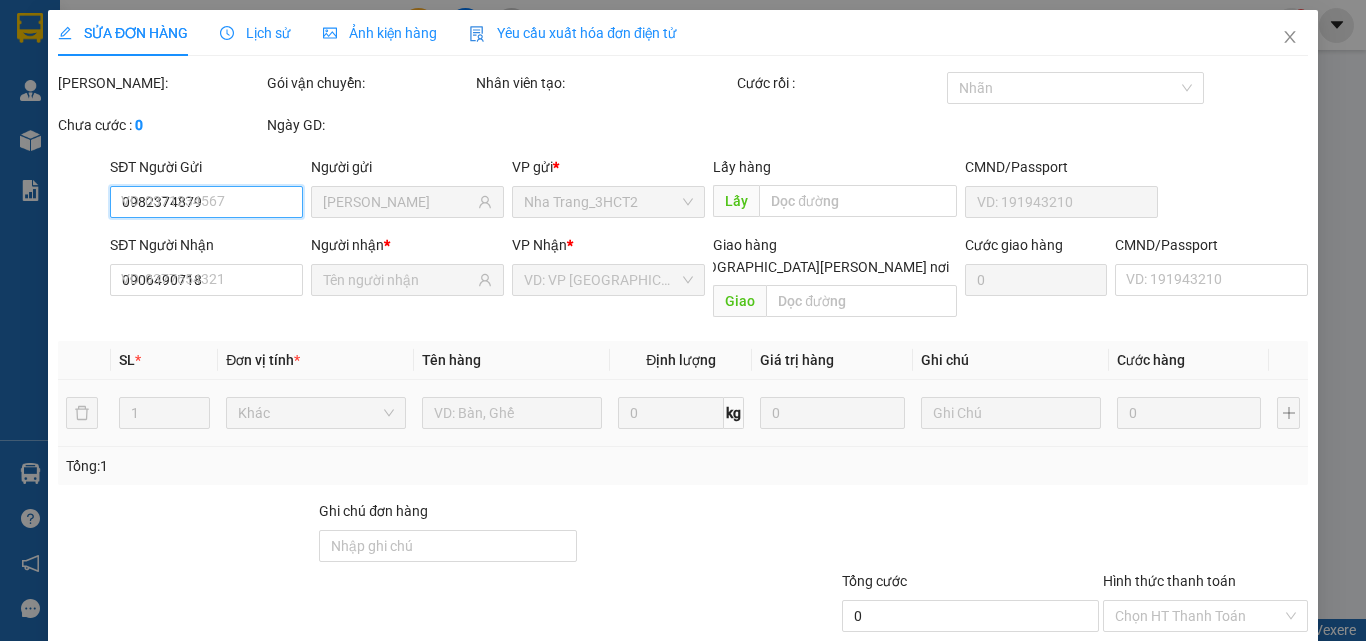 type on "[PERSON_NAME]" 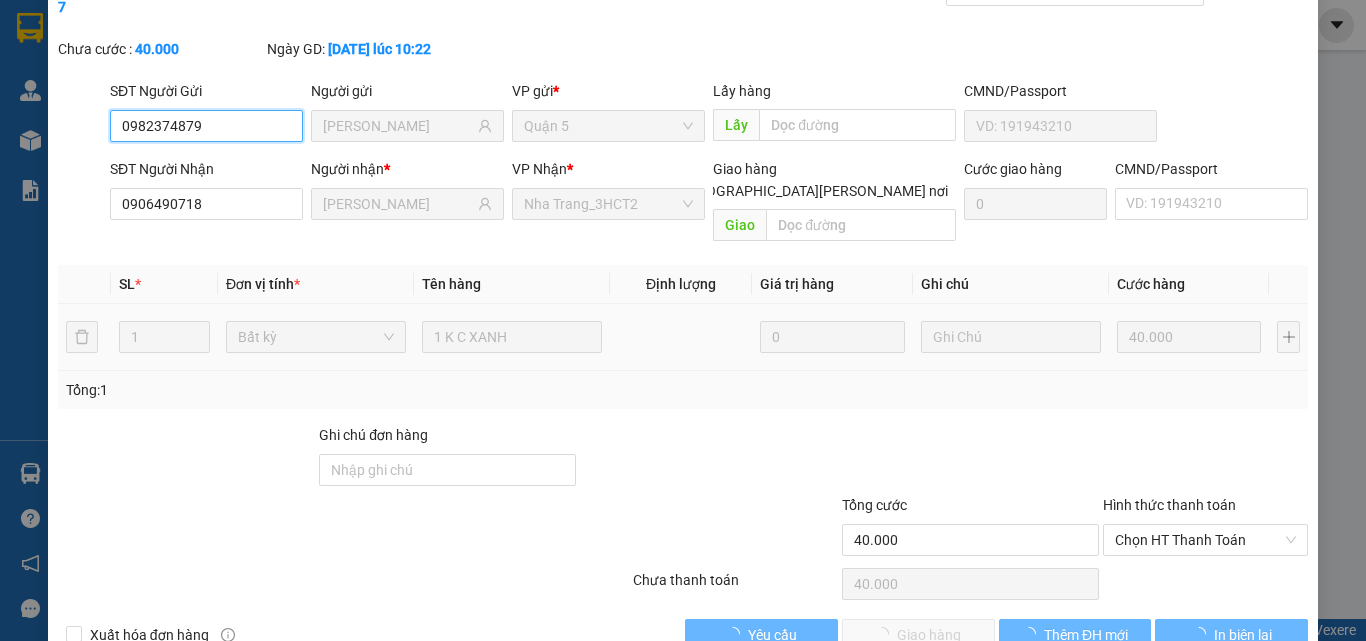 scroll, scrollTop: 103, scrollLeft: 0, axis: vertical 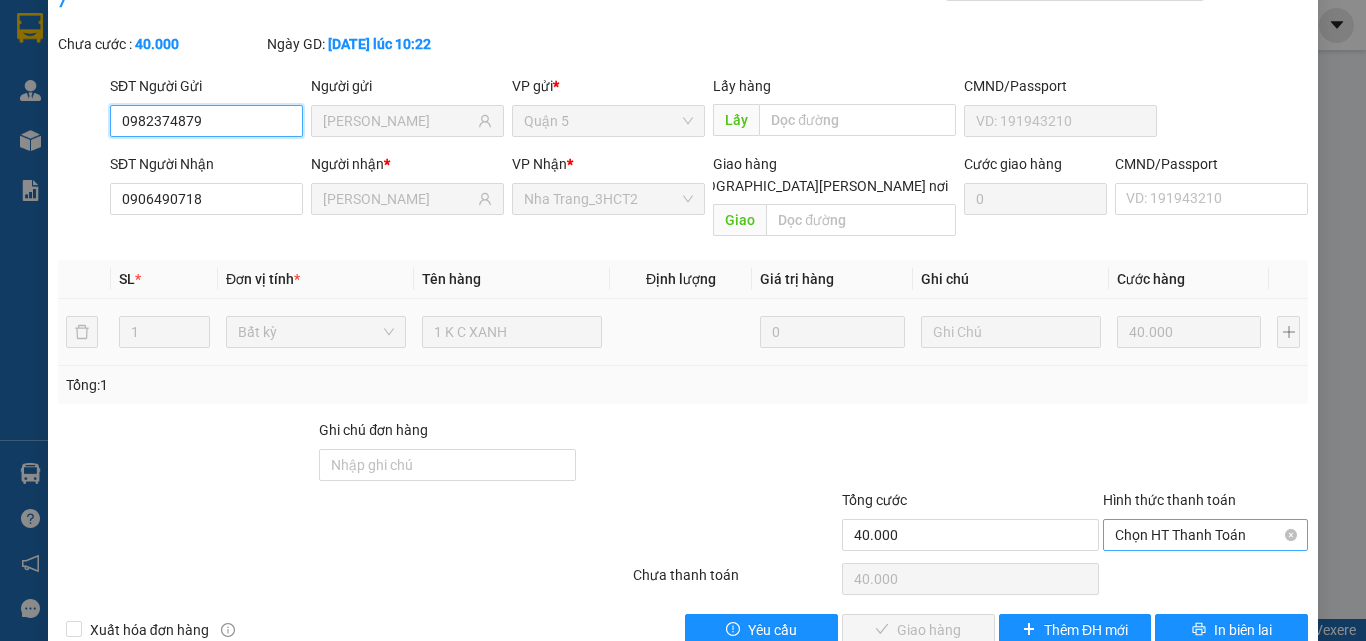 click on "Chọn HT Thanh Toán" at bounding box center (1205, 535) 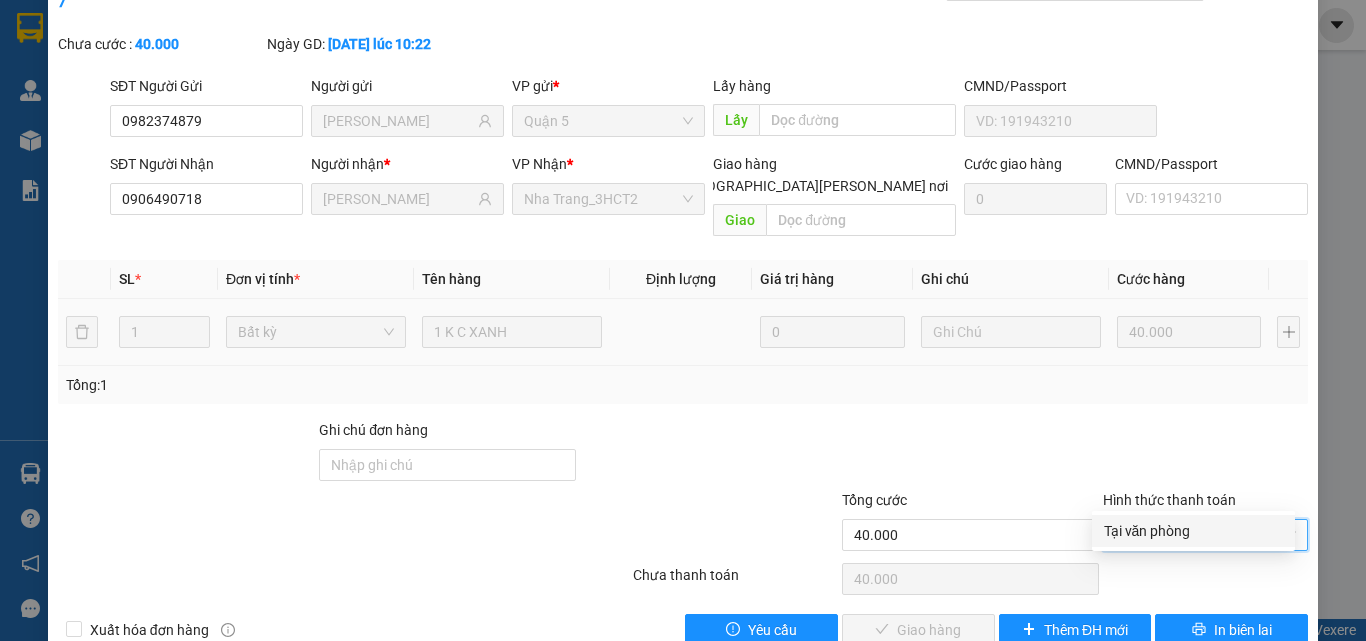 click on "Tại văn phòng" at bounding box center [1193, 531] 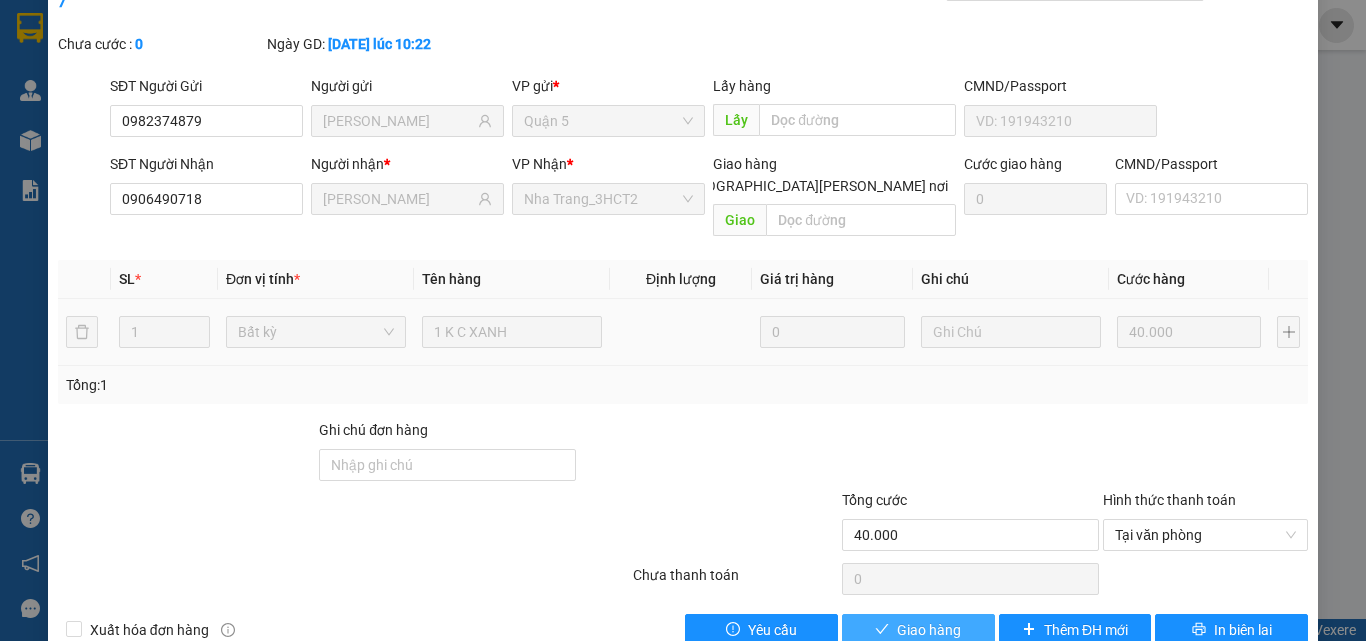 click on "Giao hàng" at bounding box center [918, 630] 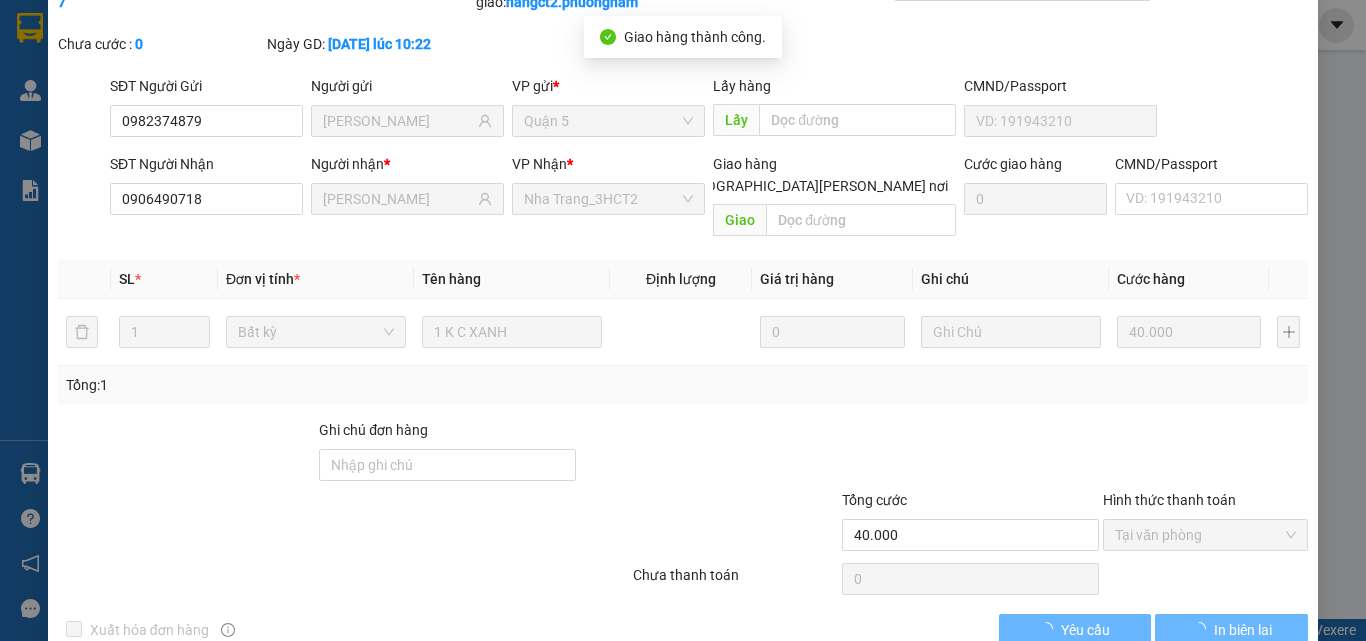 scroll, scrollTop: 0, scrollLeft: 0, axis: both 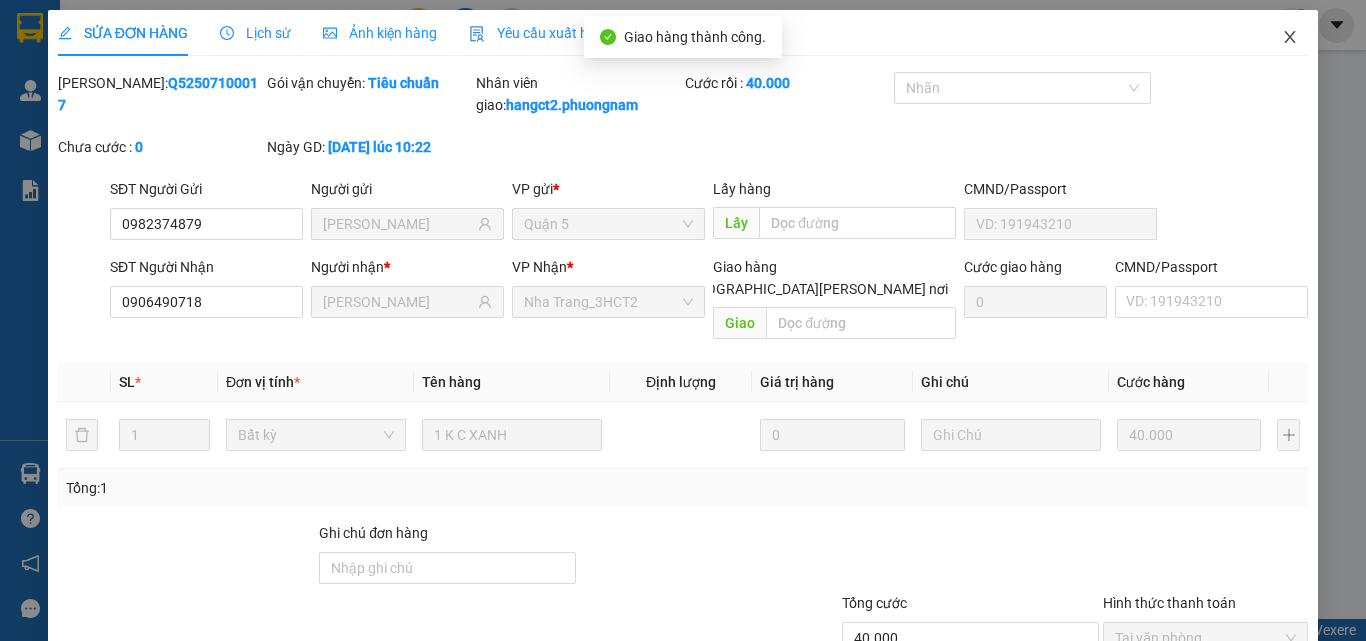 drag, startPoint x: 1271, startPoint y: 37, endPoint x: 1069, endPoint y: 25, distance: 202.35612 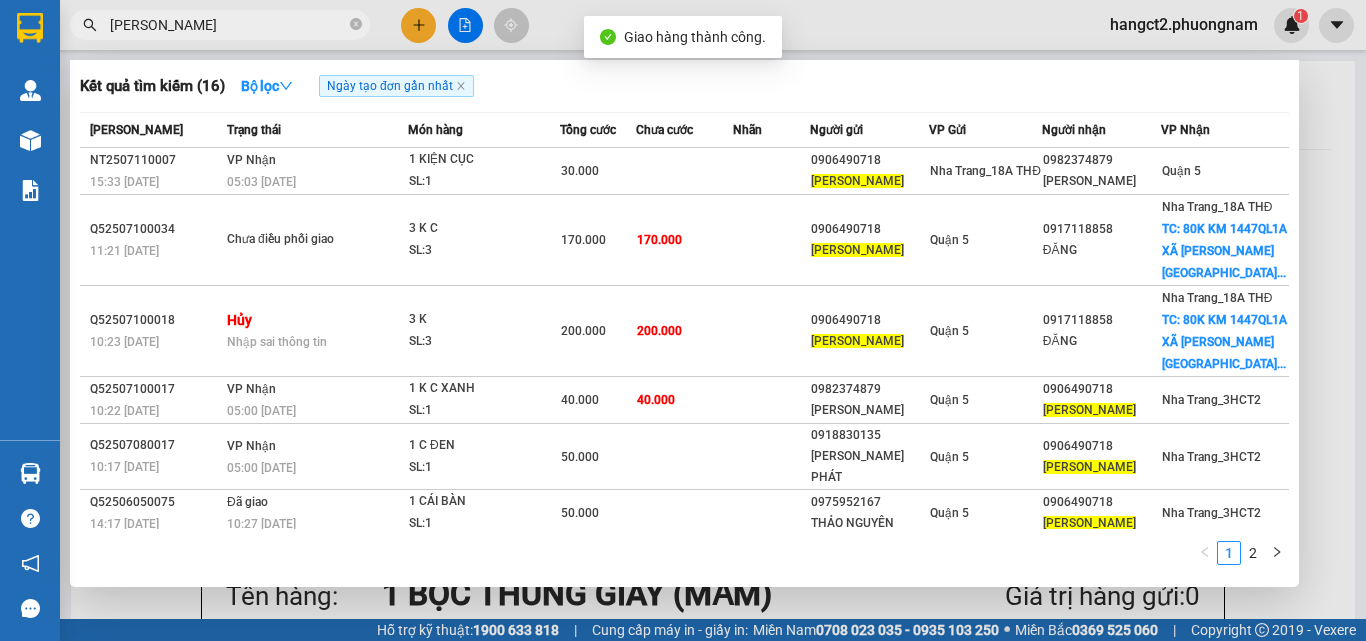 click on "[PERSON_NAME]" at bounding box center [228, 25] 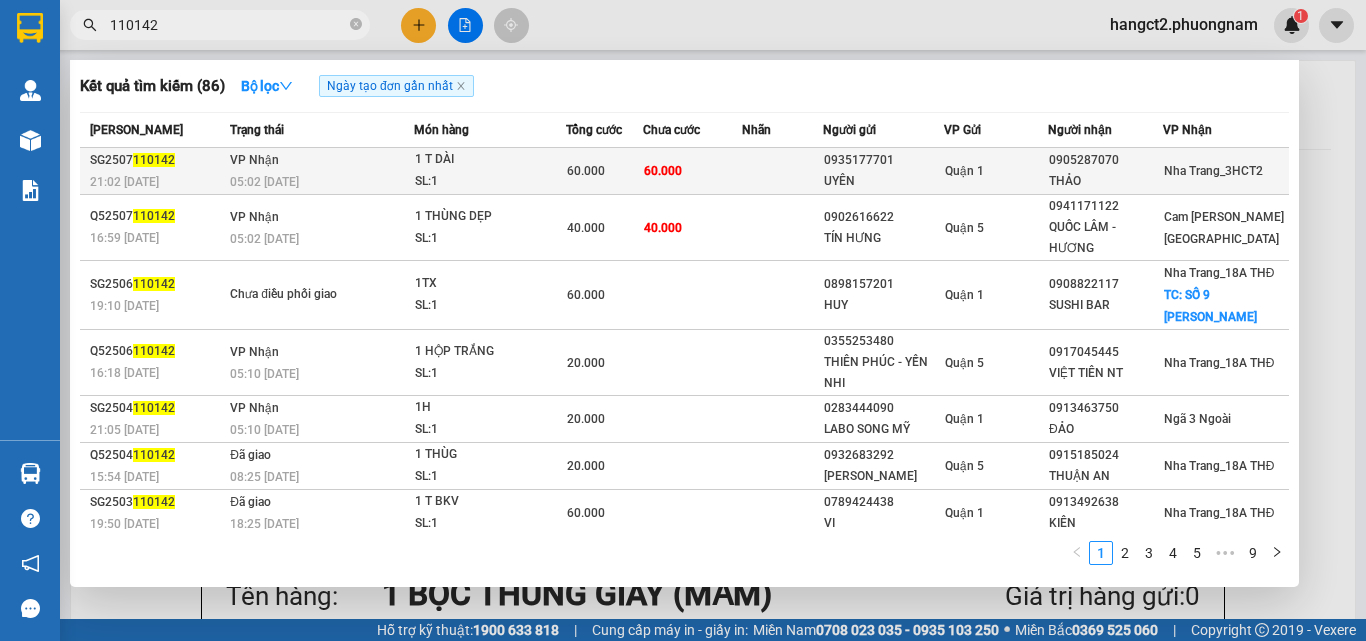 type on "110142" 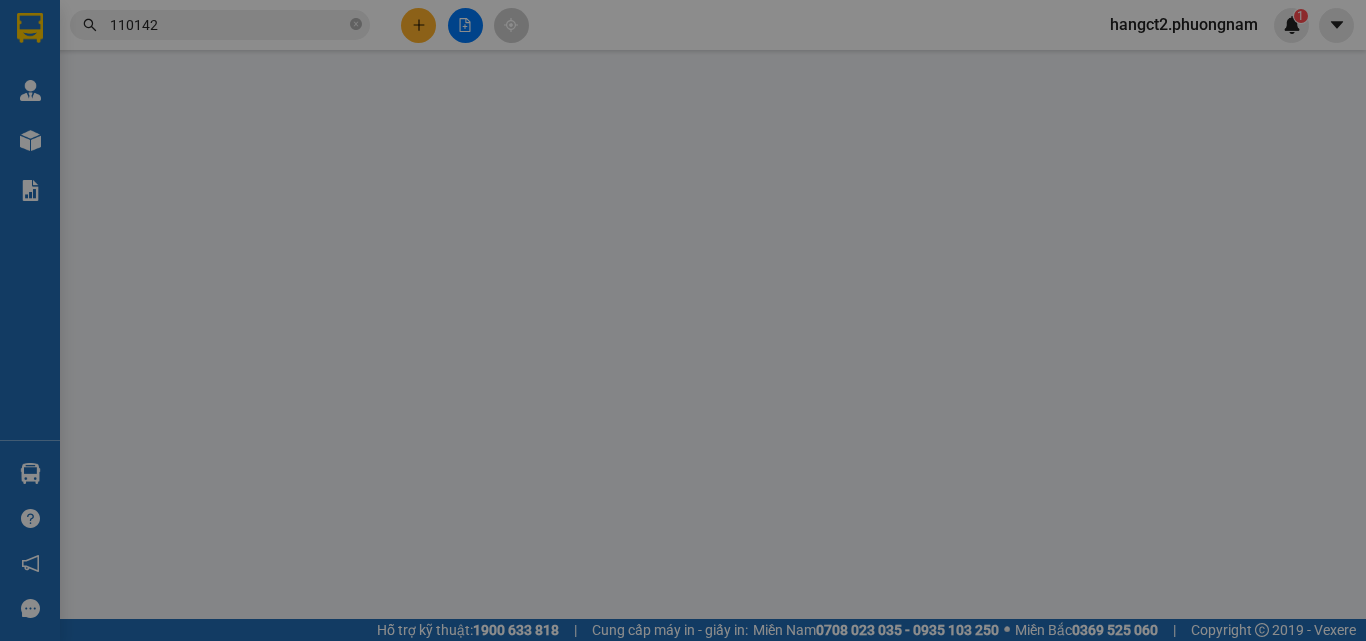 type on "0935177701" 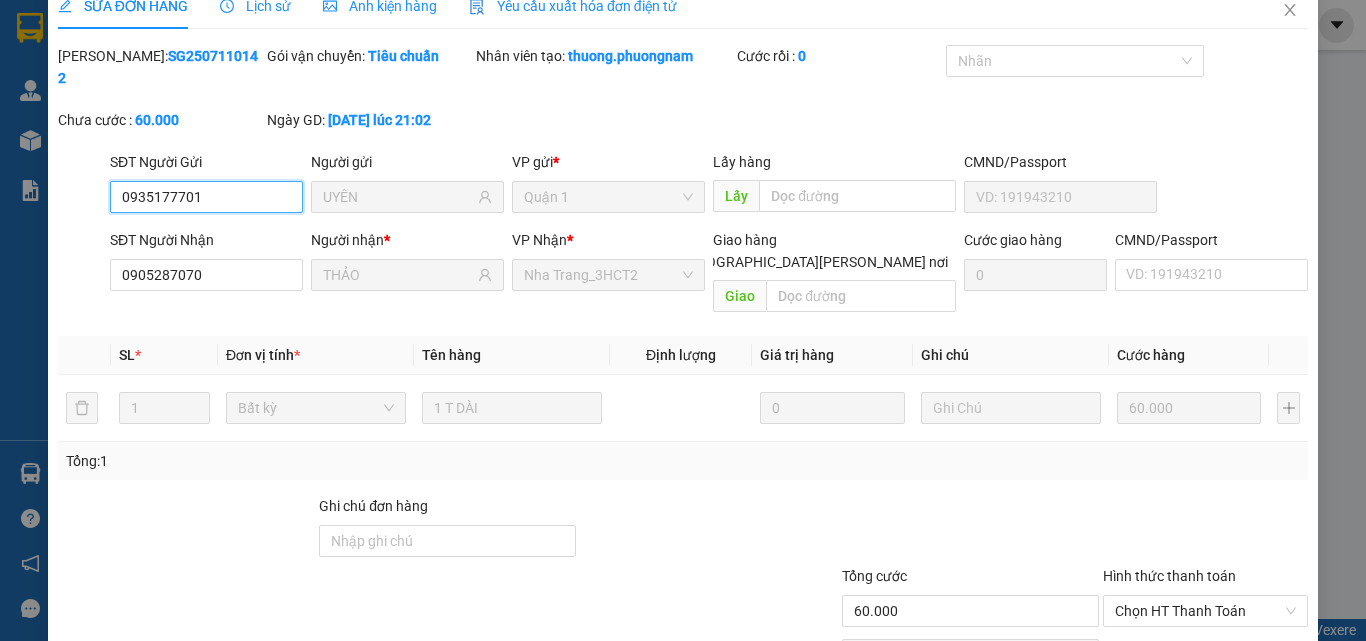 scroll, scrollTop: 93, scrollLeft: 0, axis: vertical 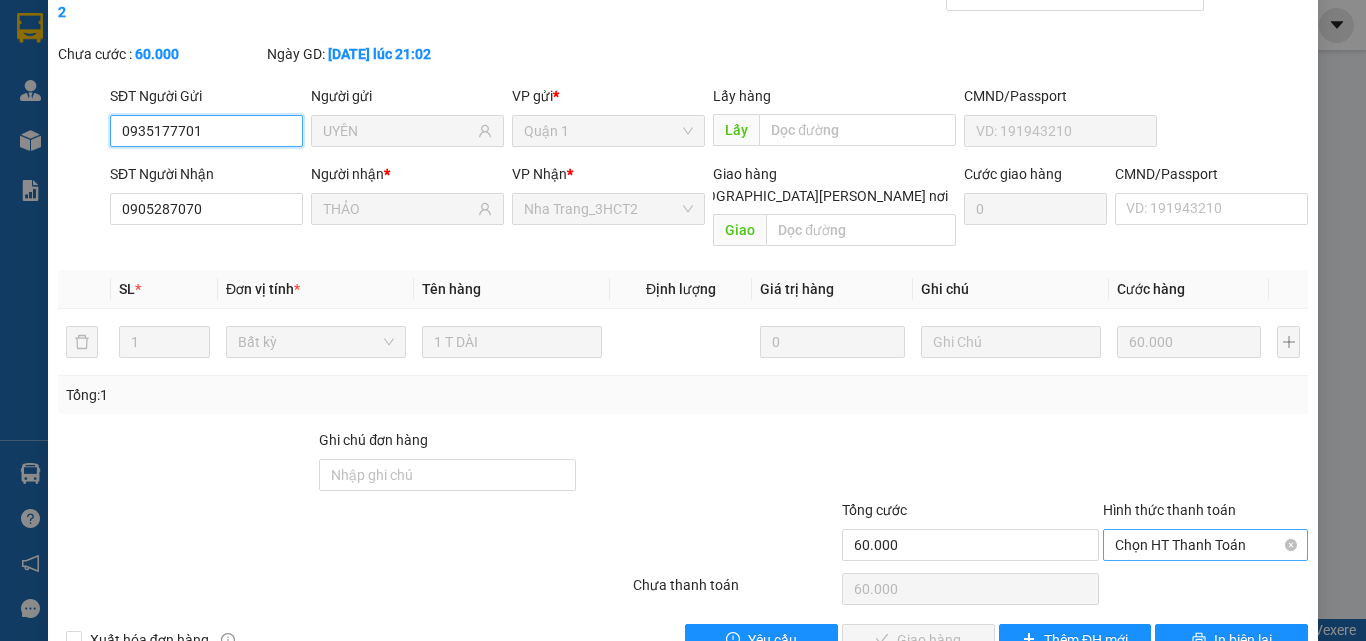 click on "Chọn HT Thanh Toán" at bounding box center [1205, 545] 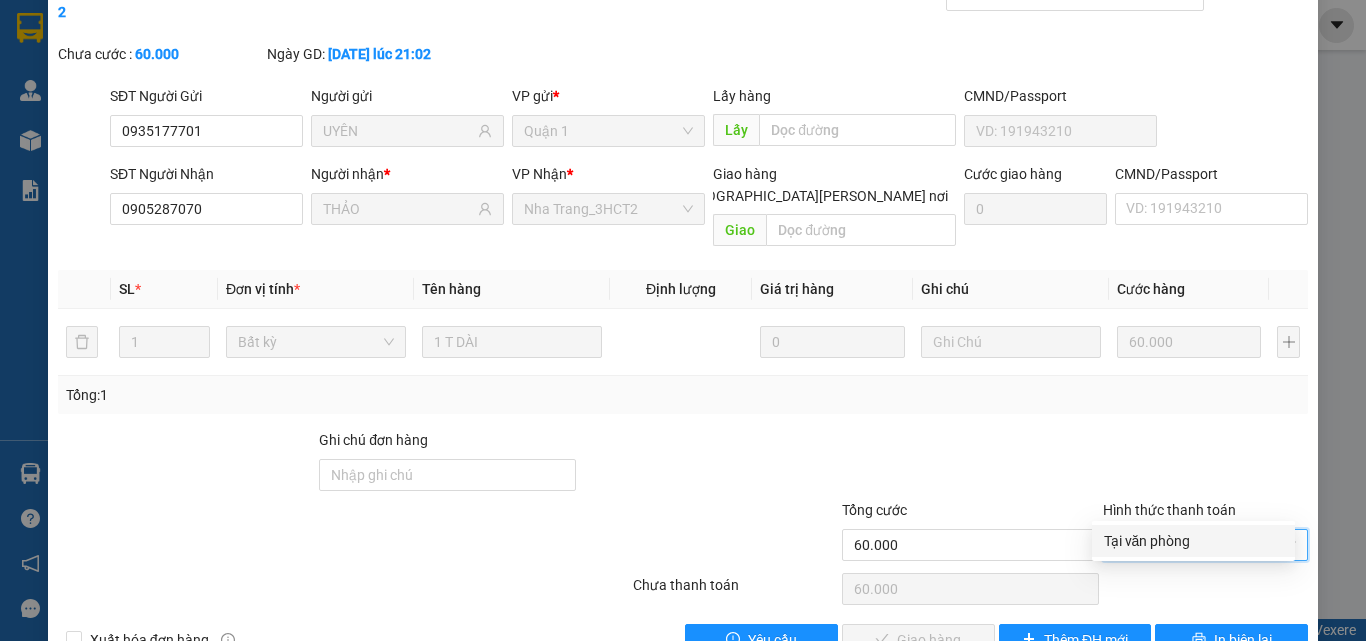 click on "Tại văn phòng" at bounding box center [1193, 541] 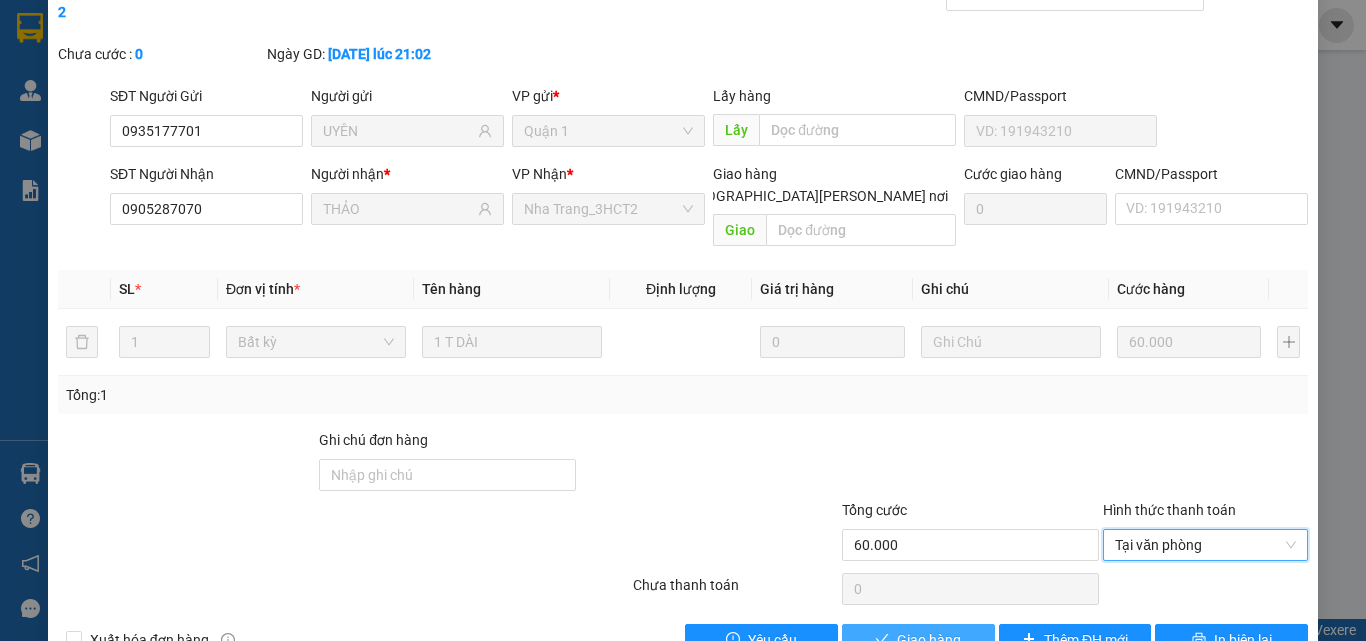 click on "Giao hàng" at bounding box center (918, 640) 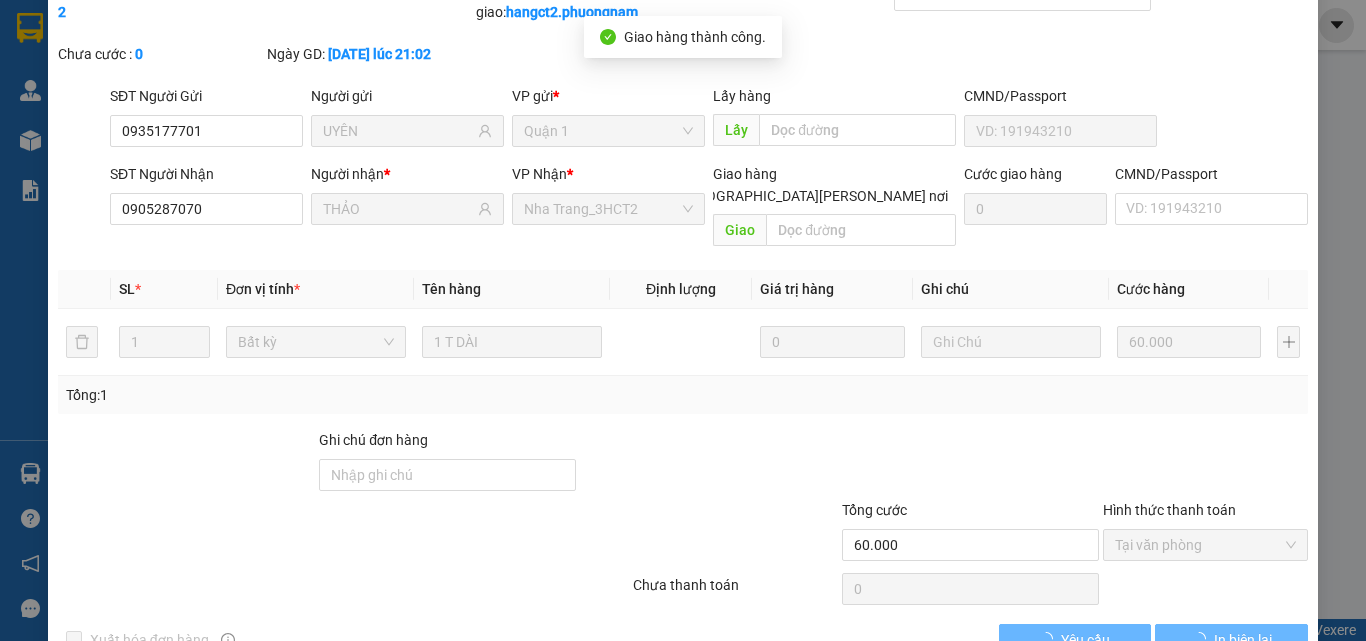 scroll, scrollTop: 0, scrollLeft: 0, axis: both 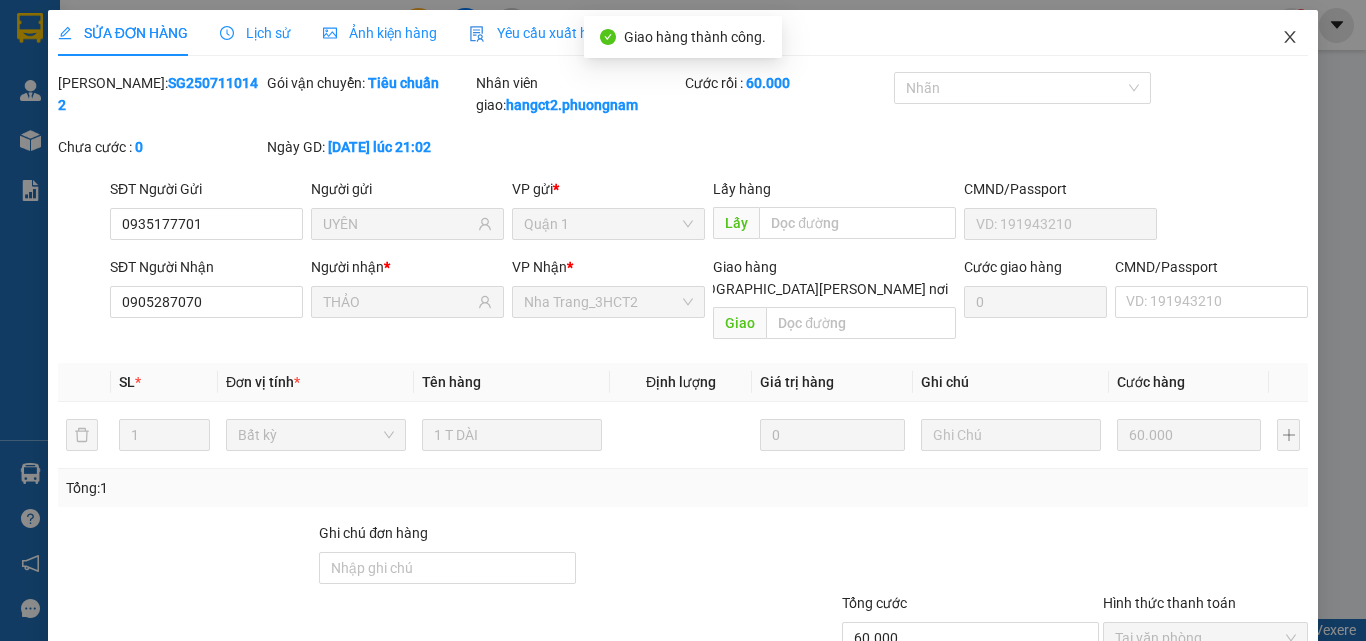 click 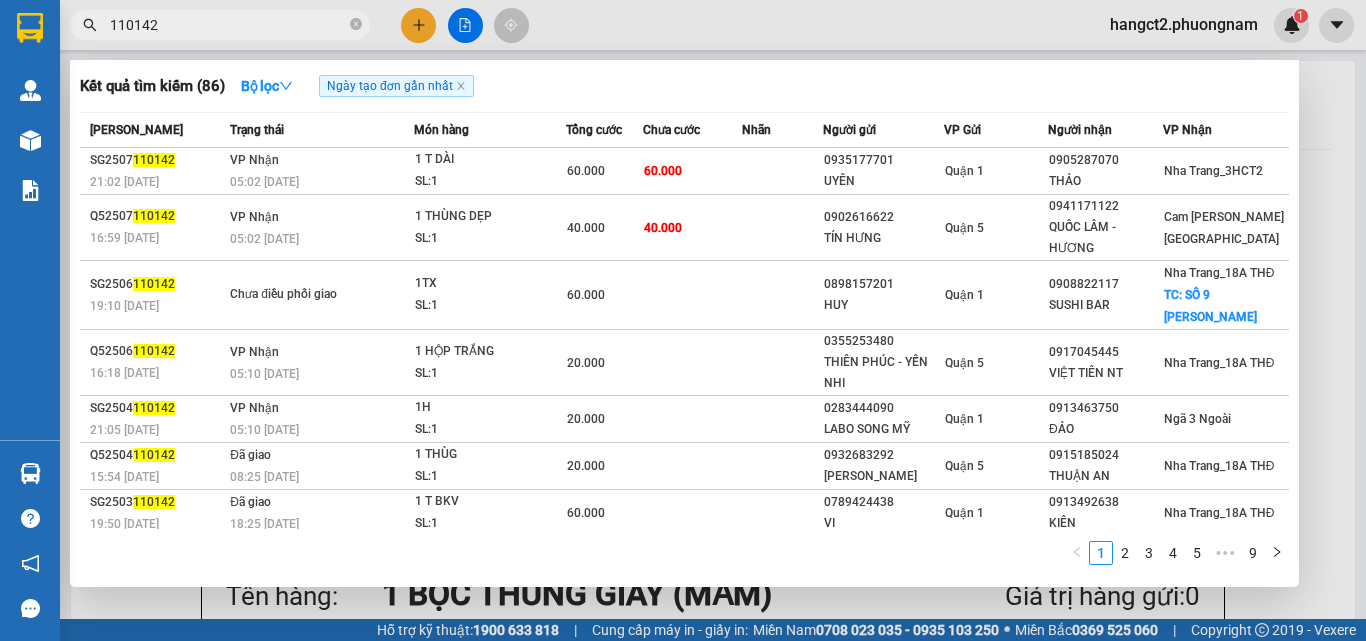 click on "110142" at bounding box center [228, 25] 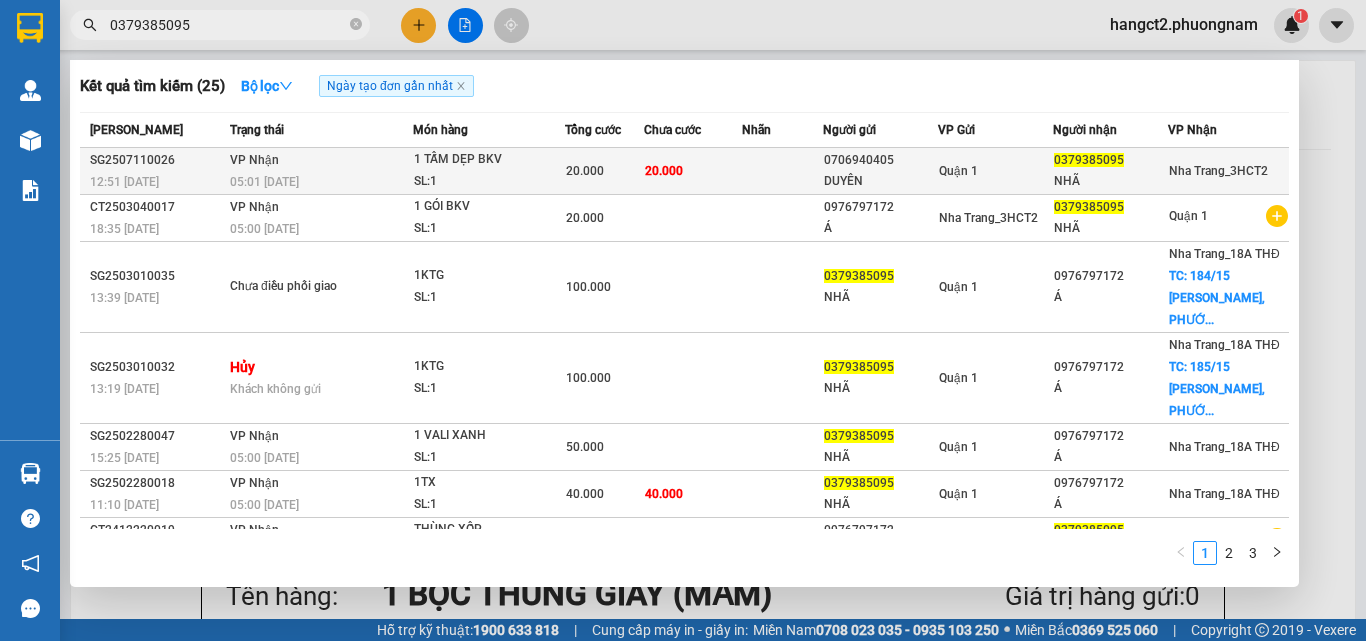 type on "0379385095" 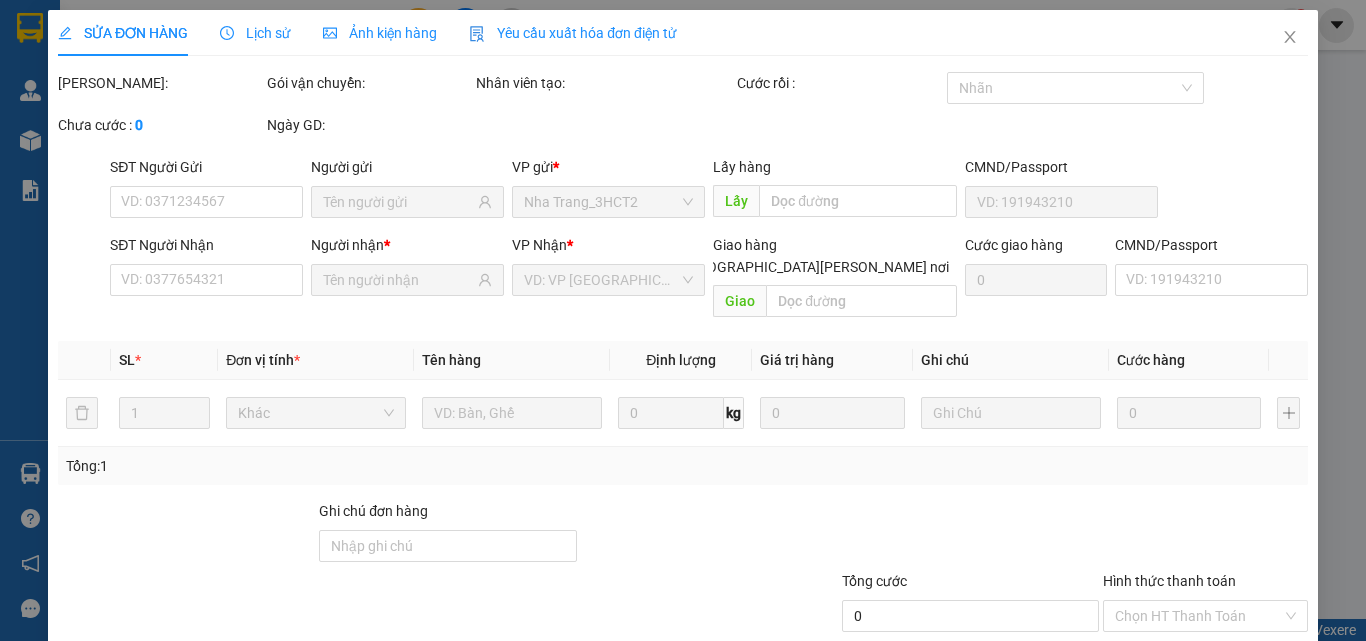 type on "0706940405" 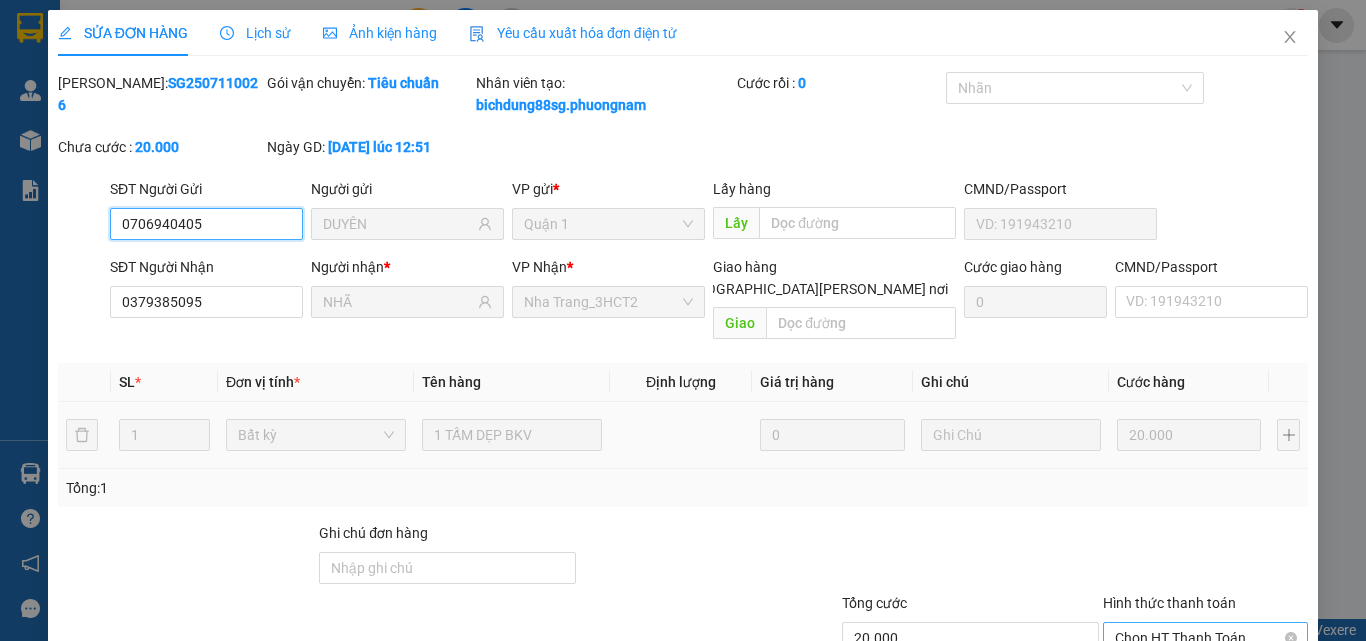 scroll, scrollTop: 103, scrollLeft: 0, axis: vertical 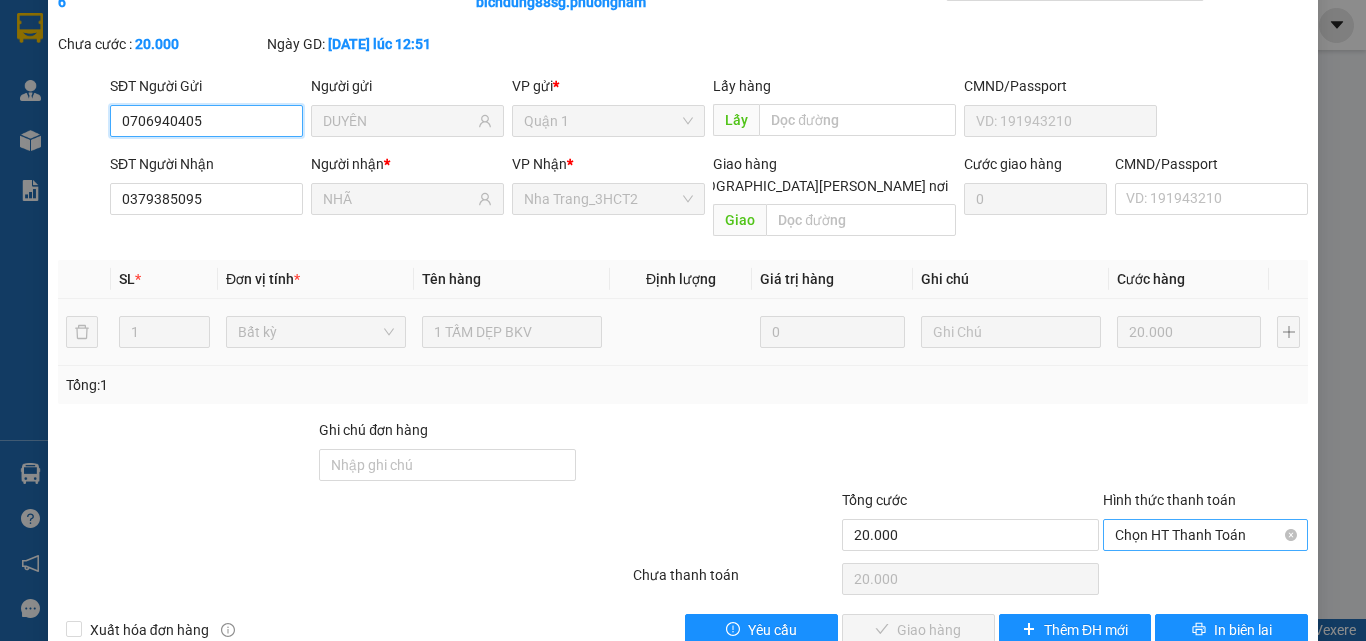 click on "Chọn HT Thanh Toán" at bounding box center (1205, 535) 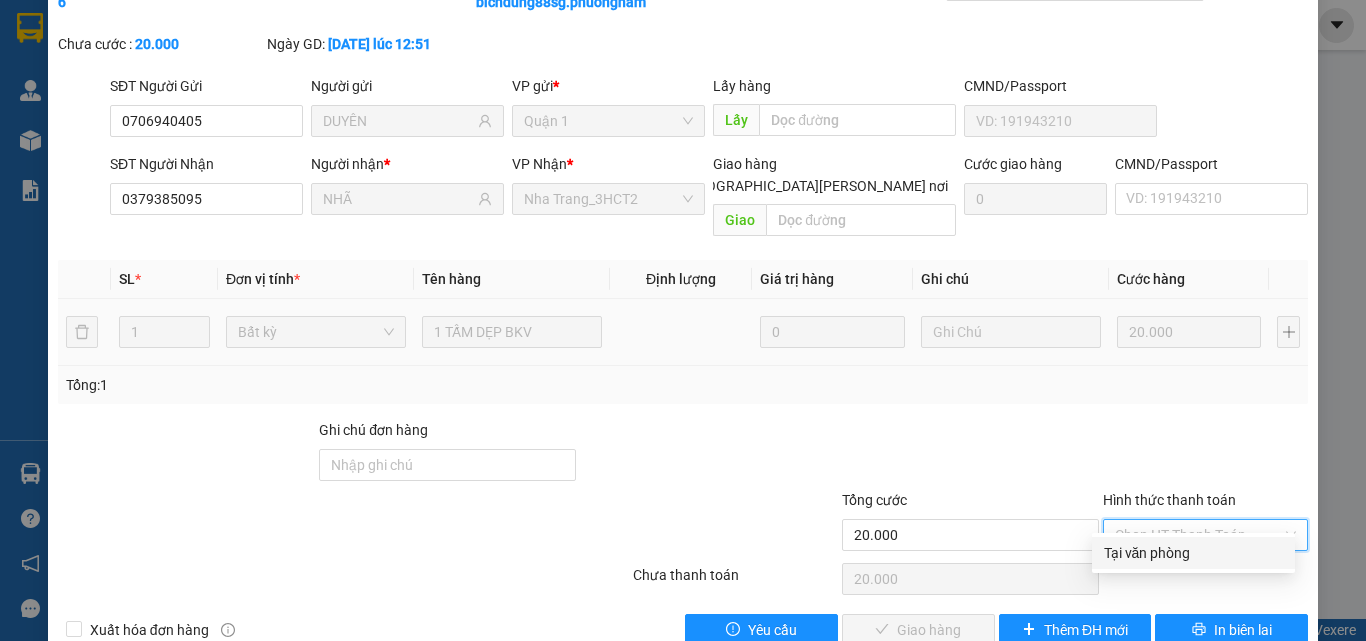 click on "Tại văn phòng" at bounding box center [1193, 553] 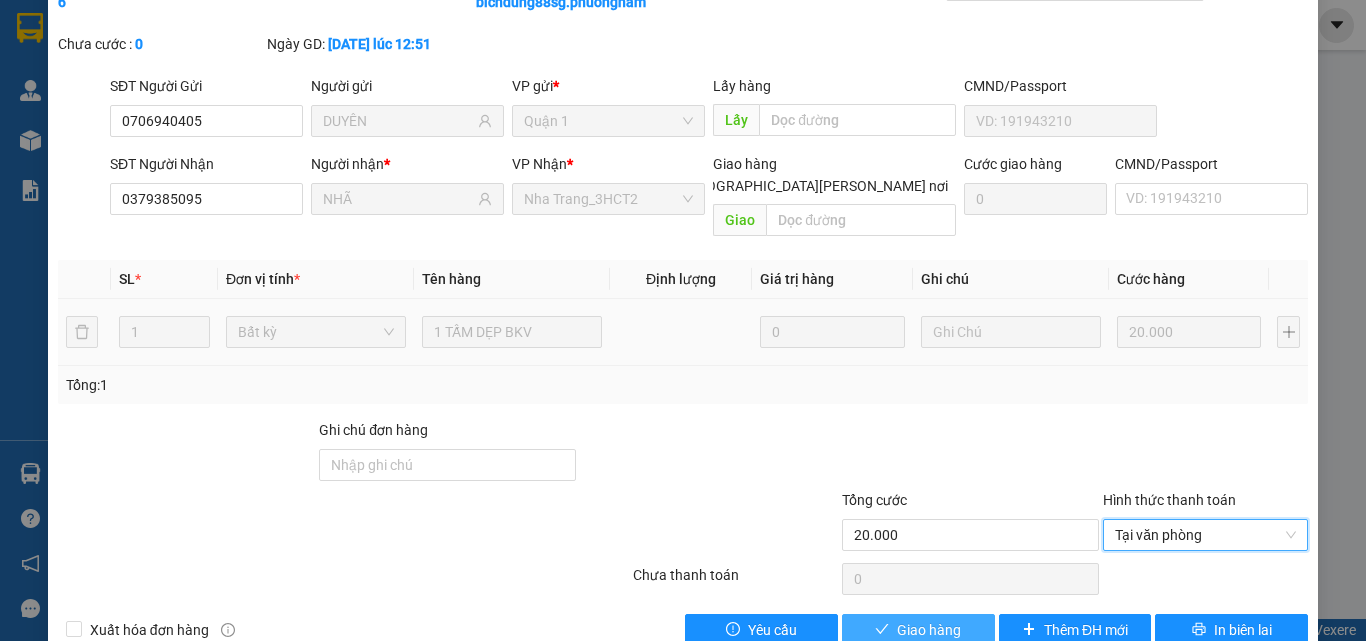 click on "Giao hàng" at bounding box center [918, 630] 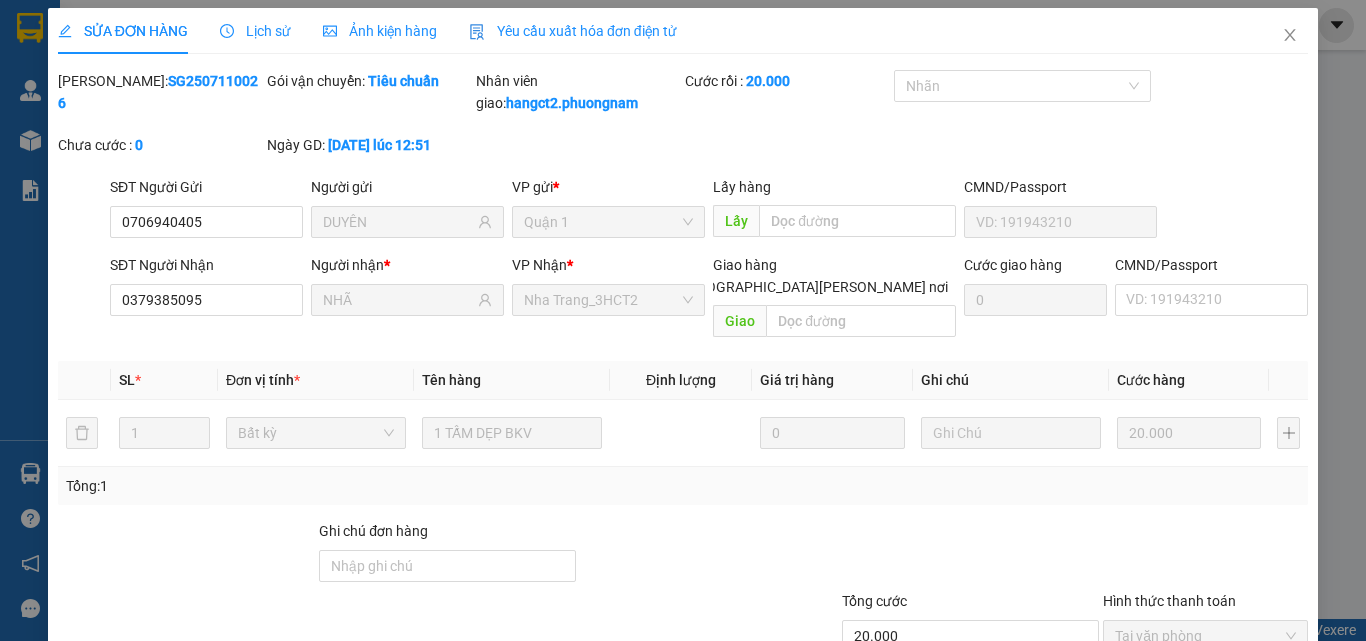 scroll, scrollTop: 0, scrollLeft: 0, axis: both 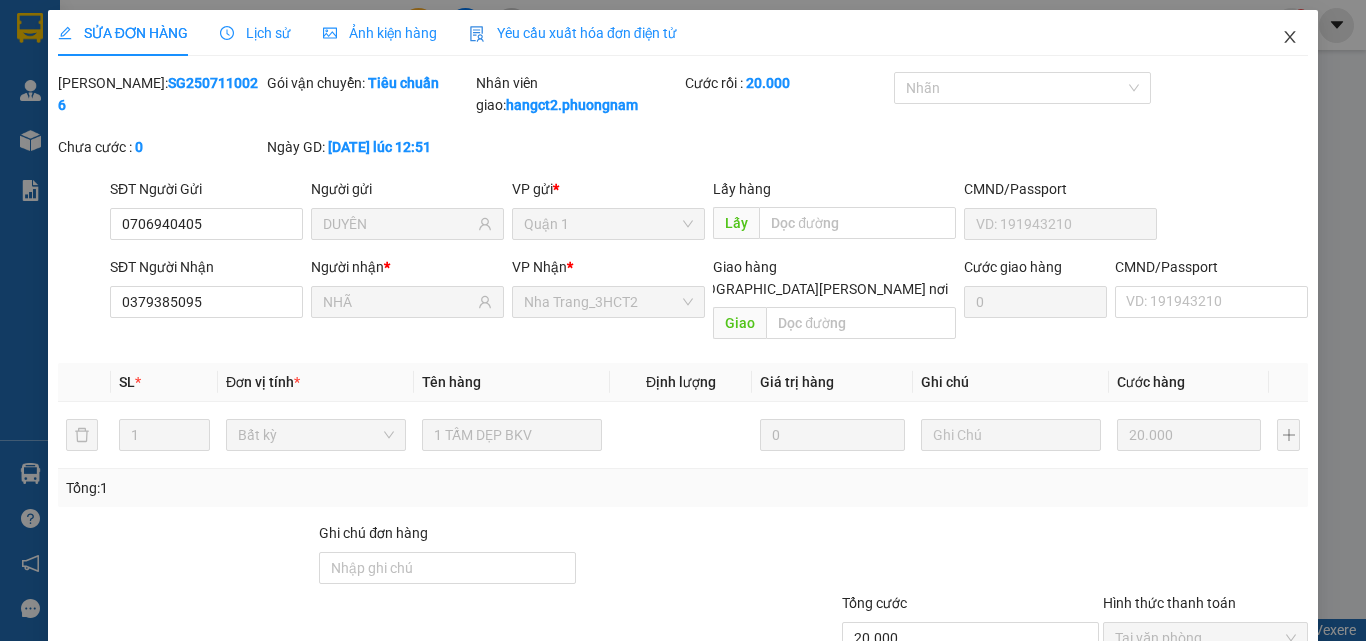 click 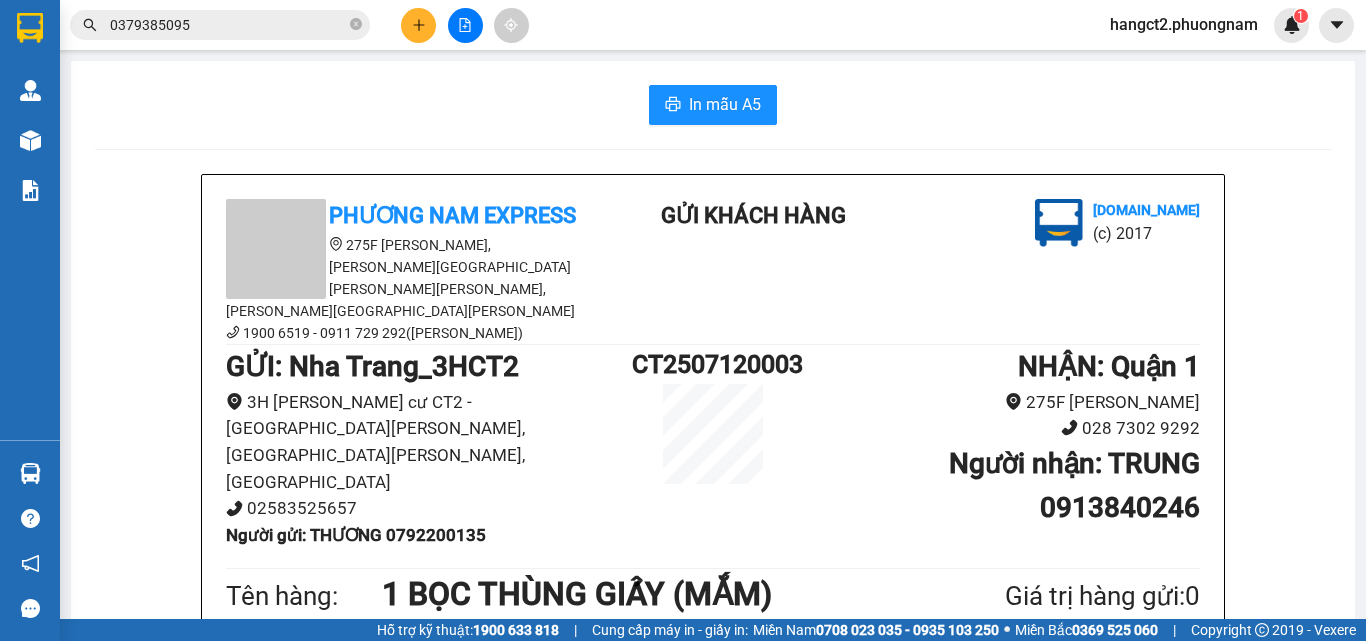 click on "0379385095" at bounding box center [228, 25] 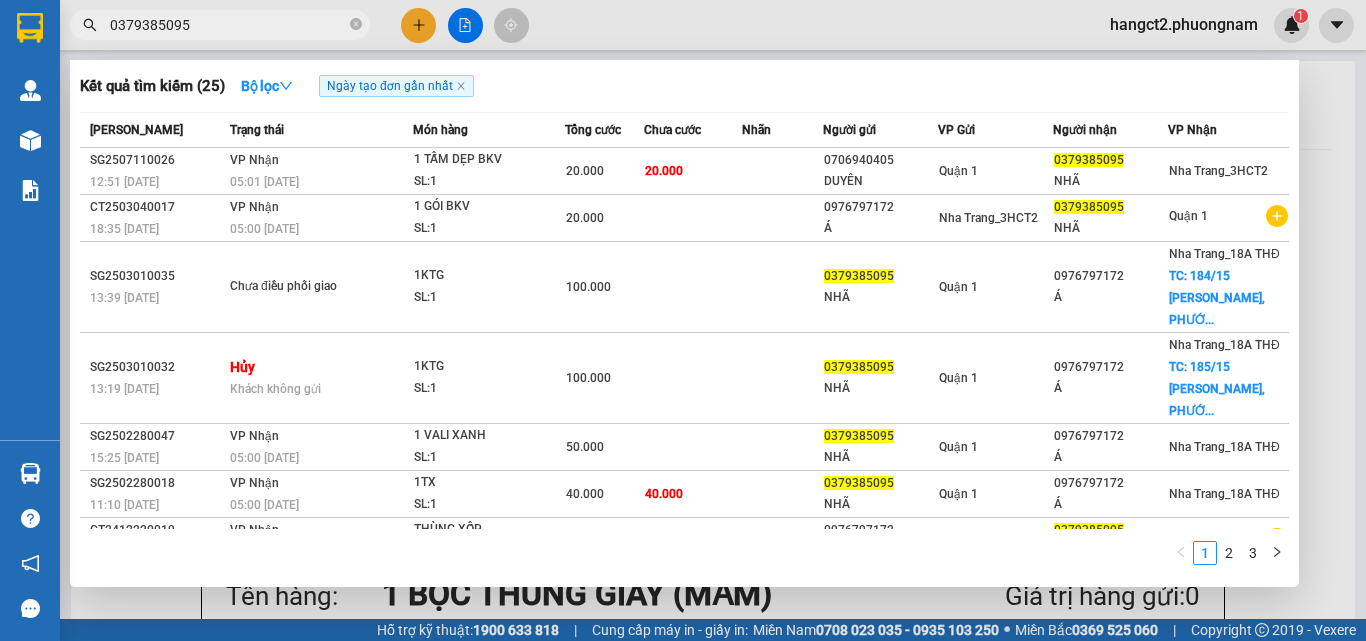 click on "0379385095" at bounding box center (228, 25) 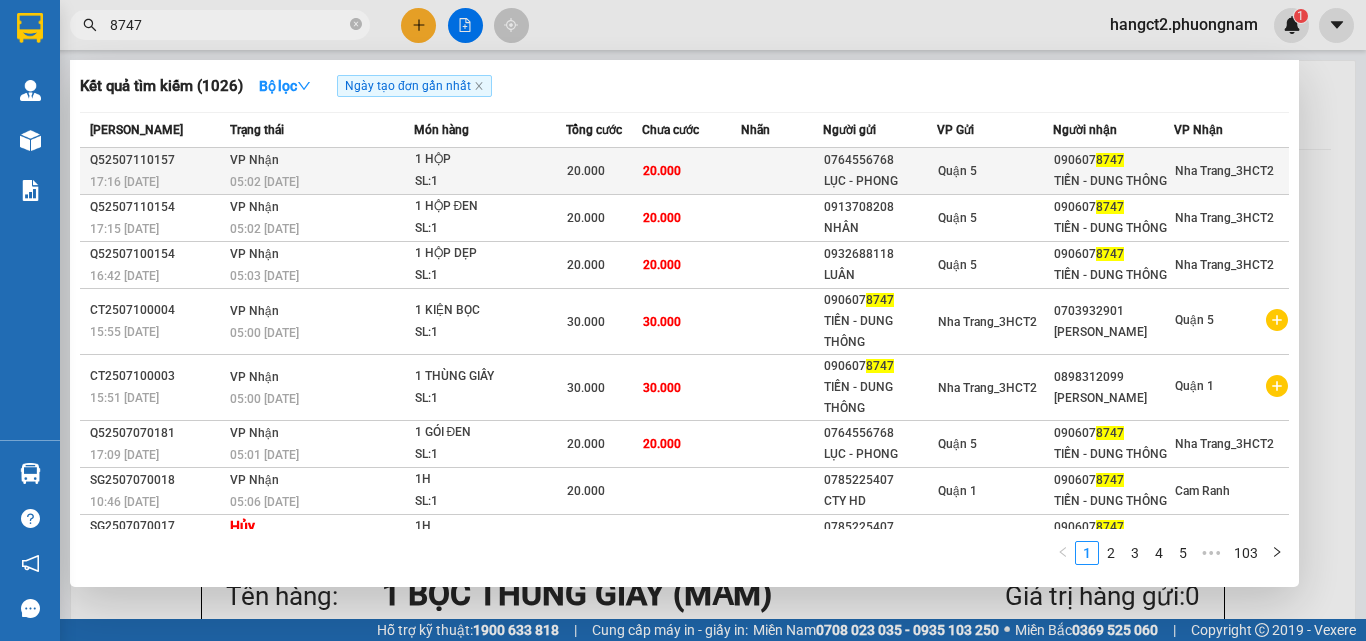 type on "8747" 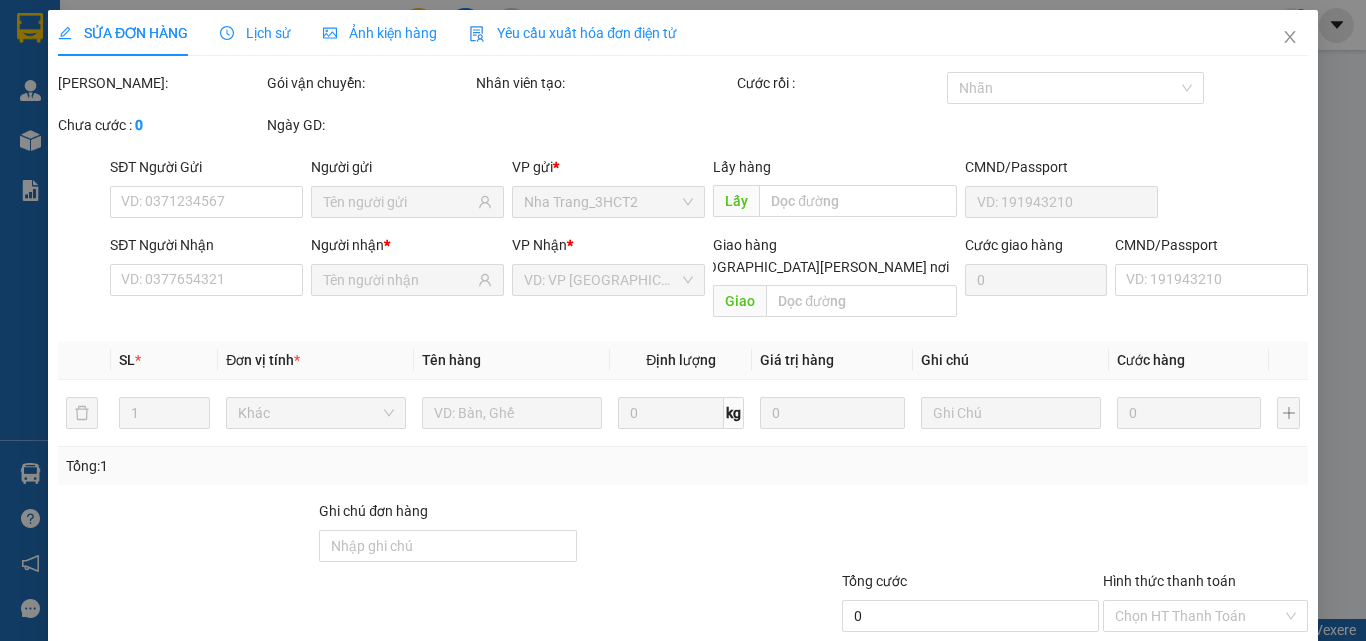 type on "0764556768" 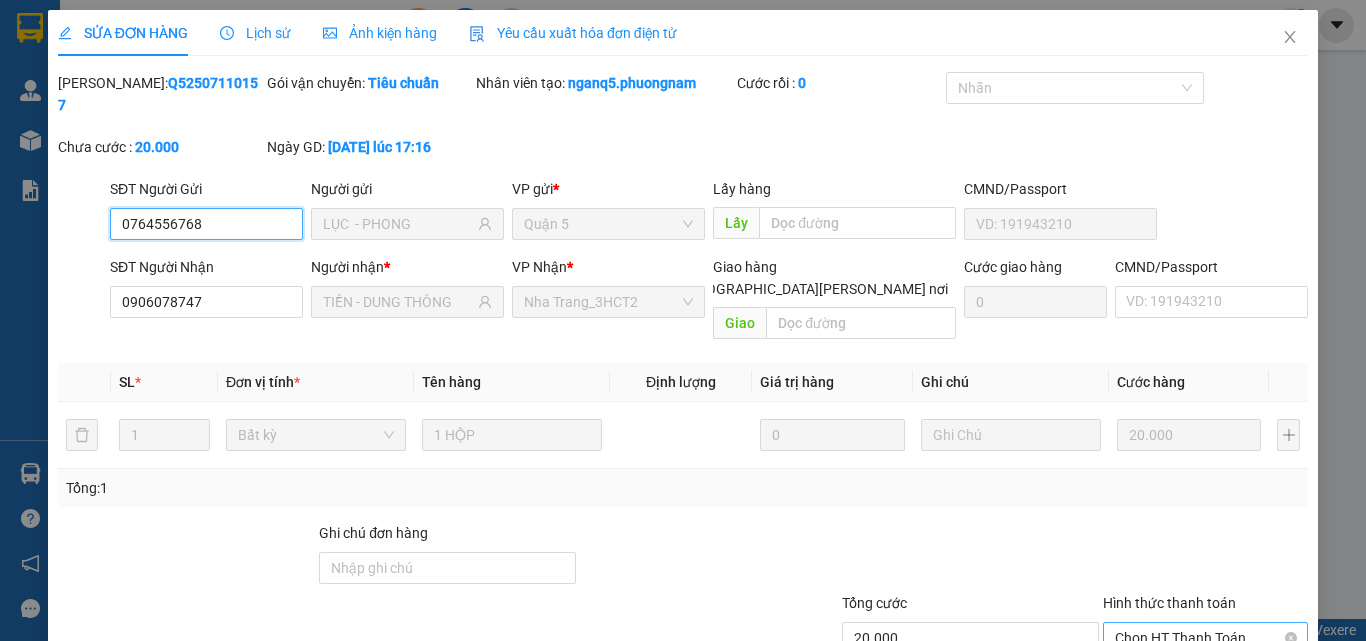 scroll, scrollTop: 100, scrollLeft: 0, axis: vertical 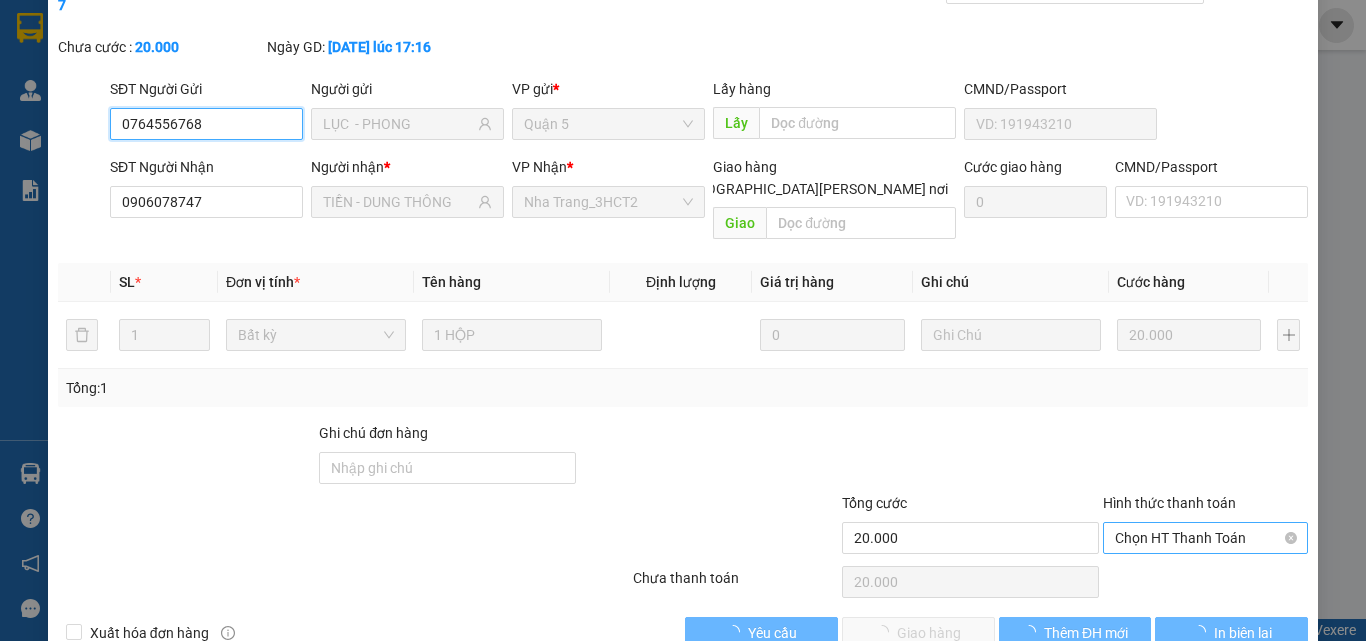 click on "Chọn HT Thanh Toán" at bounding box center (1205, 538) 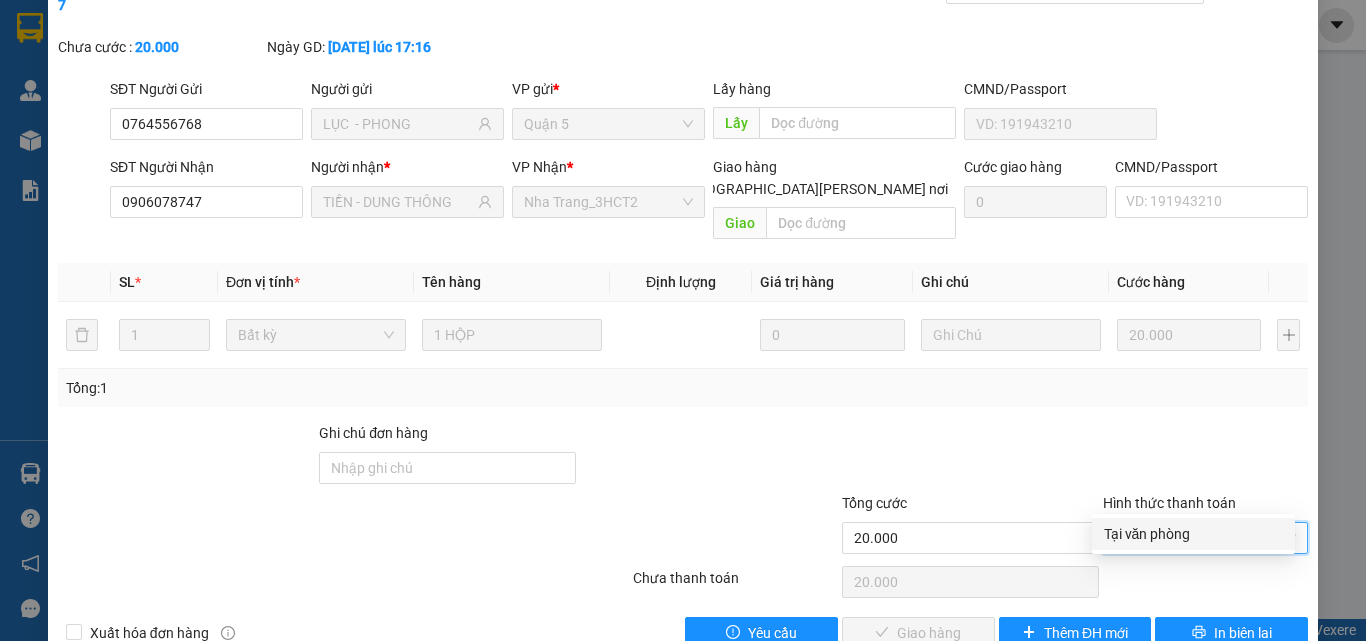 click on "Tại văn phòng" at bounding box center [1193, 534] 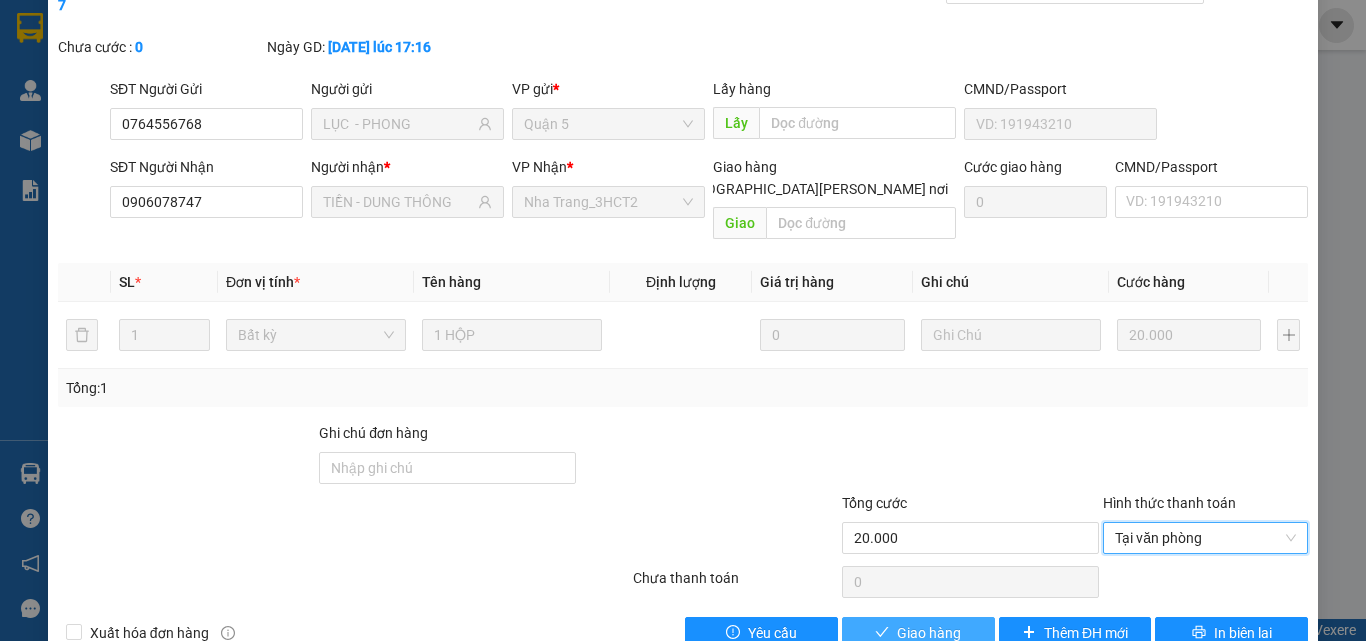 click on "Giao hàng" at bounding box center (929, 633) 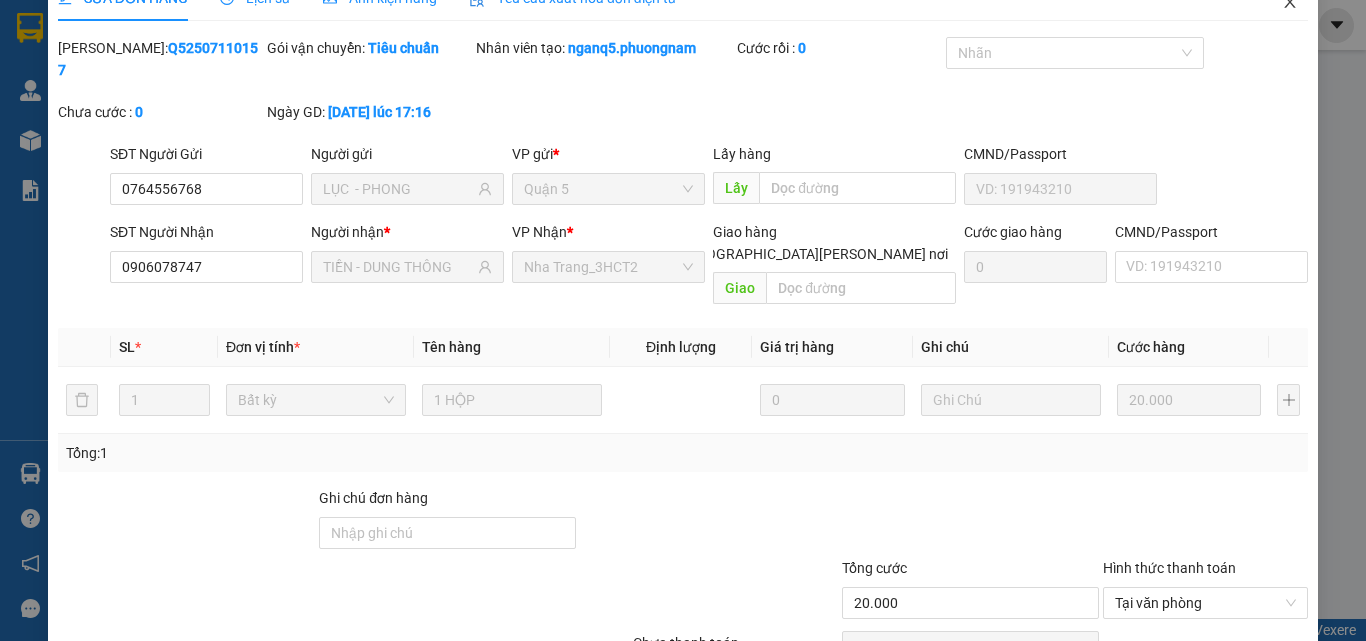 scroll, scrollTop: 0, scrollLeft: 0, axis: both 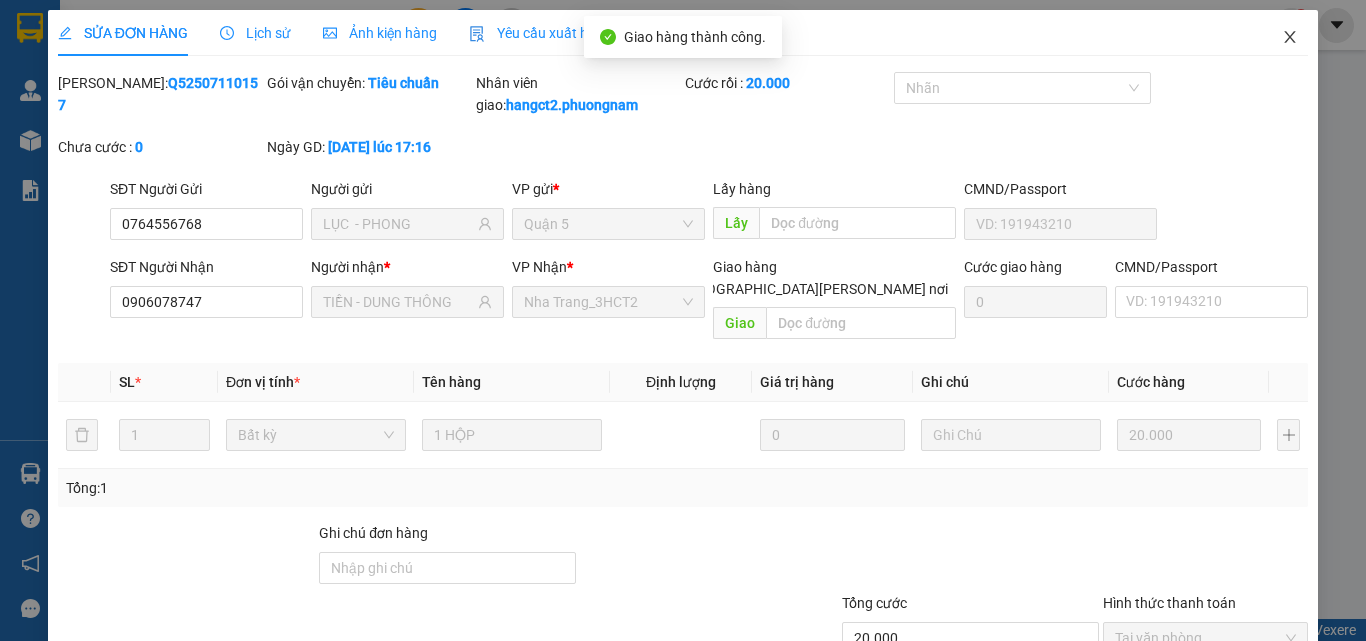 click 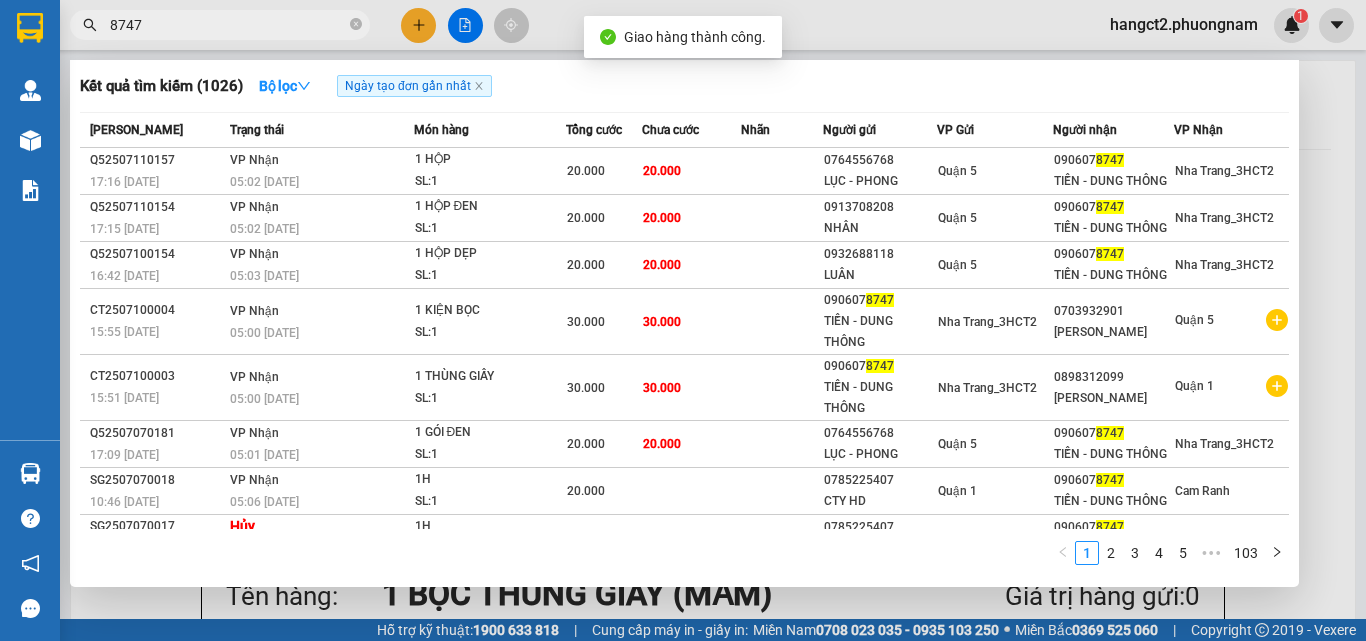 click on "8747" at bounding box center [228, 25] 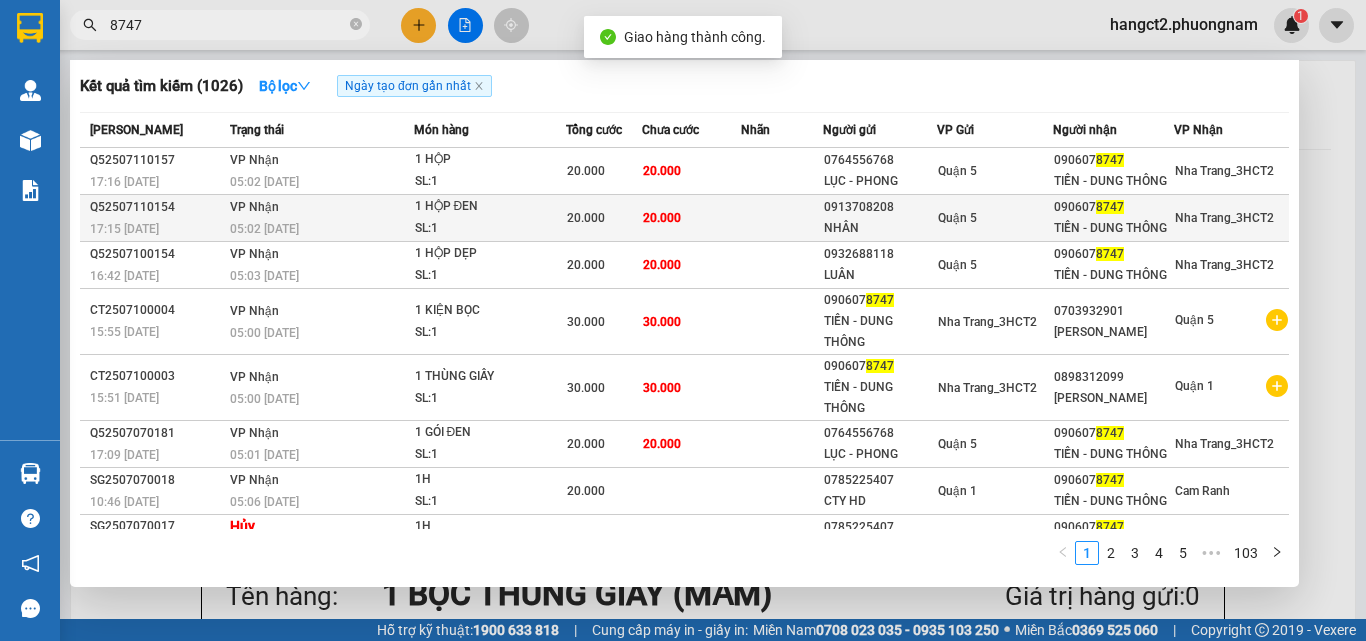 click on "SL:  1" at bounding box center [490, 229] 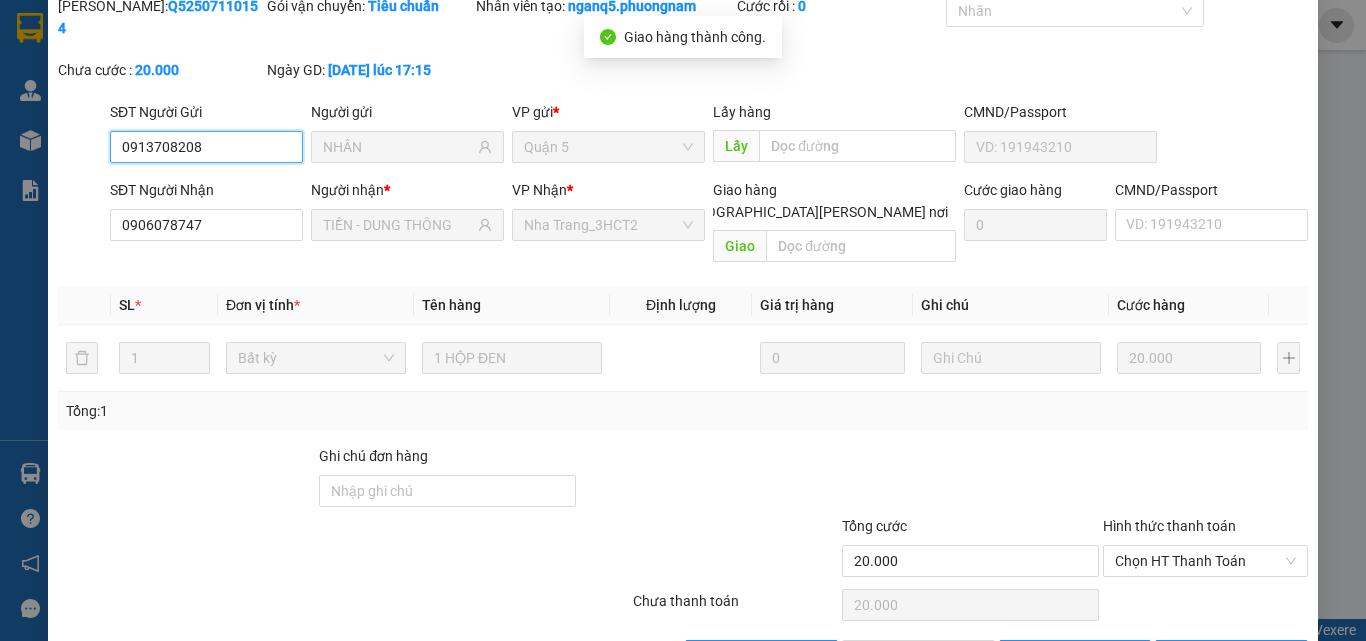 scroll, scrollTop: 103, scrollLeft: 0, axis: vertical 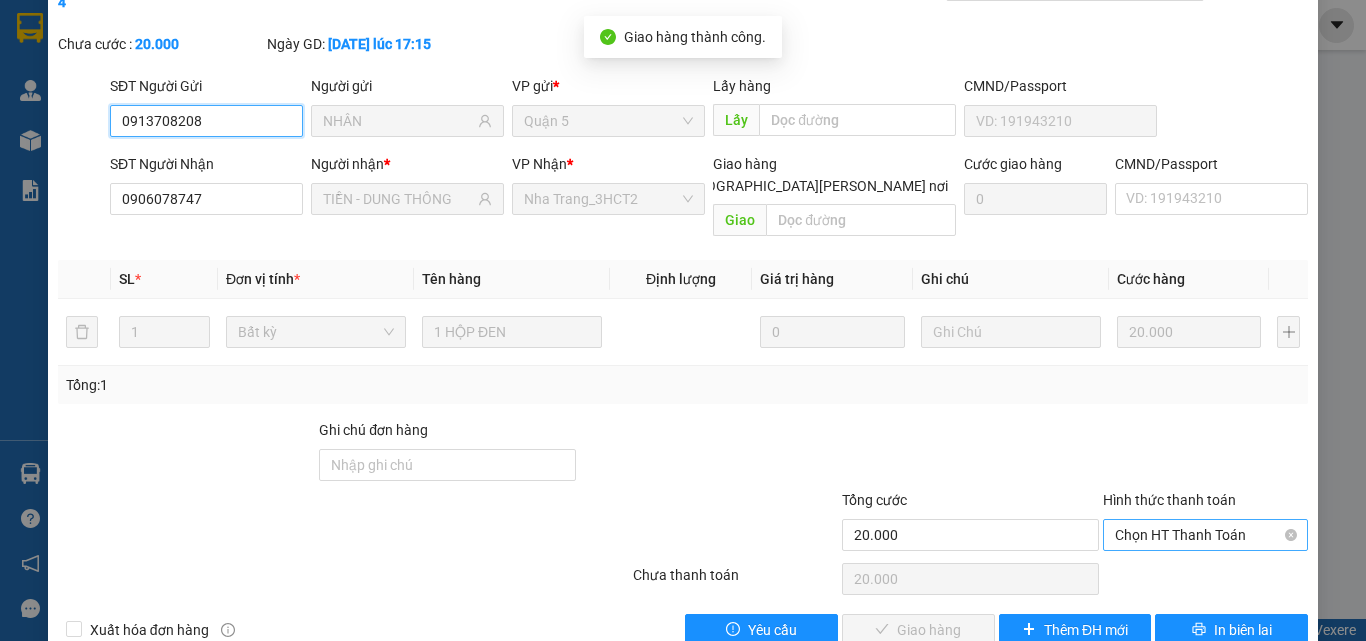 drag, startPoint x: 1213, startPoint y: 503, endPoint x: 1202, endPoint y: 505, distance: 11.18034 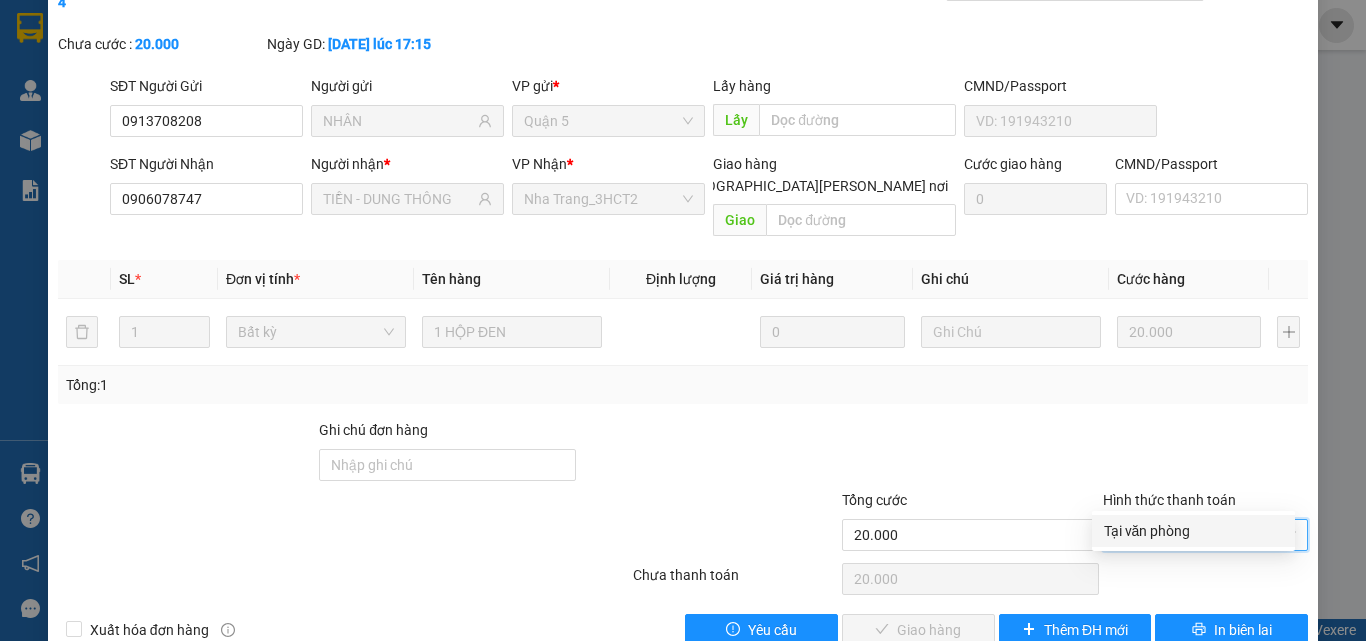 click on "Tại văn phòng" at bounding box center (1193, 531) 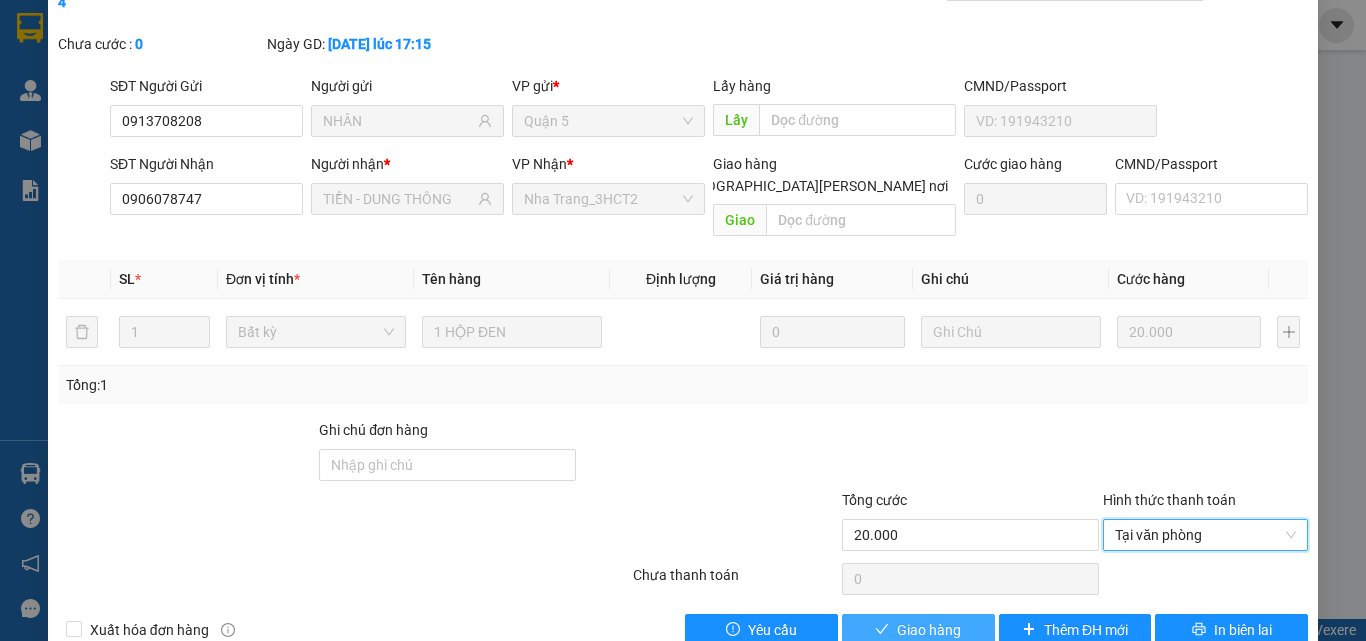click on "Giao hàng" at bounding box center [918, 630] 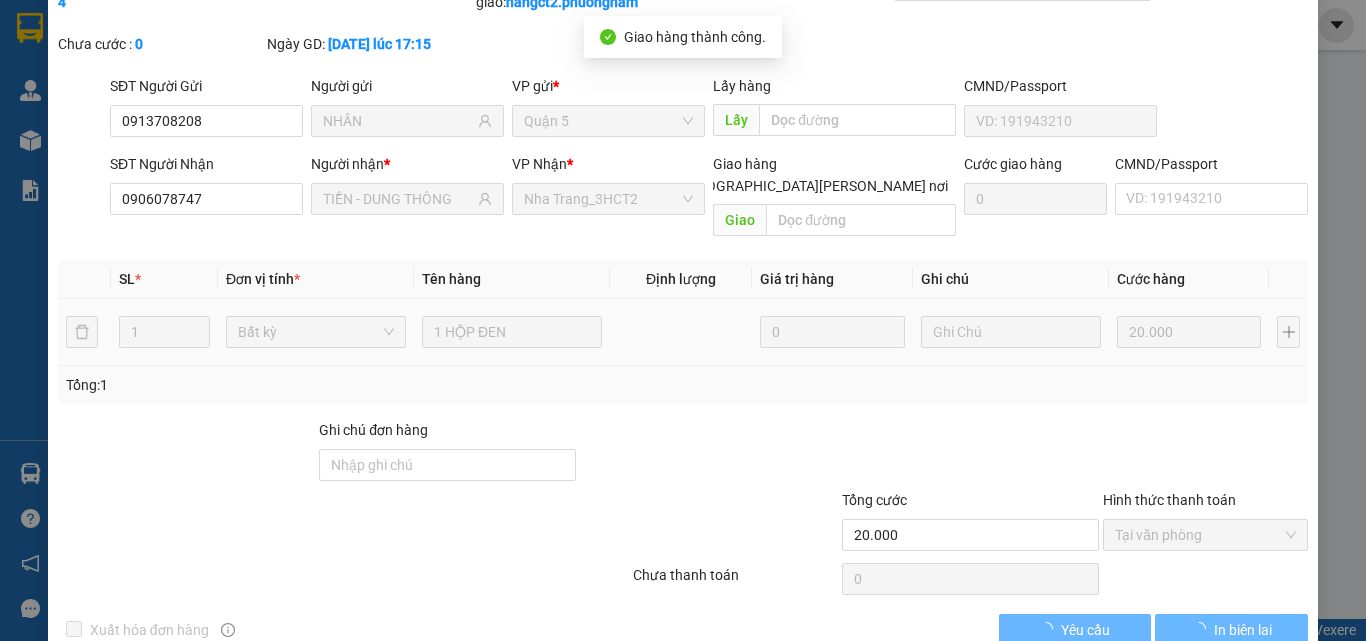 scroll, scrollTop: 0, scrollLeft: 0, axis: both 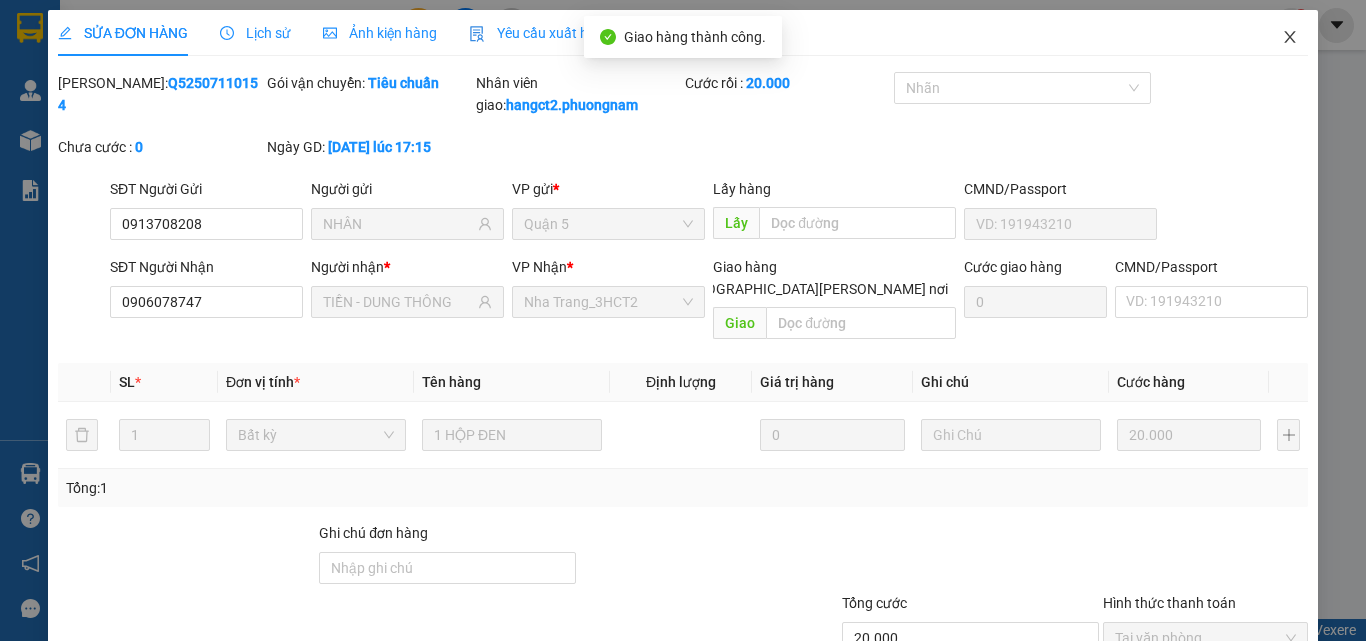 click 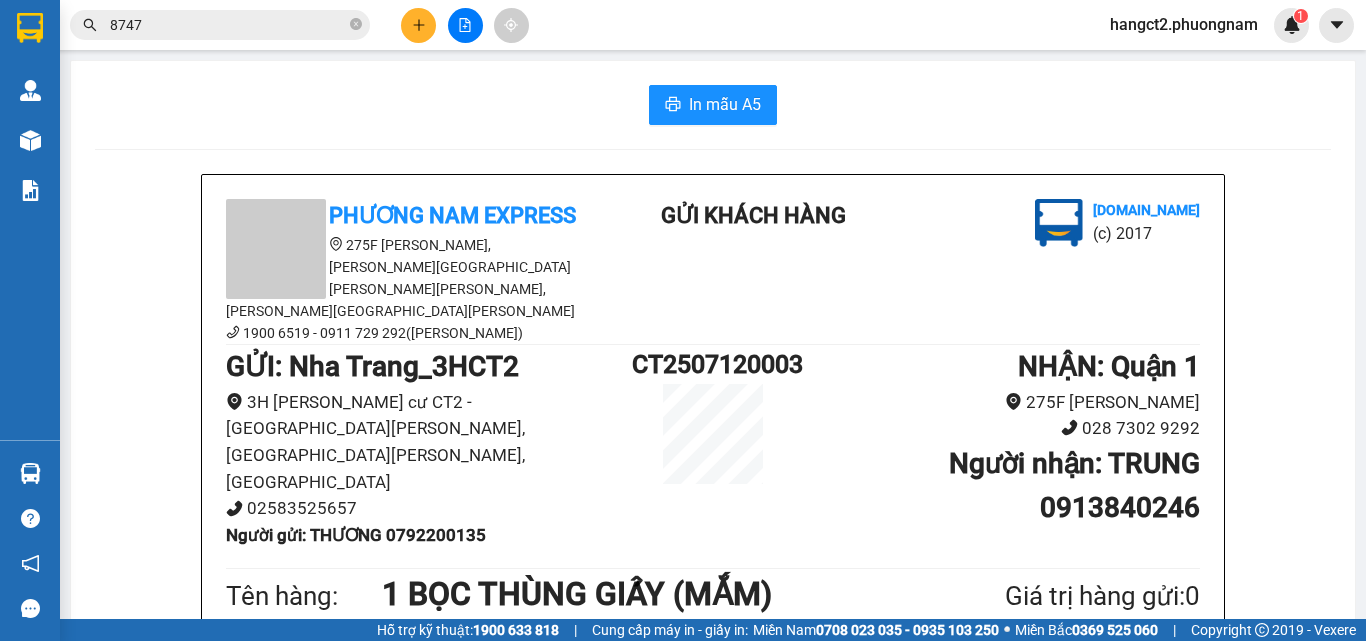 click on "8747" at bounding box center [228, 25] 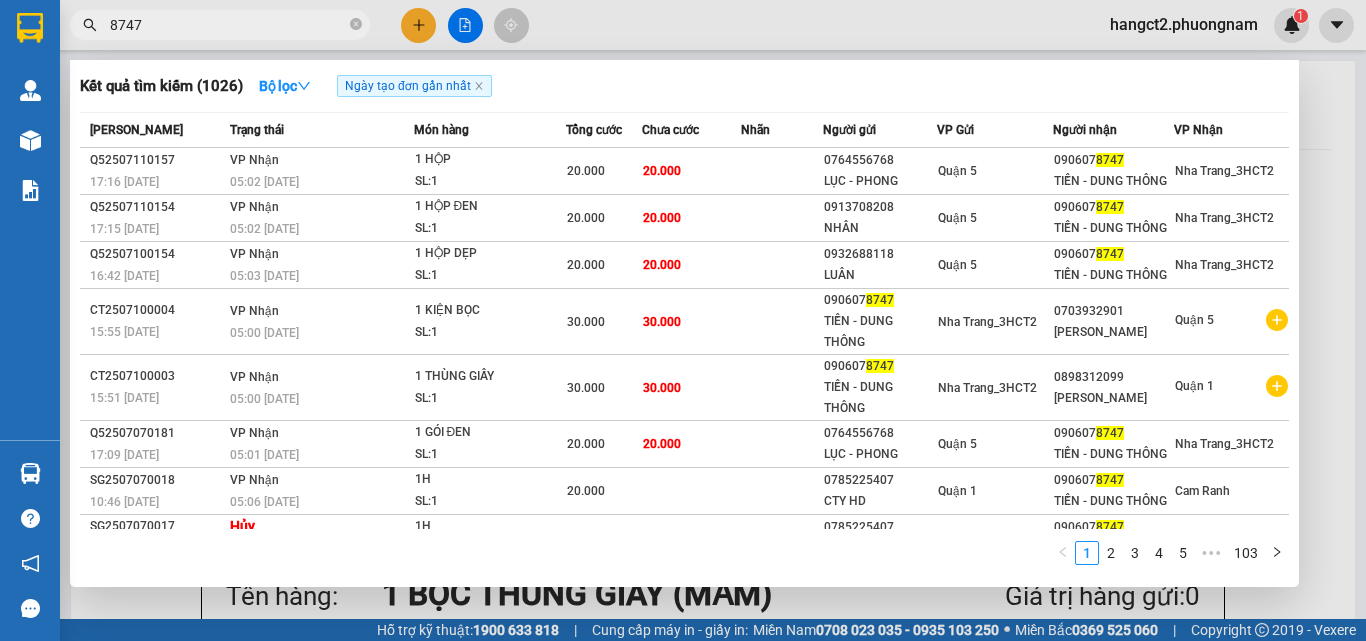 click on "8747" at bounding box center (228, 25) 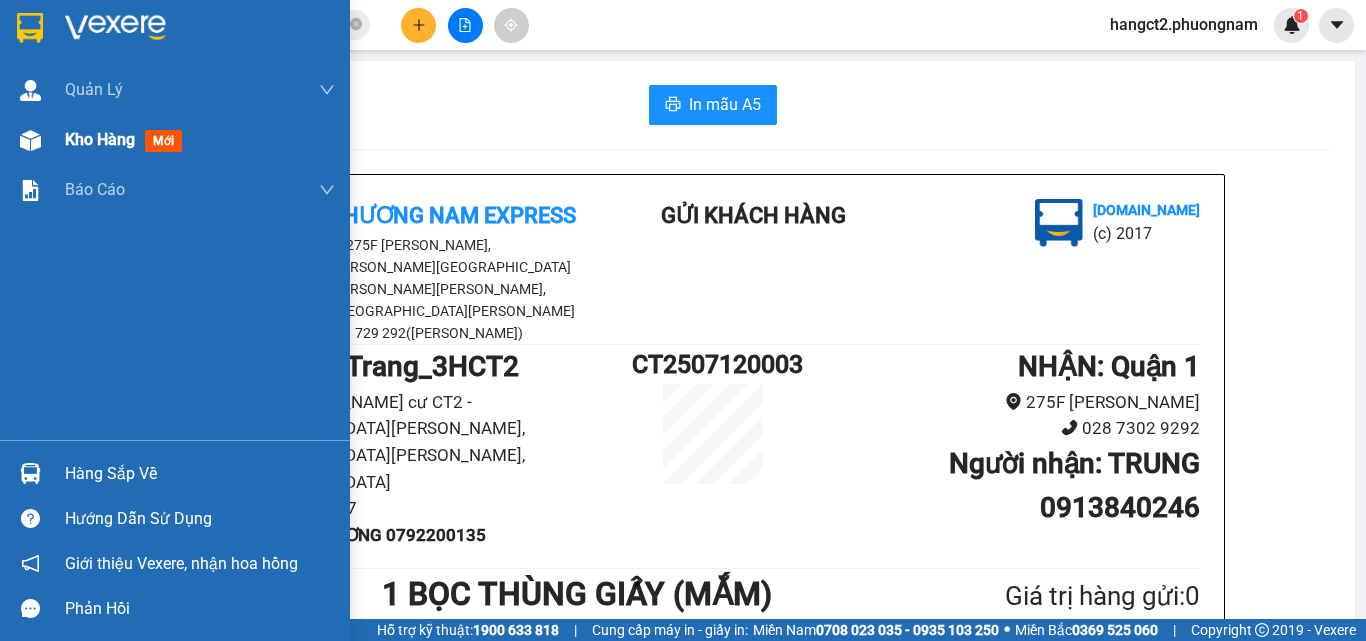 click at bounding box center (30, 140) 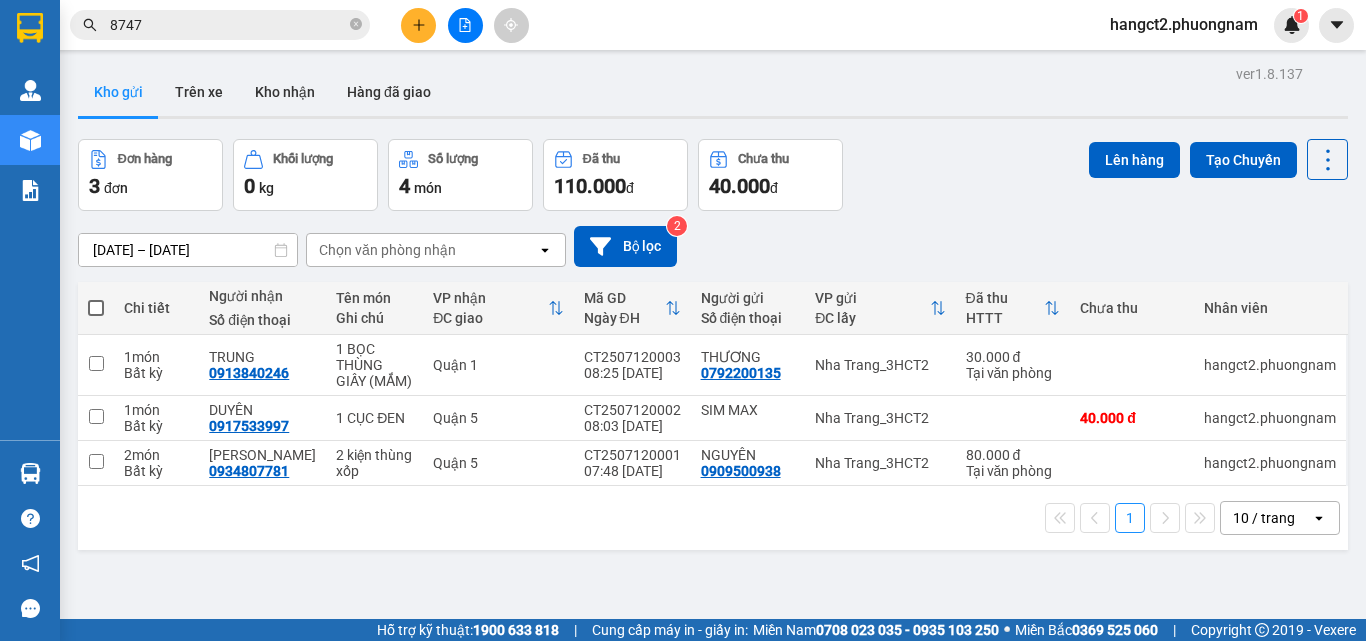 click on "Đơn hàng 3 đơn Khối lượng 0 kg Số lượng 4 món Đã thu 110.000  đ Chưa thu 40.000  đ Lên hàng Tạo Chuyến" at bounding box center (713, 175) 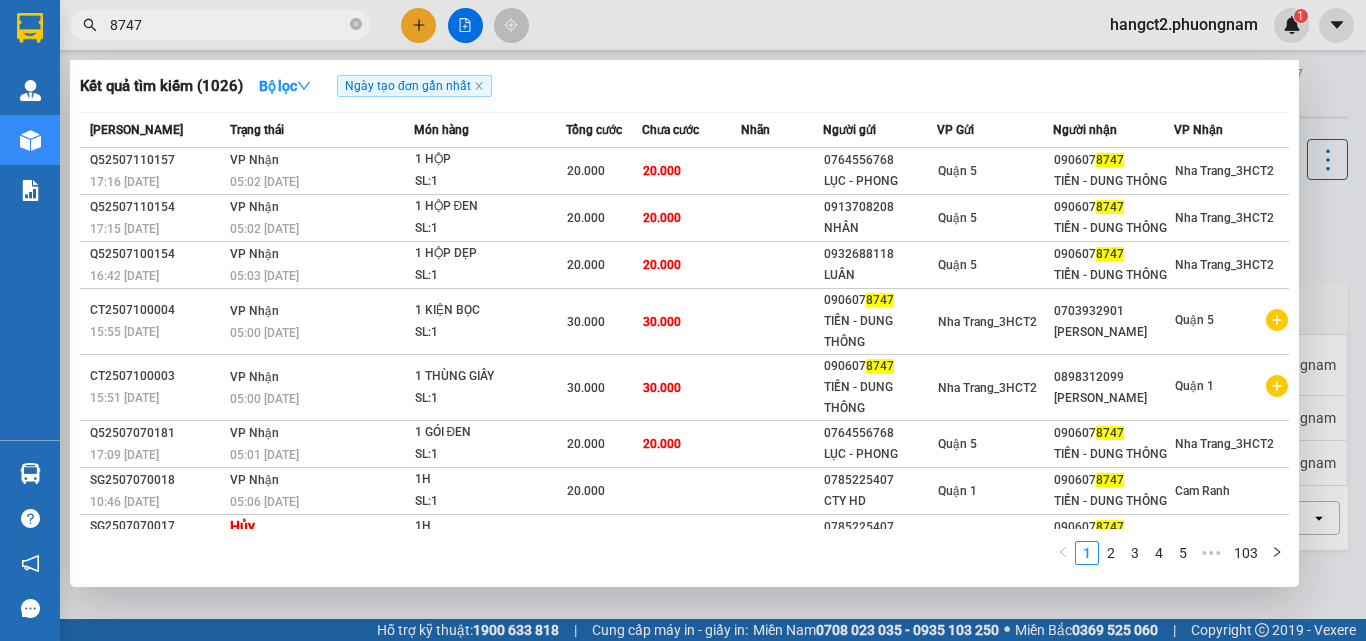 click on "8747" at bounding box center [228, 25] 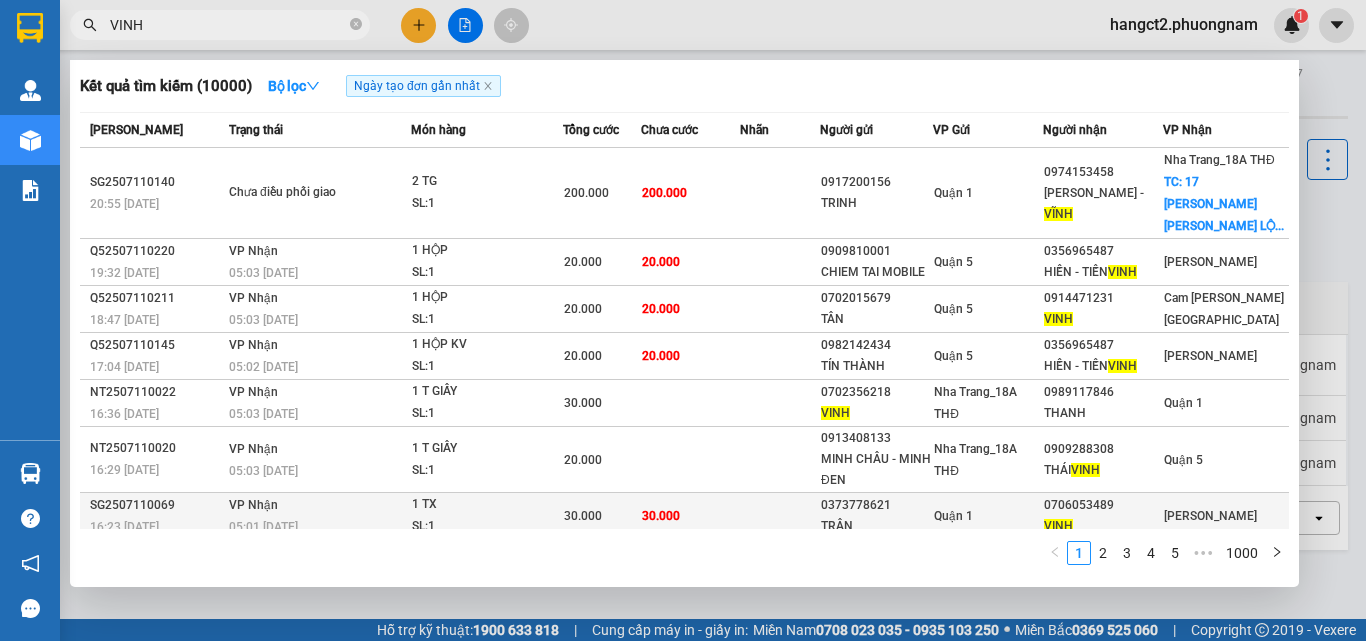 scroll, scrollTop: 151, scrollLeft: 0, axis: vertical 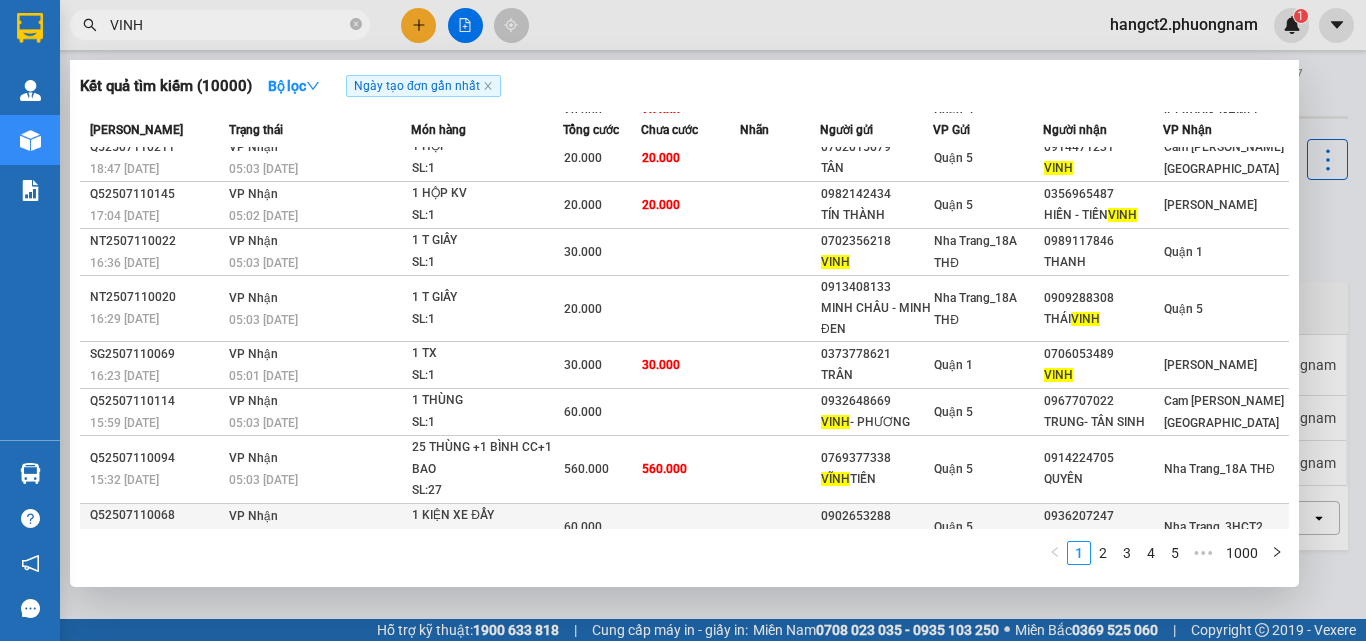 type on "VINH" 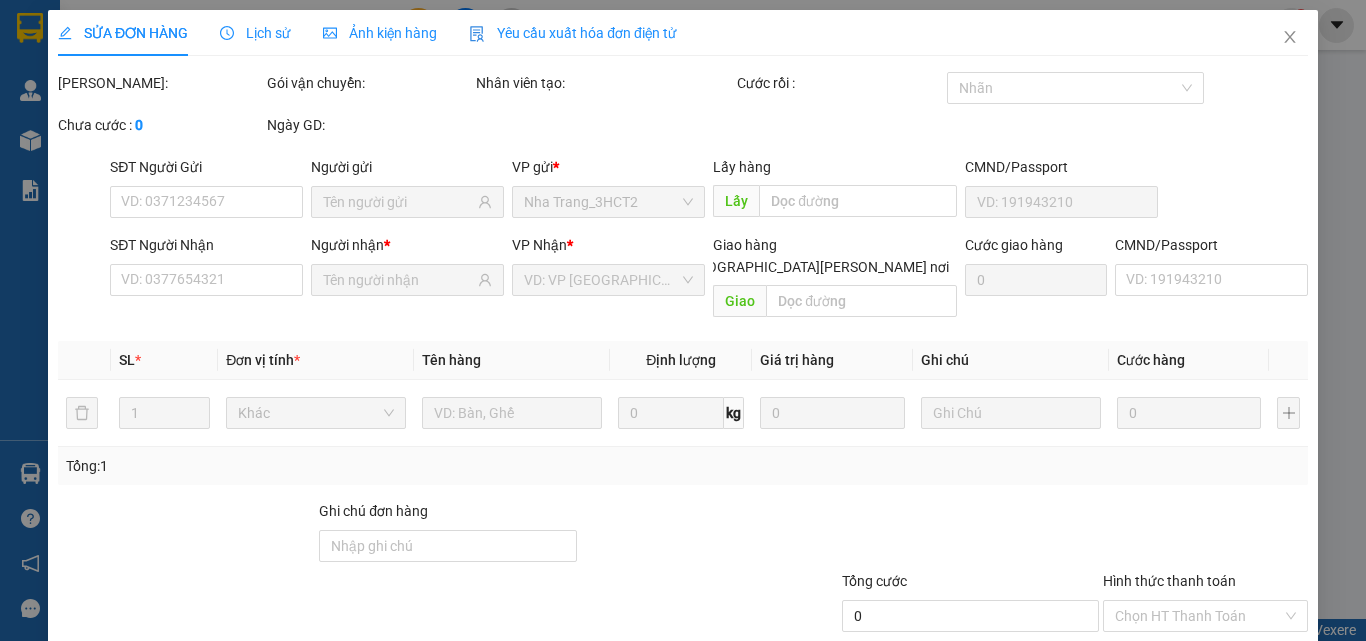 type on "0902653288" 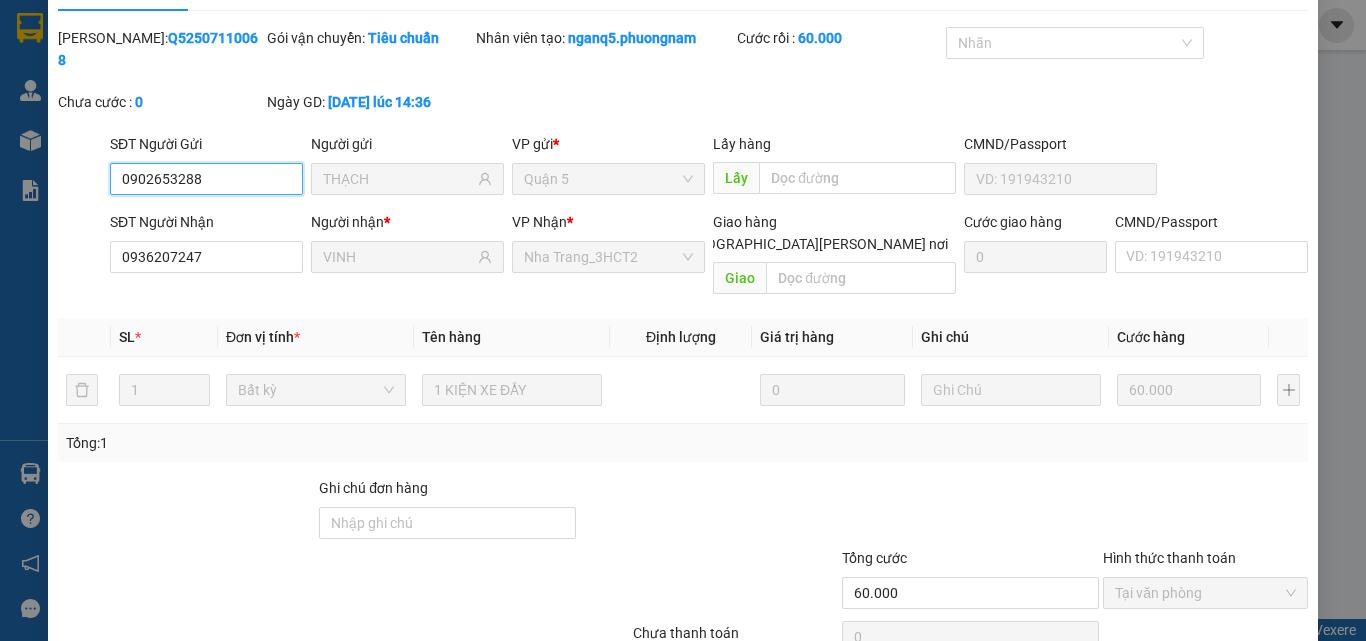 scroll, scrollTop: 0, scrollLeft: 0, axis: both 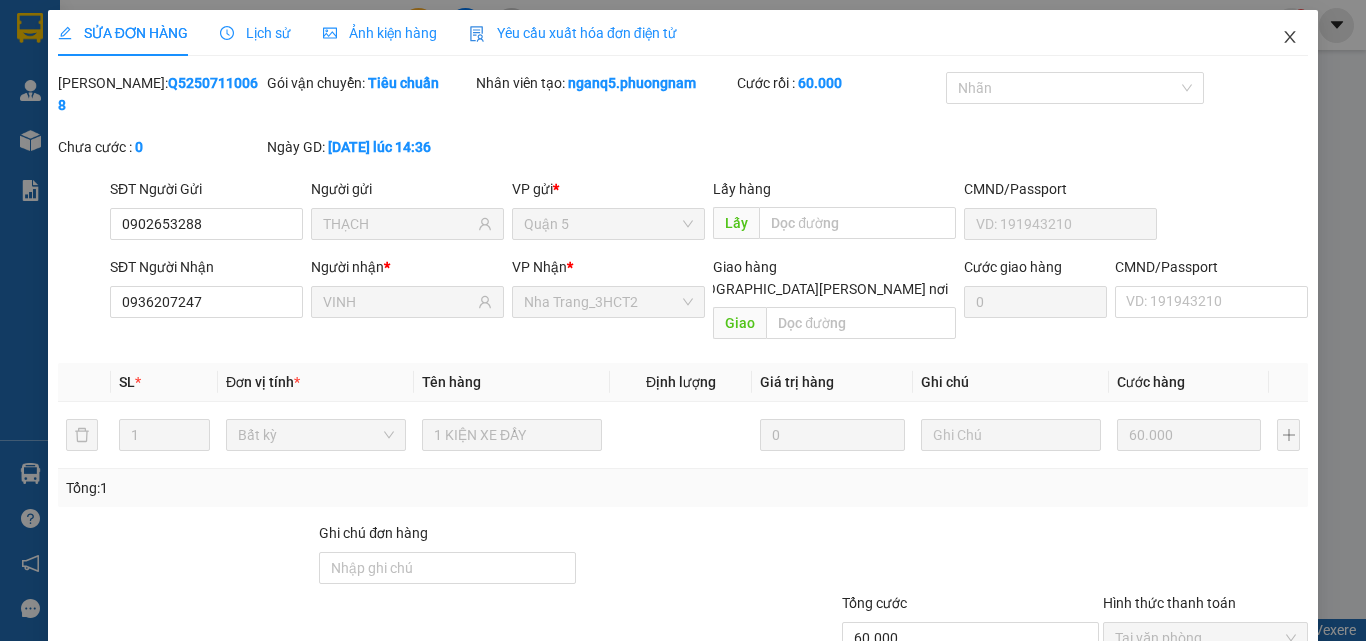 click 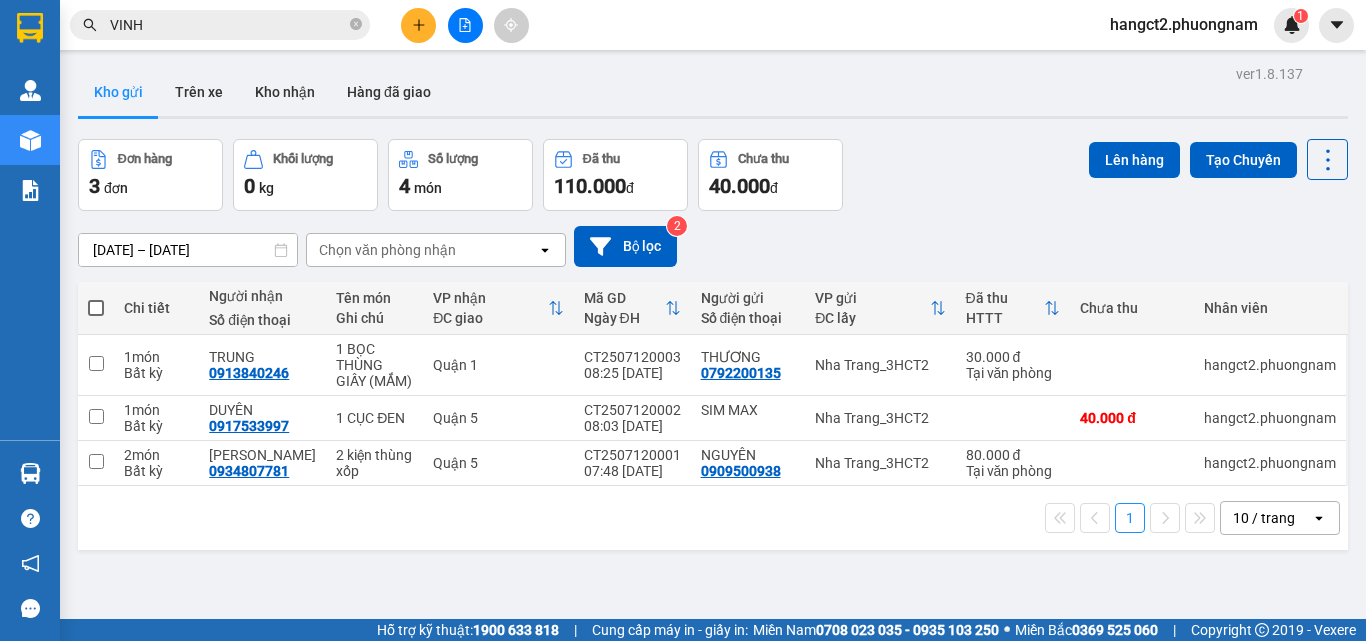 click on "VINH" at bounding box center (228, 25) 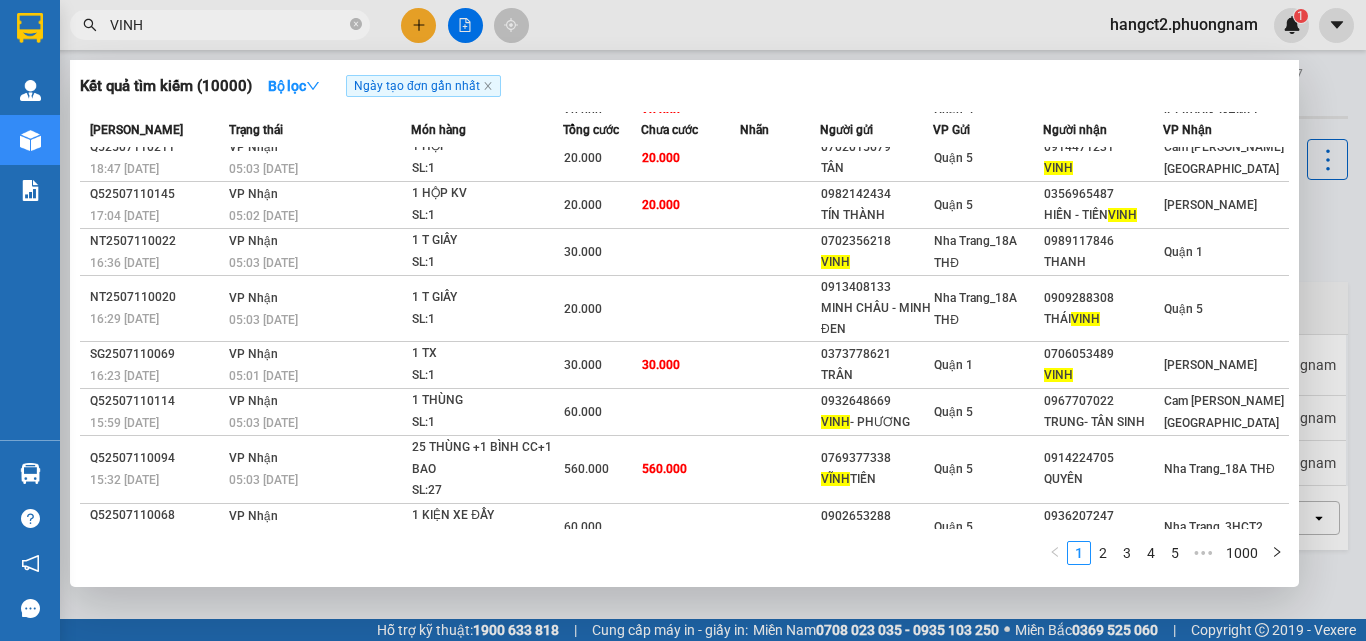 click on "VINH" at bounding box center (228, 25) 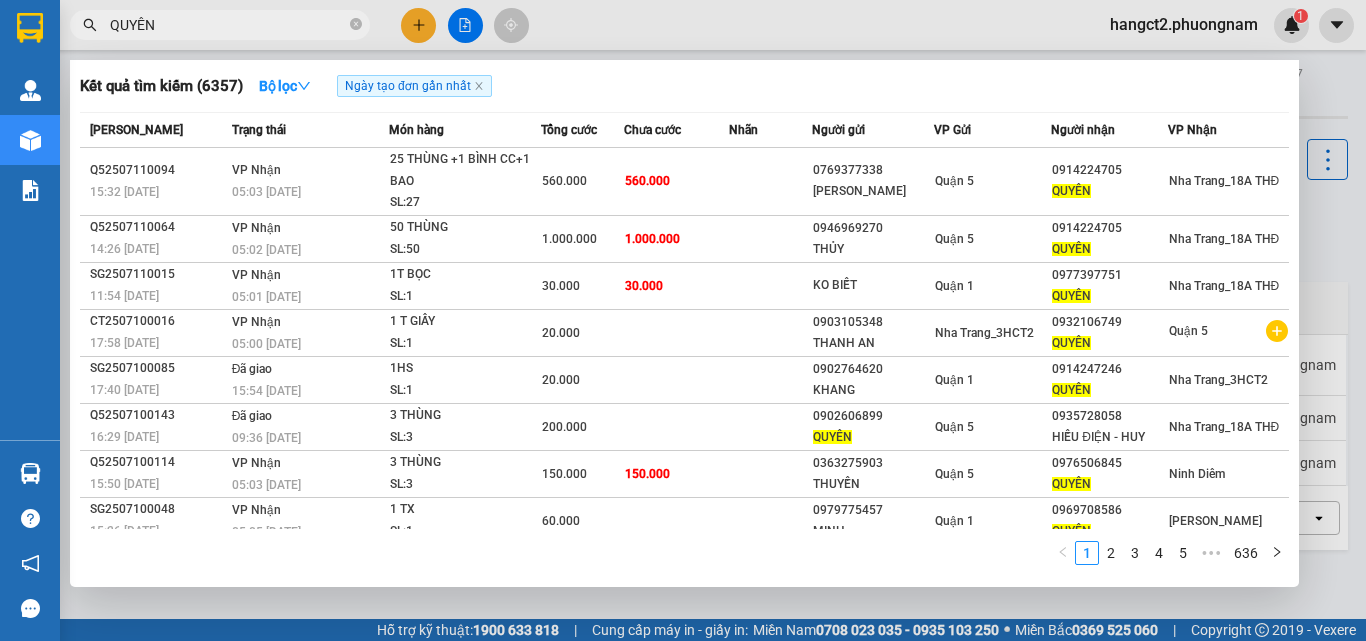 type on "QUYÊN" 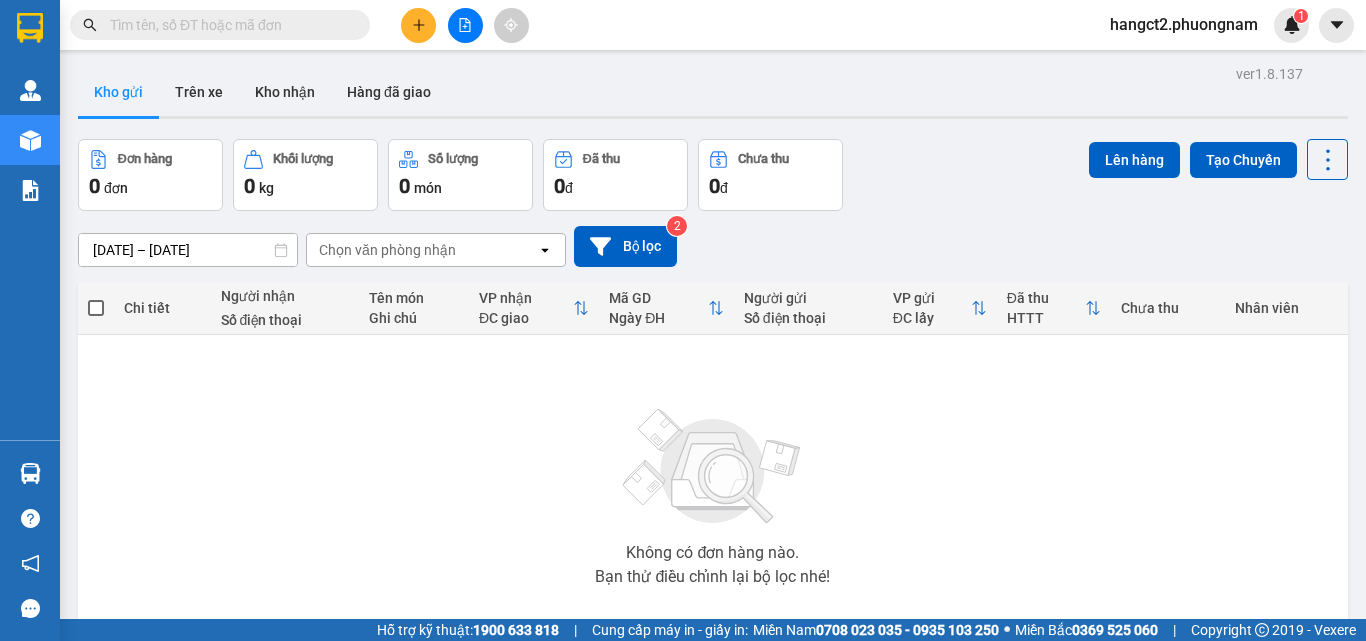 scroll, scrollTop: 0, scrollLeft: 0, axis: both 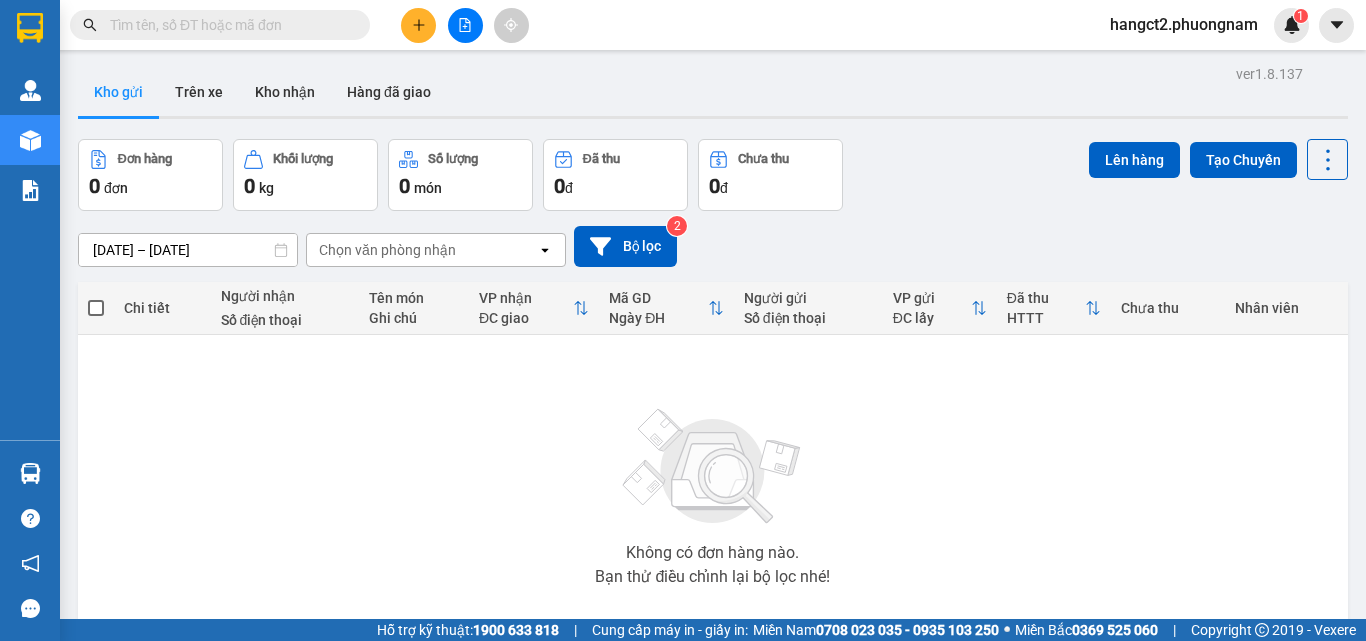 paste on "Q52507110023" 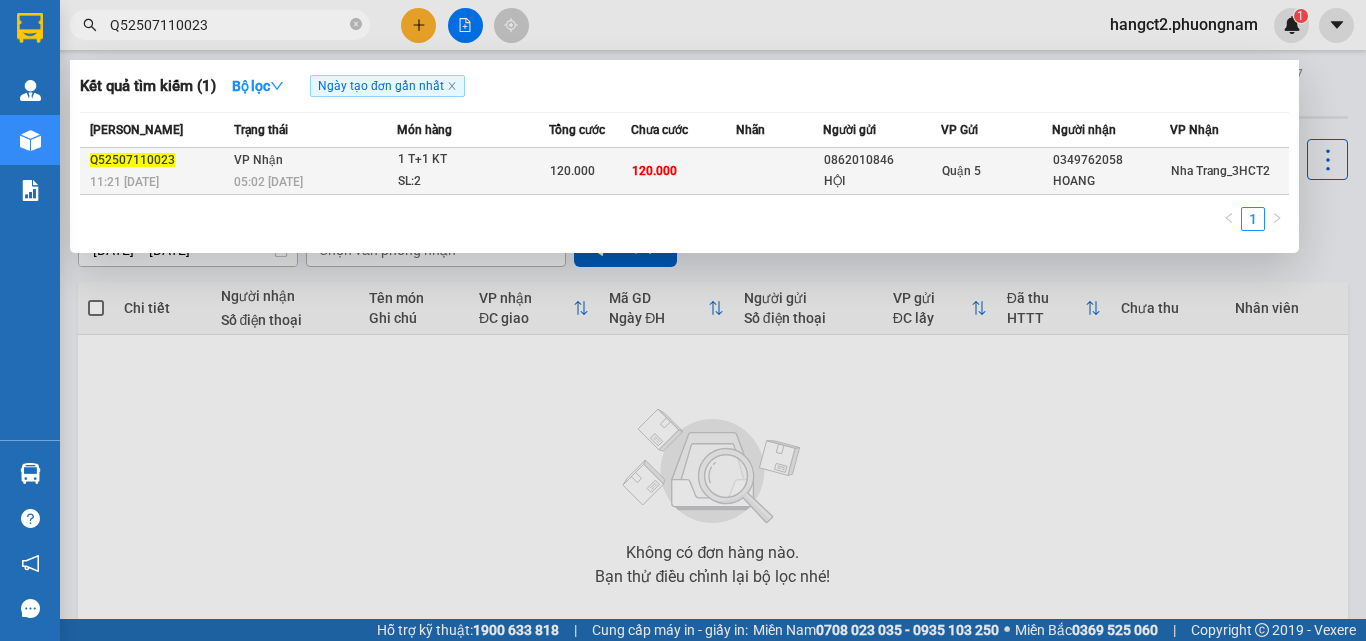 type on "Q52507110023" 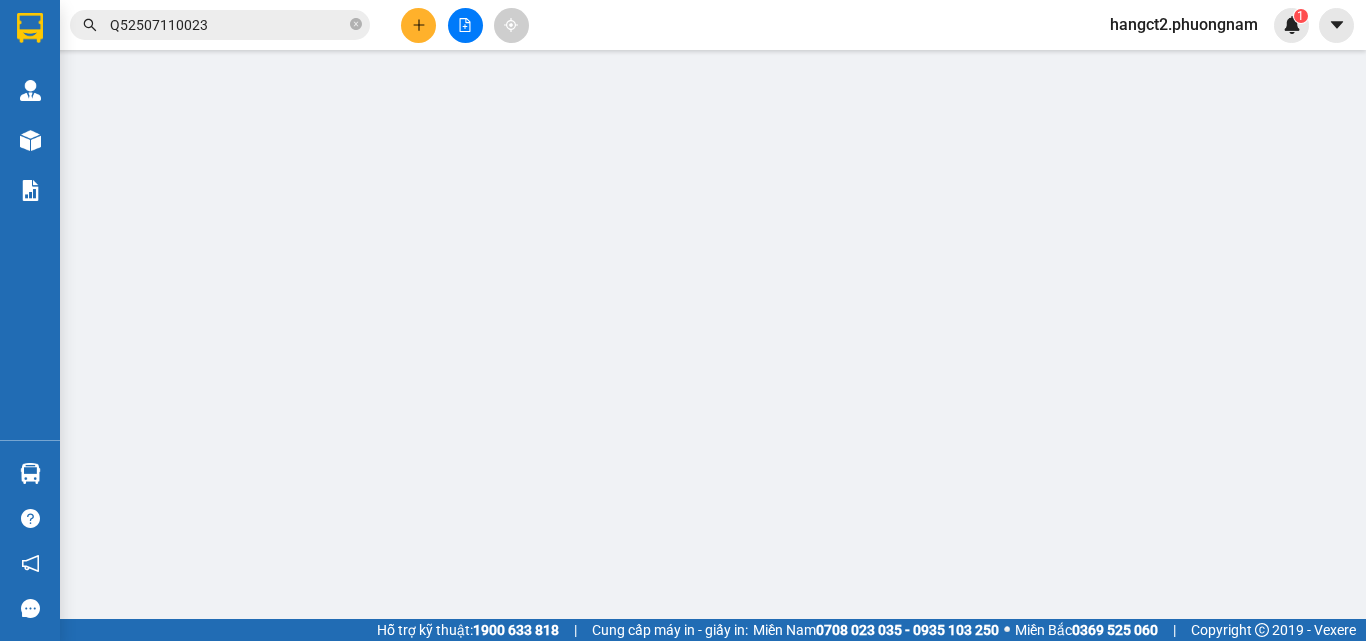 type on "0862010846" 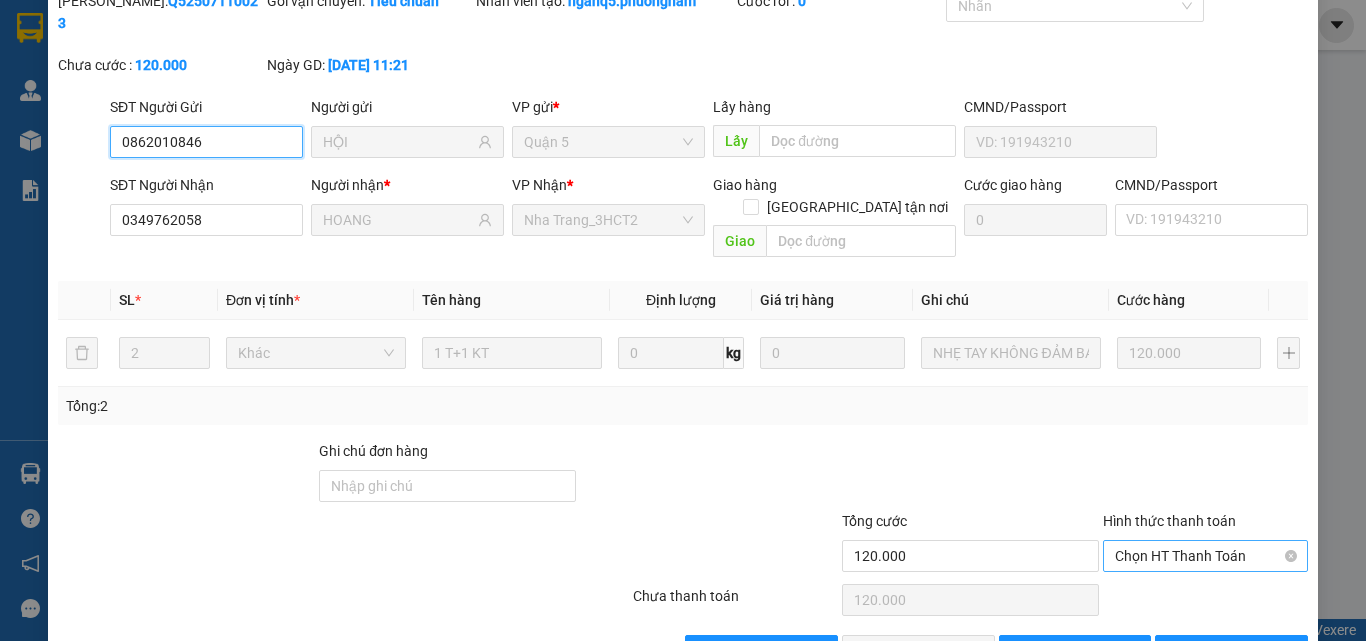 scroll, scrollTop: 103, scrollLeft: 0, axis: vertical 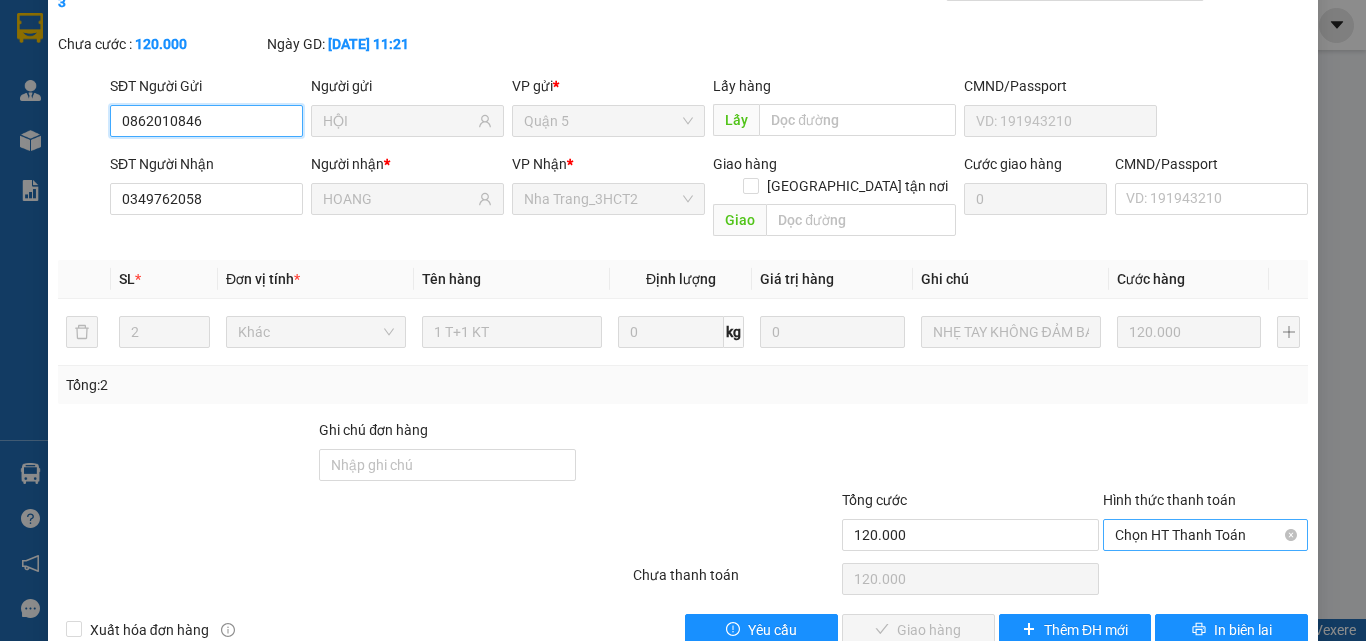 click on "Chọn HT Thanh Toán" at bounding box center [1205, 535] 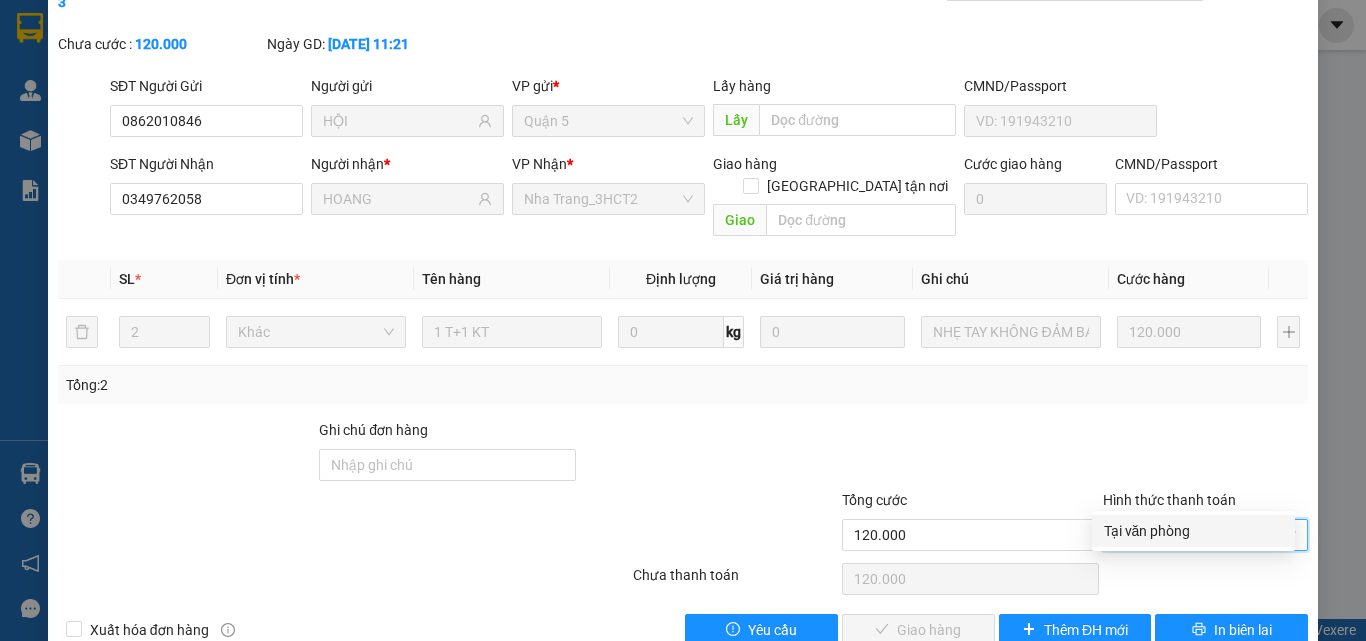 drag, startPoint x: 1135, startPoint y: 530, endPoint x: 946, endPoint y: 570, distance: 193.18643 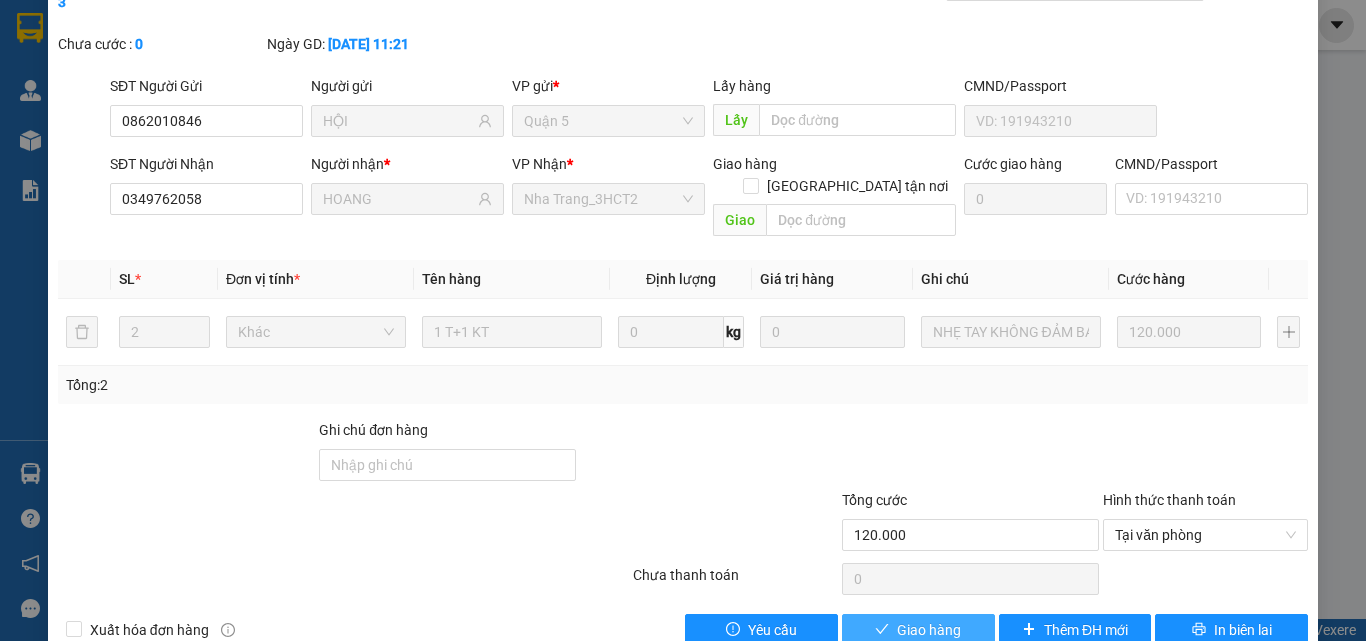 click on "Giao hàng" at bounding box center (929, 630) 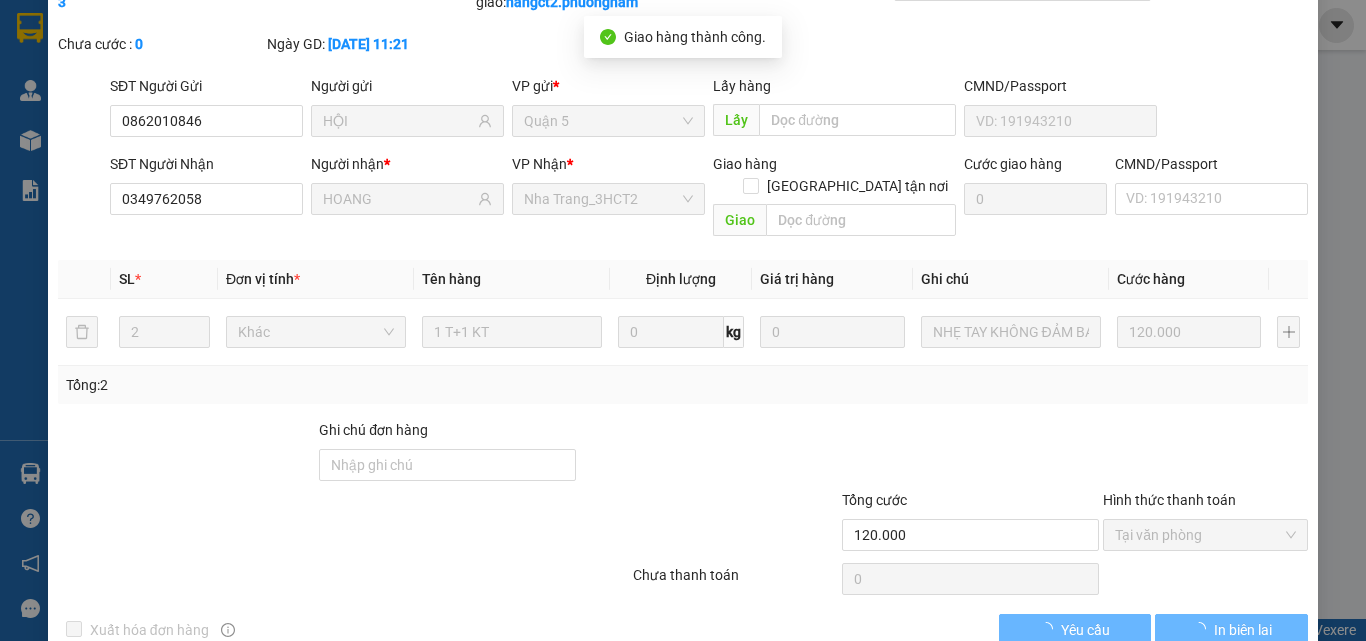 scroll, scrollTop: 0, scrollLeft: 0, axis: both 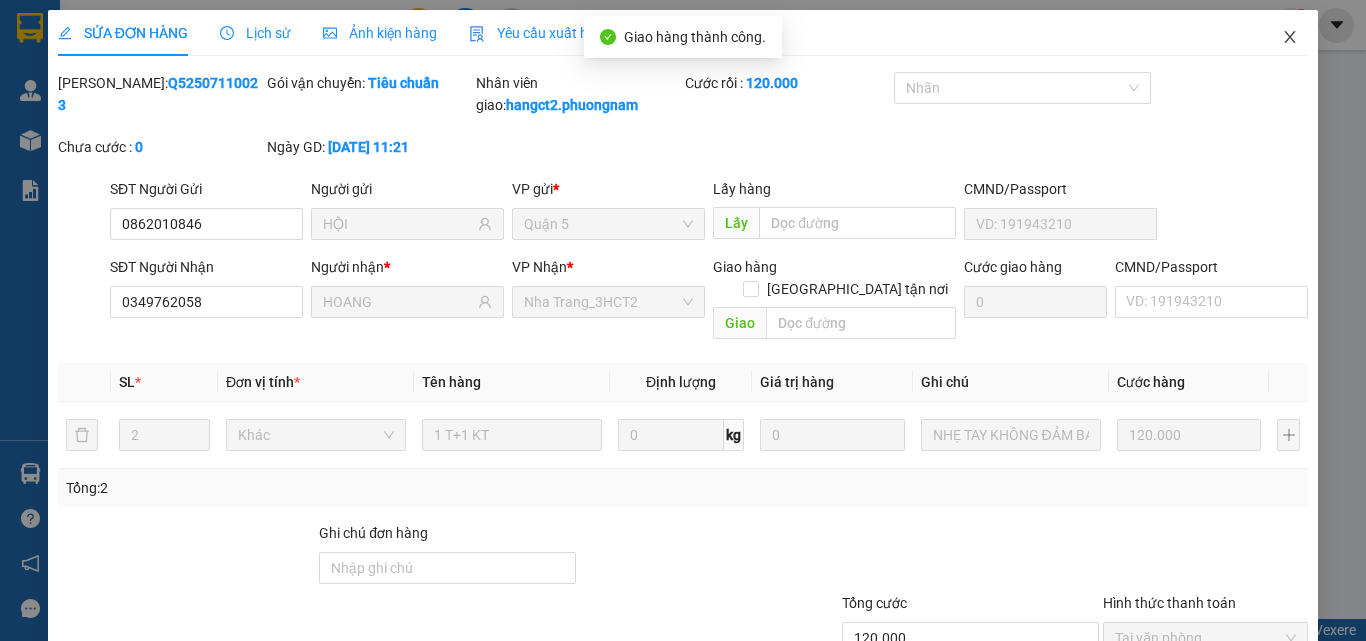 click 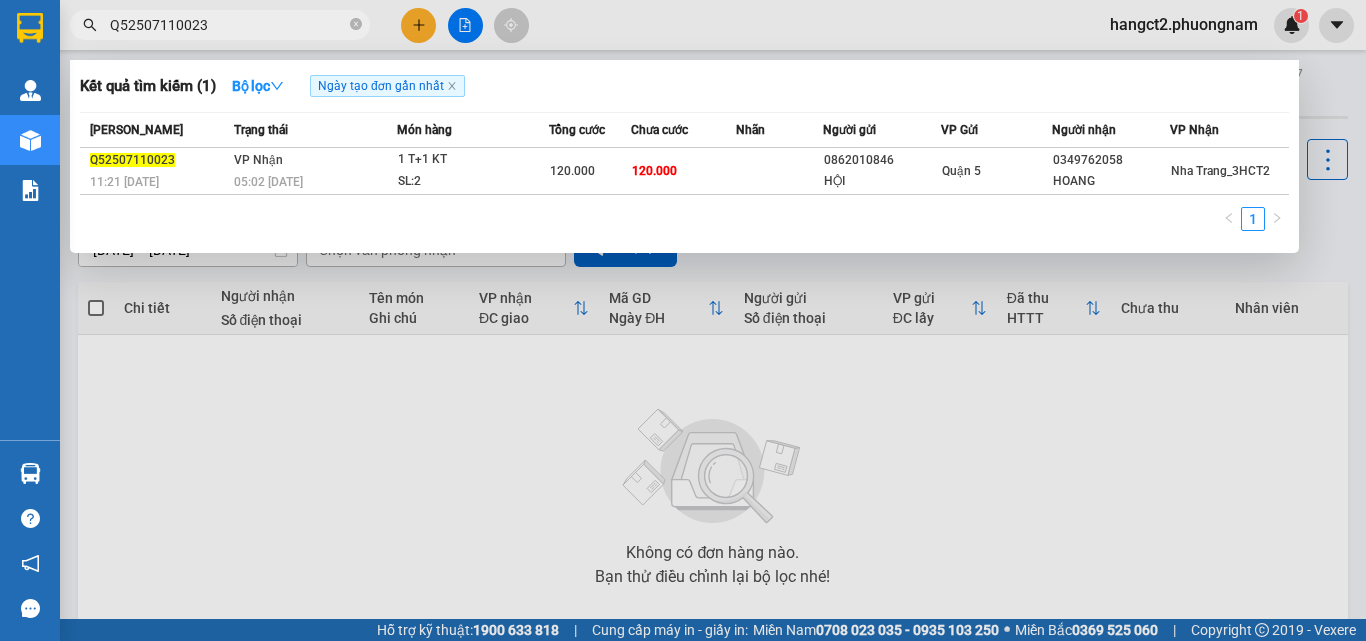 click on "Q52507110023" at bounding box center [228, 25] 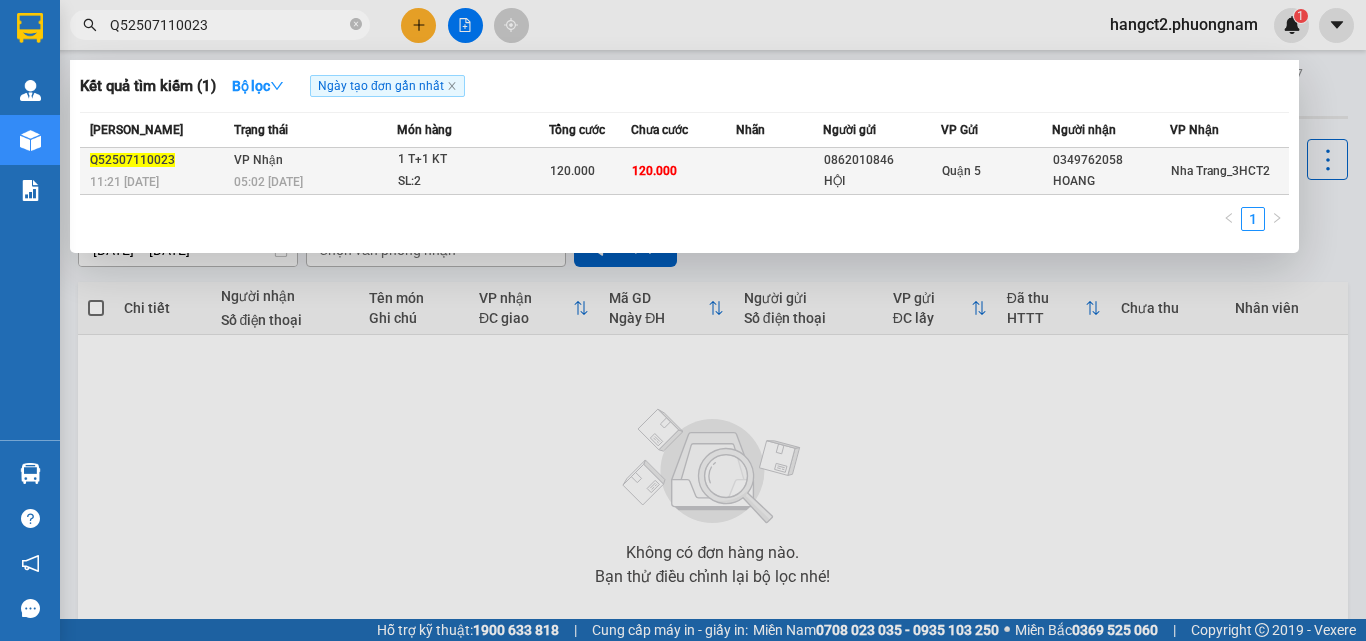 click on "VP Nhận   05:02 - 12/07" at bounding box center [313, 171] 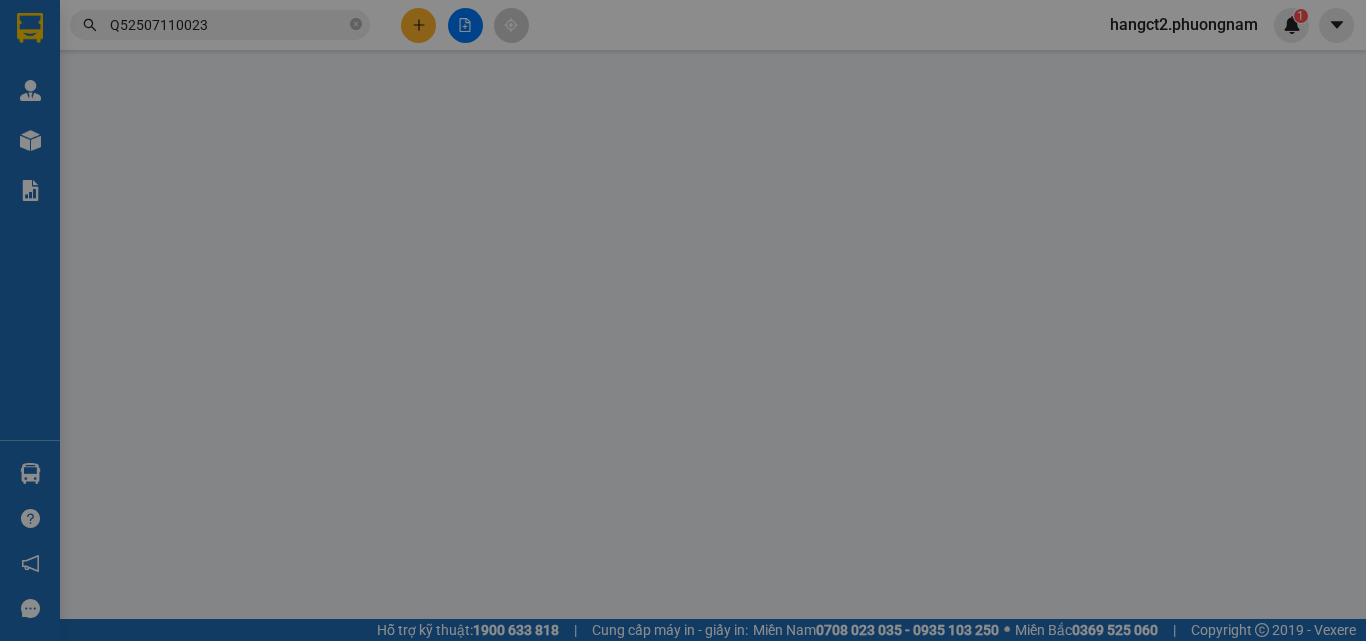 type on "0862010846" 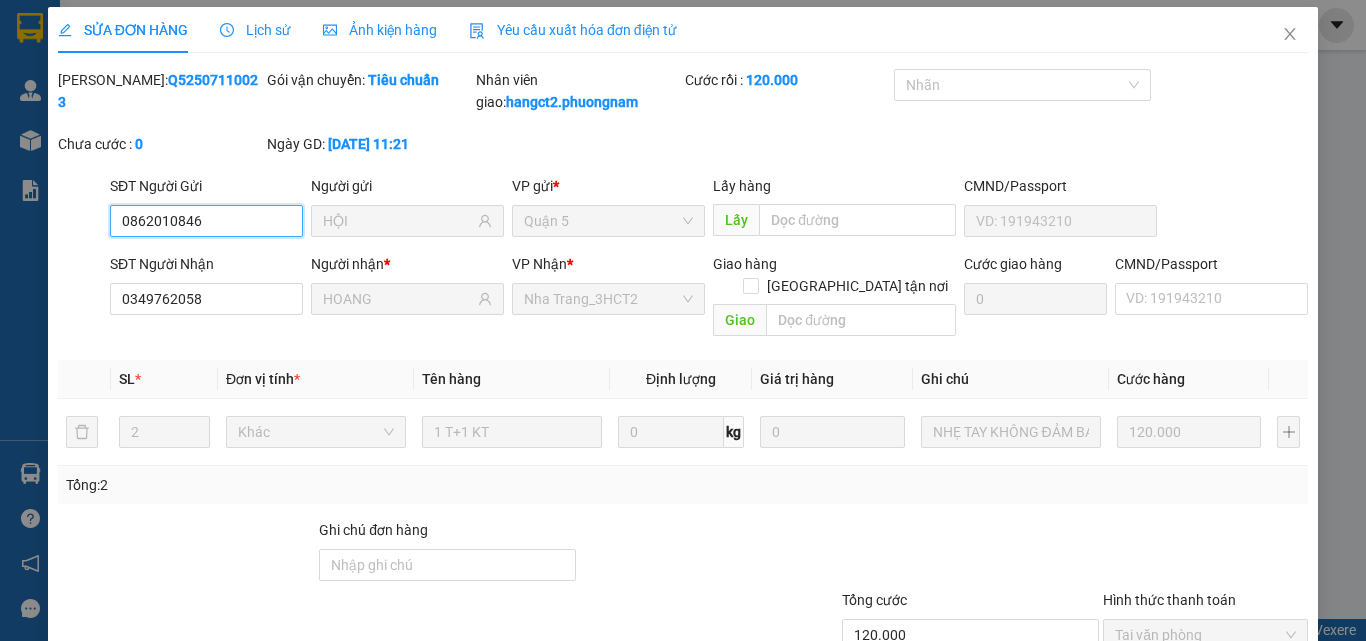 scroll, scrollTop: 0, scrollLeft: 0, axis: both 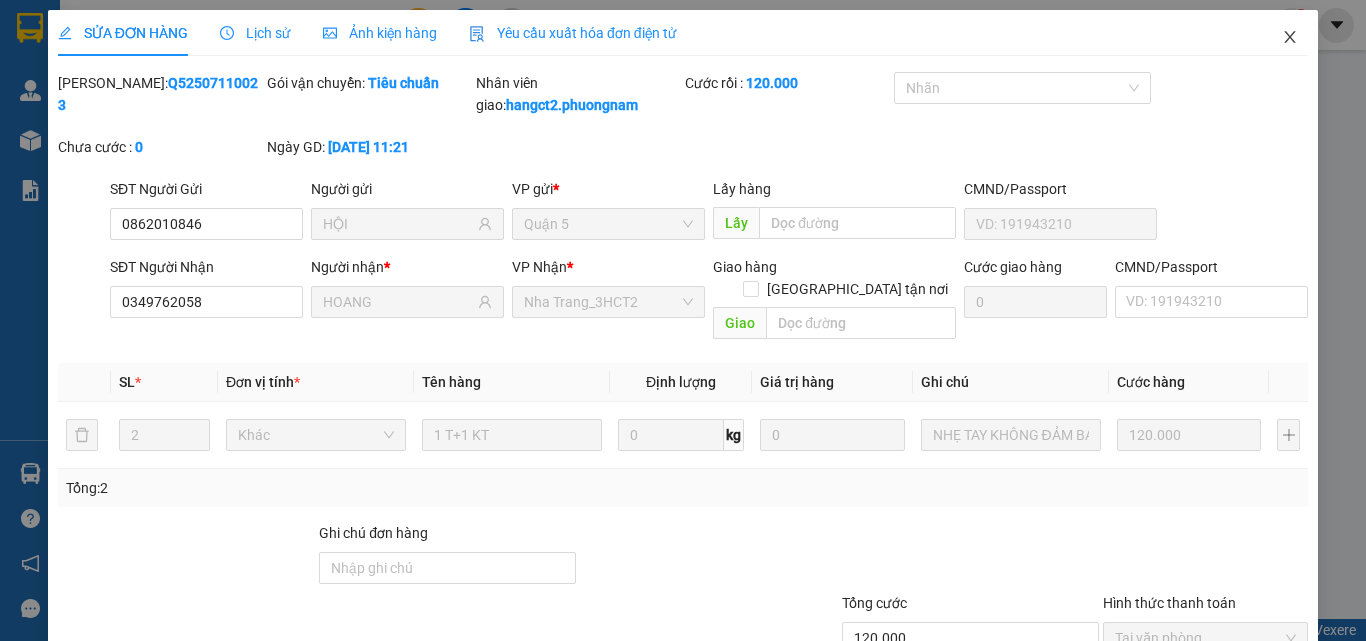 click 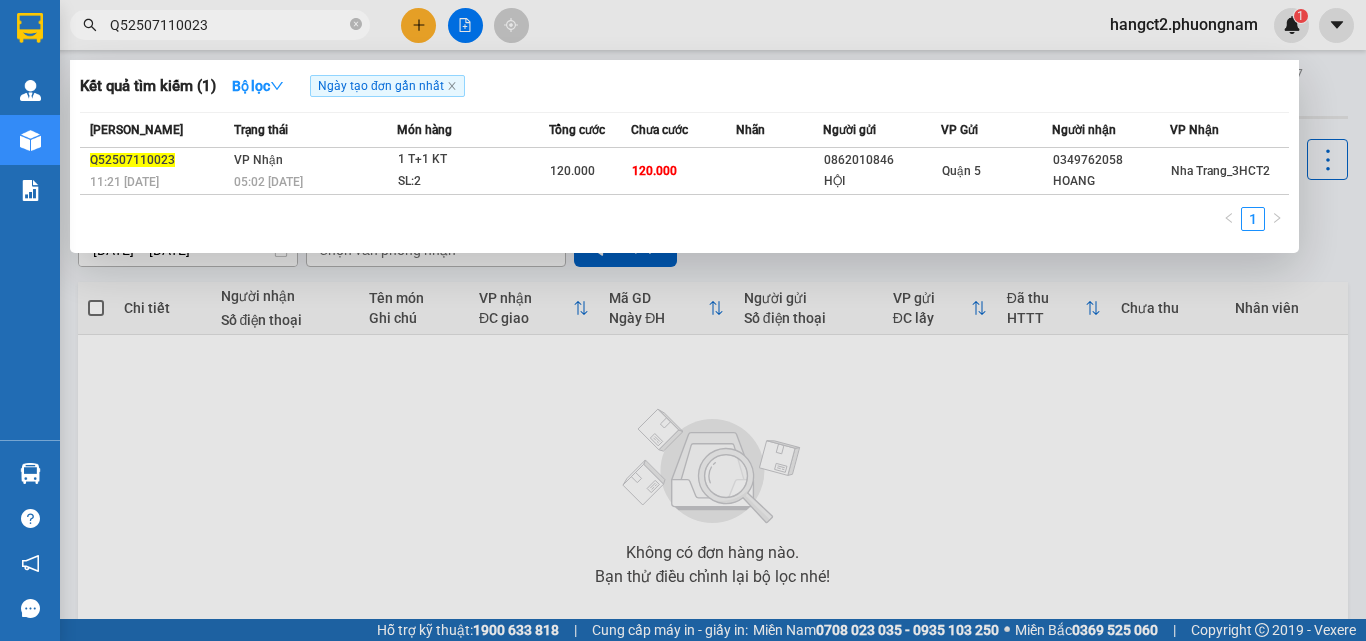 click on "Q52507110023" at bounding box center (228, 25) 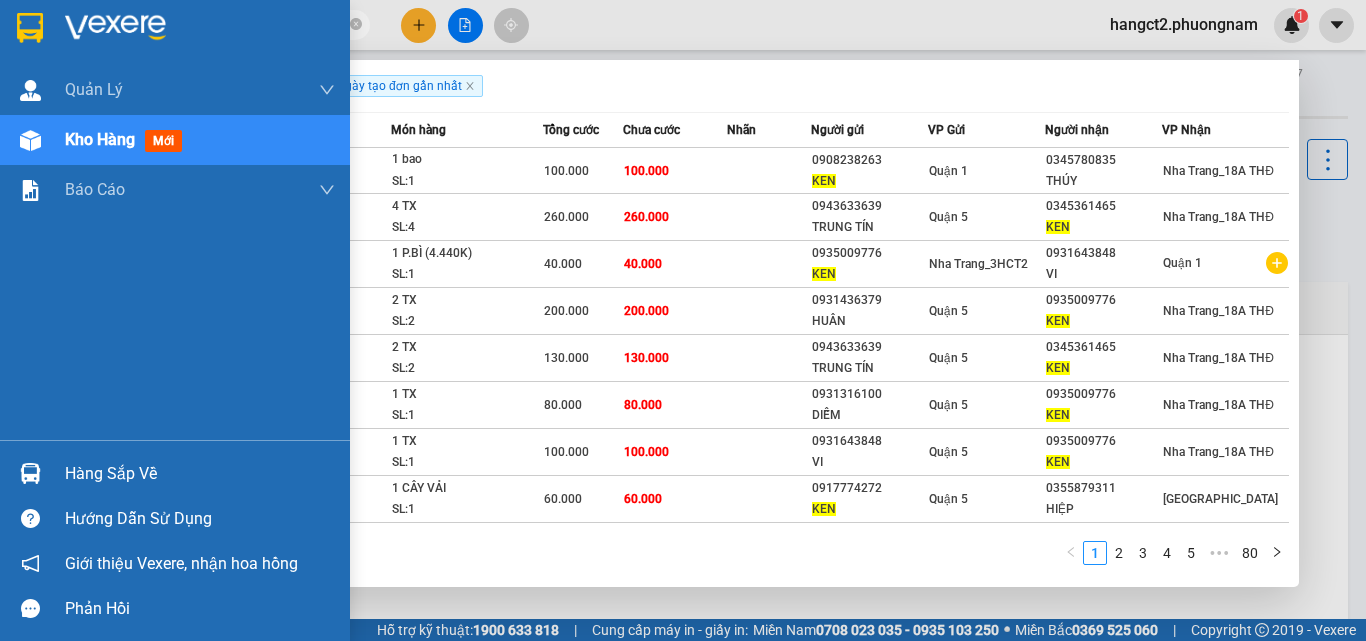 drag, startPoint x: 133, startPoint y: 30, endPoint x: 17, endPoint y: 23, distance: 116.21101 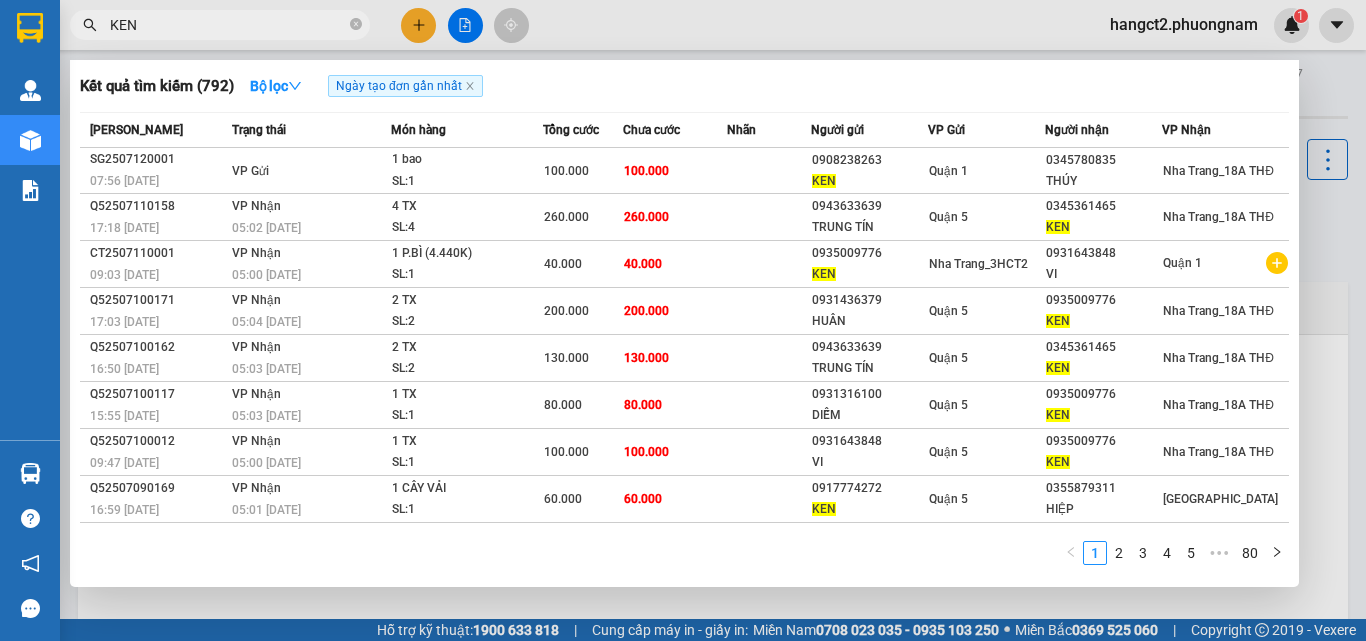 paste on "0917533997" 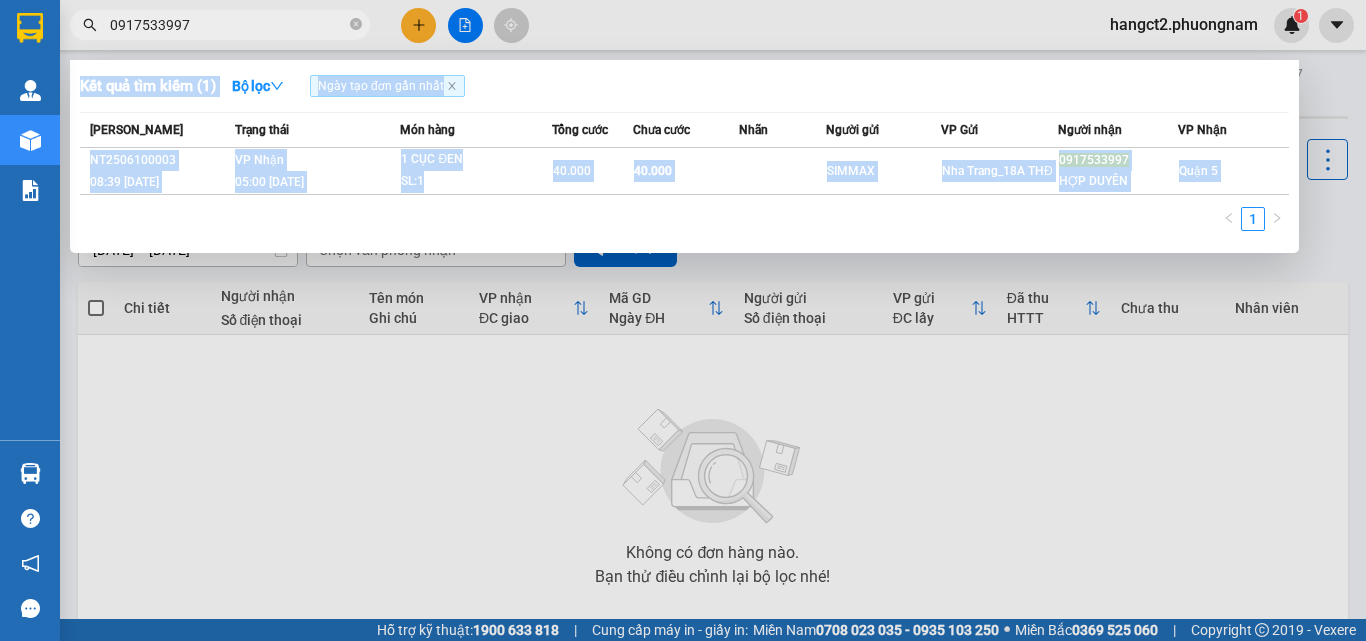 drag, startPoint x: 229, startPoint y: 45, endPoint x: 131, endPoint y: 35, distance: 98.50888 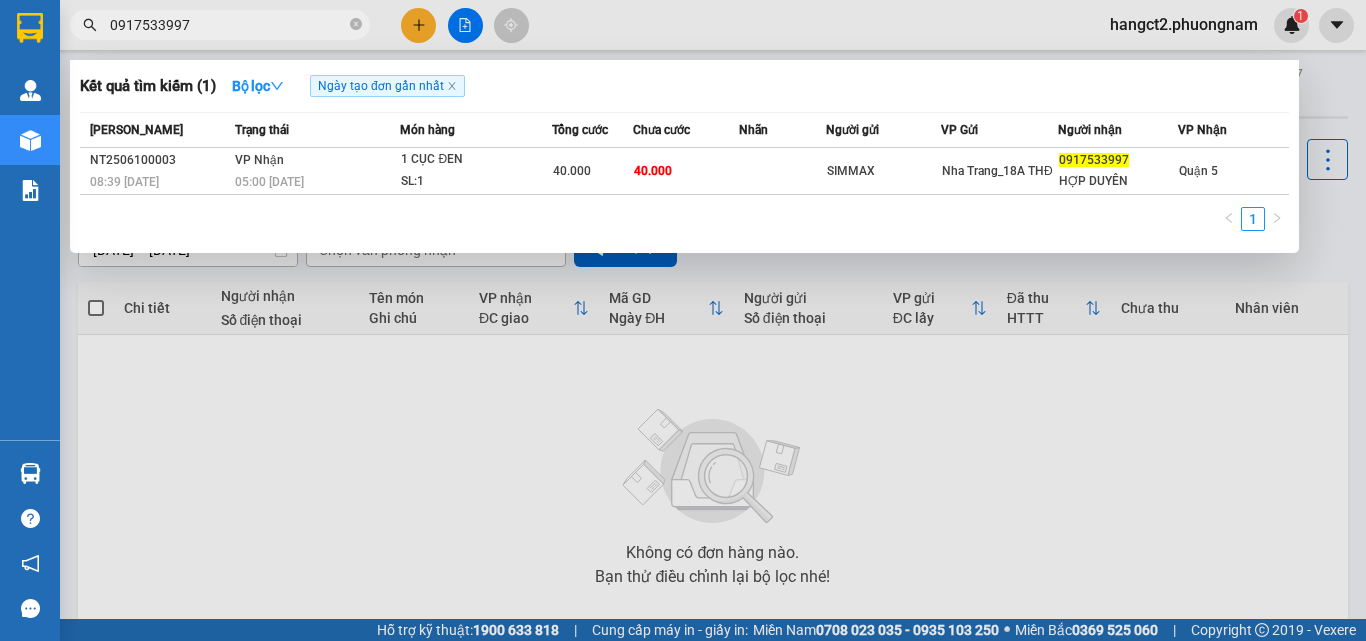 drag, startPoint x: 185, startPoint y: 36, endPoint x: 188, endPoint y: 19, distance: 17.262676 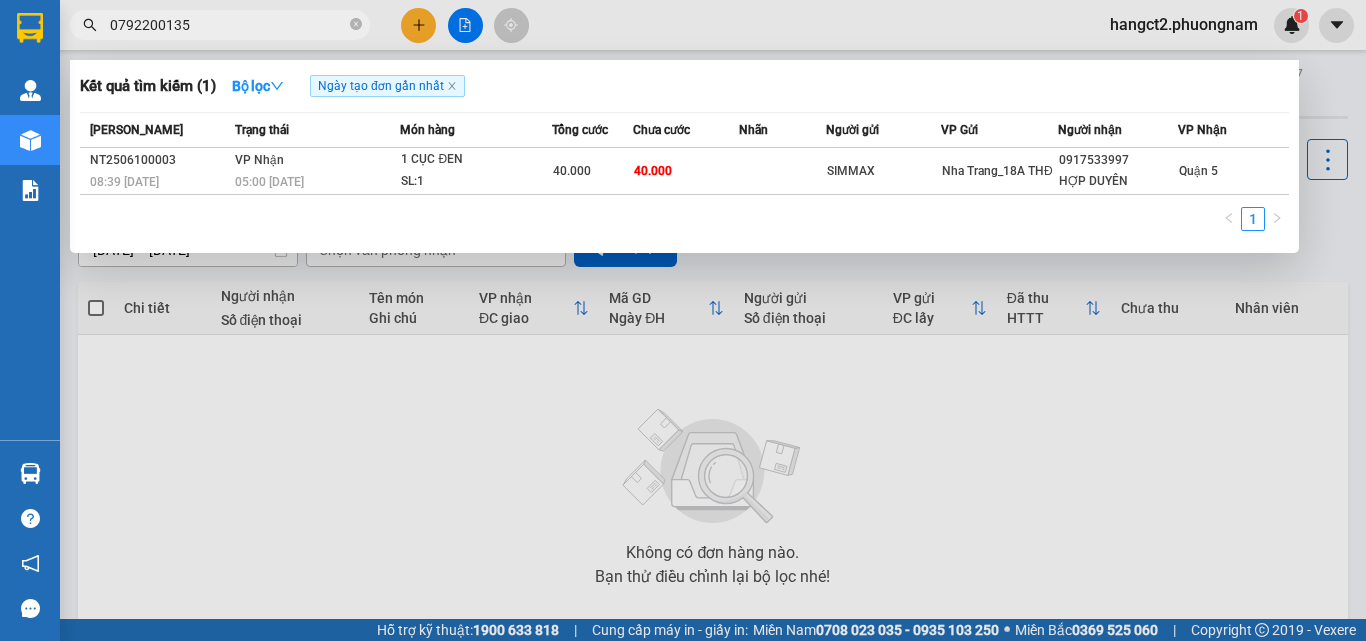 type on "0792200135" 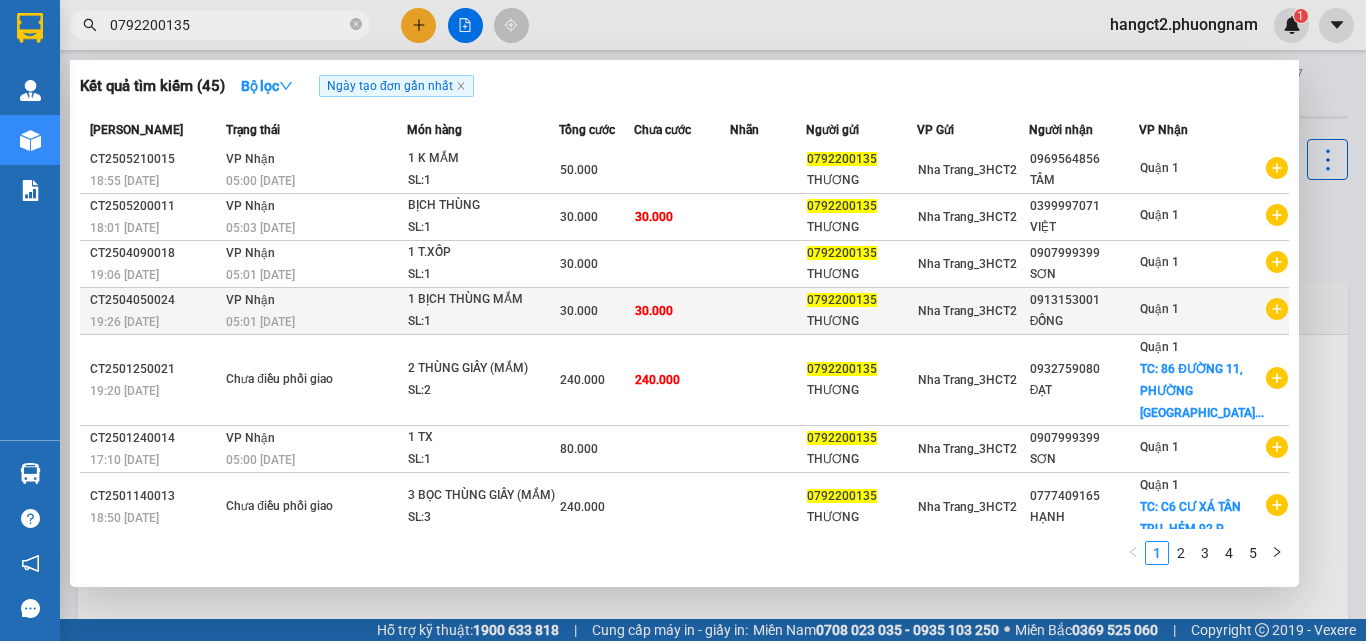 scroll, scrollTop: 0, scrollLeft: 0, axis: both 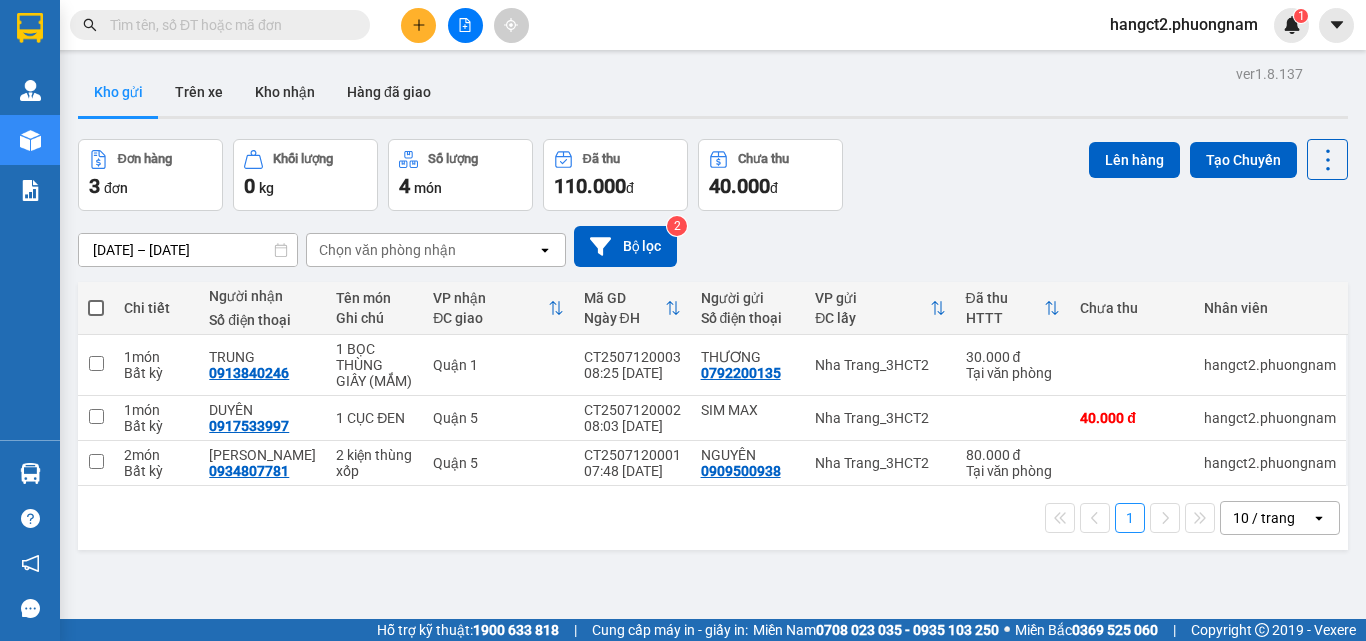 click at bounding box center [228, 25] 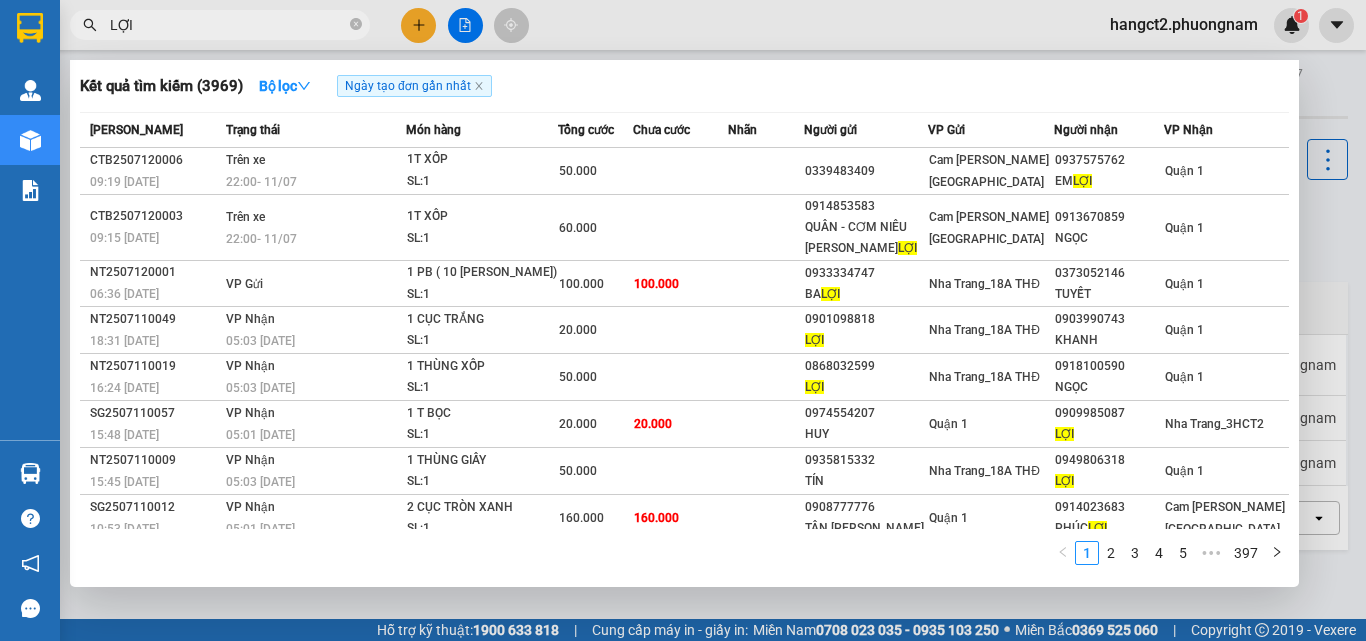 click on "LỢI" at bounding box center (228, 25) 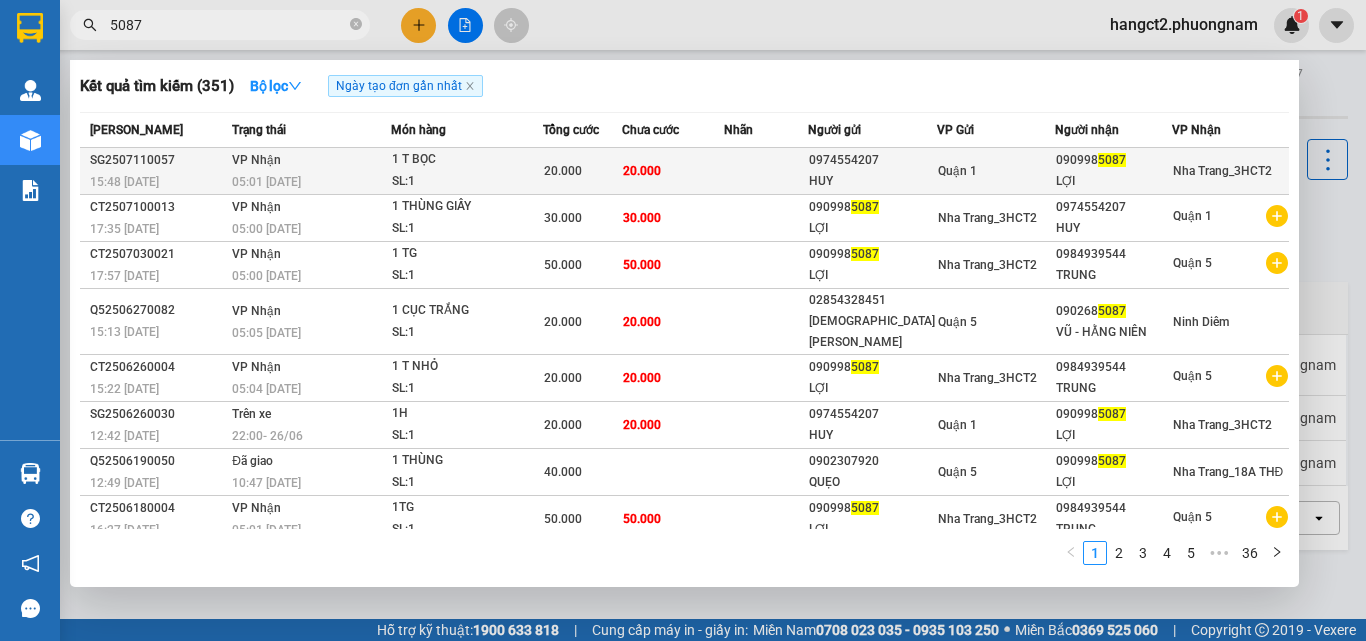 type on "5087" 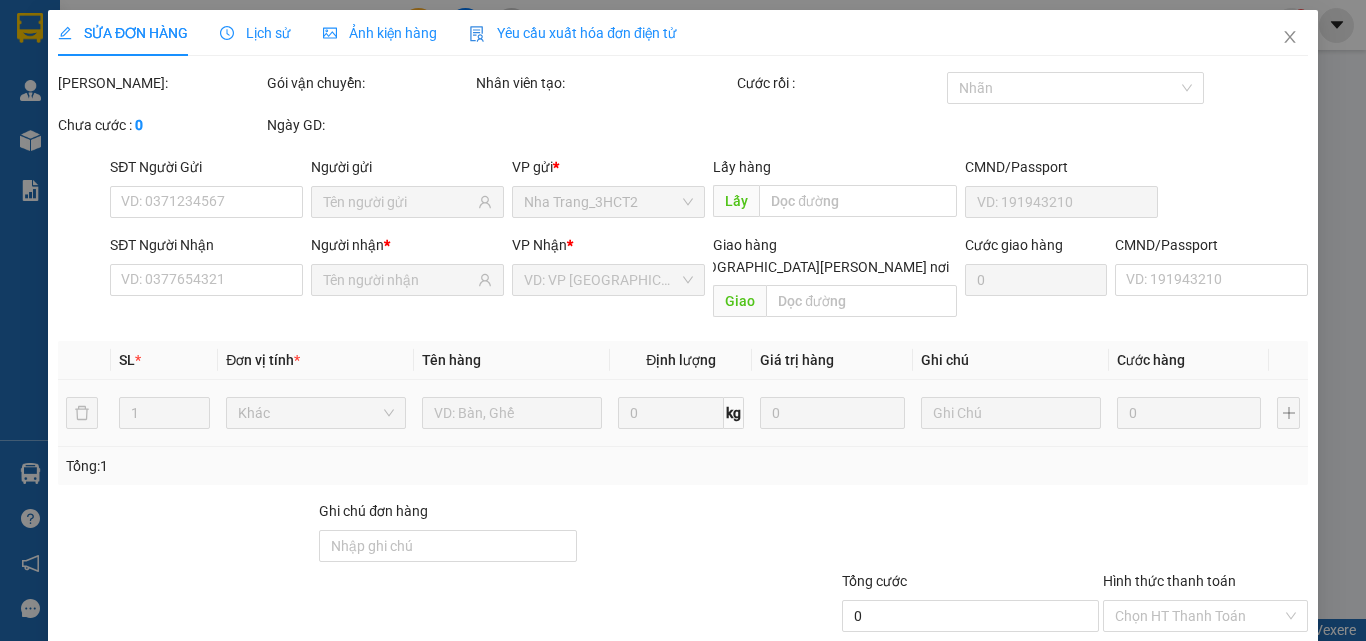 type on "0974554207" 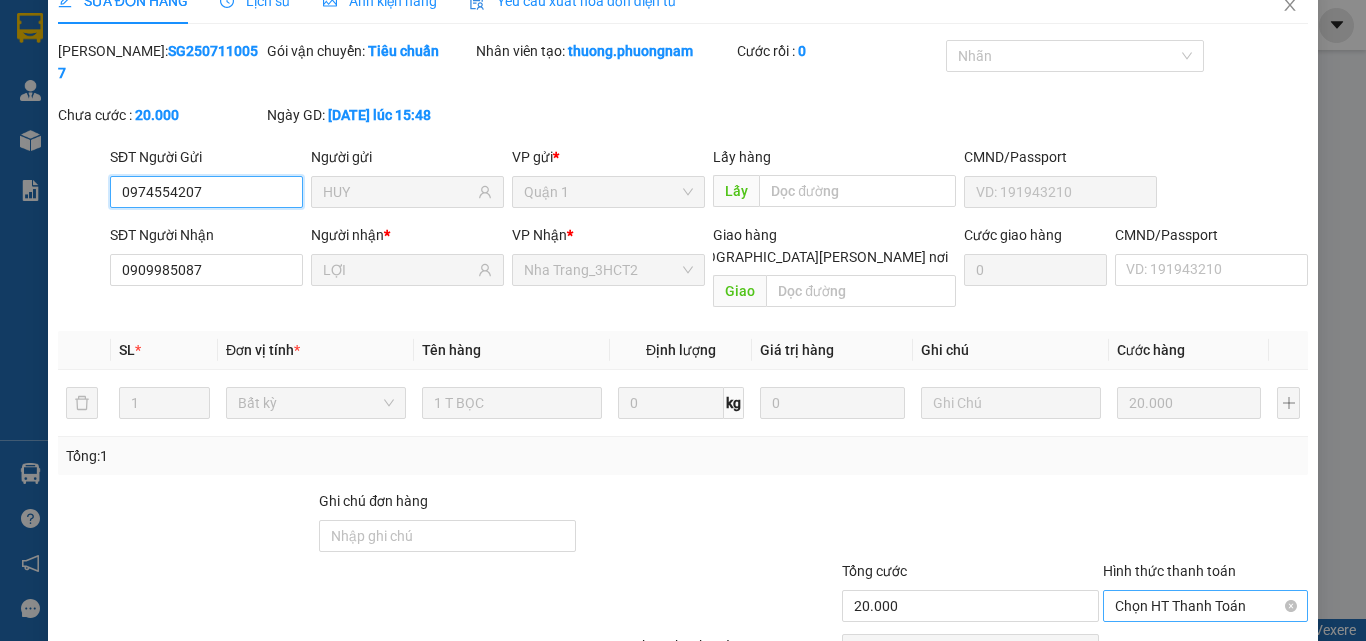scroll, scrollTop: 103, scrollLeft: 0, axis: vertical 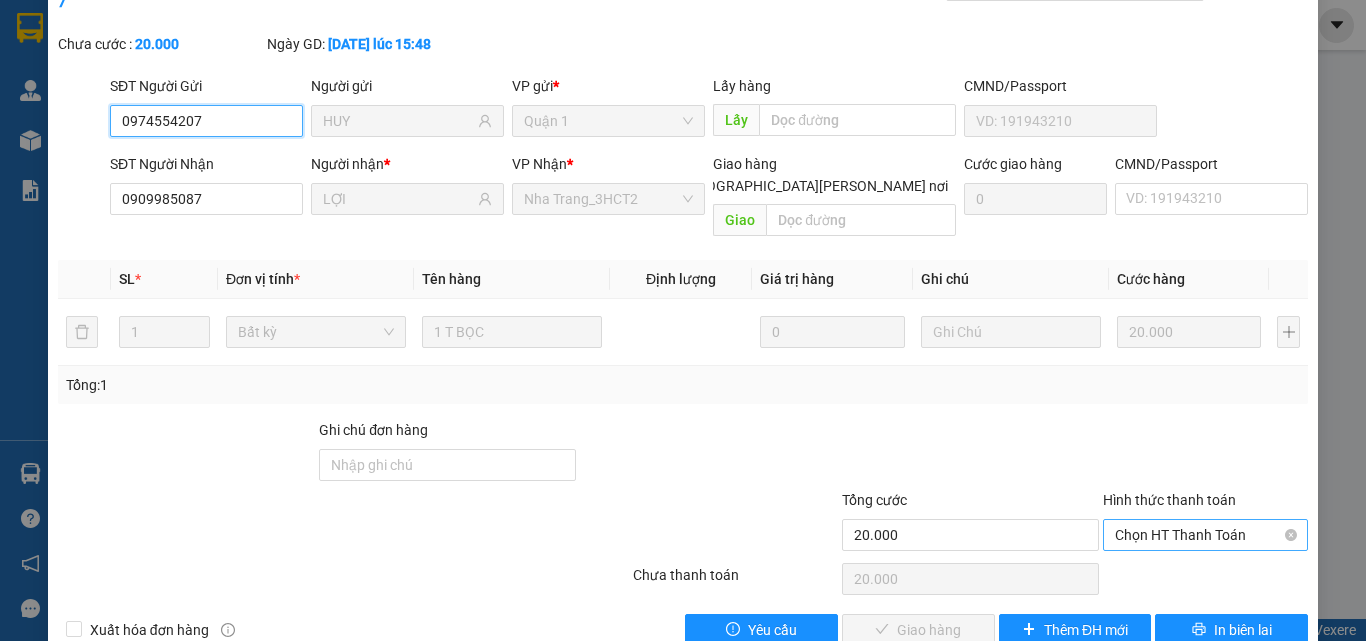 click on "Chọn HT Thanh Toán" at bounding box center (1205, 535) 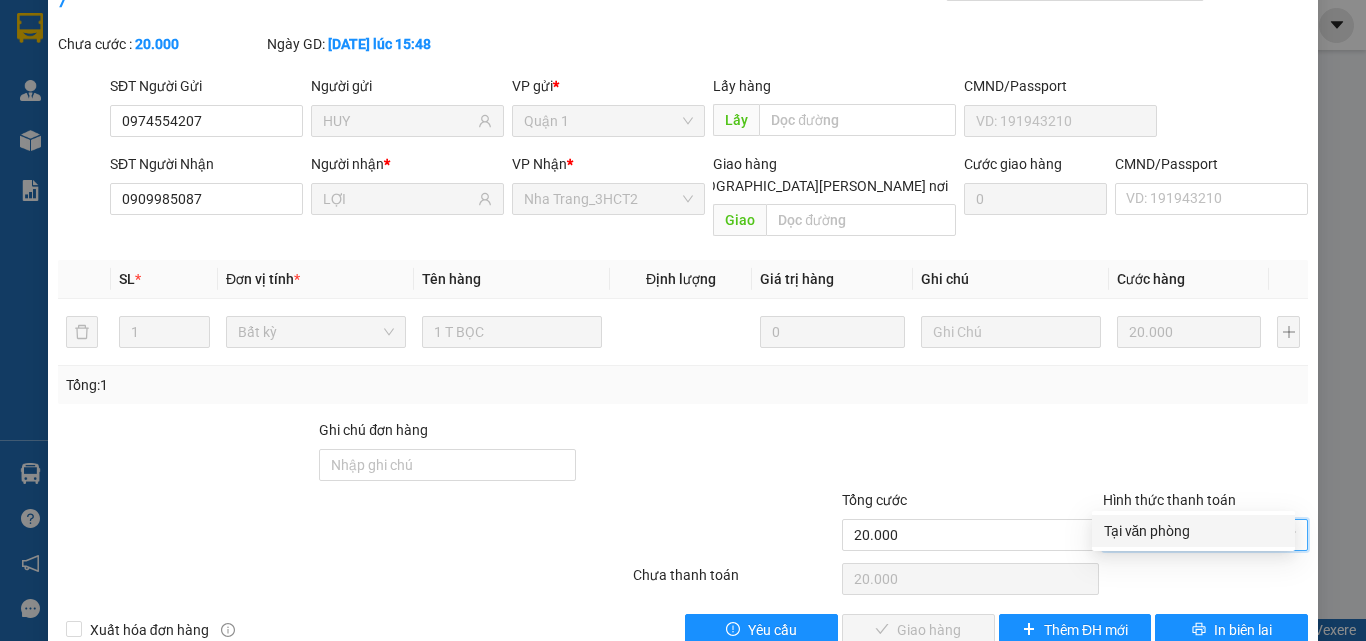 click on "Tại văn phòng" at bounding box center (1193, 531) 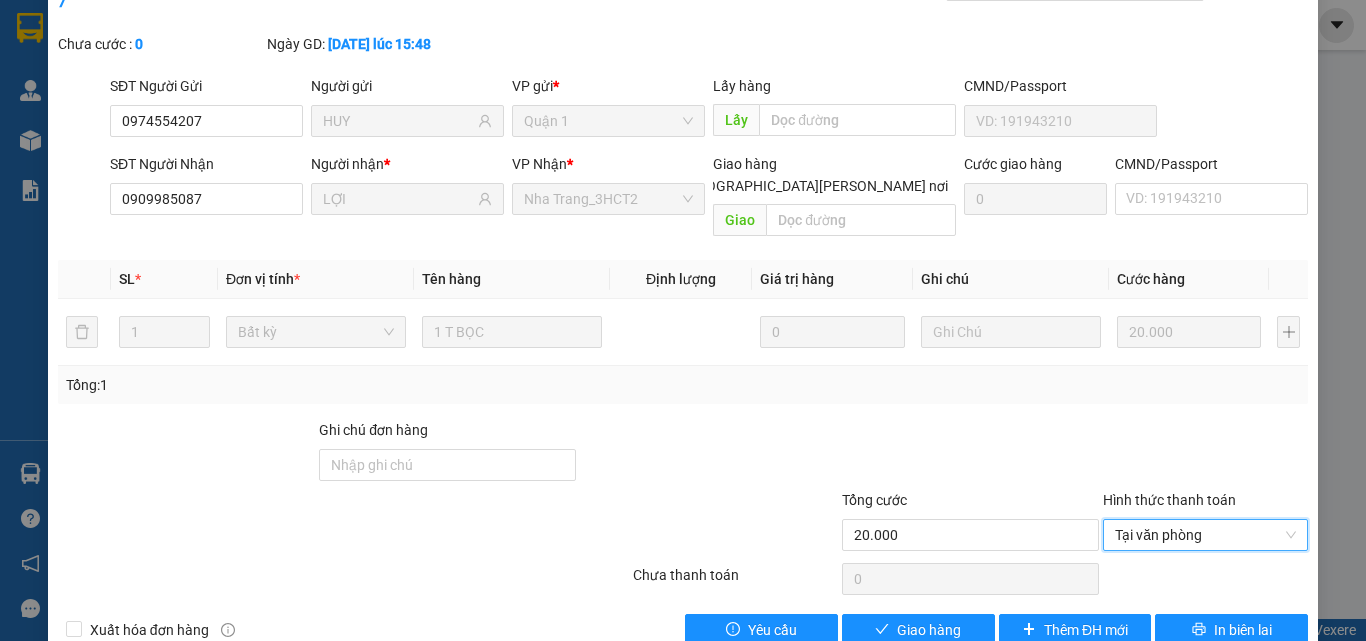 click on "Total Paid Fee 0 Total UnPaid Fee 20.000 Cash Collection Total Fee Mã ĐH:  SG2507110057 Gói vận chuyển:   Tiêu chuẩn Nhân viên tạo:   thuong.phuongnam Cước rồi :   0   Nhãn Chưa cước :   0 Ngày GD:   11-07-2025 lúc 15:48 SĐT Người Gửi 0974554207 Người gửi HUY VP gửi  * Quận 1 Lấy hàng Lấy CMND/Passport SĐT Người Nhận 0909985087 Người nhận  * LỢI VP Nhận  * Nha Trang_3HCT2 Giao hàng Giao tận nơi Giao Cước giao hàng 0 CMND/Passport VD: 191943210 SL  * Đơn vị tính  * Tên hàng  Định lượng Giá trị hàng Ghi chú Cước hàng                   1 Bất kỳ 1 T BỌC 0 20.000 Tổng:  1 Ghi chú đơn hàng Tổng cước 20.000 Hình thức thanh toán Tại văn phòng Tại văn phòng Số tiền thu trước 0 Tại văn phòng Chưa thanh toán 0 Xuất hóa đơn hàng Yêu cầu Giao hàng Thêm ĐH mới In biên lai Tại văn phòng Tại văn phòng" at bounding box center [683, 307] 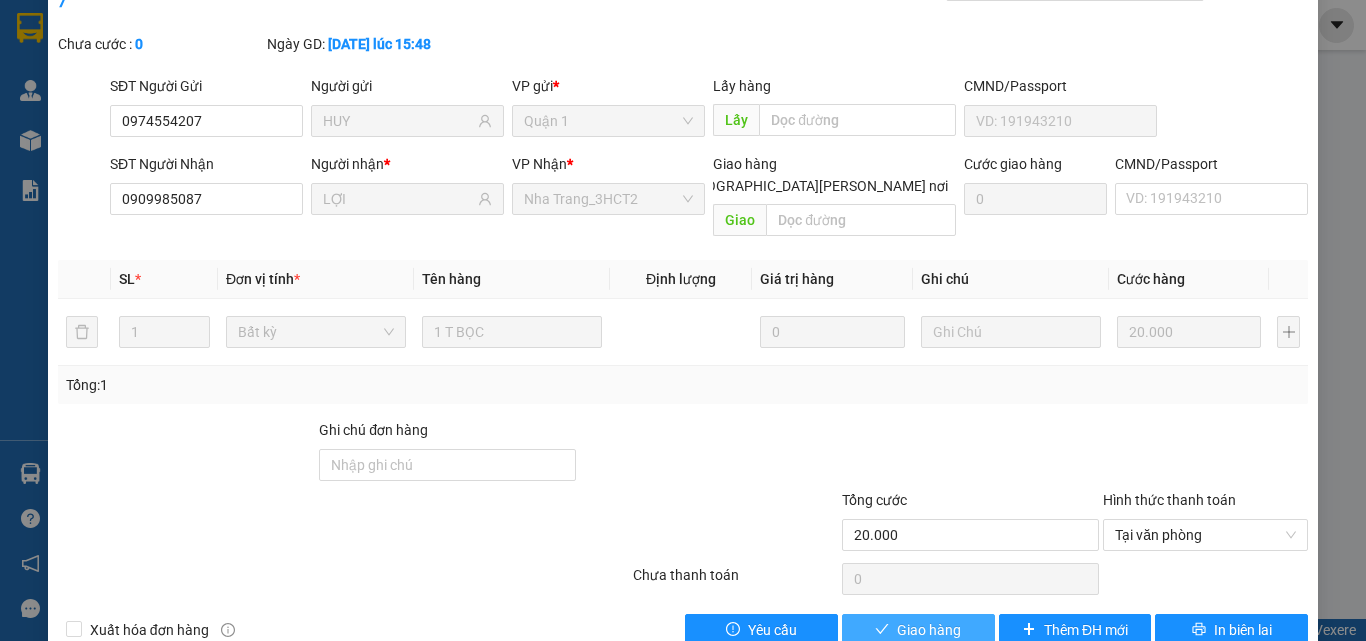click 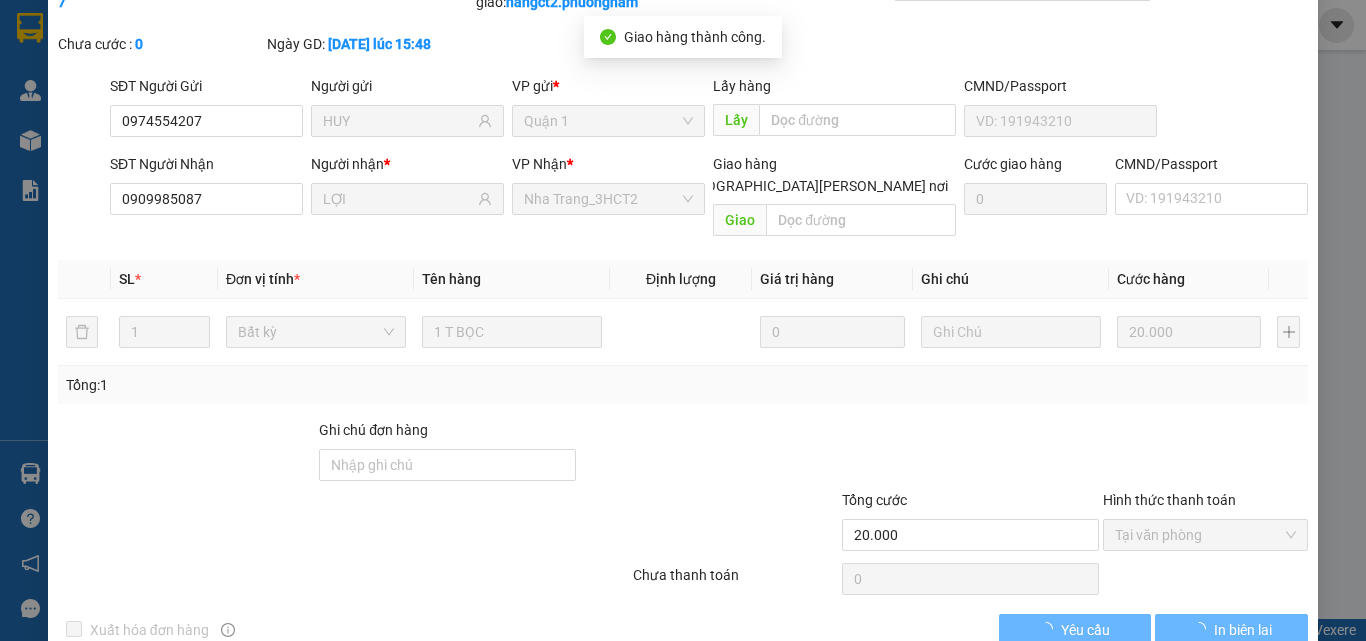 scroll, scrollTop: 0, scrollLeft: 0, axis: both 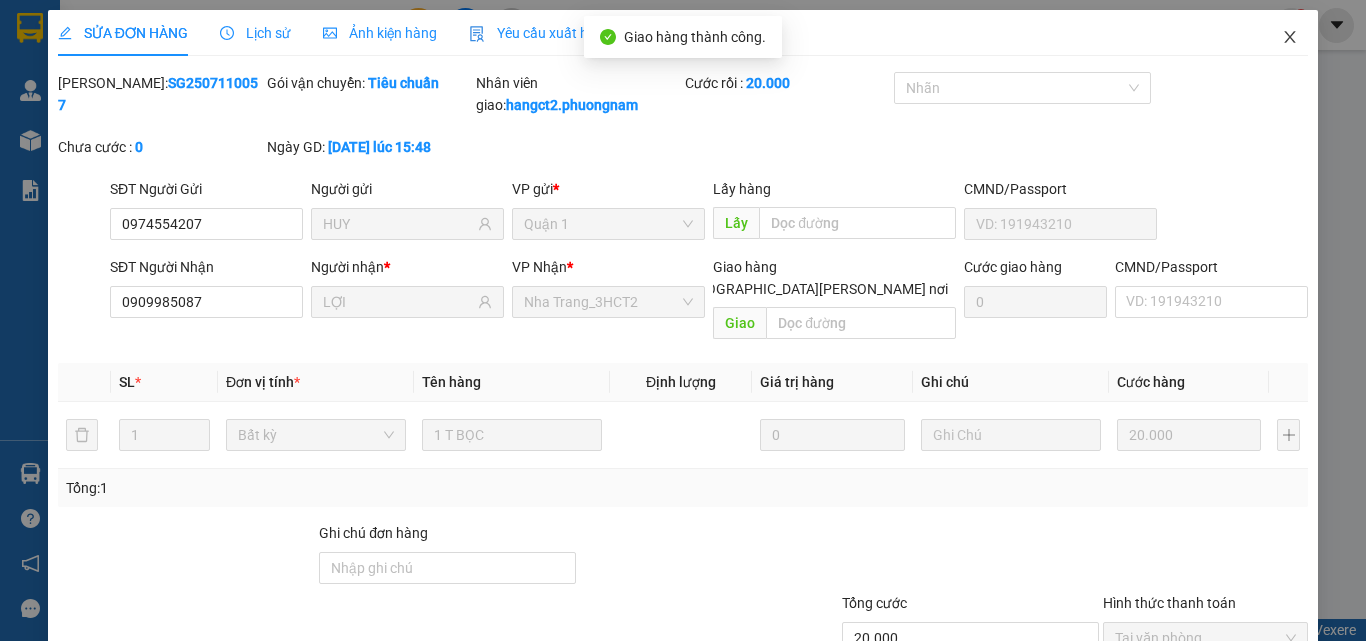 click 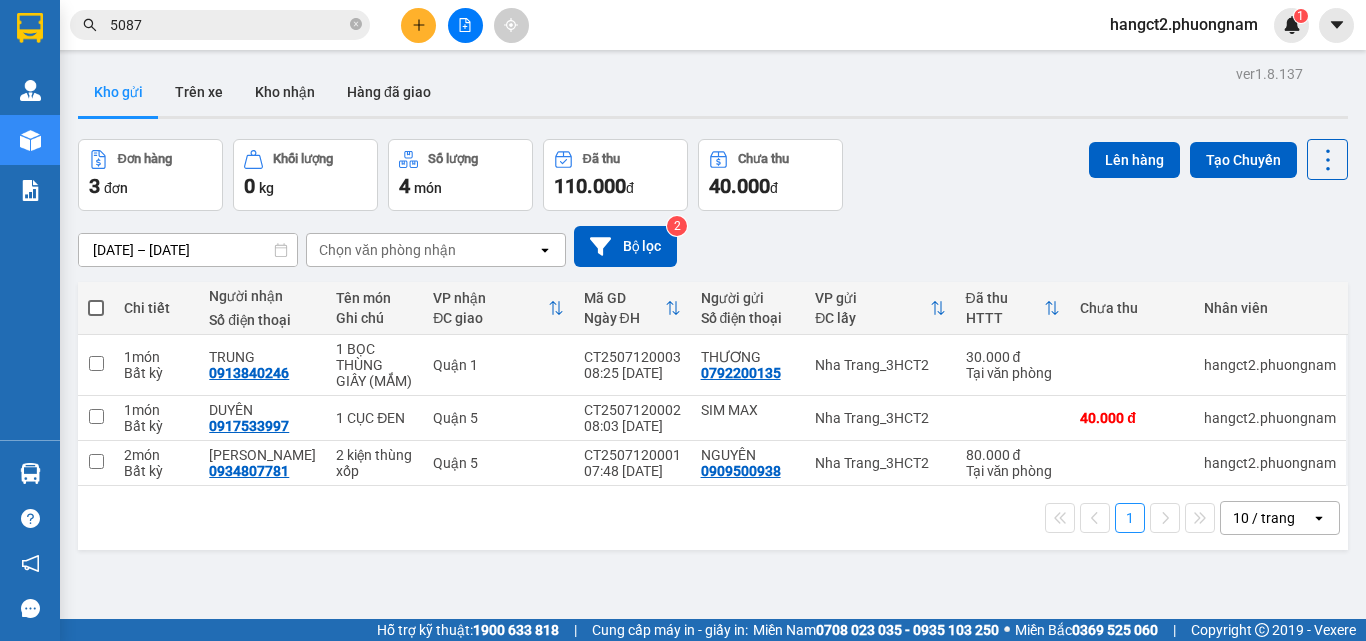click 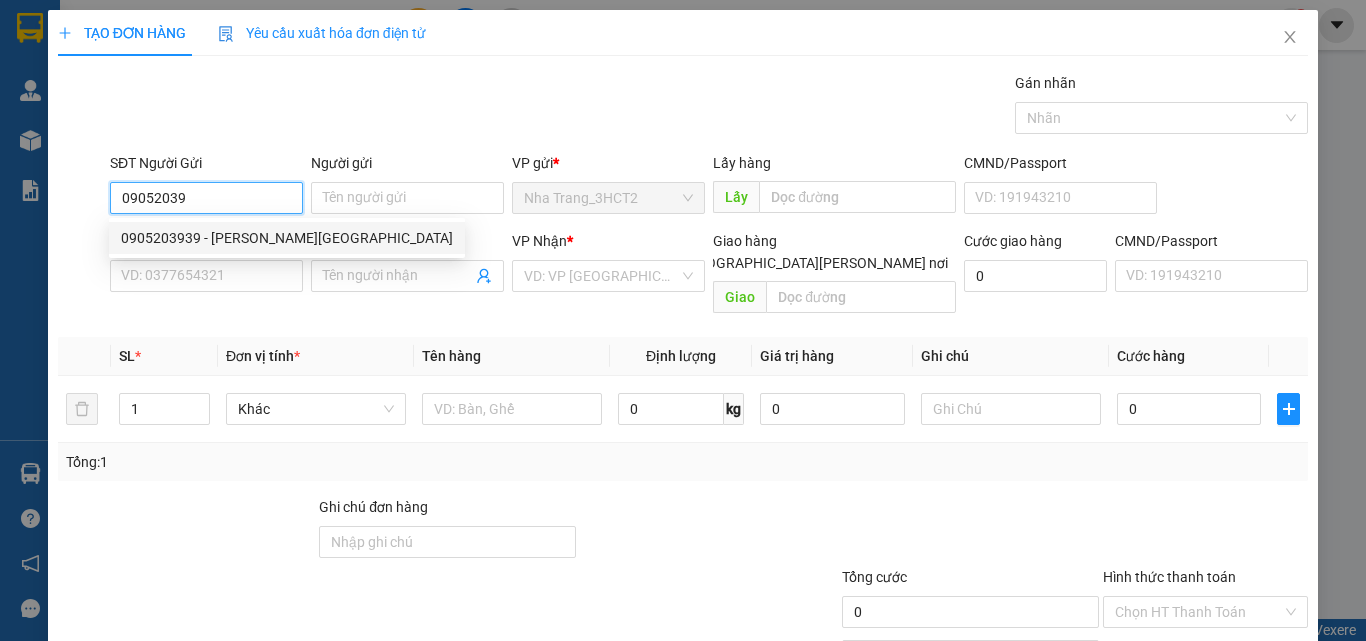click on "0905203939 - TRUNG PHI" at bounding box center (287, 238) 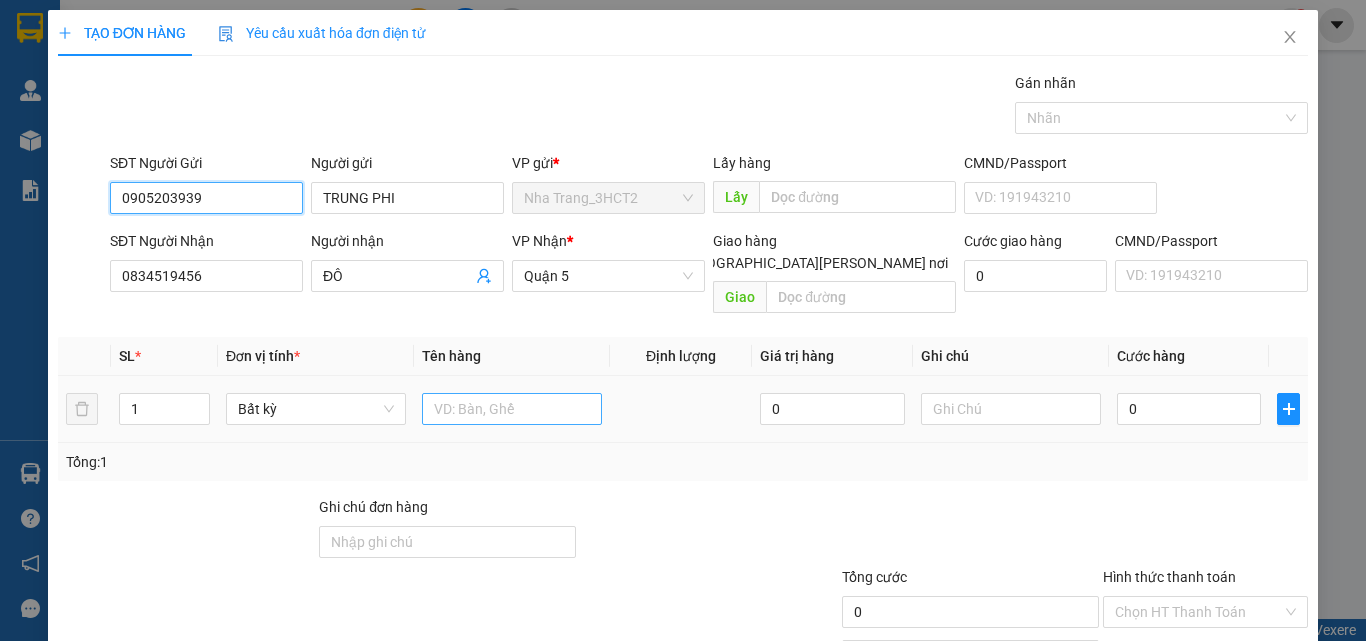 type on "0905203939" 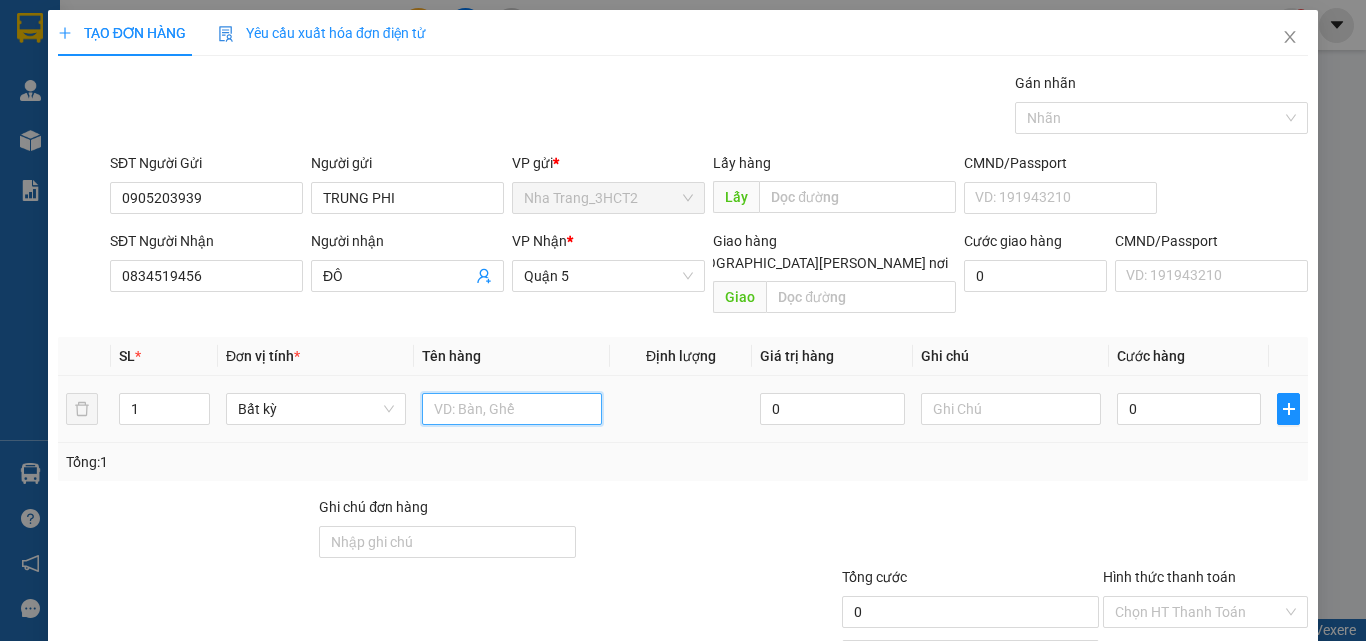 click at bounding box center (512, 409) 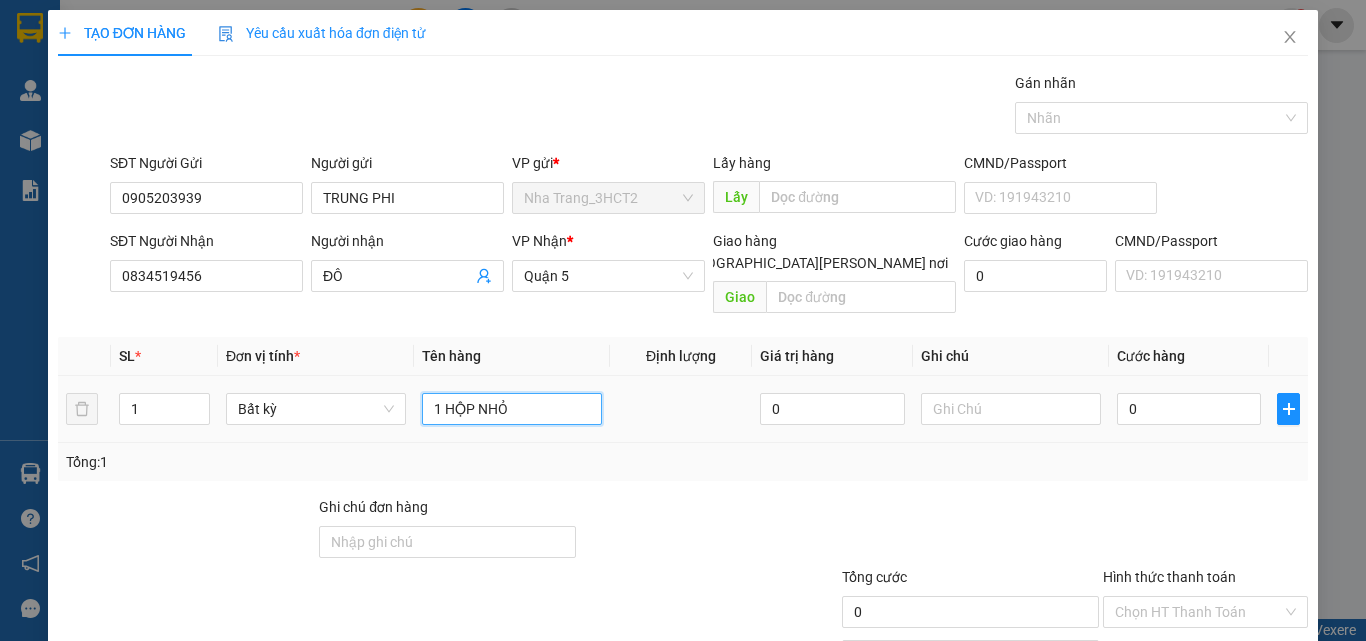 type on "1 HỘP NHỎ" 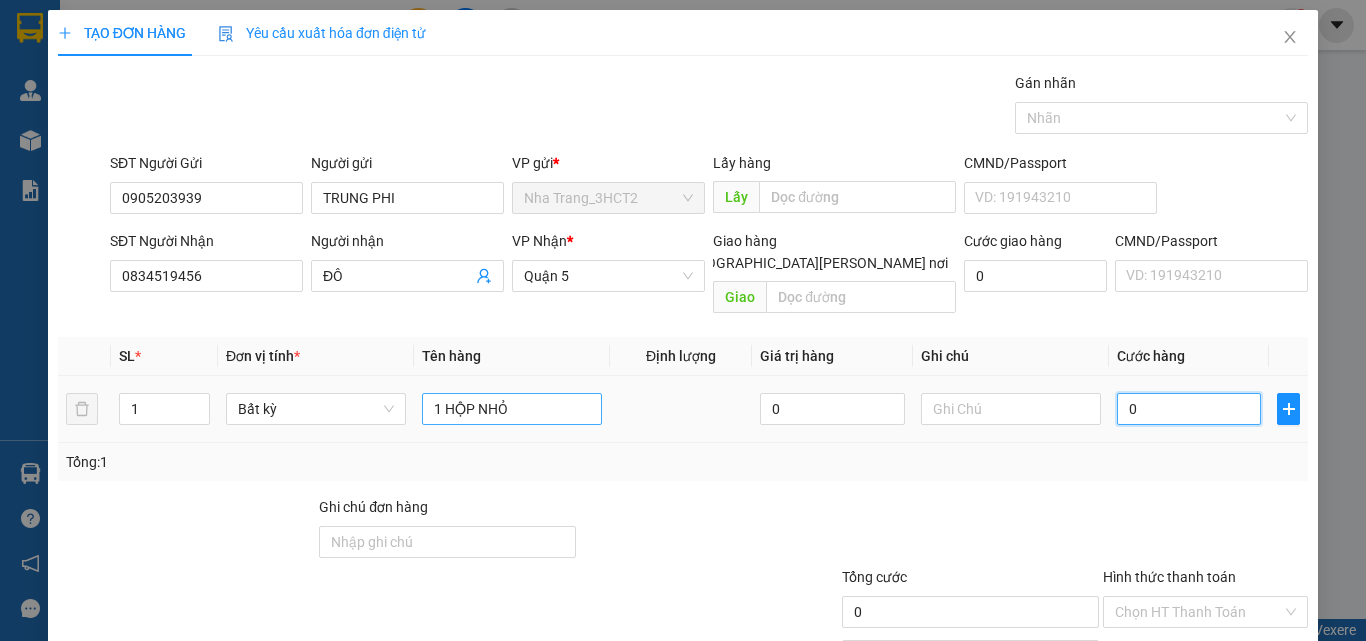 type on "2" 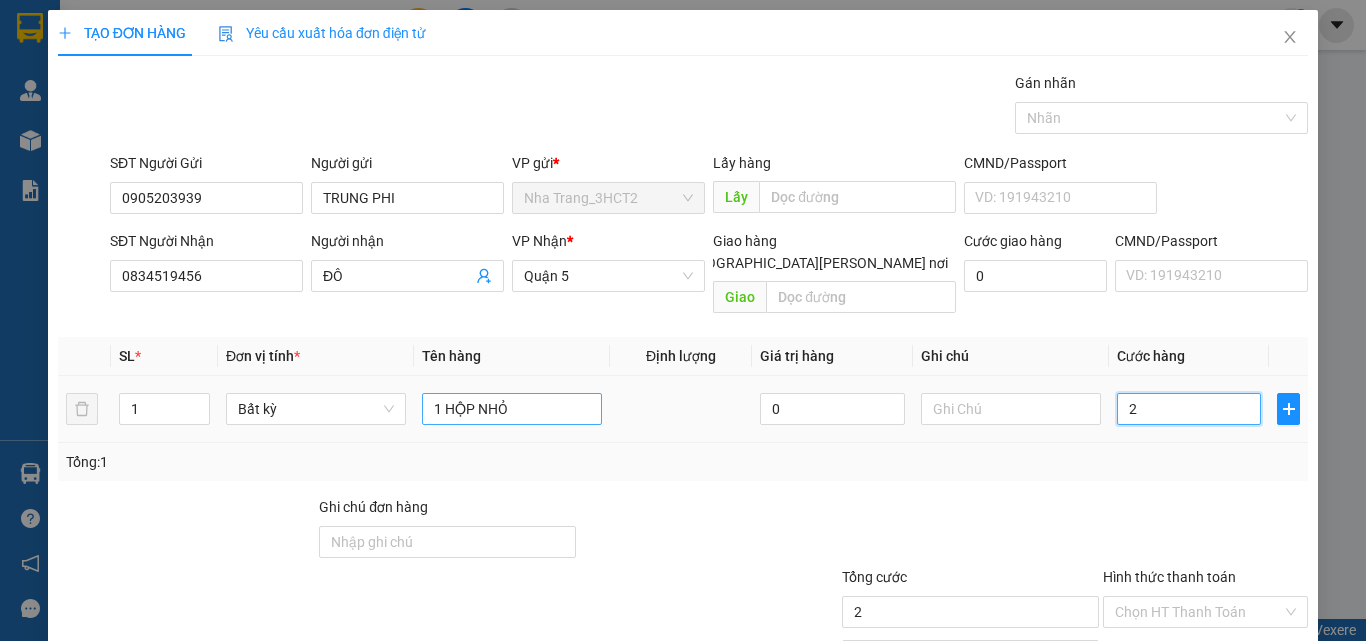 type on "2" 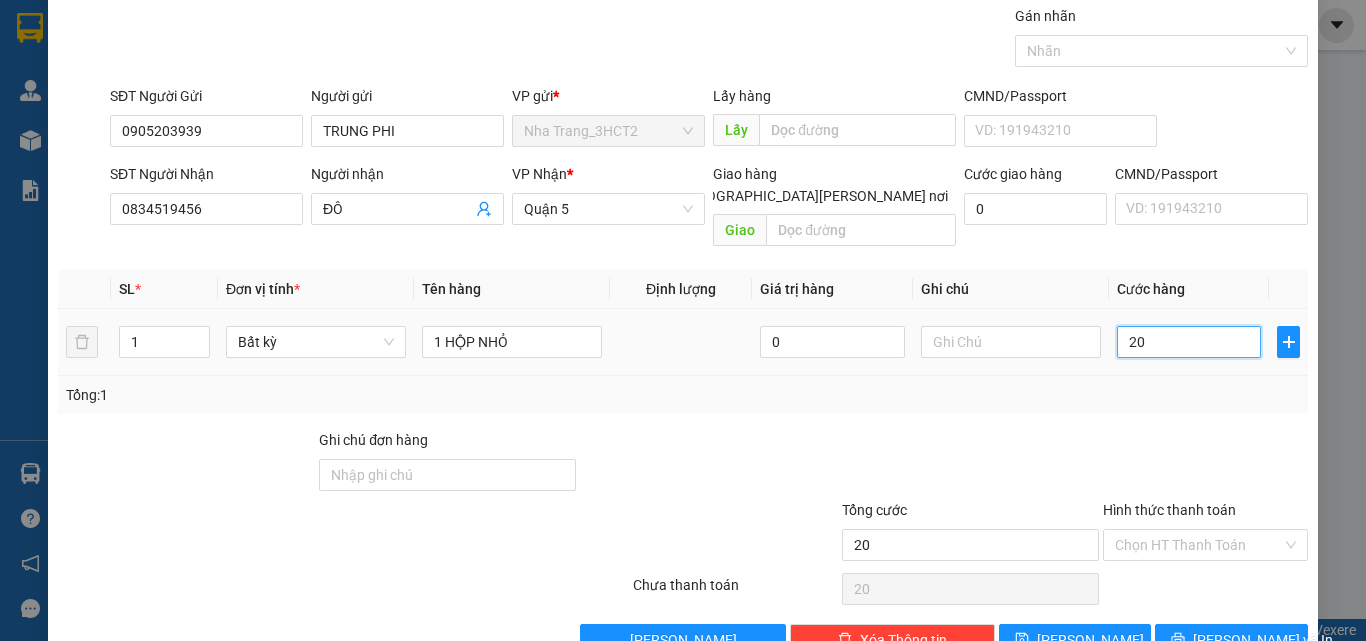 scroll, scrollTop: 99, scrollLeft: 0, axis: vertical 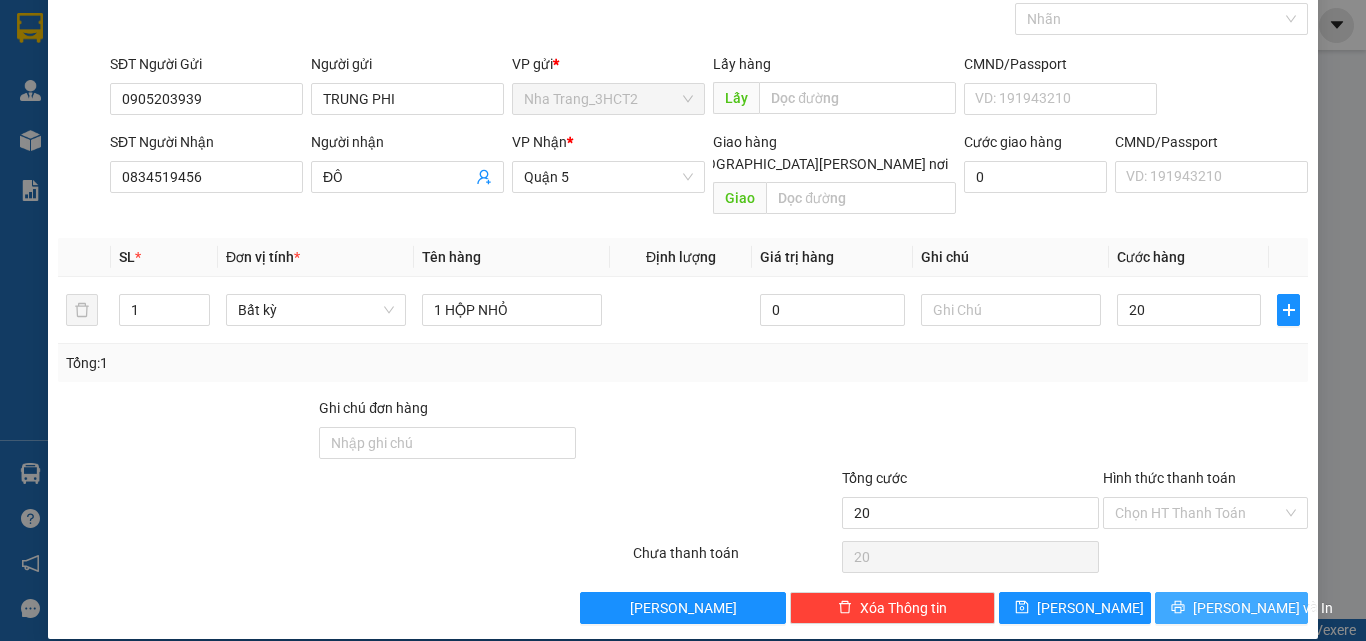 type on "20.000" 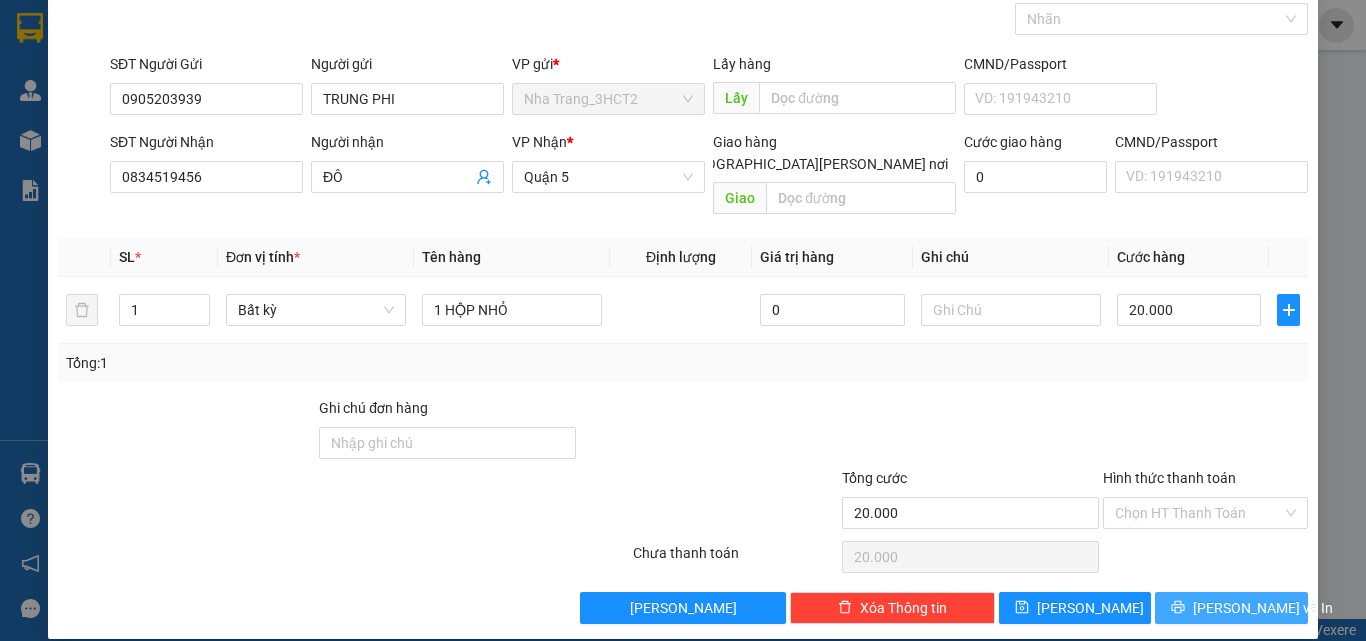 click on "[PERSON_NAME] và In" at bounding box center (1231, 608) 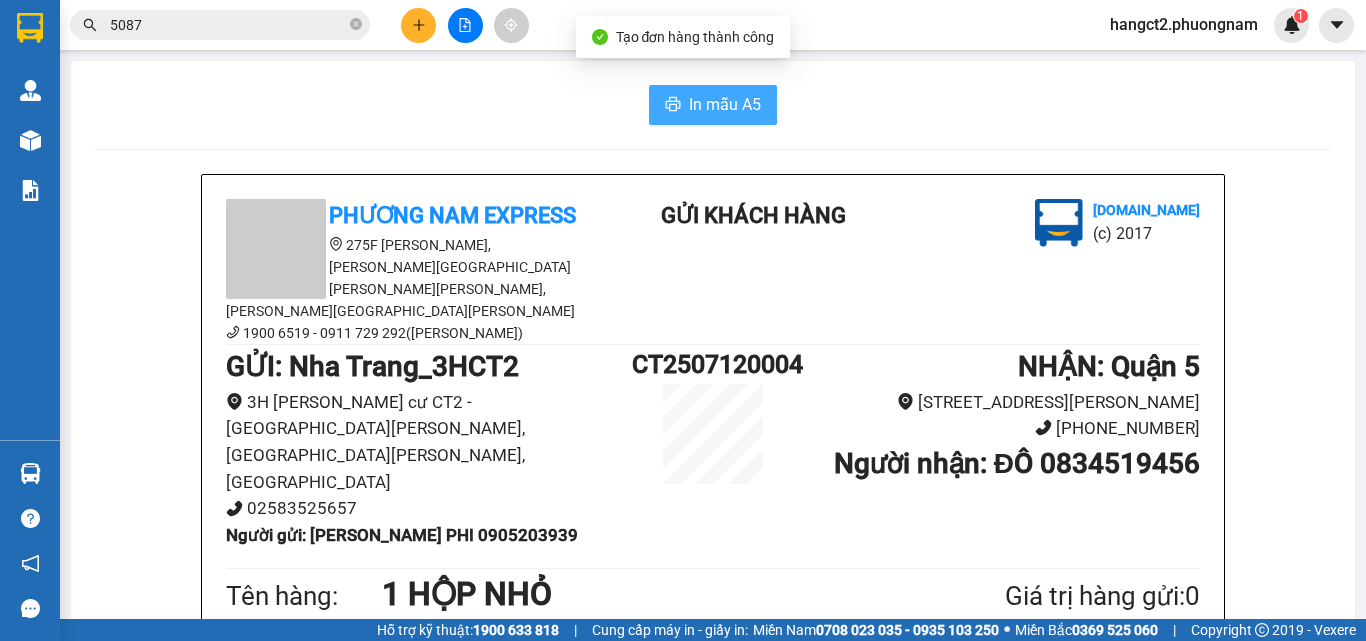 click on "In mẫu A5" at bounding box center (713, 105) 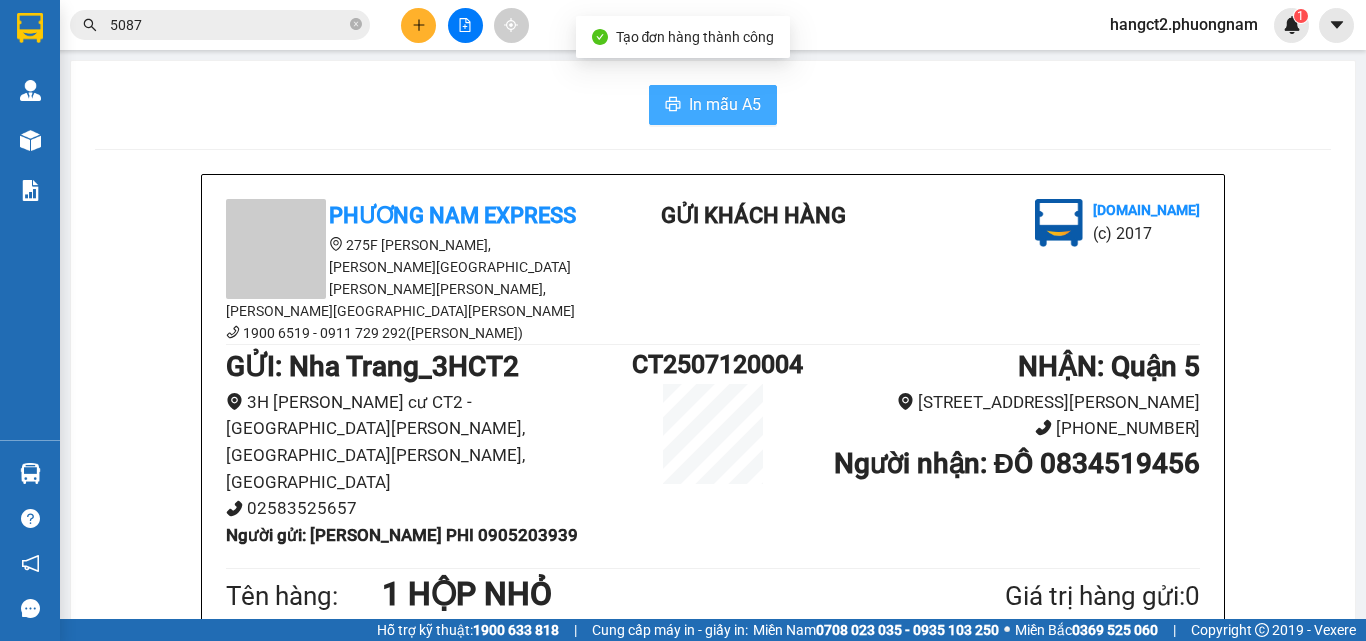 scroll, scrollTop: 0, scrollLeft: 0, axis: both 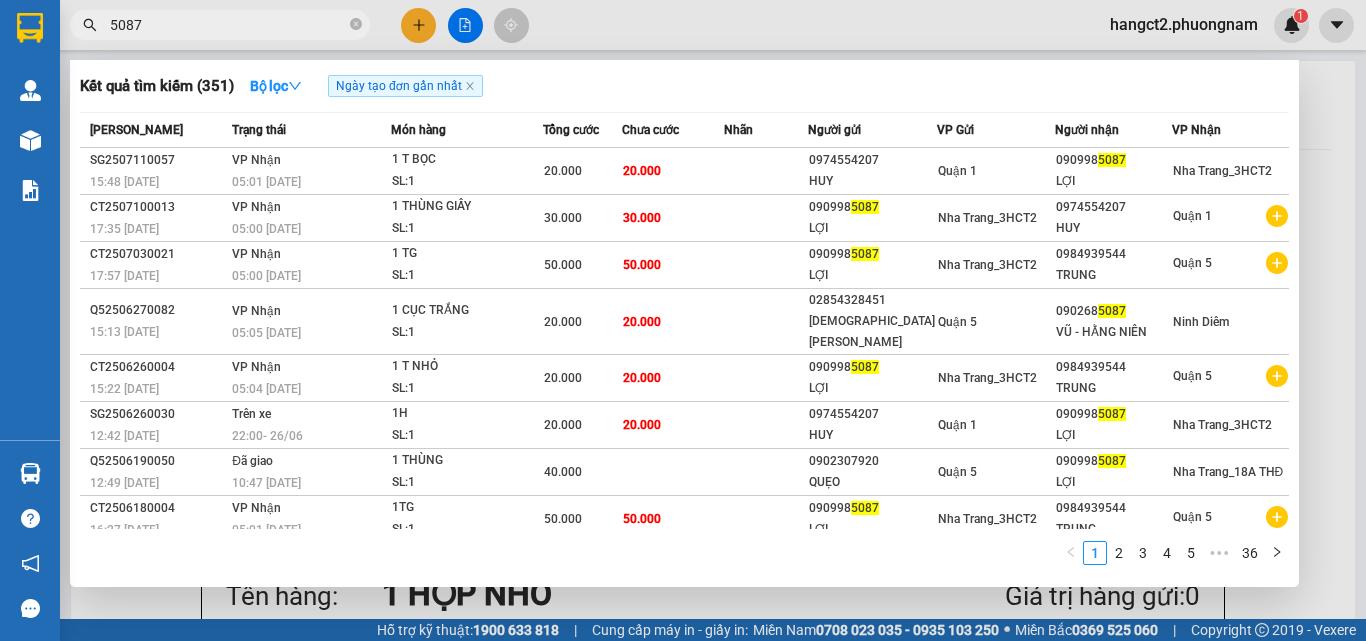 click on "5087" at bounding box center [228, 25] 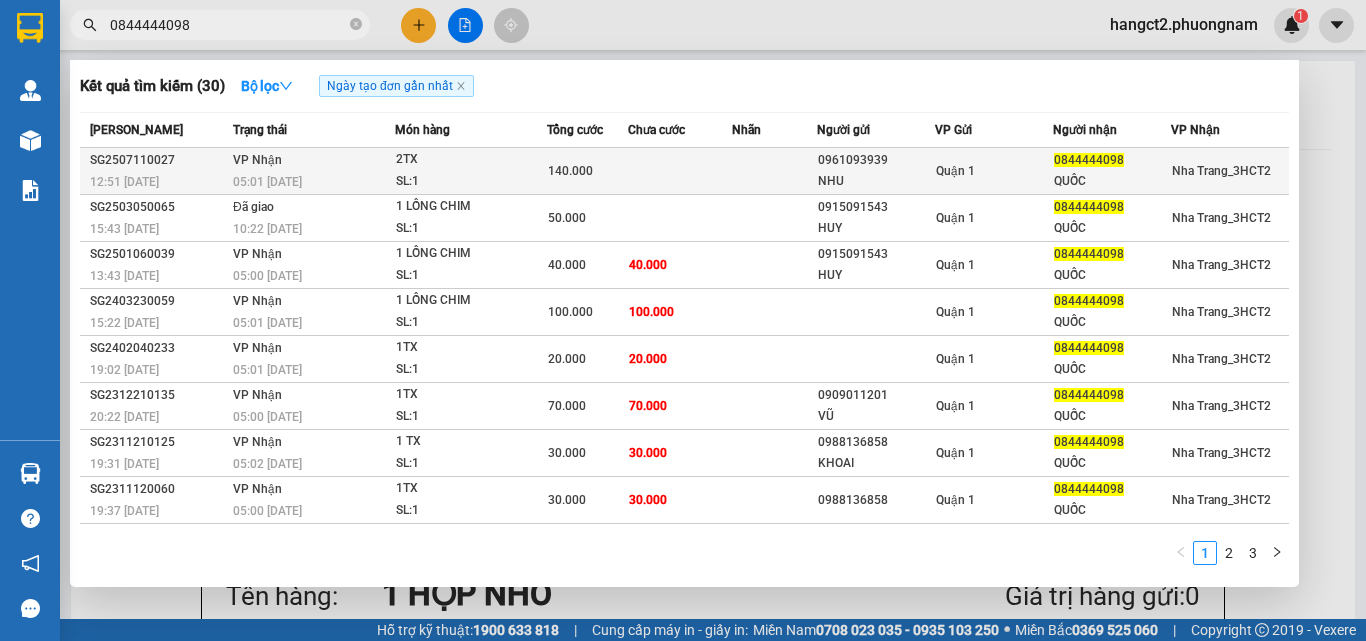 type on "0844444098" 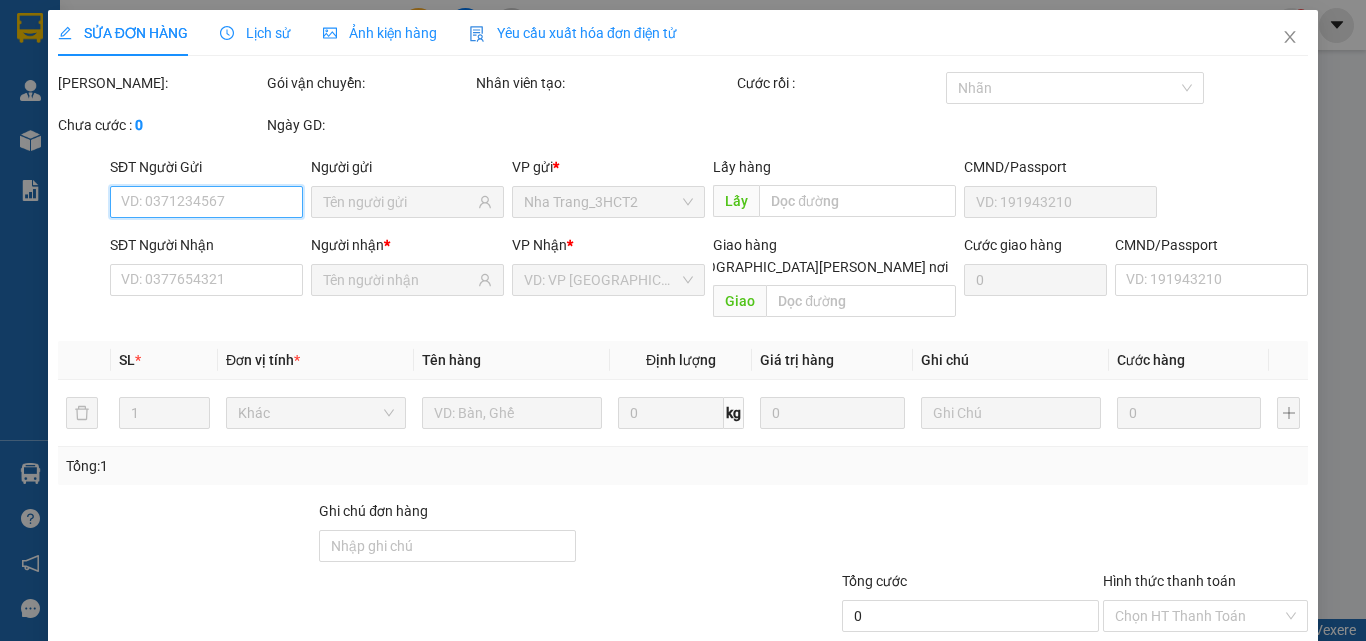 type on "0961093939" 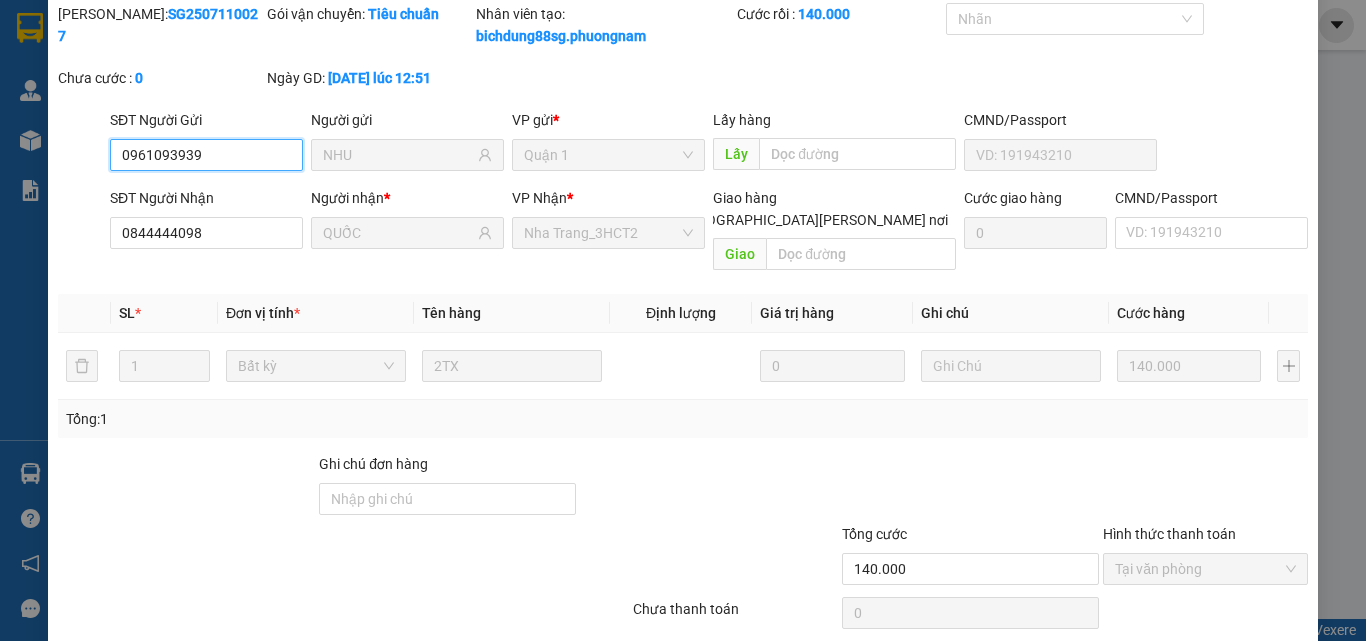 scroll, scrollTop: 125, scrollLeft: 0, axis: vertical 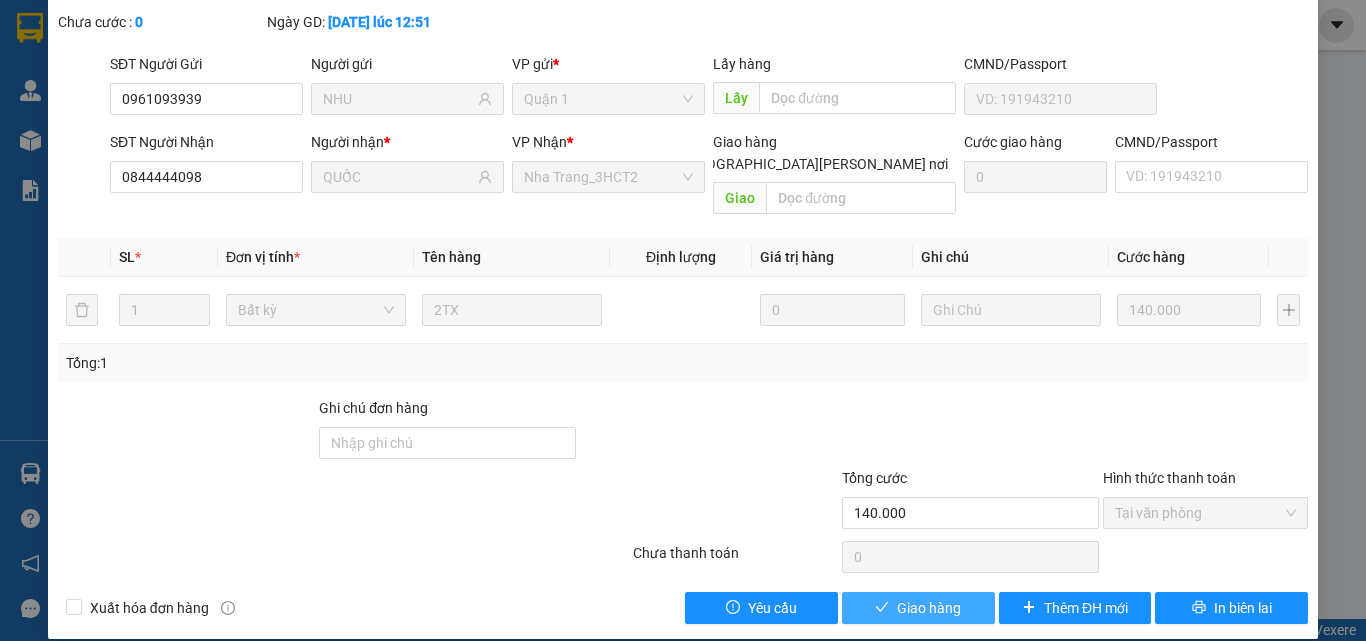 click on "Giao hàng" at bounding box center (929, 608) 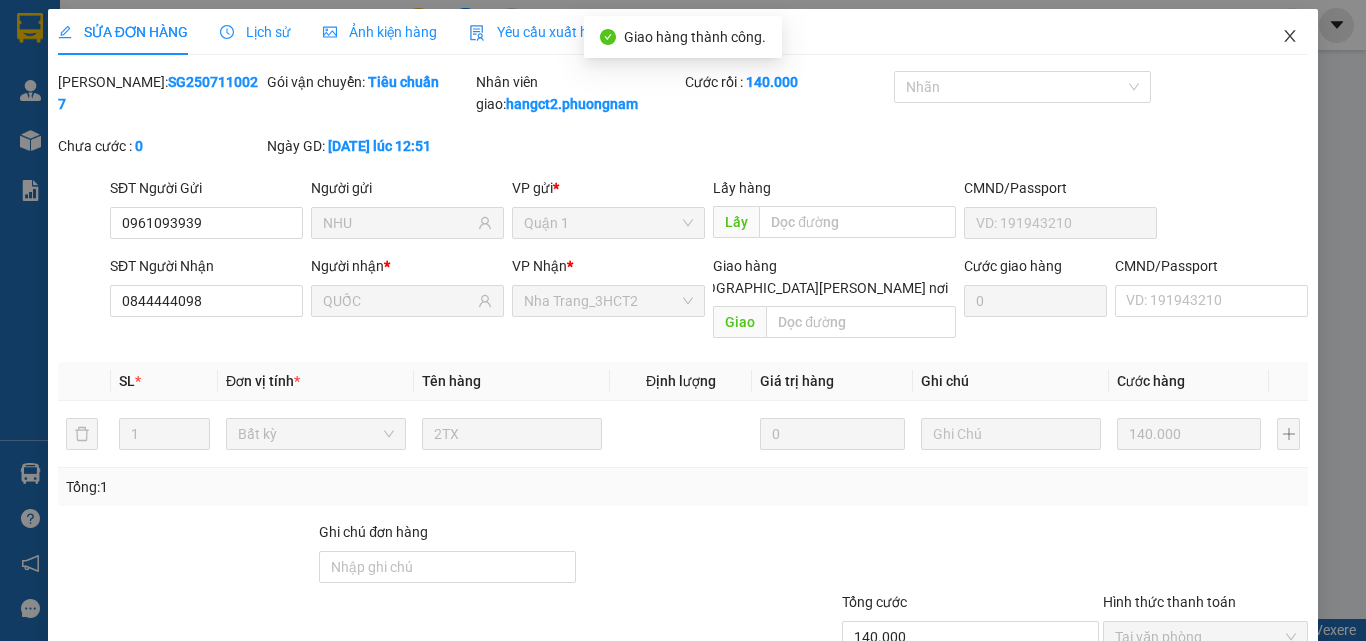 scroll, scrollTop: 0, scrollLeft: 0, axis: both 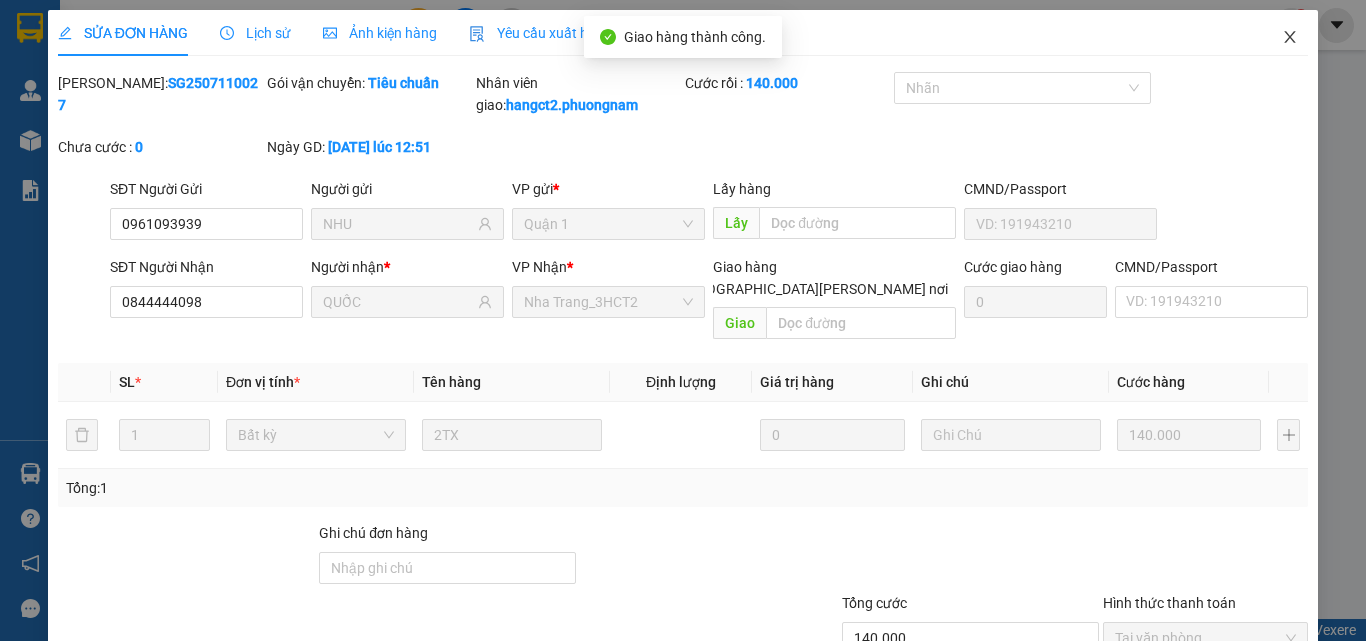 click at bounding box center (1290, 38) 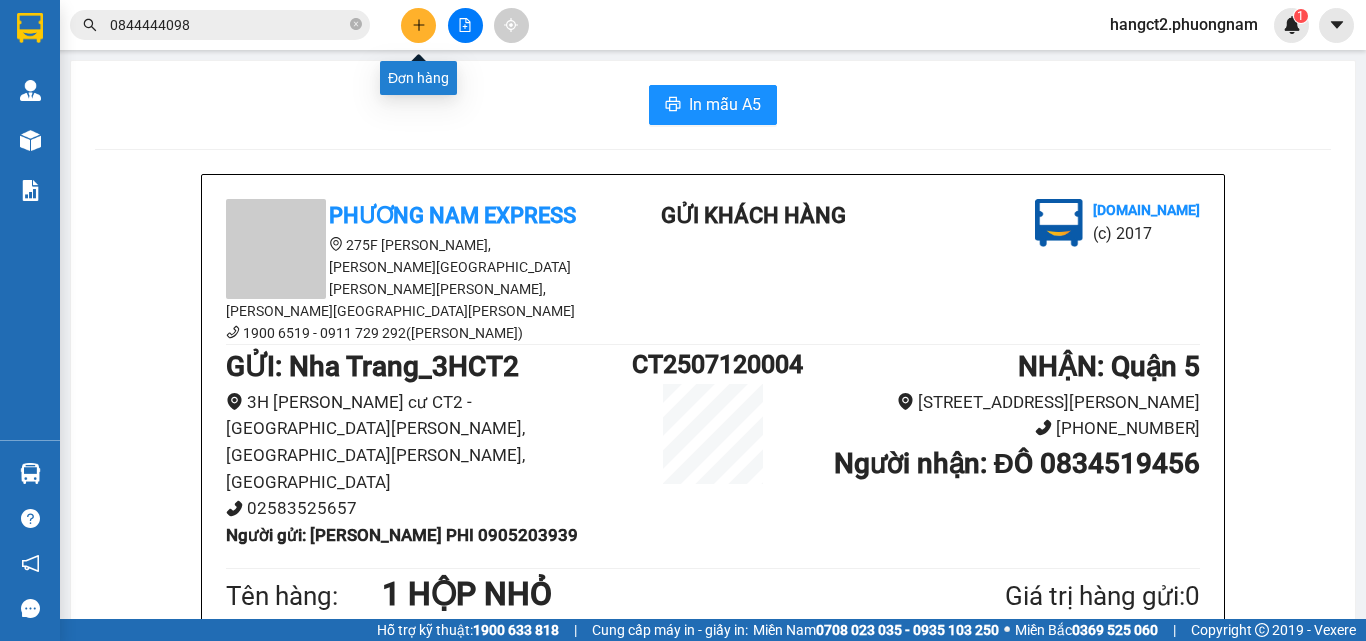 click at bounding box center [418, 25] 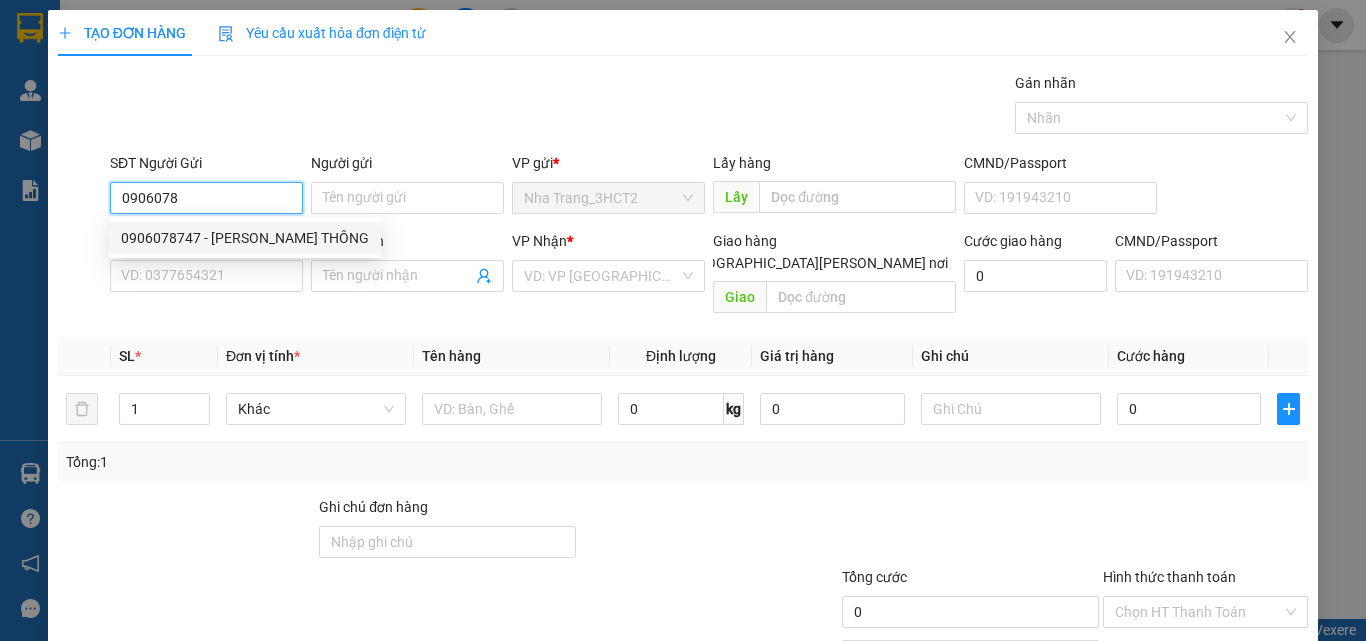 click on "0906078747 - TIỀN - DUNG THÔNG" at bounding box center [245, 238] 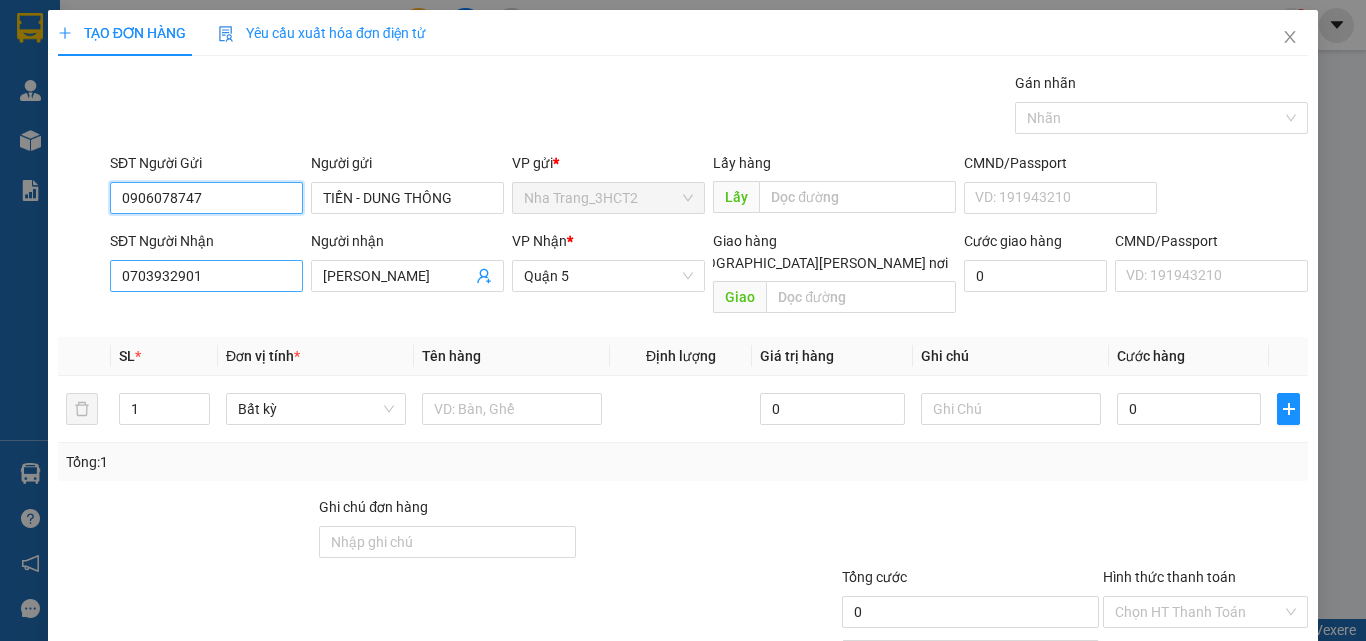type on "0906078747" 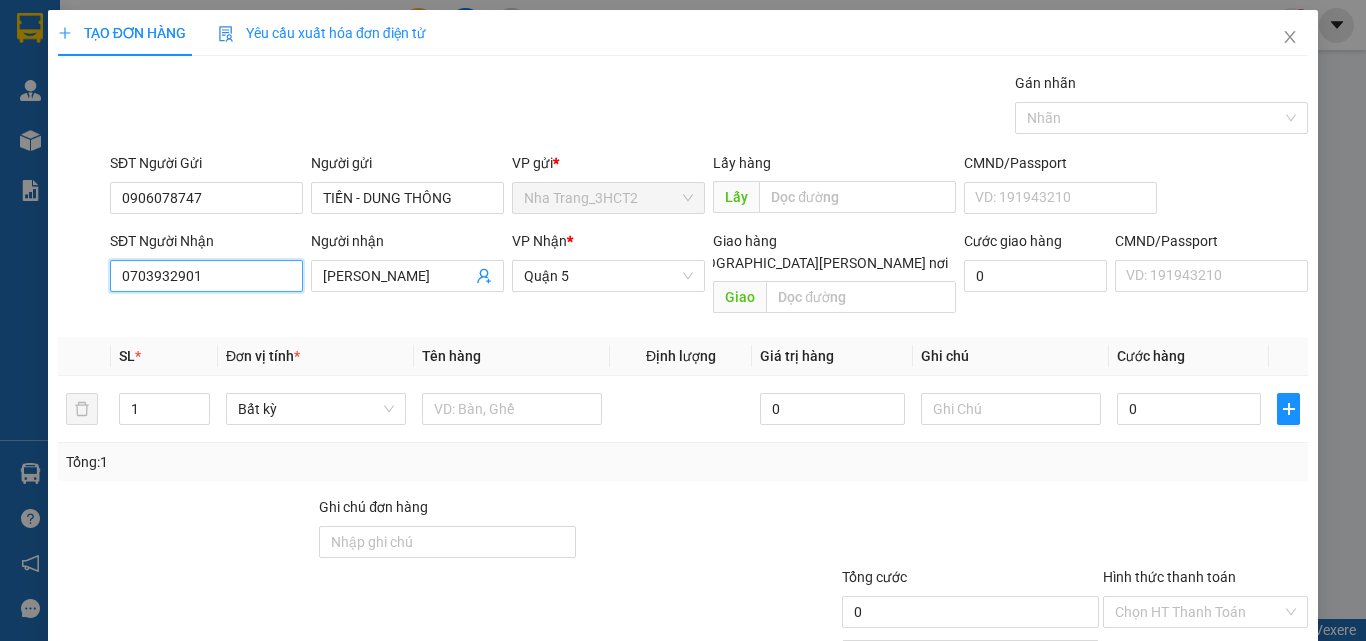 drag, startPoint x: 198, startPoint y: 272, endPoint x: 76, endPoint y: 273, distance: 122.0041 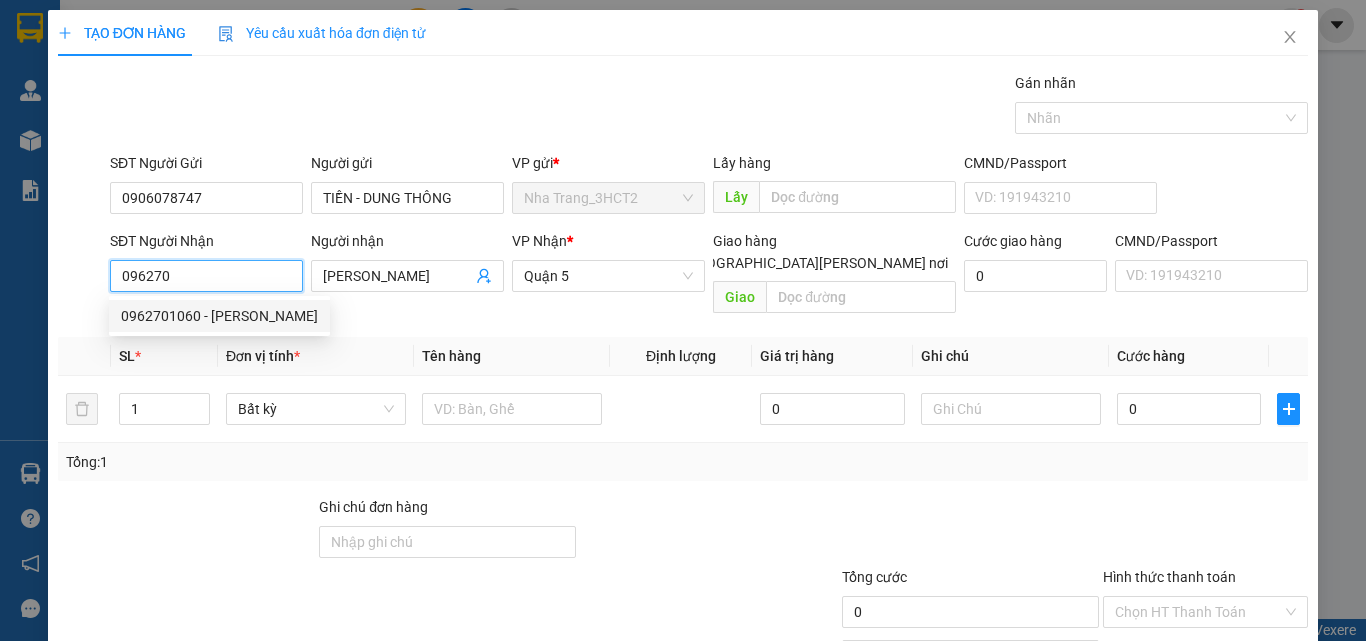 click on "0962701060 - KHOA" at bounding box center (219, 316) 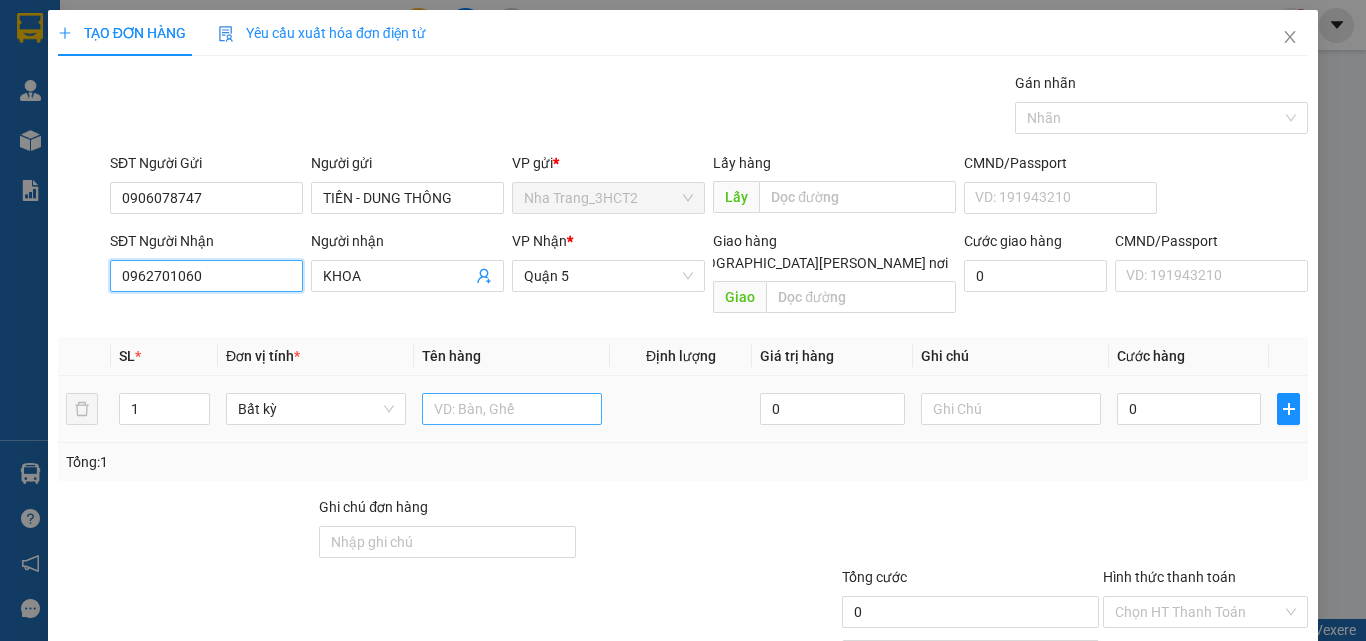 type on "0962701060" 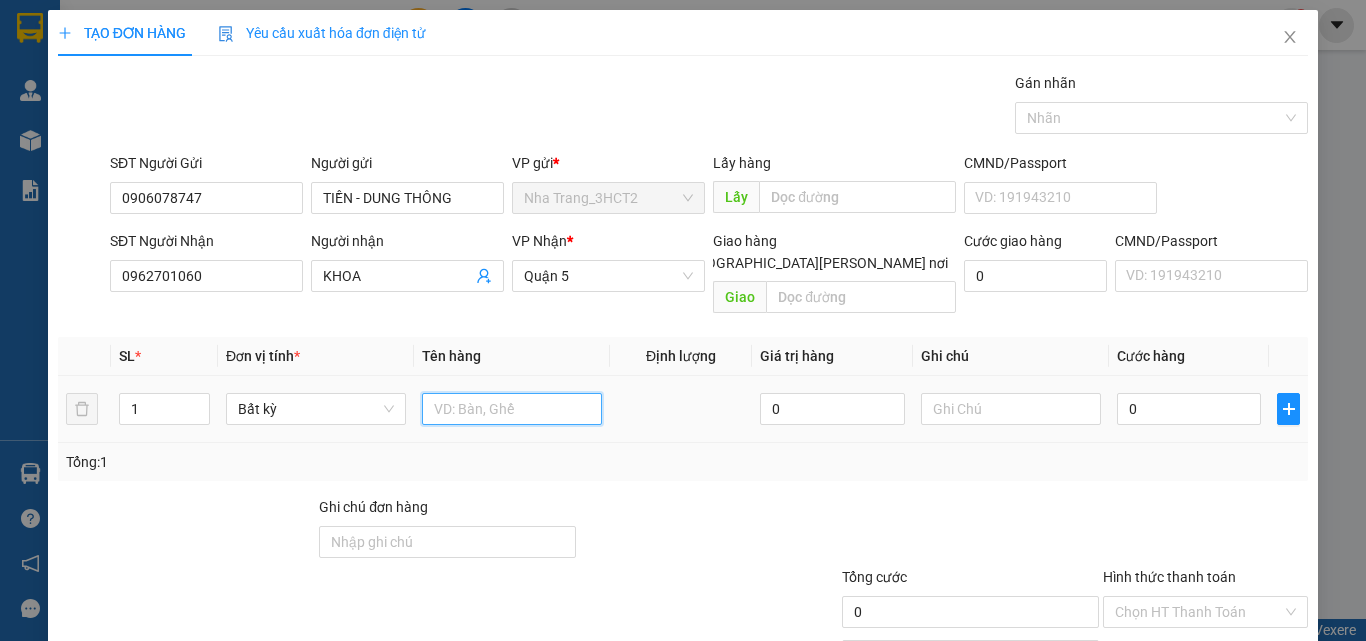 click at bounding box center [512, 409] 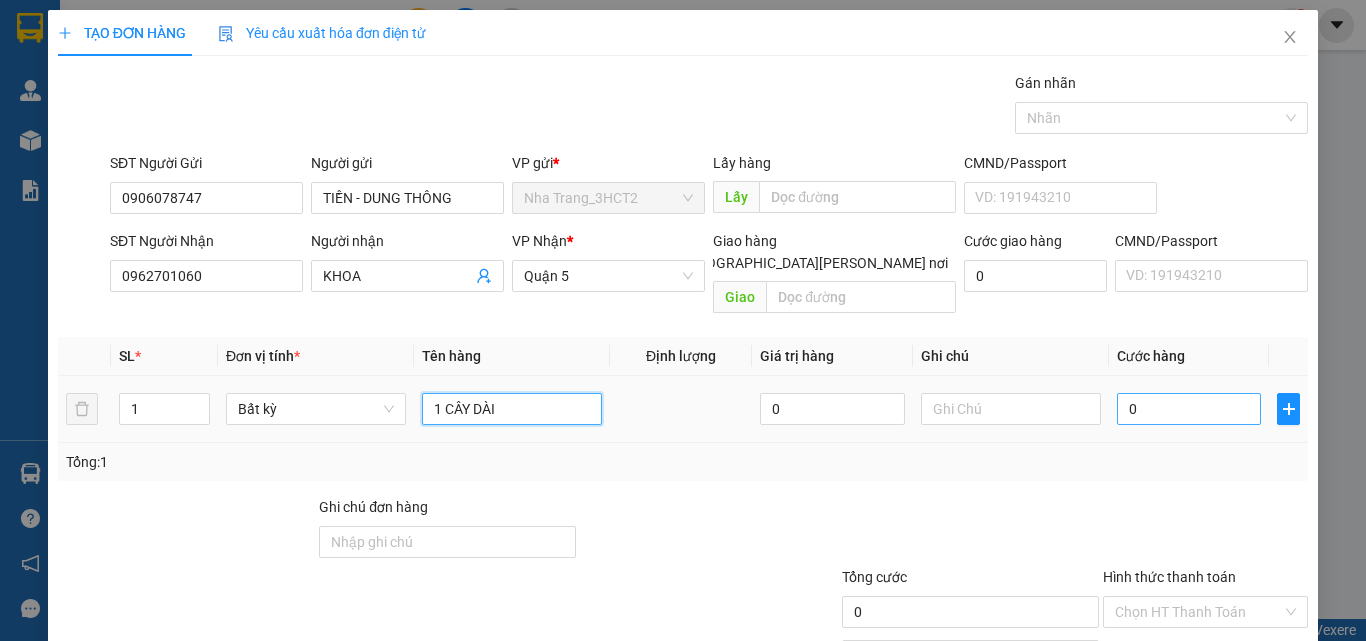 type on "1 CÂY DÀI" 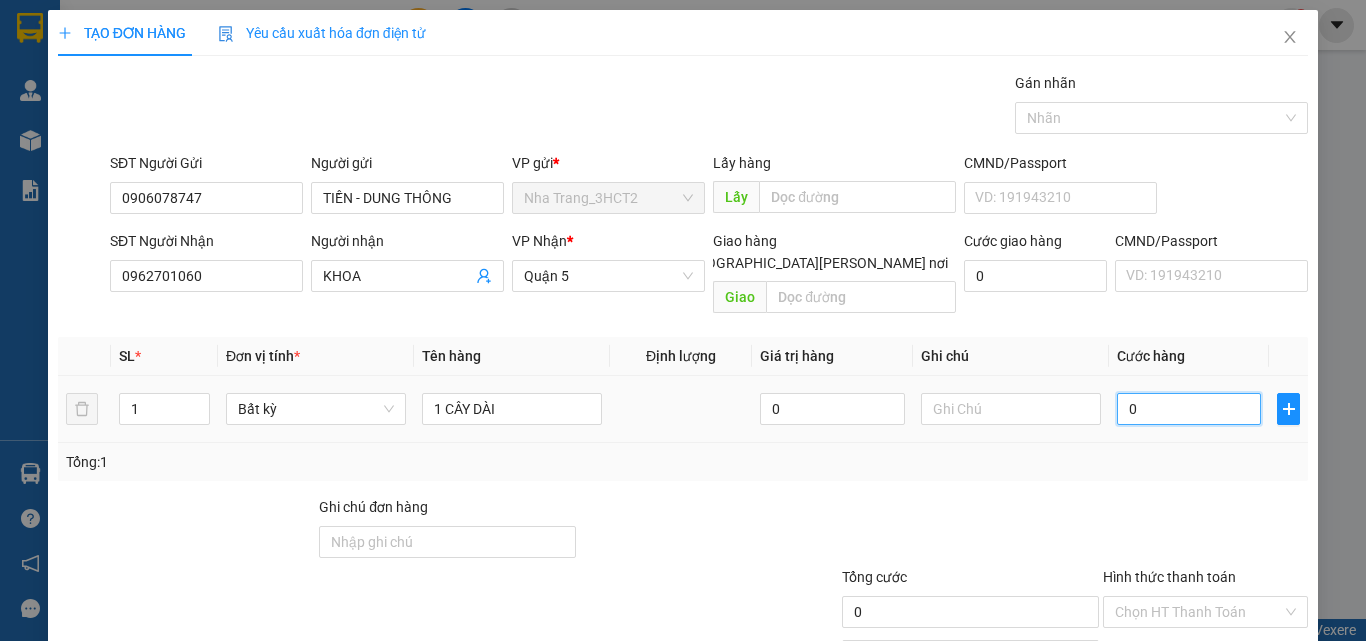 click on "0" at bounding box center (1189, 409) 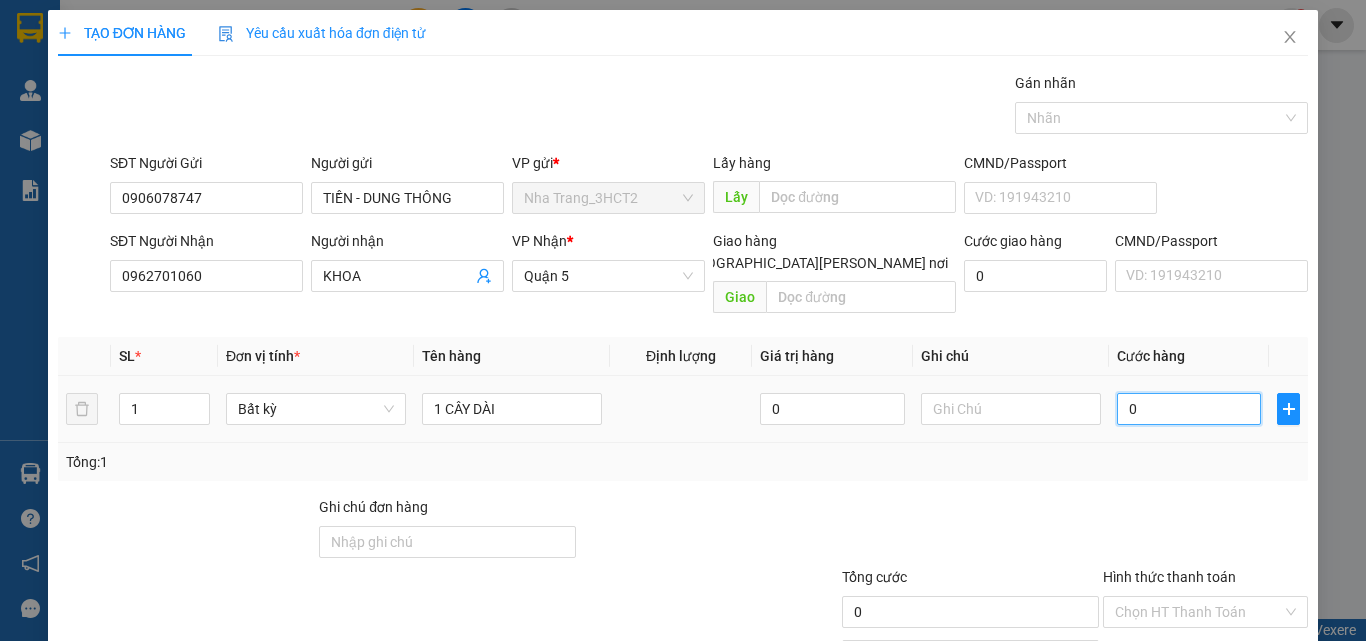 type on "8" 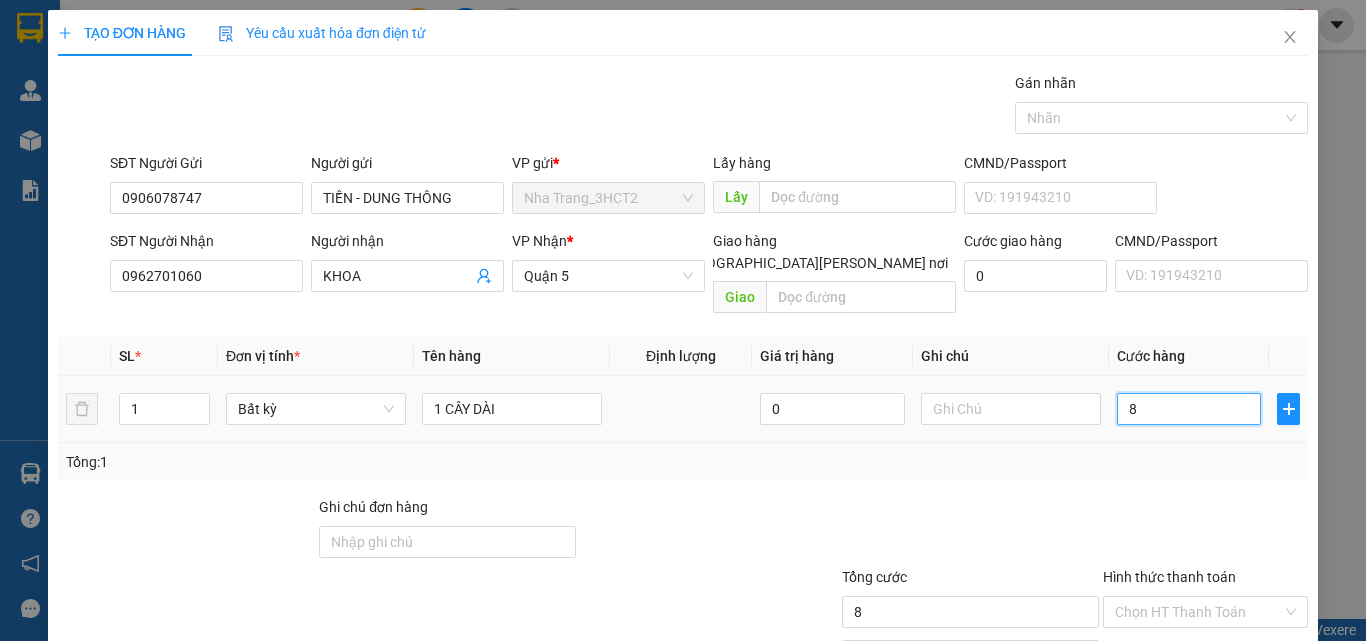 type on "80" 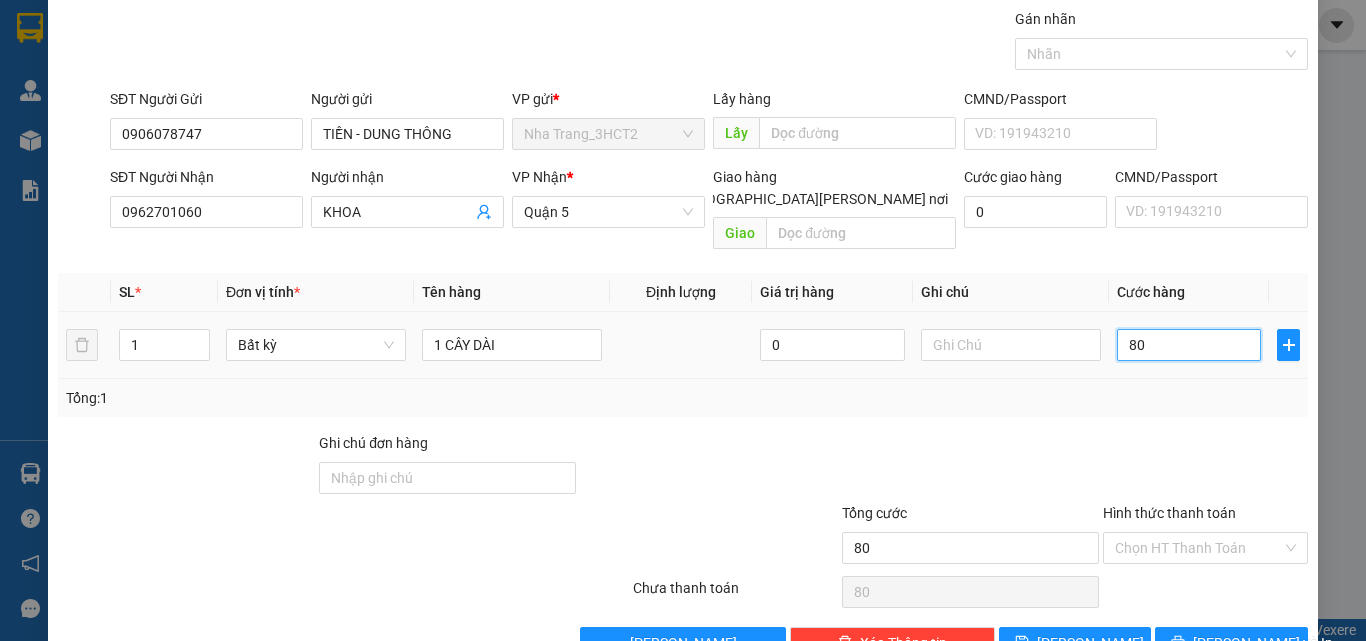 scroll, scrollTop: 99, scrollLeft: 0, axis: vertical 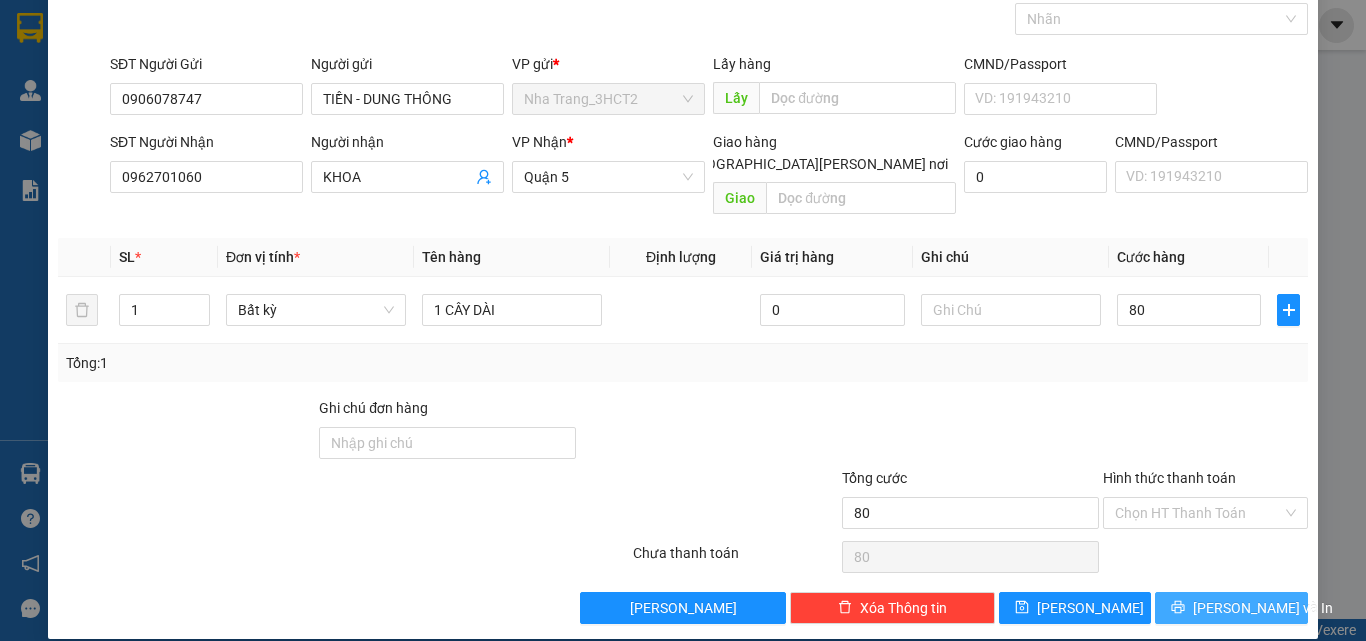 type on "80.000" 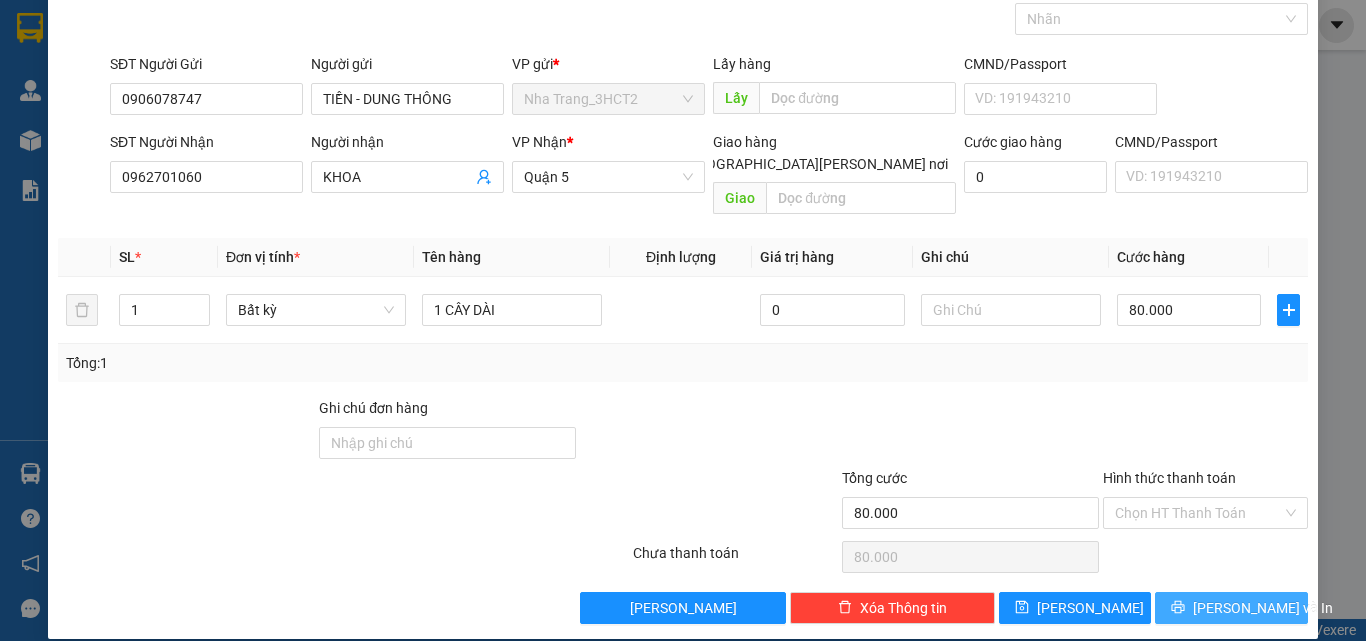 click on "[PERSON_NAME] và In" at bounding box center [1263, 608] 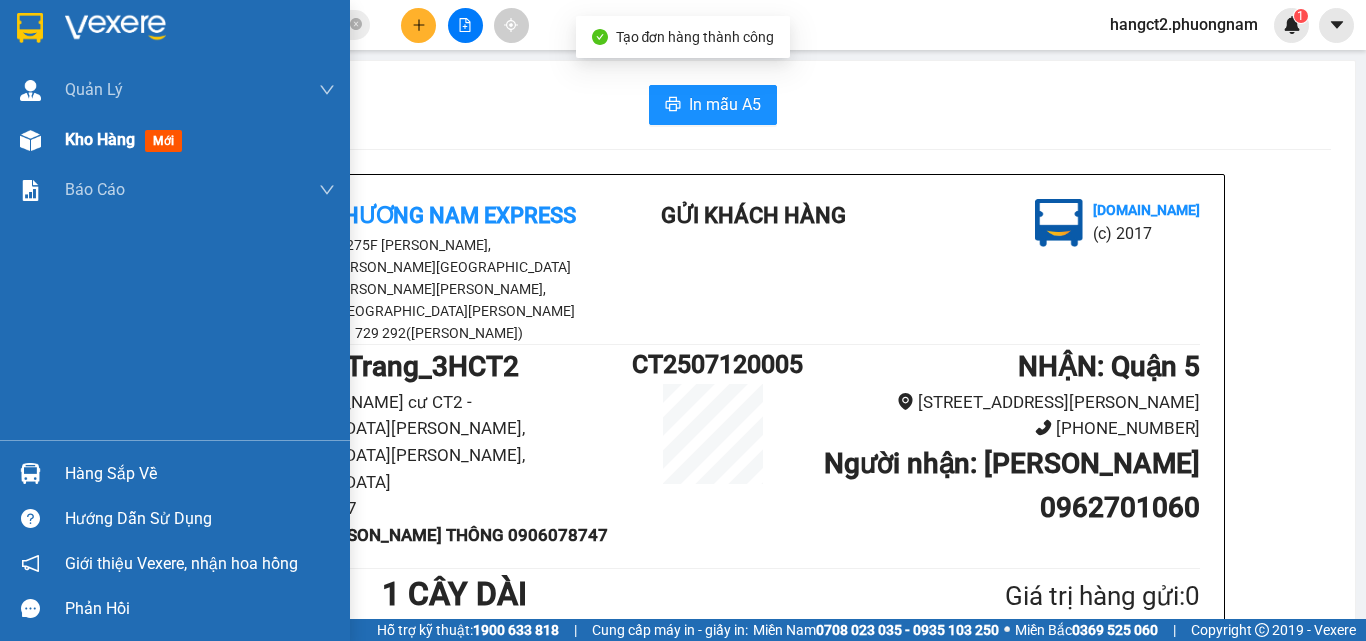 click at bounding box center (30, 140) 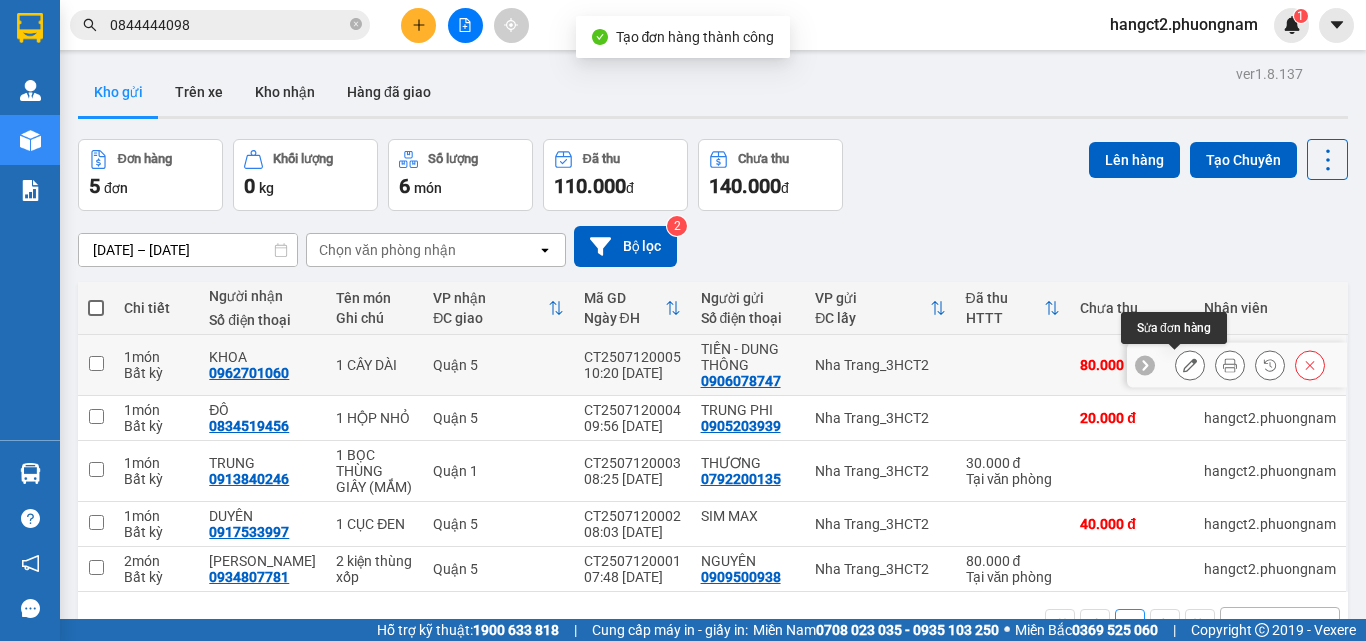 click 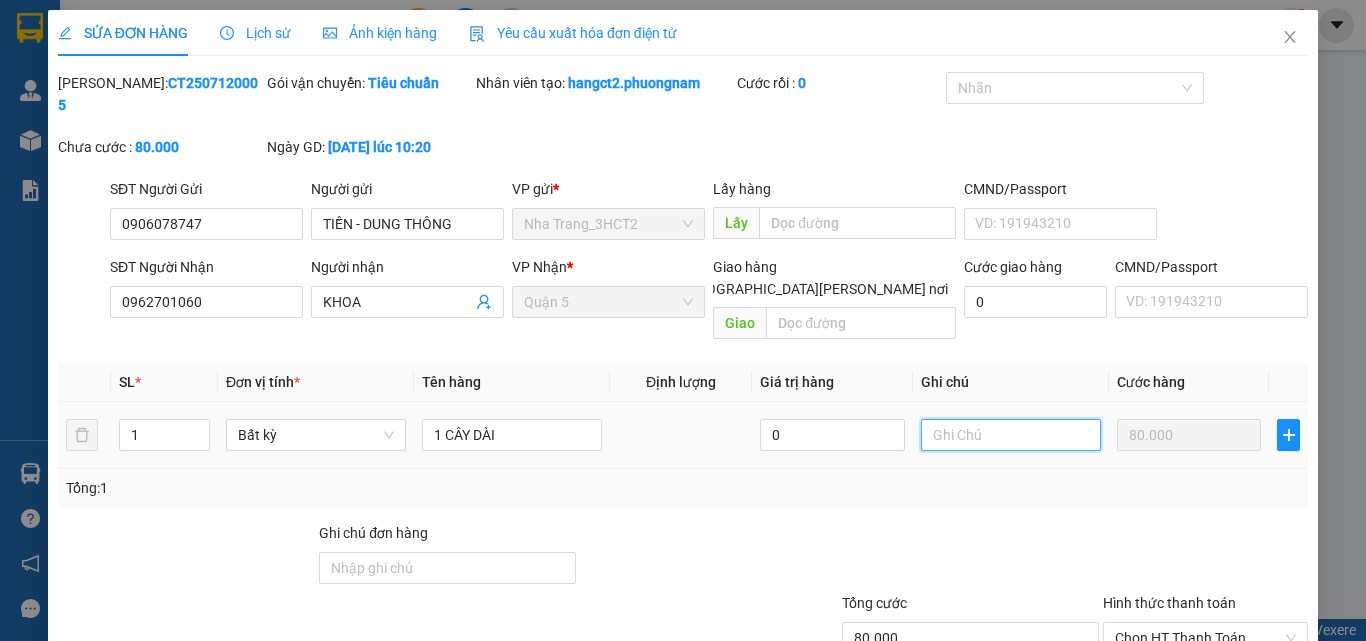 click at bounding box center [1011, 435] 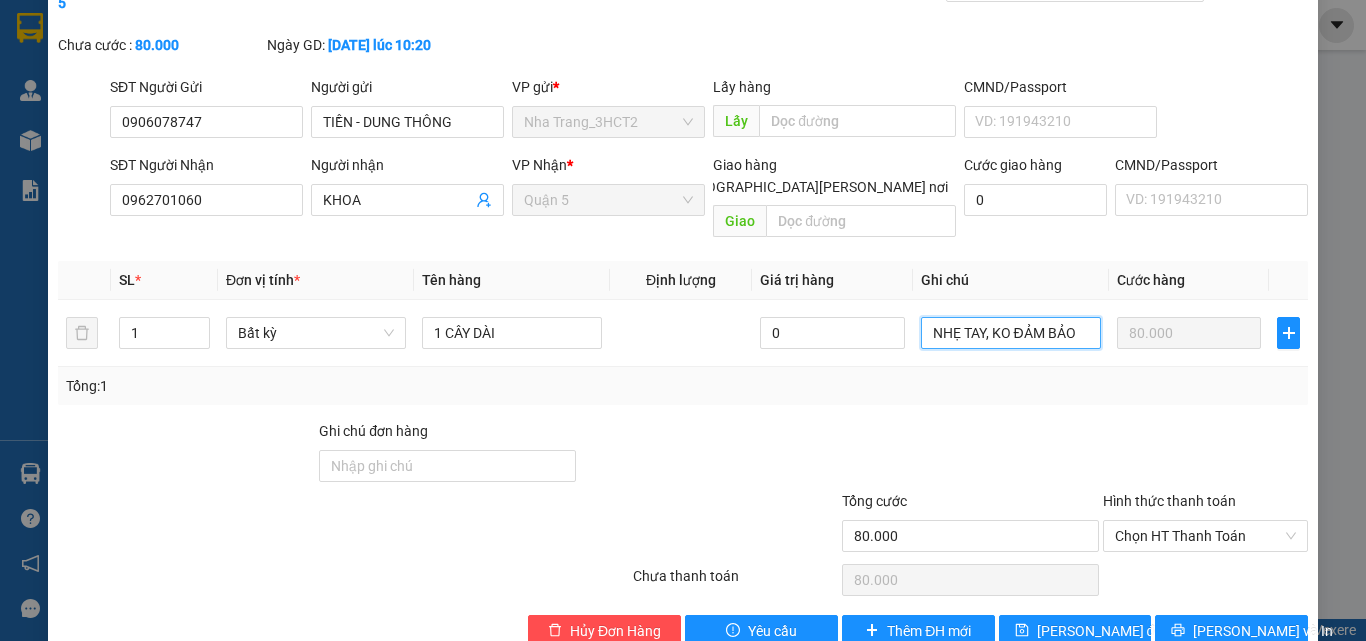 scroll, scrollTop: 103, scrollLeft: 0, axis: vertical 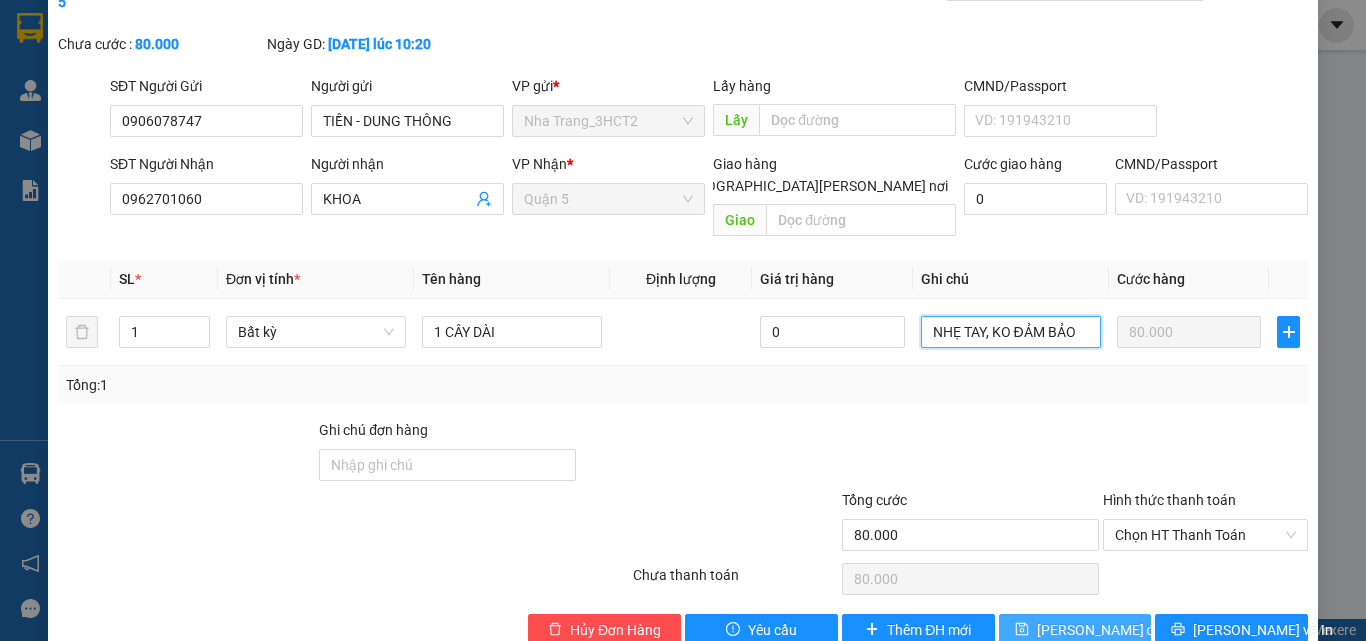 type on "NHẸ TAY, KO ĐẢM BẢO" 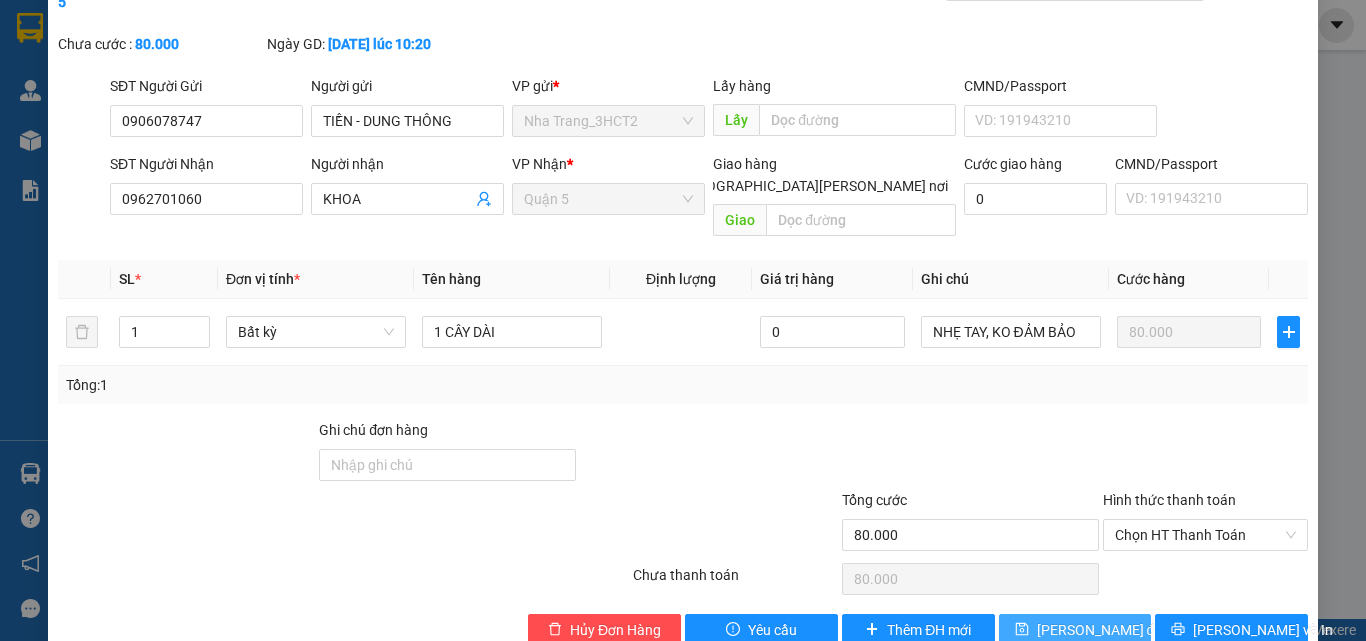 click on "Lưu thay đổi" at bounding box center [1101, 630] 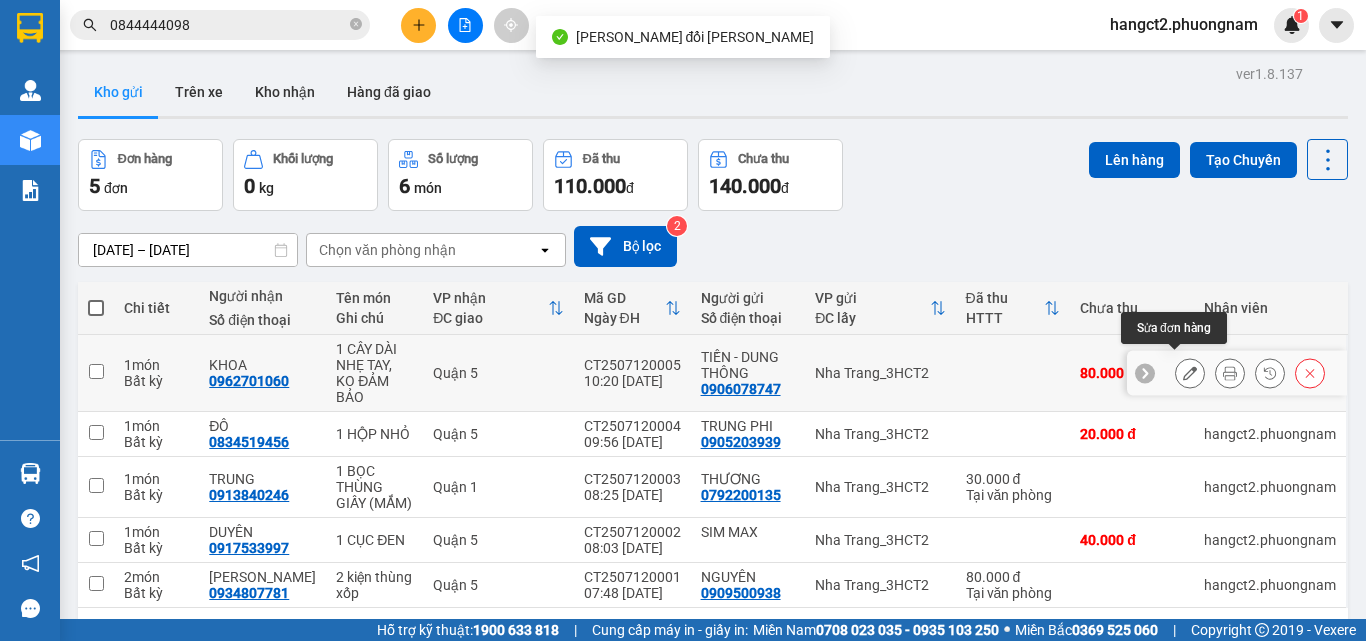 click 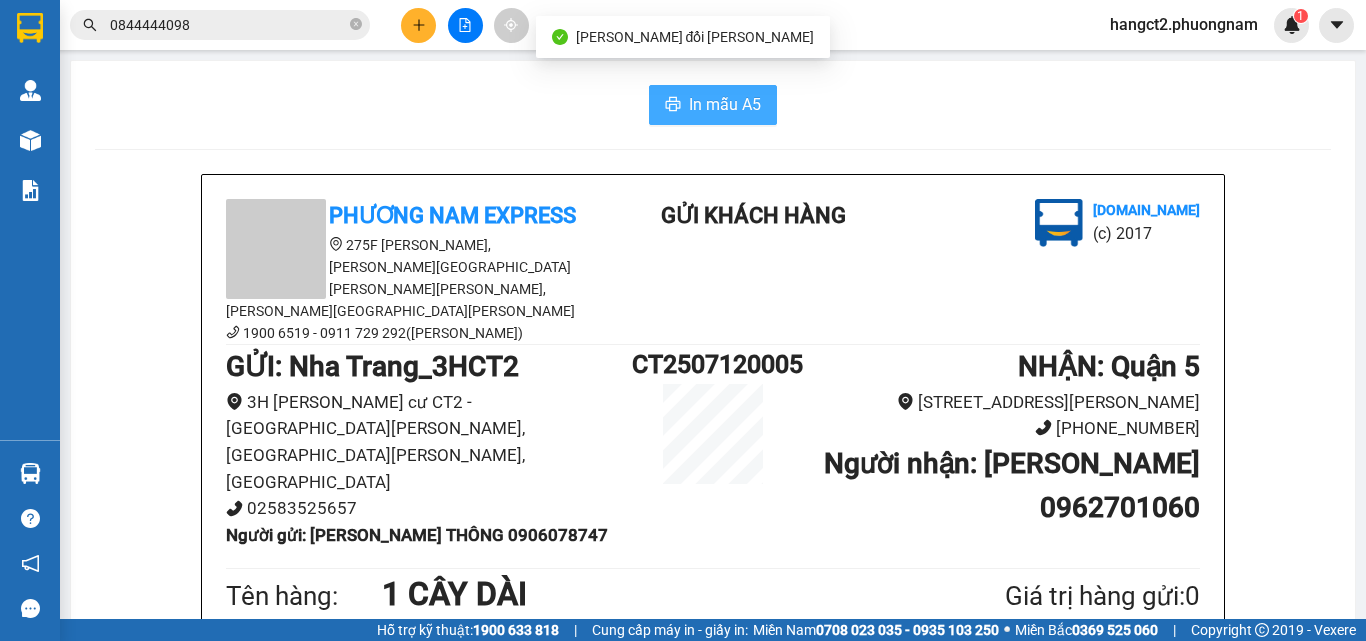 click 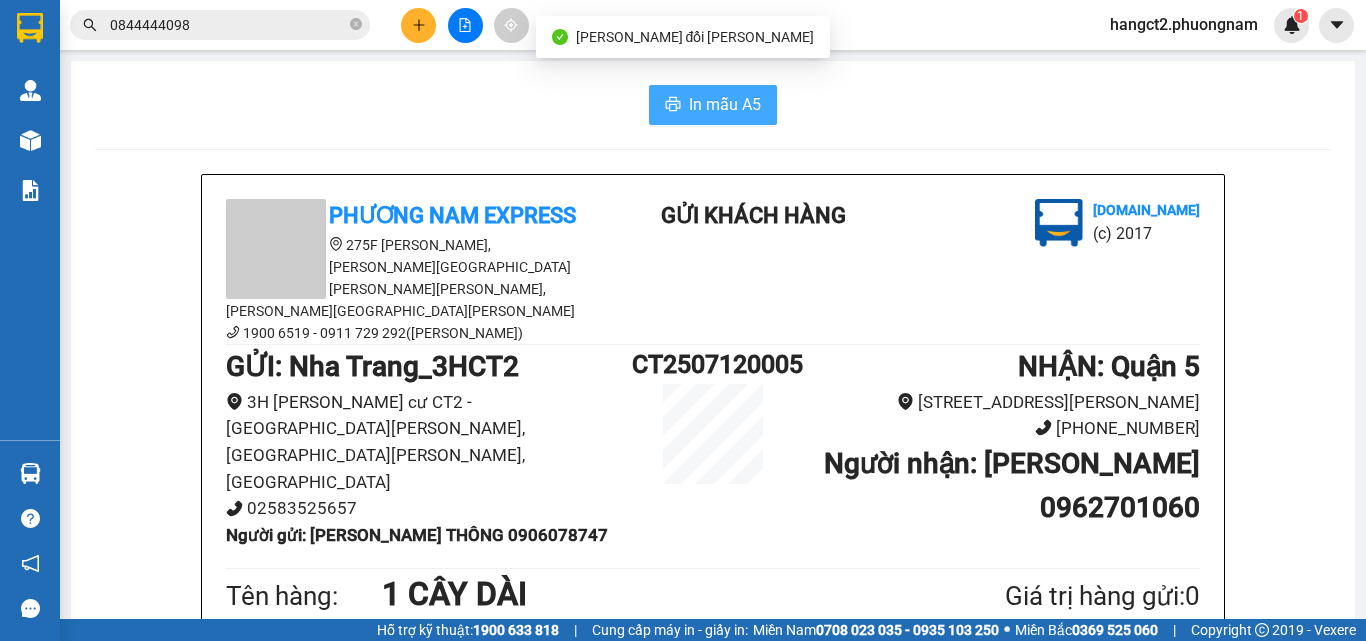 scroll, scrollTop: 0, scrollLeft: 0, axis: both 